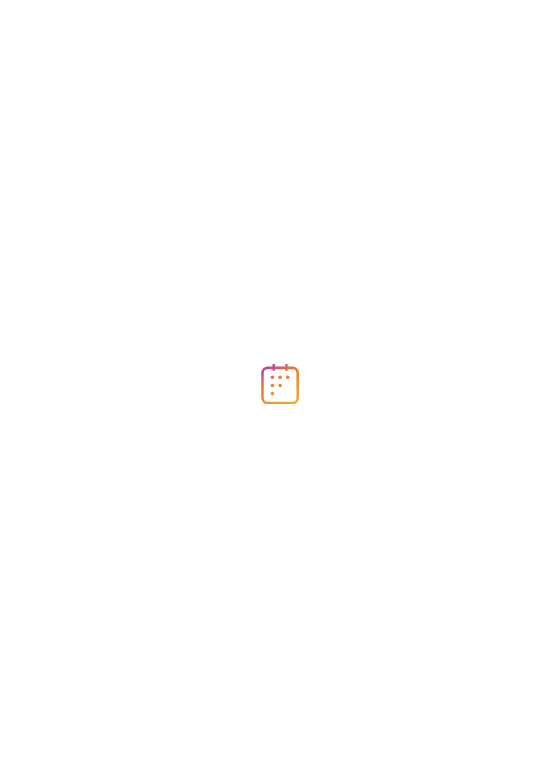 scroll, scrollTop: 0, scrollLeft: 0, axis: both 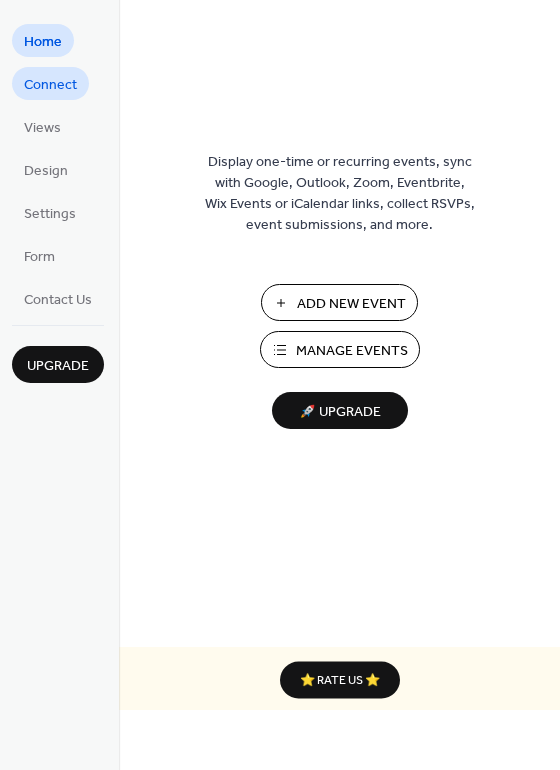 click on "Connect" at bounding box center [50, 85] 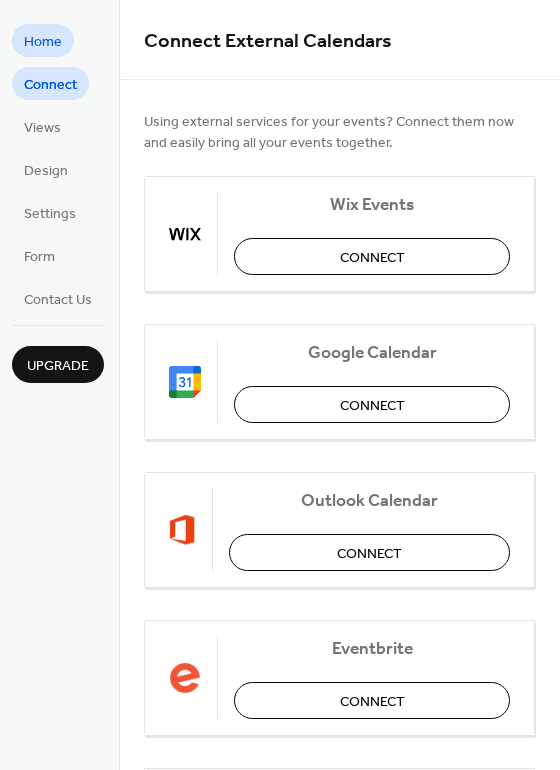click on "Home" at bounding box center (43, 42) 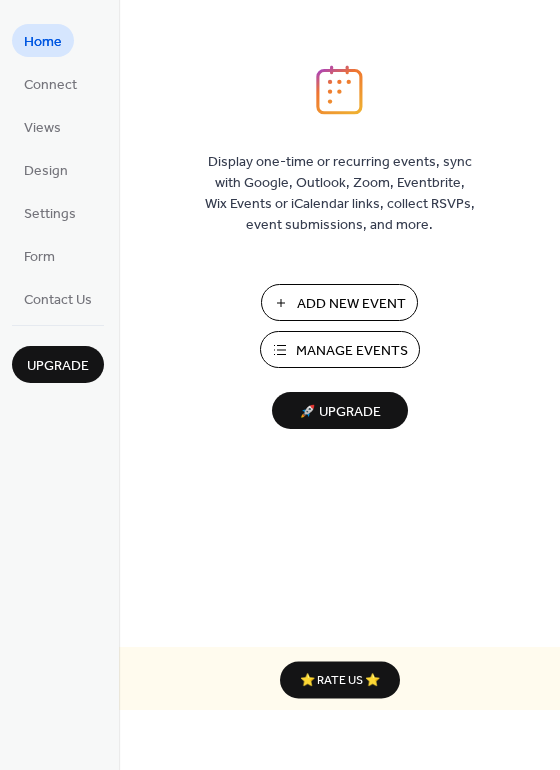 click on "Manage Events" at bounding box center (352, 351) 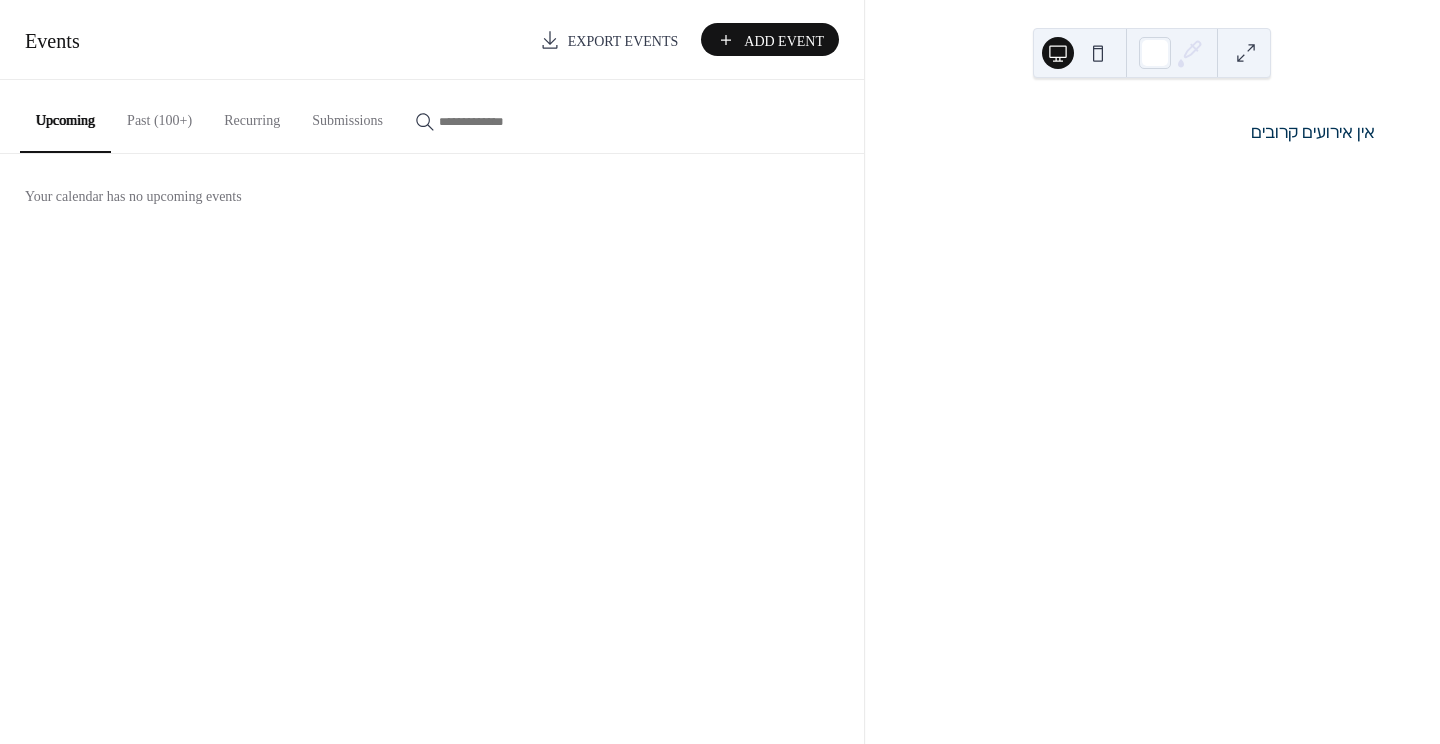 scroll, scrollTop: 0, scrollLeft: 0, axis: both 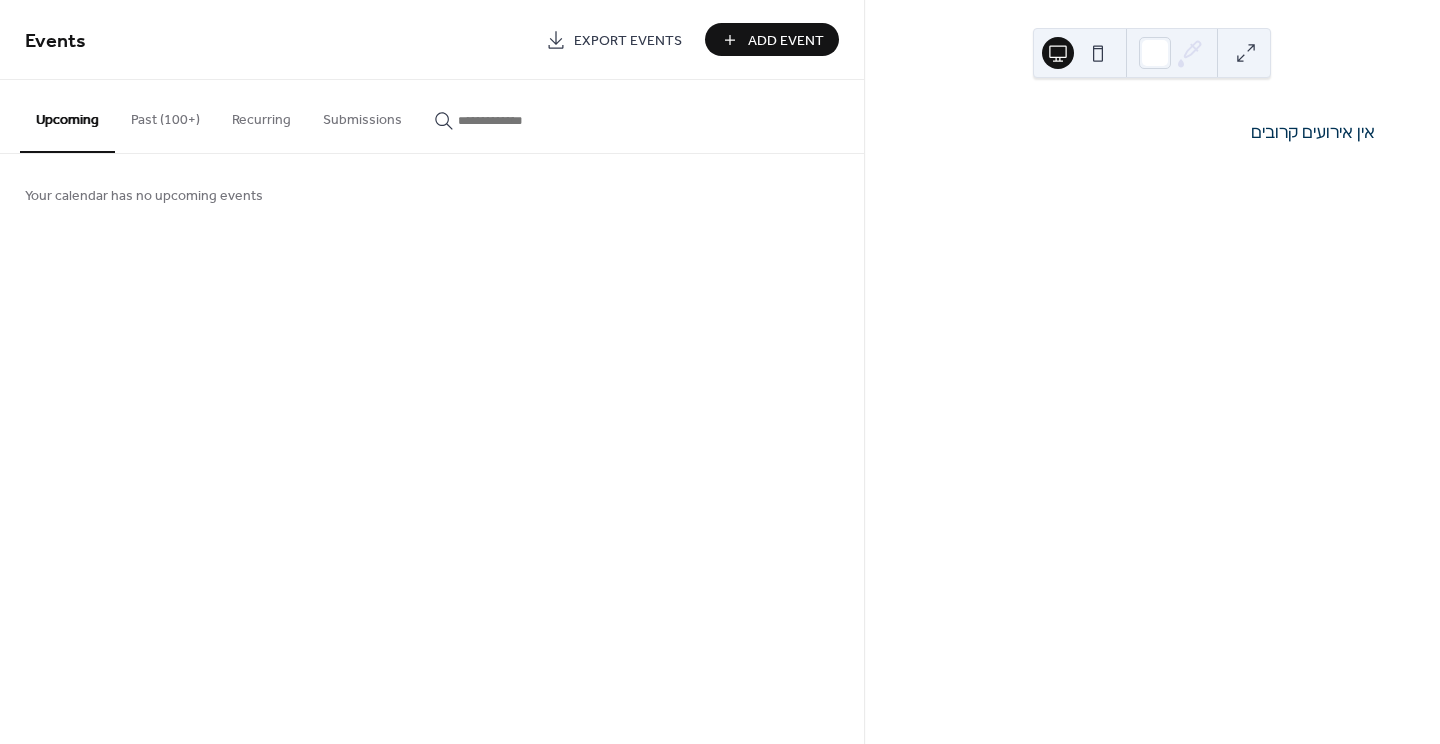 click on "Past  (100+)" at bounding box center [165, 115] 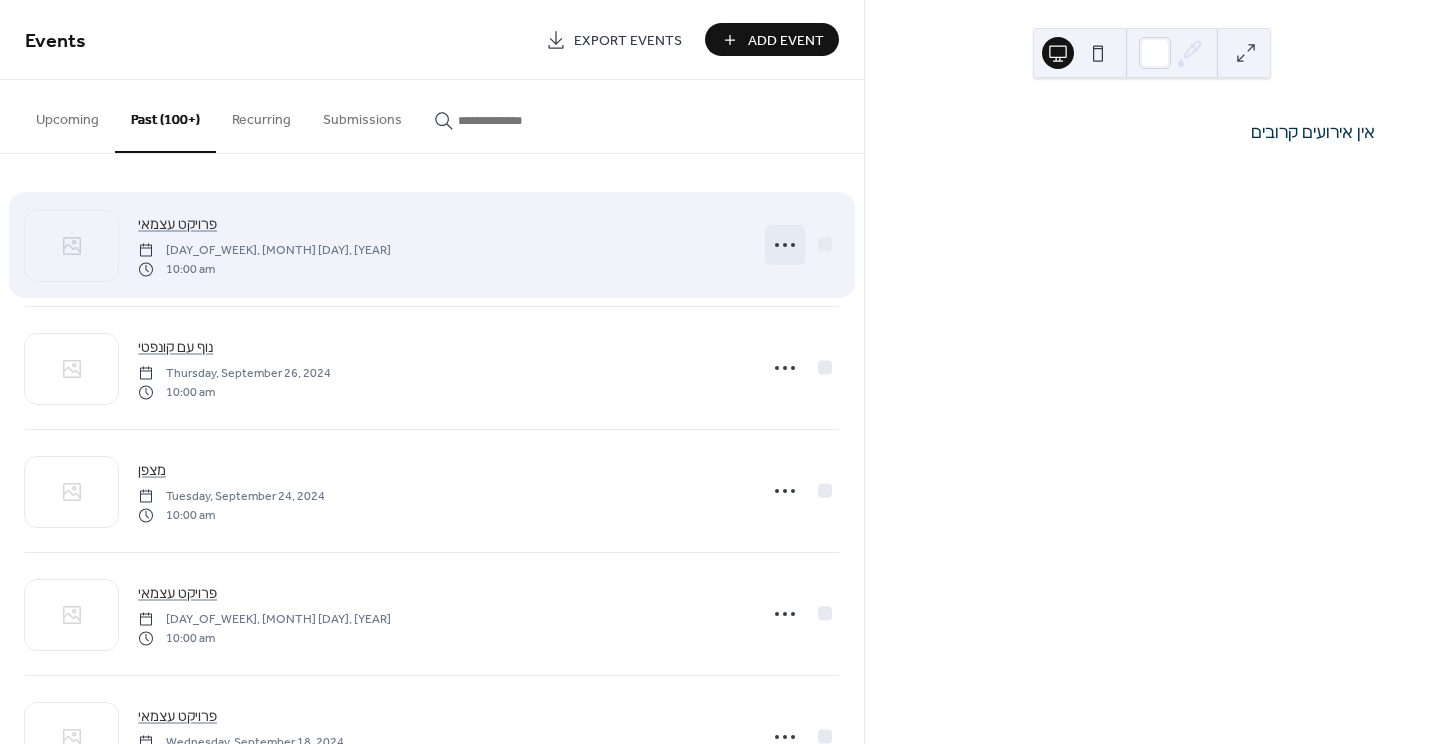 click 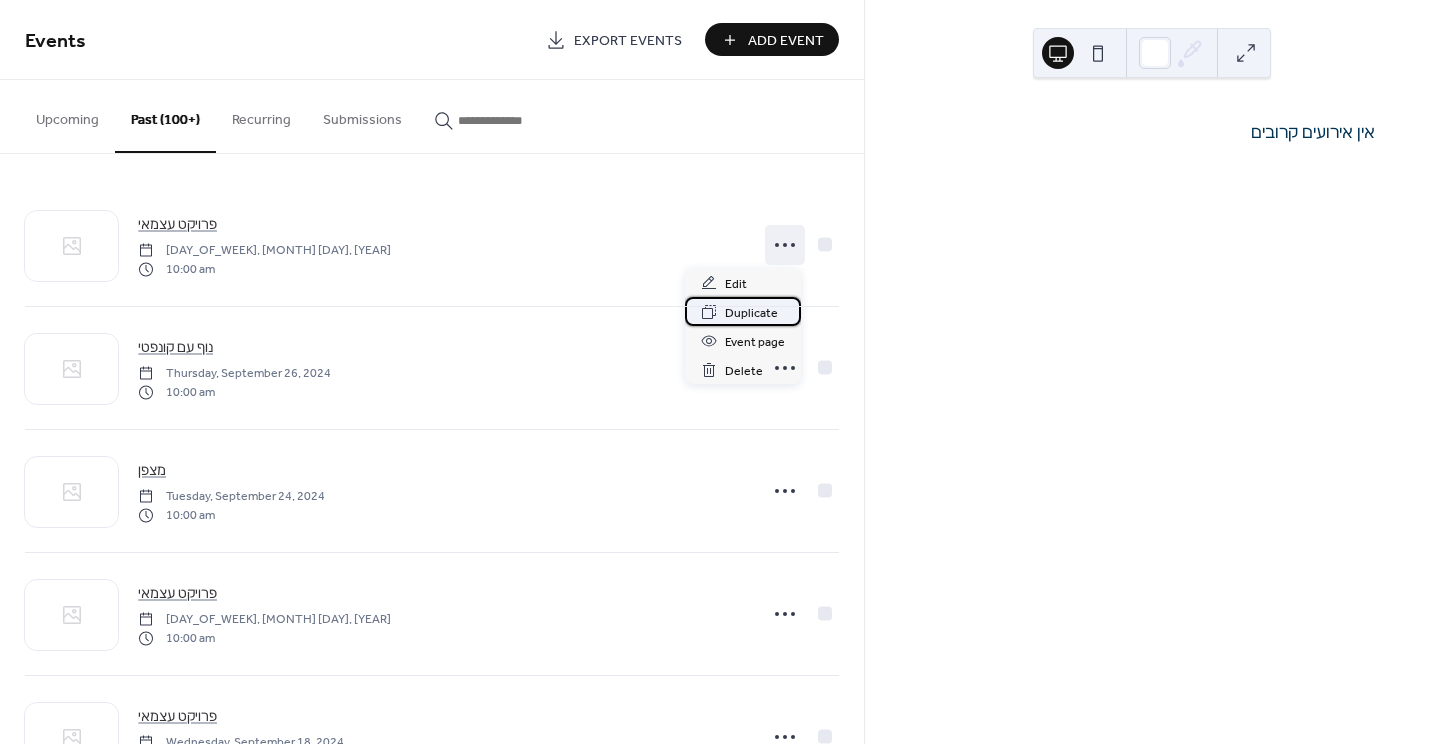 click on "Duplicate" at bounding box center [751, 313] 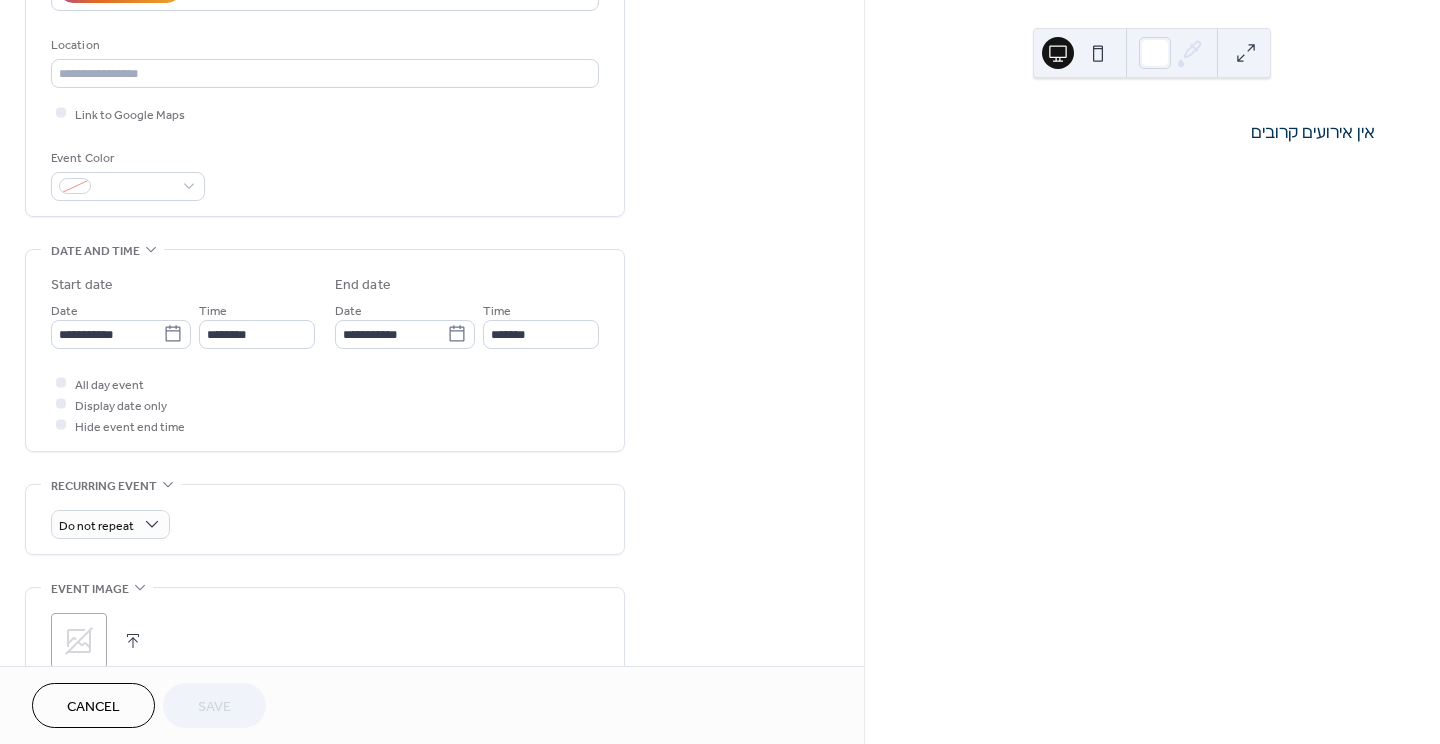 scroll, scrollTop: 405, scrollLeft: 0, axis: vertical 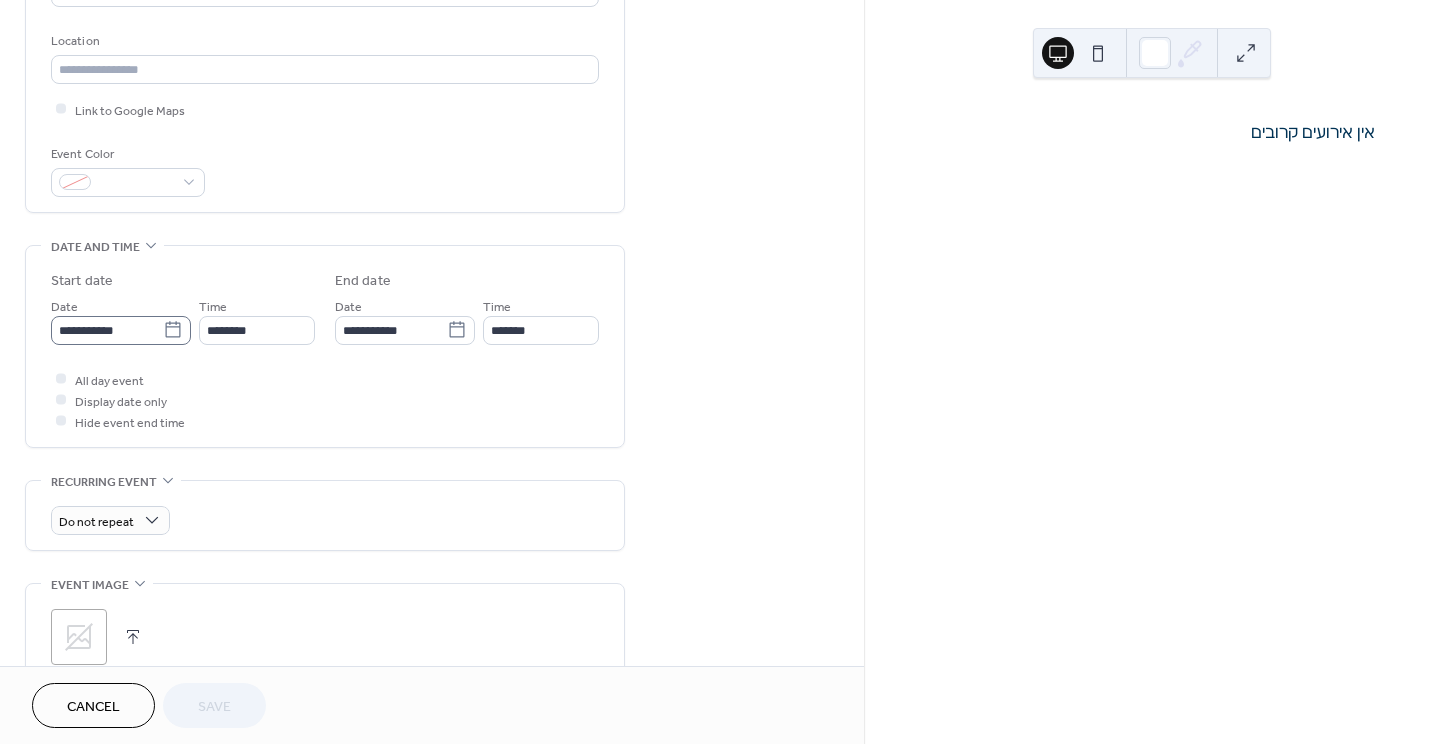 click 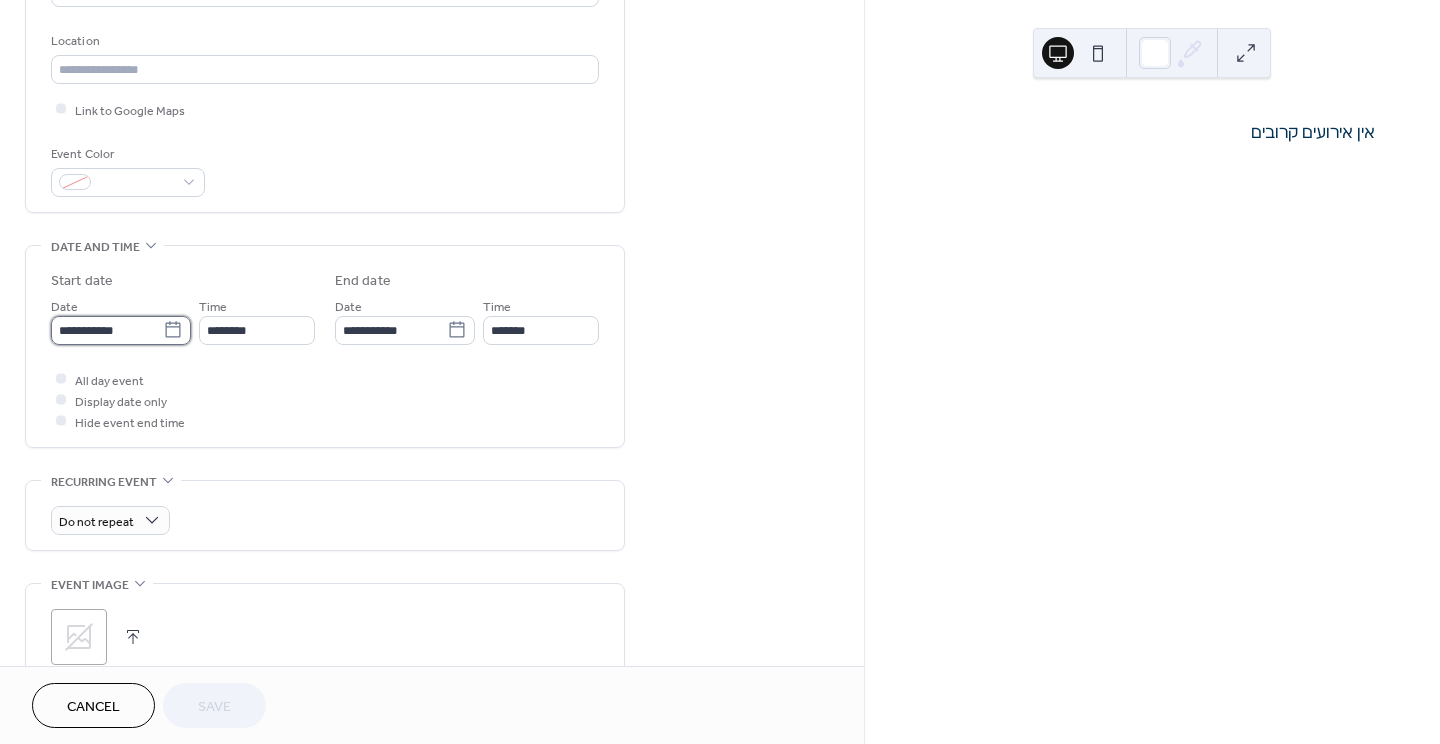 click on "**********" at bounding box center [107, 330] 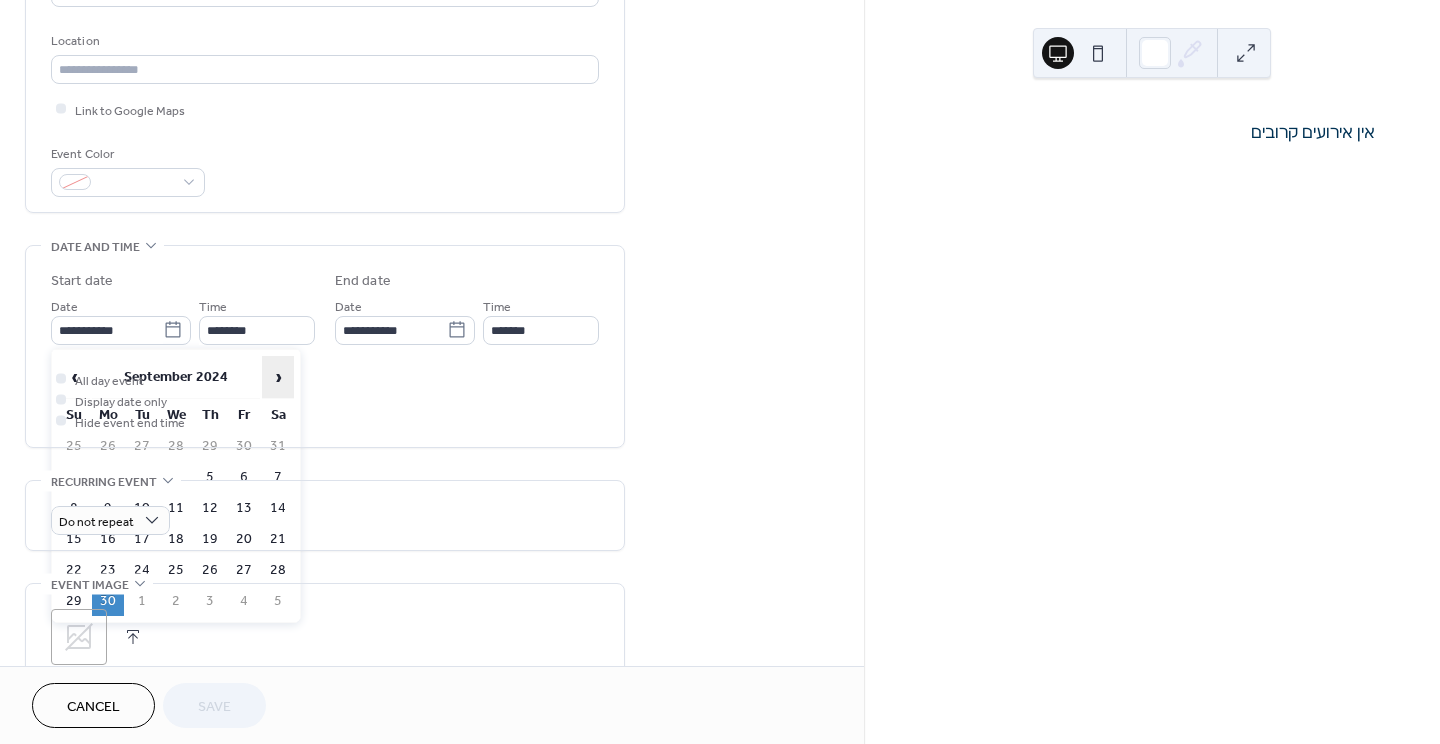 click on "›" at bounding box center (278, 377) 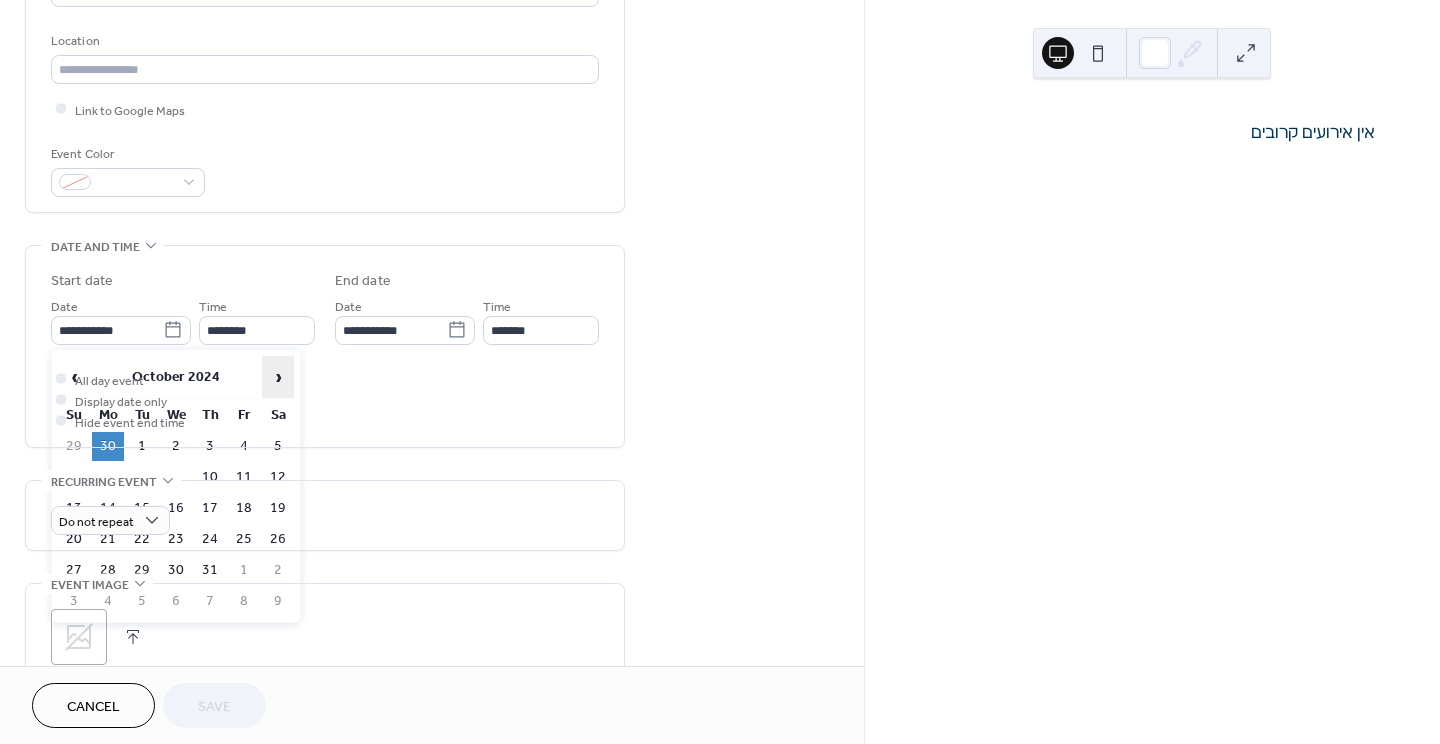 click on "›" at bounding box center (278, 377) 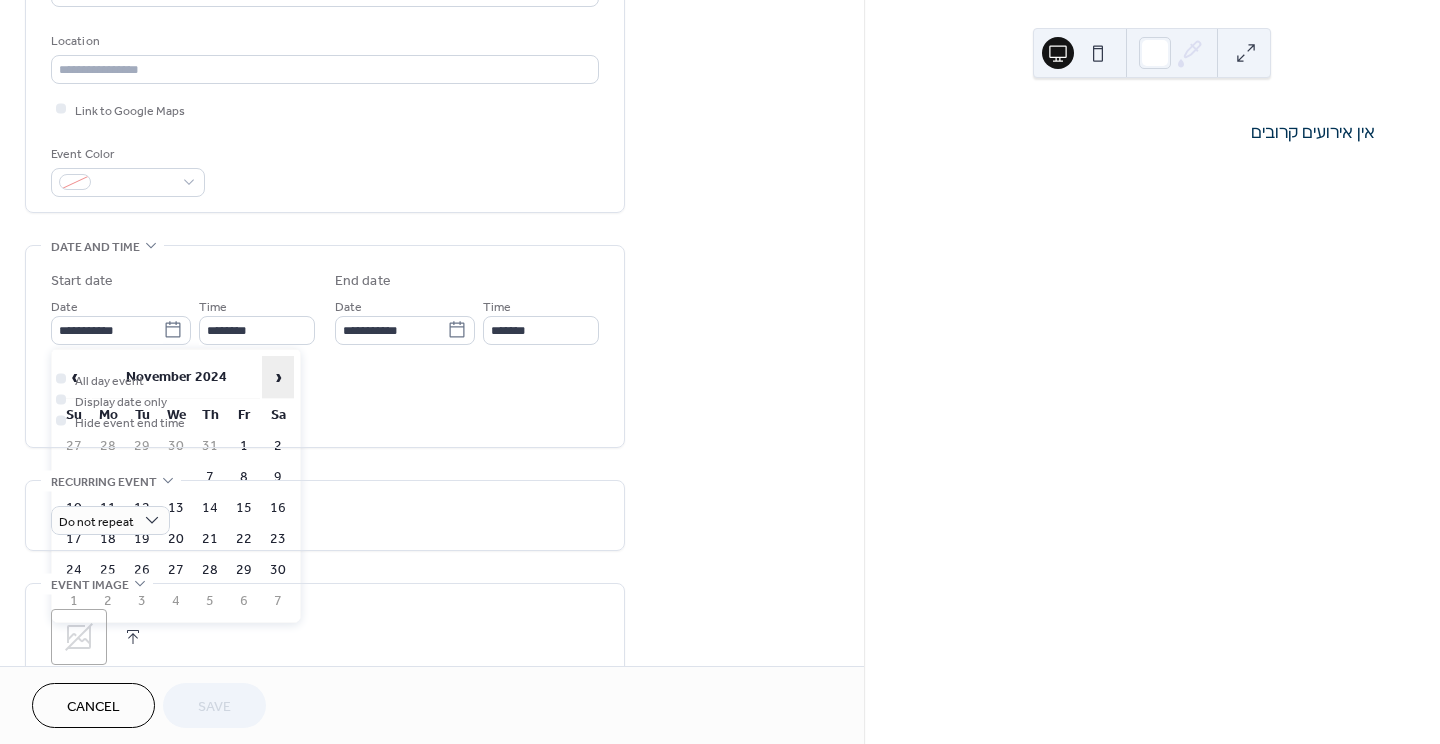 click on "›" at bounding box center [278, 377] 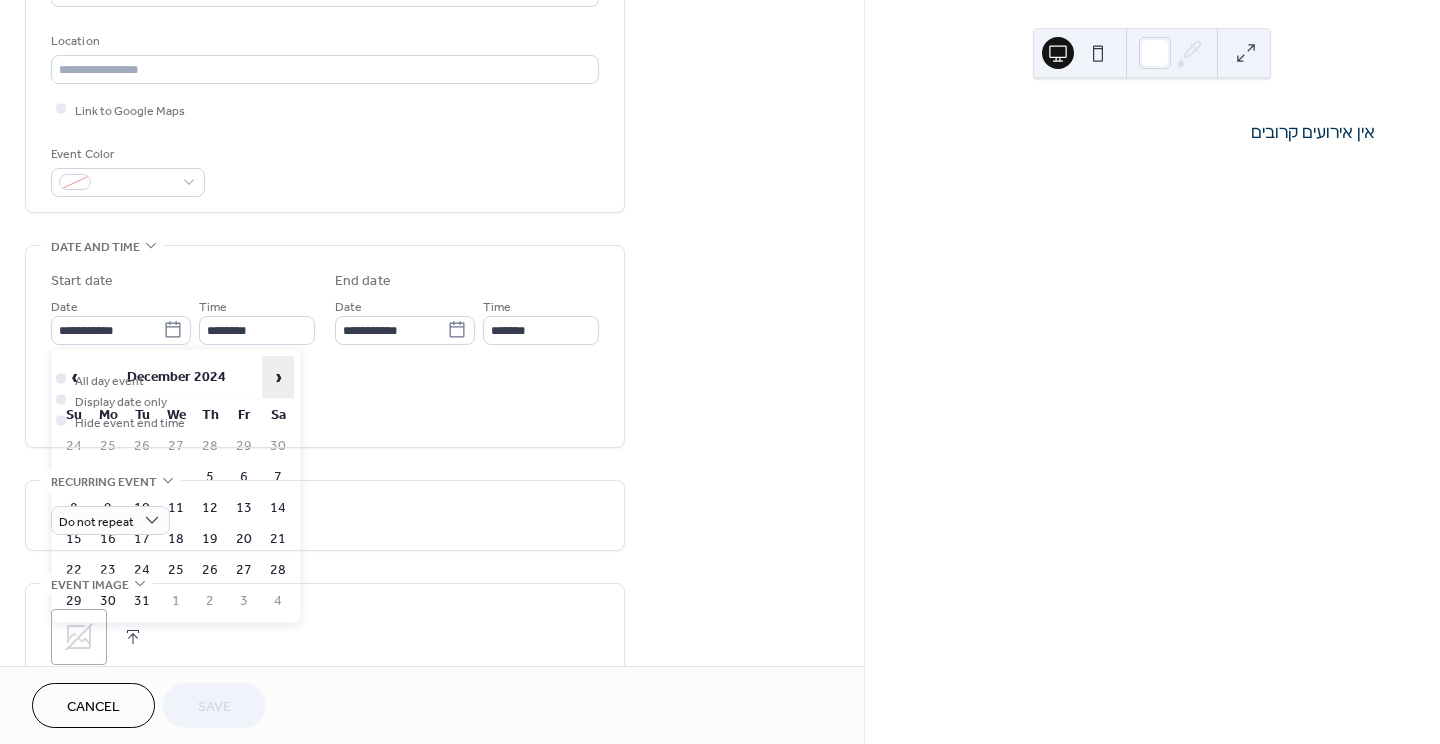 click on "›" at bounding box center (278, 377) 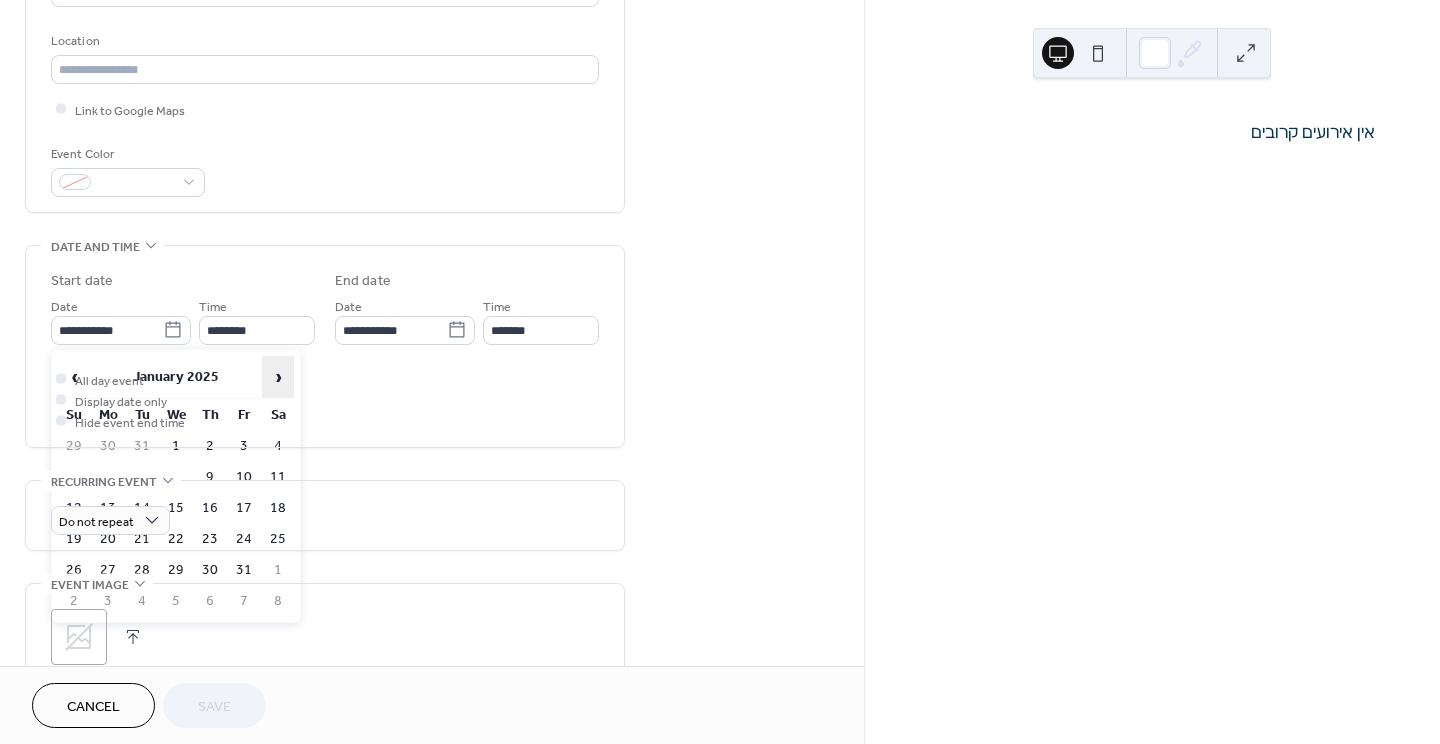 click on "›" at bounding box center [278, 377] 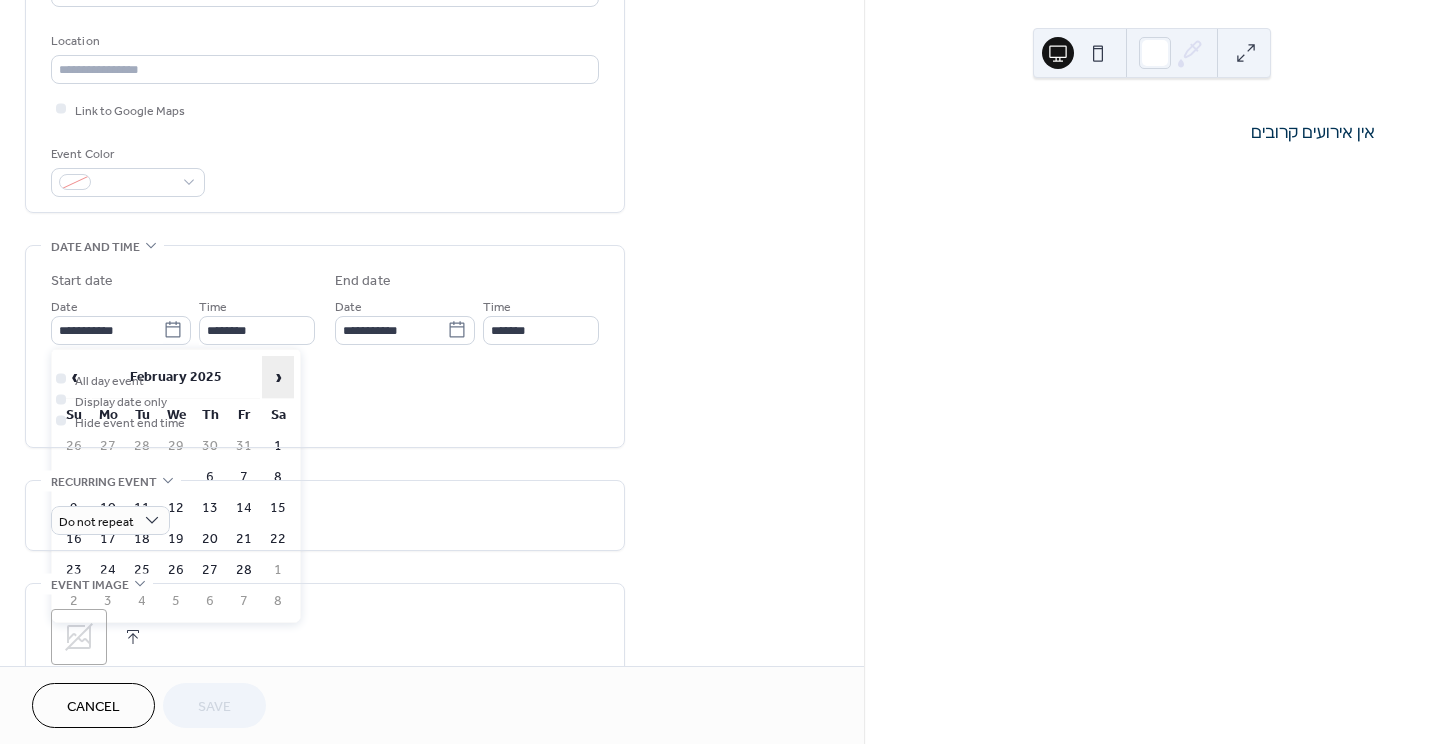 click on "›" at bounding box center [278, 377] 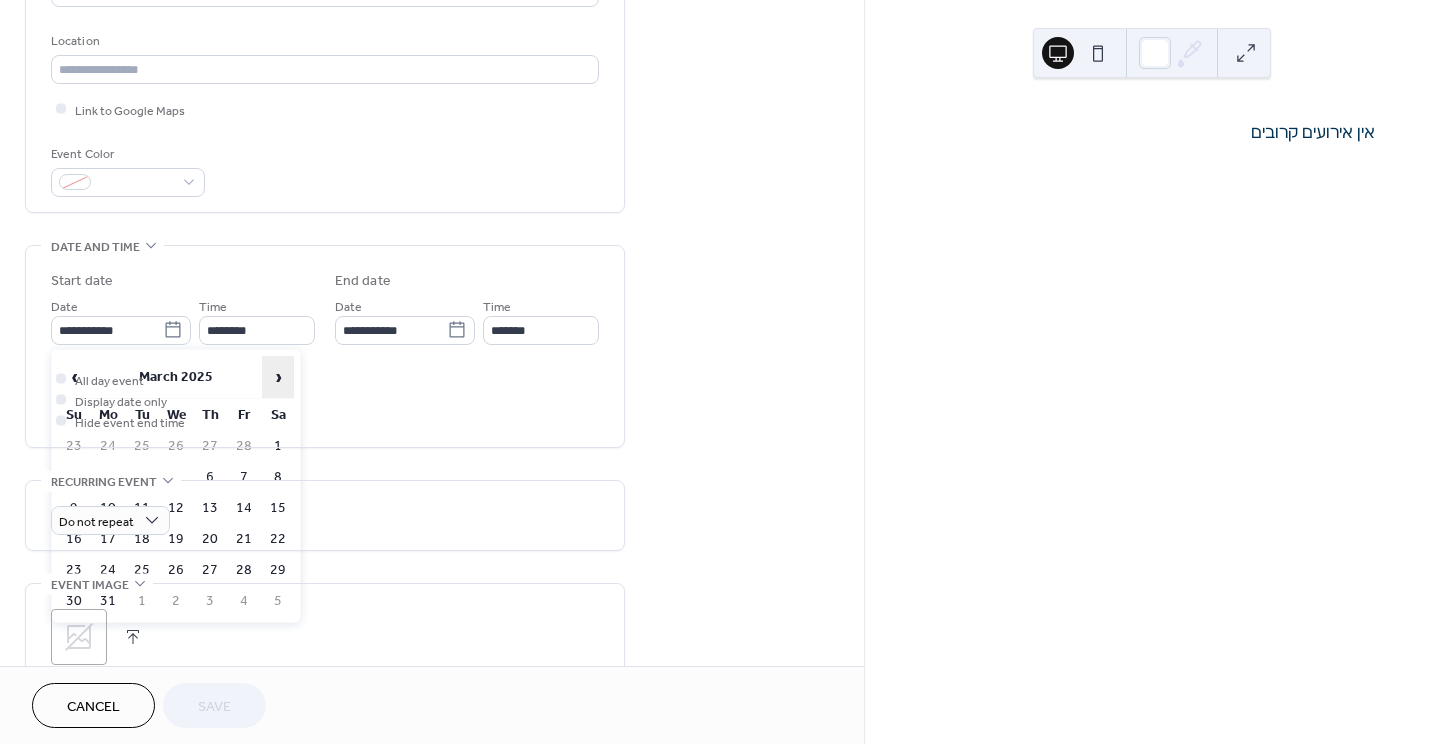 click on "›" at bounding box center [278, 377] 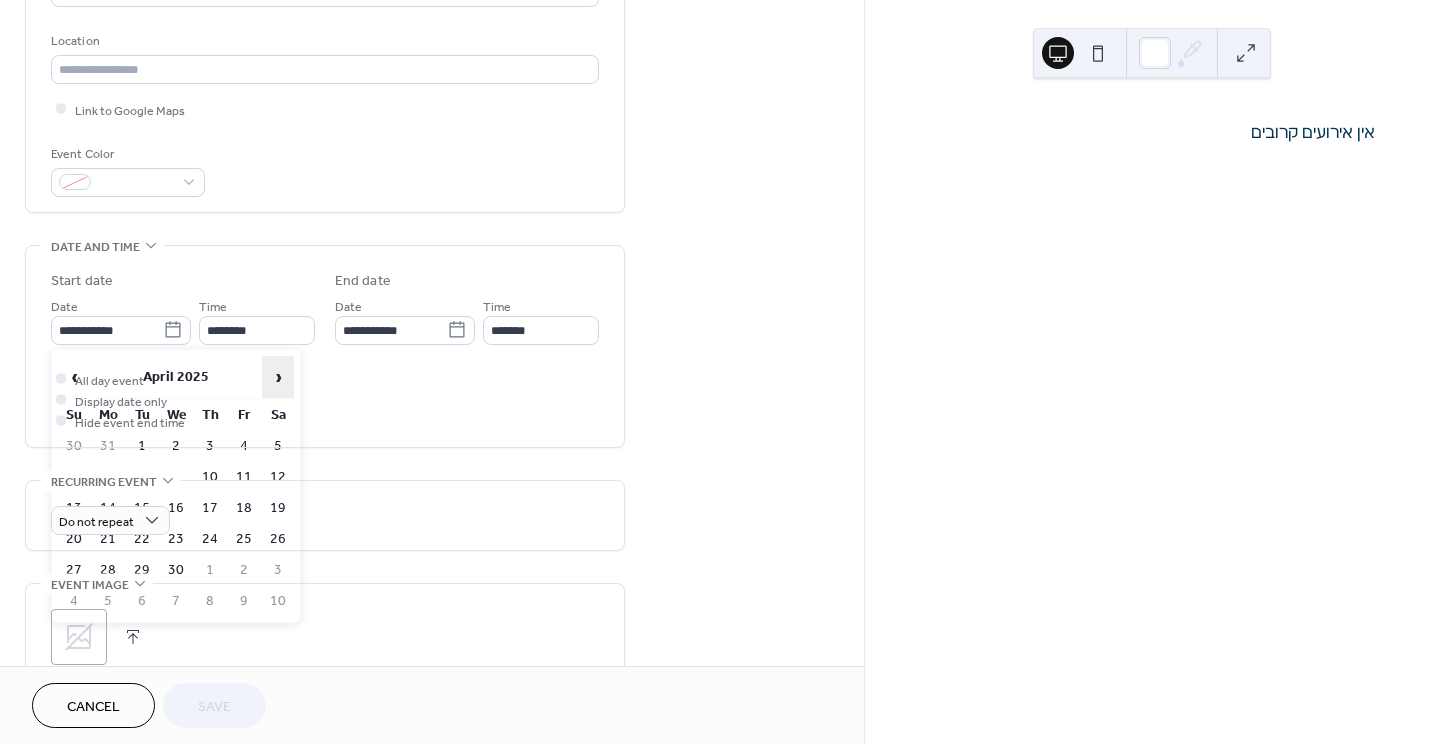 click on "›" at bounding box center [278, 377] 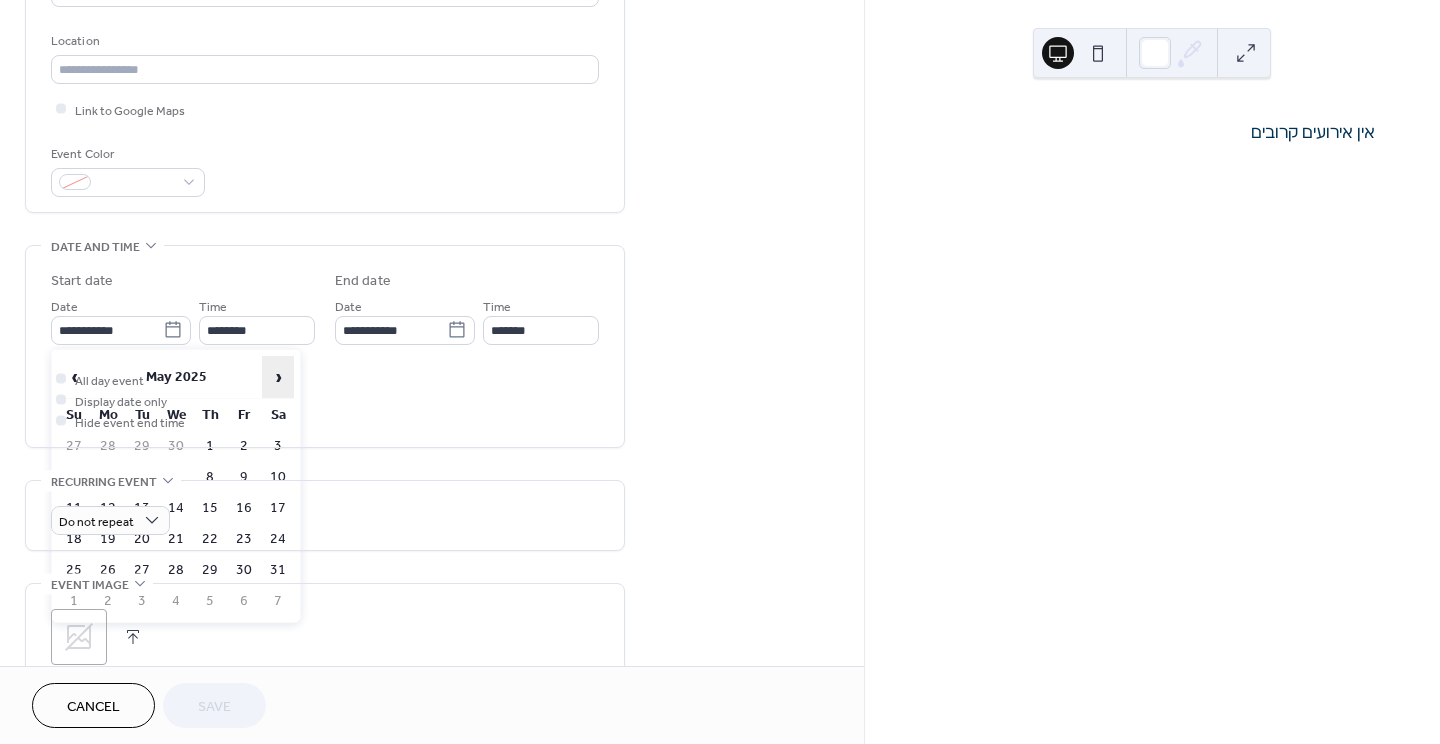 click on "›" at bounding box center [278, 377] 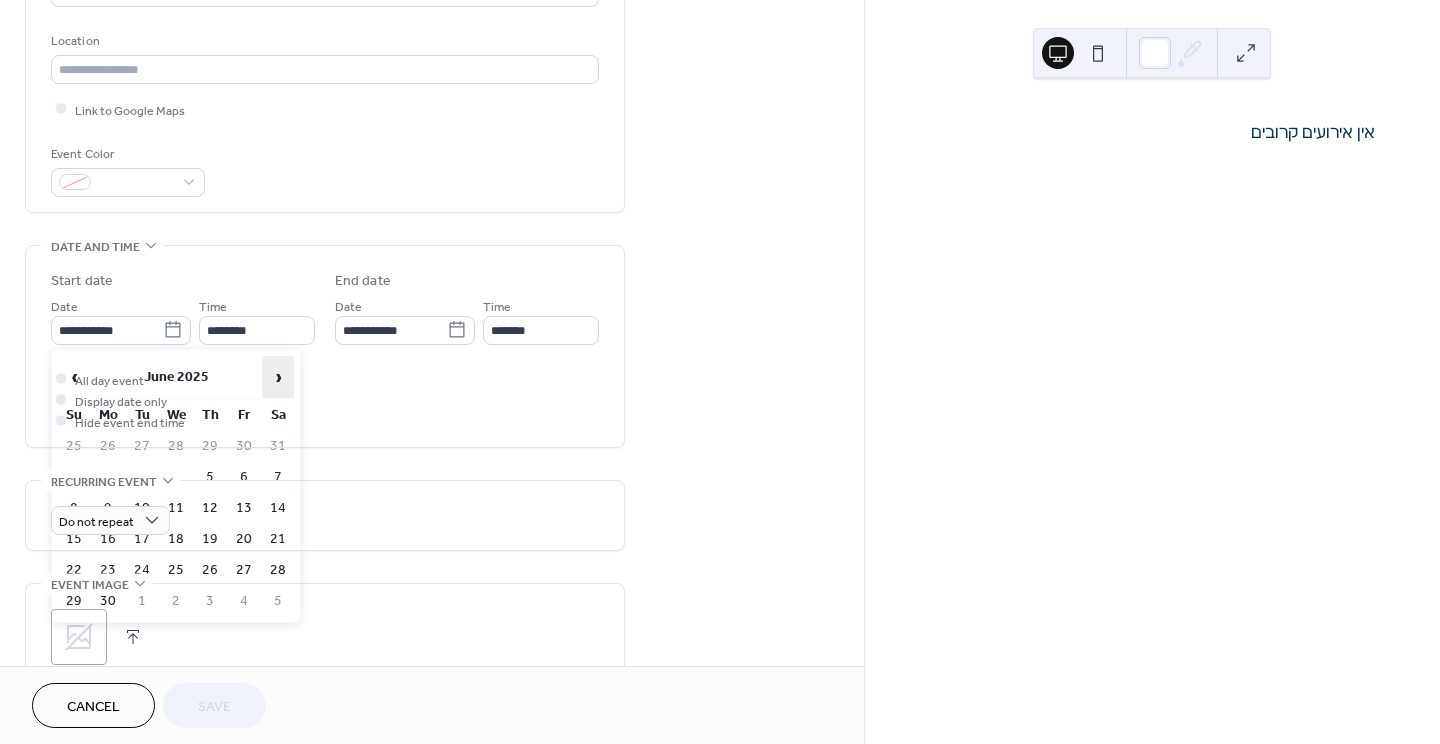 click on "›" at bounding box center [278, 377] 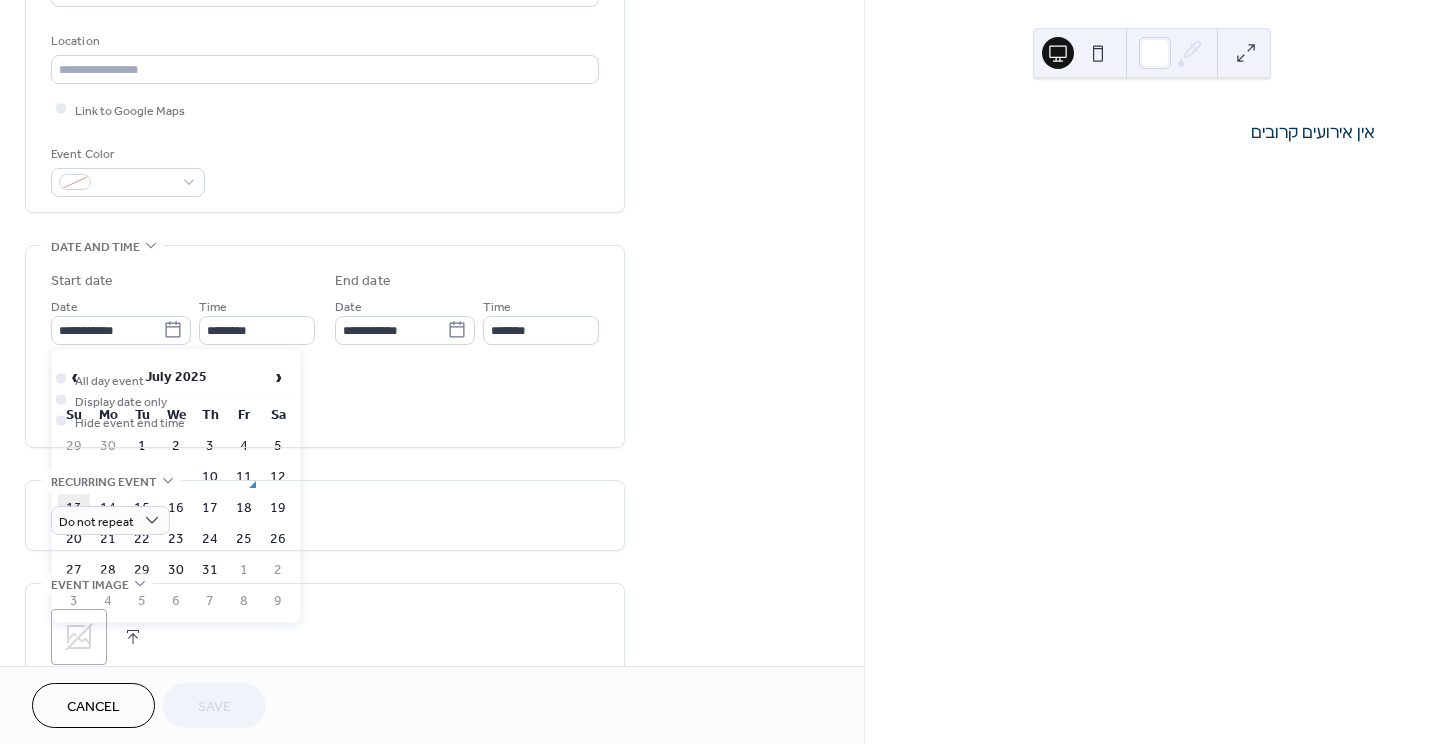 click on "13" at bounding box center [74, 508] 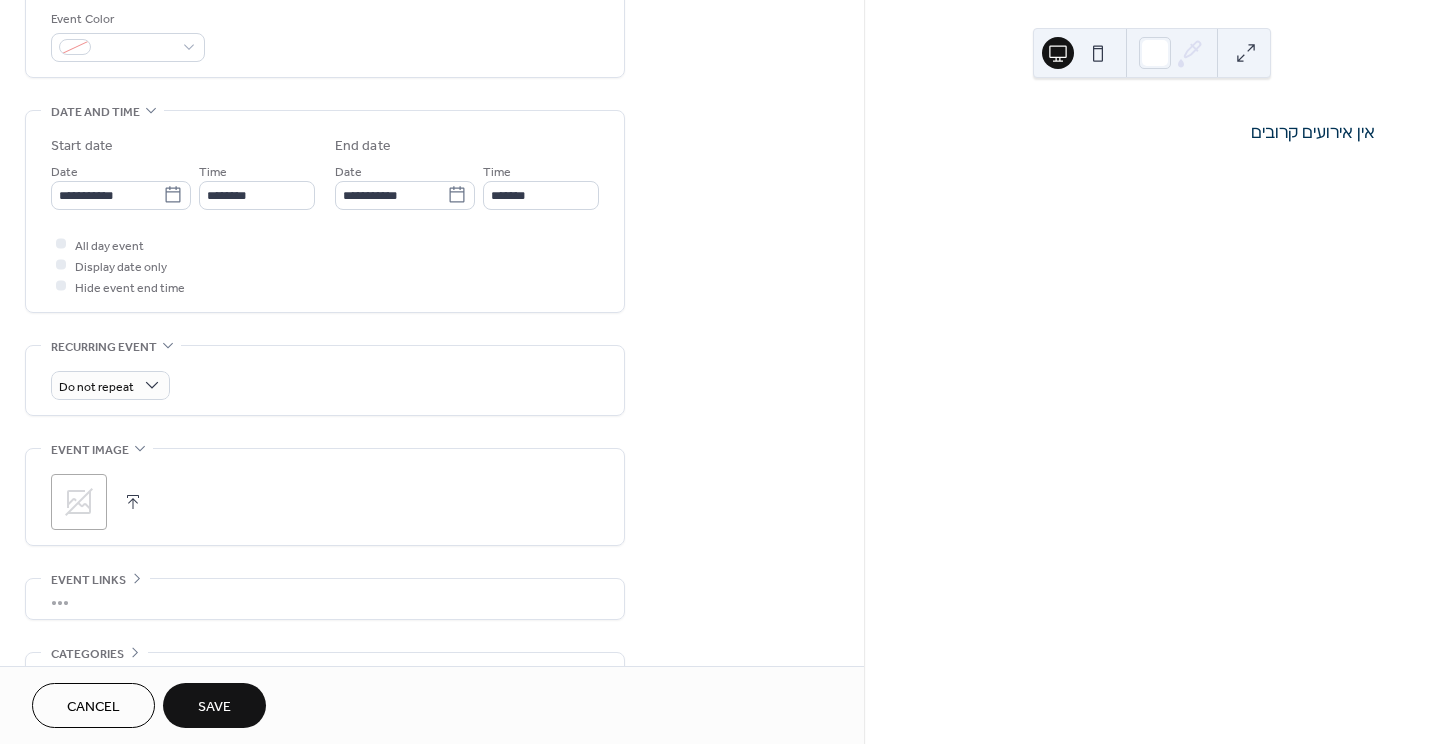 scroll, scrollTop: 662, scrollLeft: 0, axis: vertical 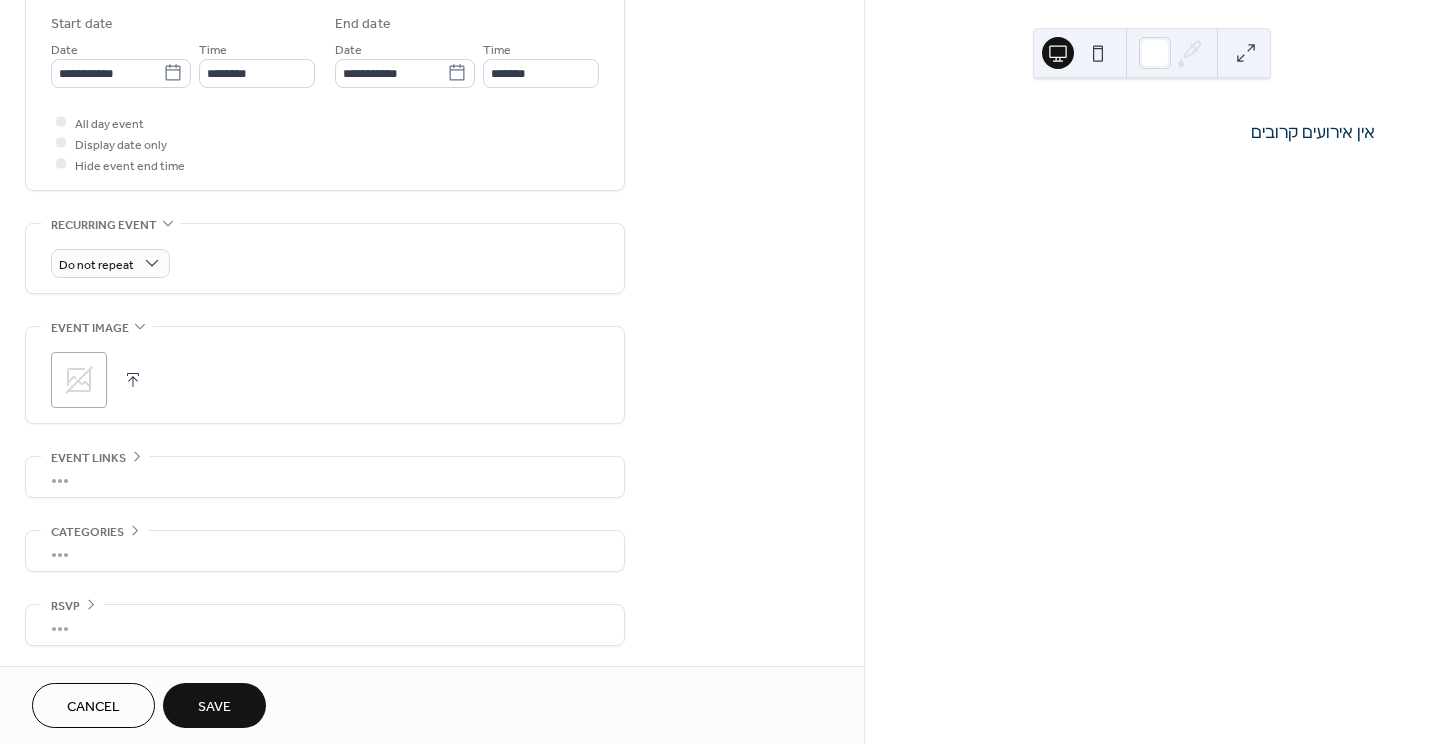 click on "•••" at bounding box center [325, 477] 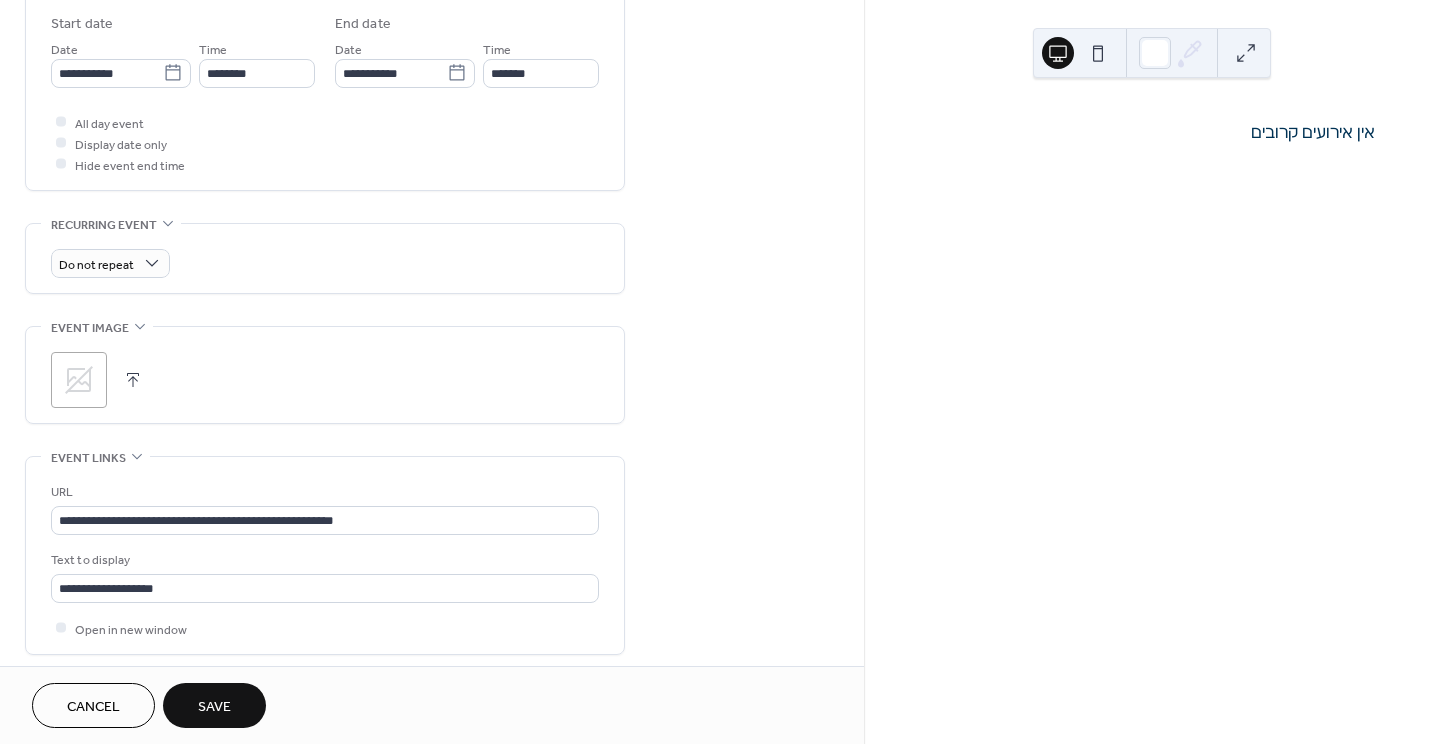 scroll, scrollTop: 662, scrollLeft: 0, axis: vertical 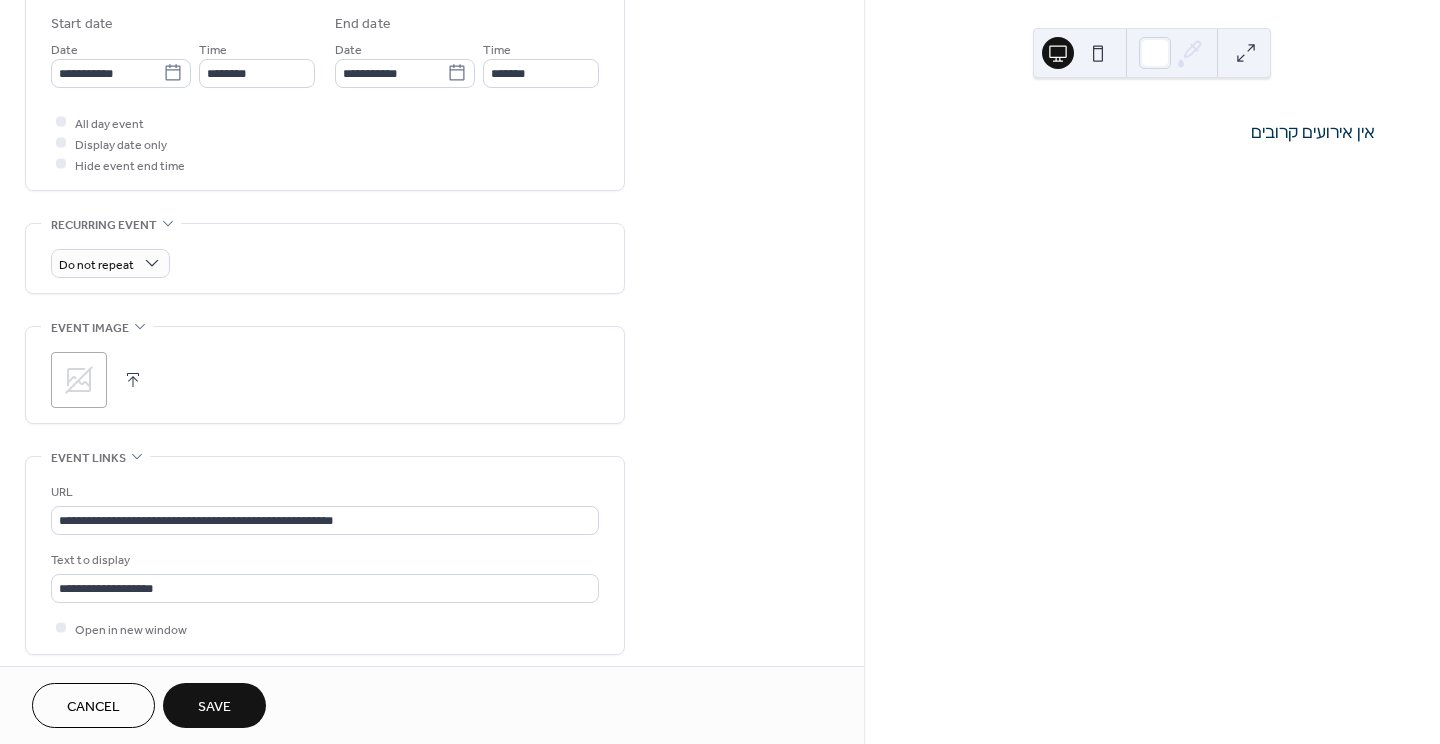 click on "Save" at bounding box center [214, 705] 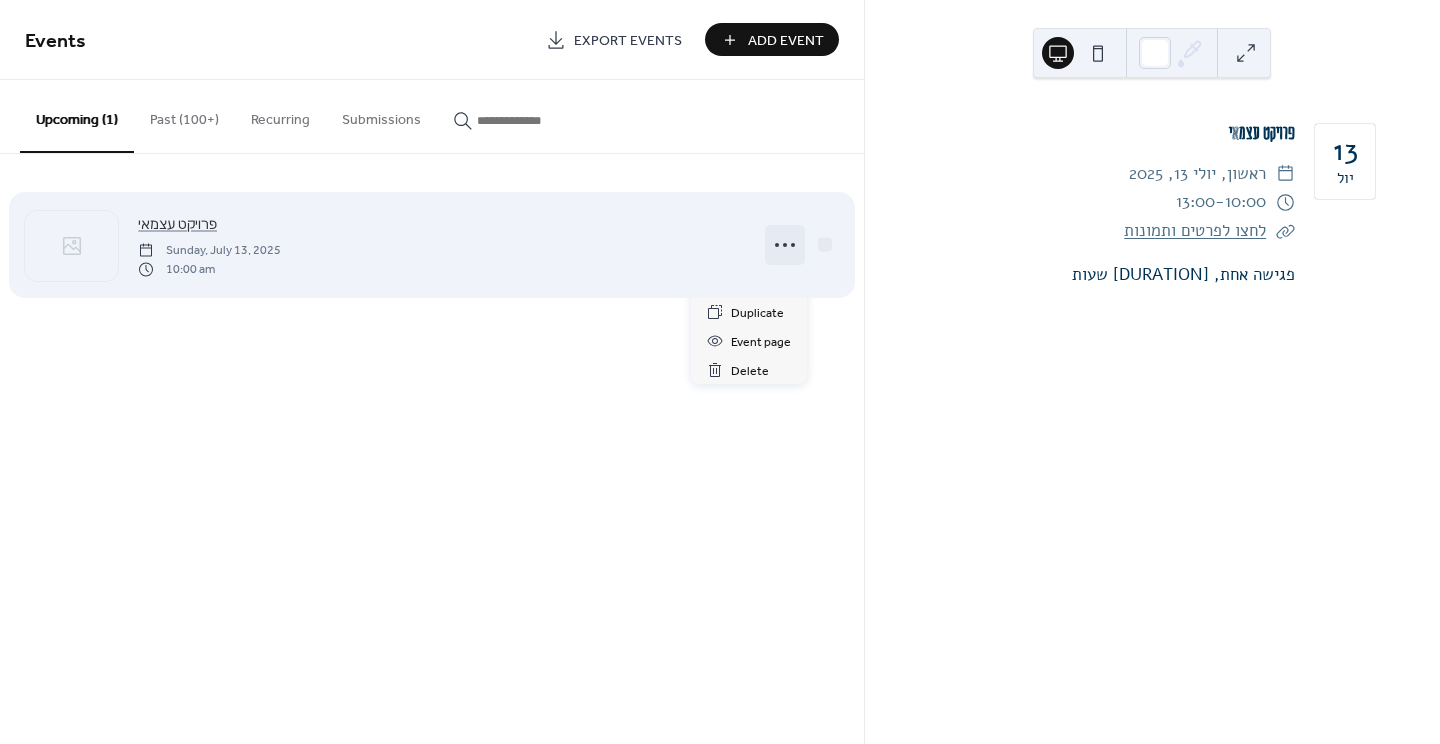 click 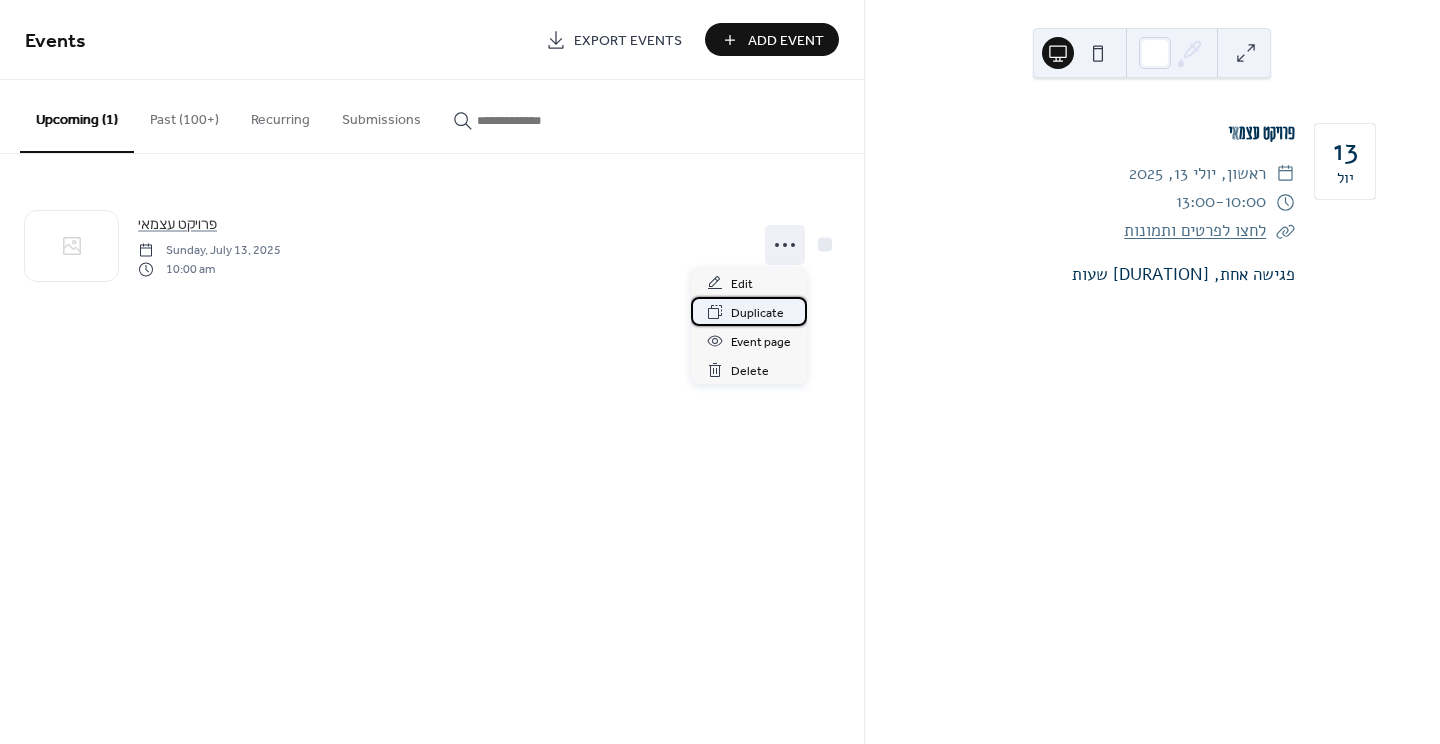 click on "Duplicate" at bounding box center [757, 313] 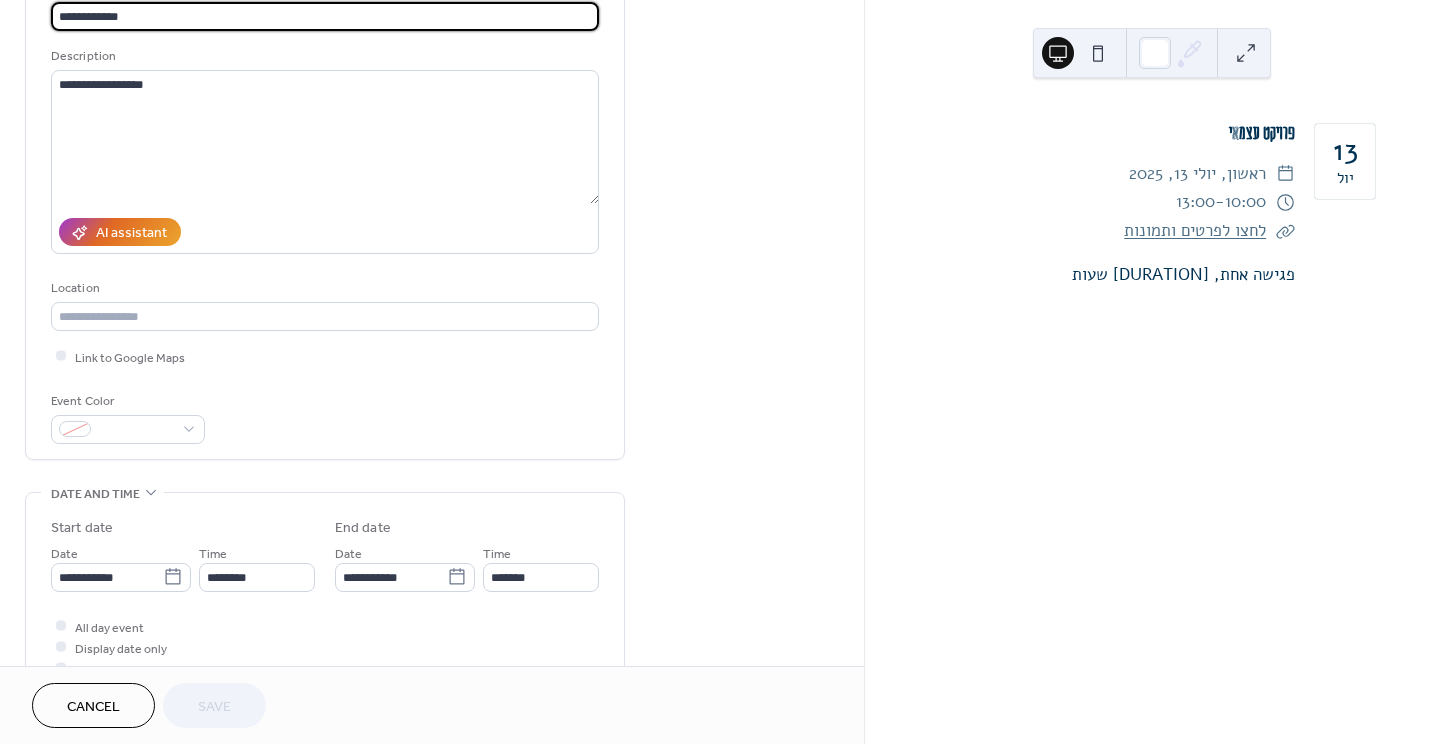 scroll, scrollTop: 74, scrollLeft: 0, axis: vertical 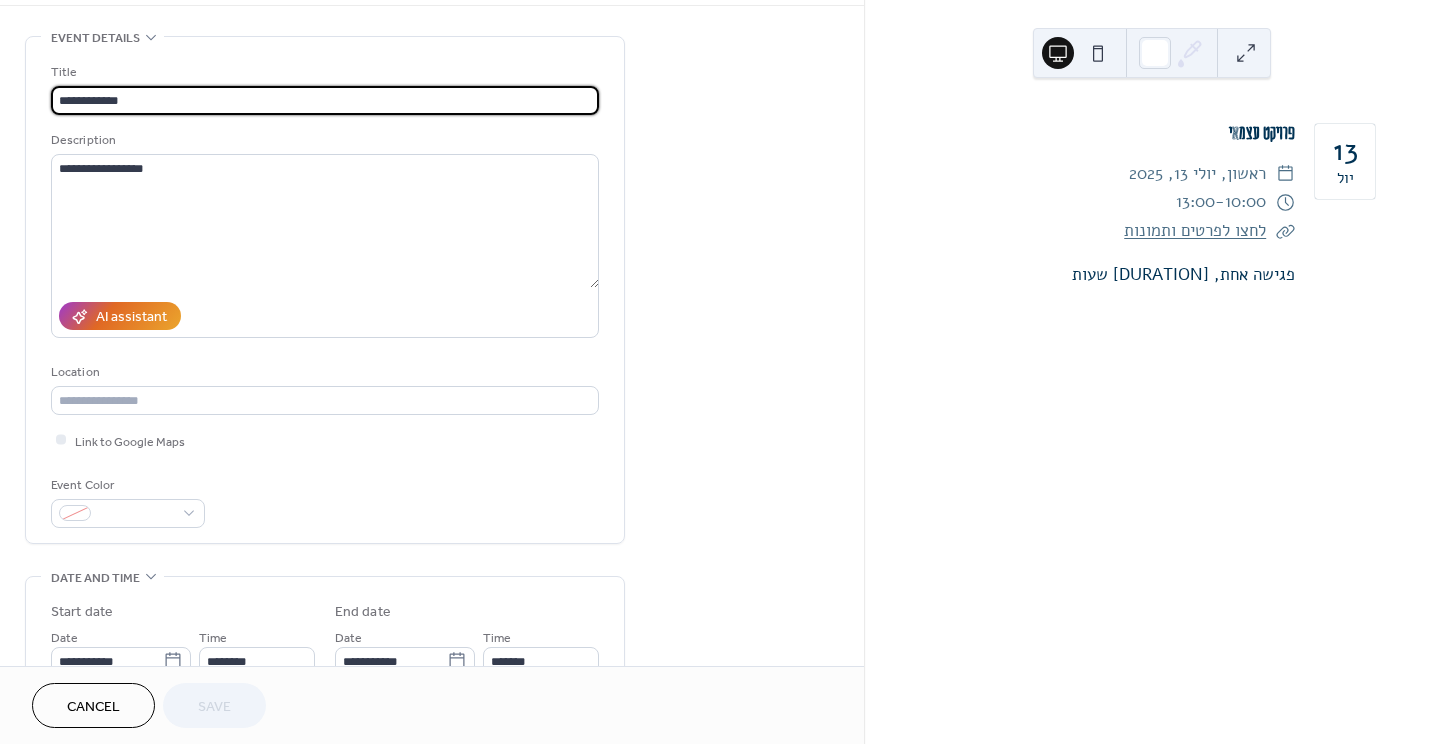 click 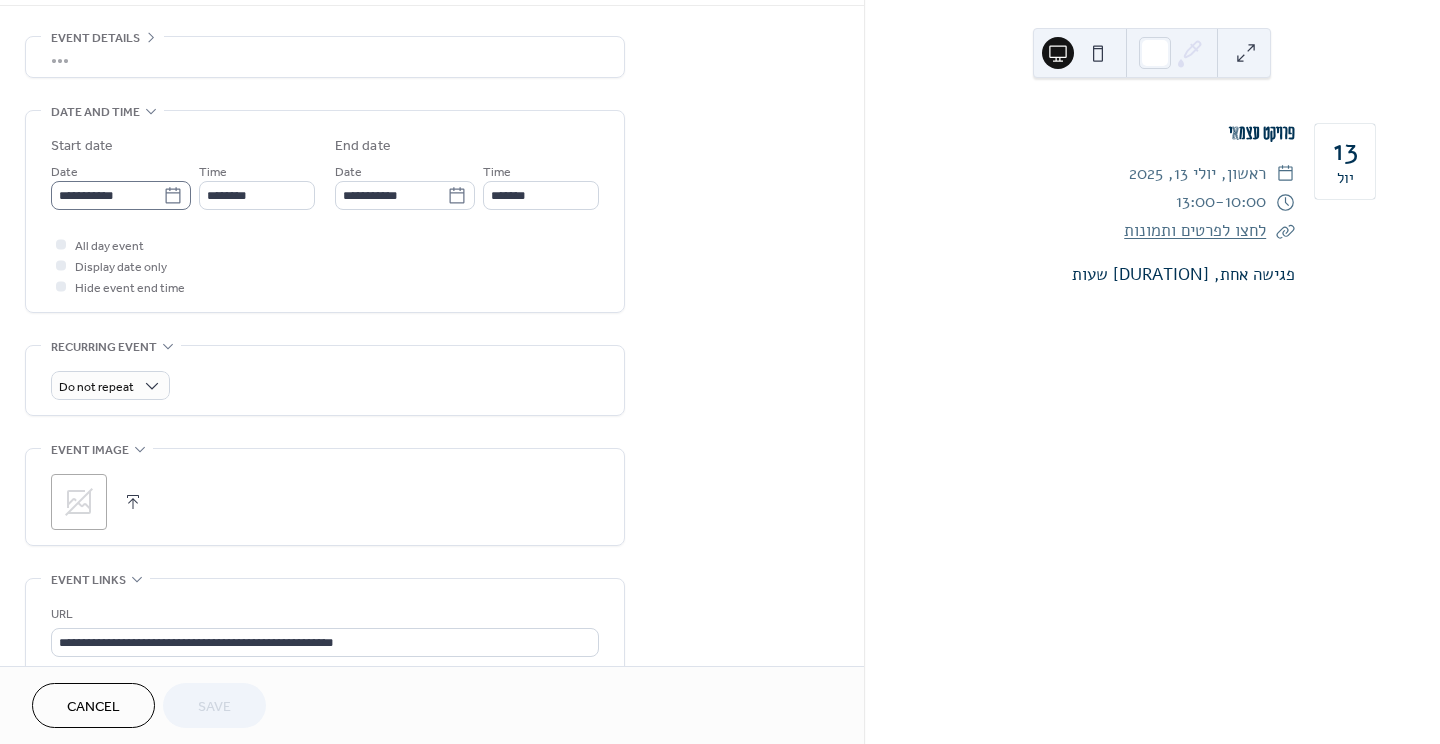 click 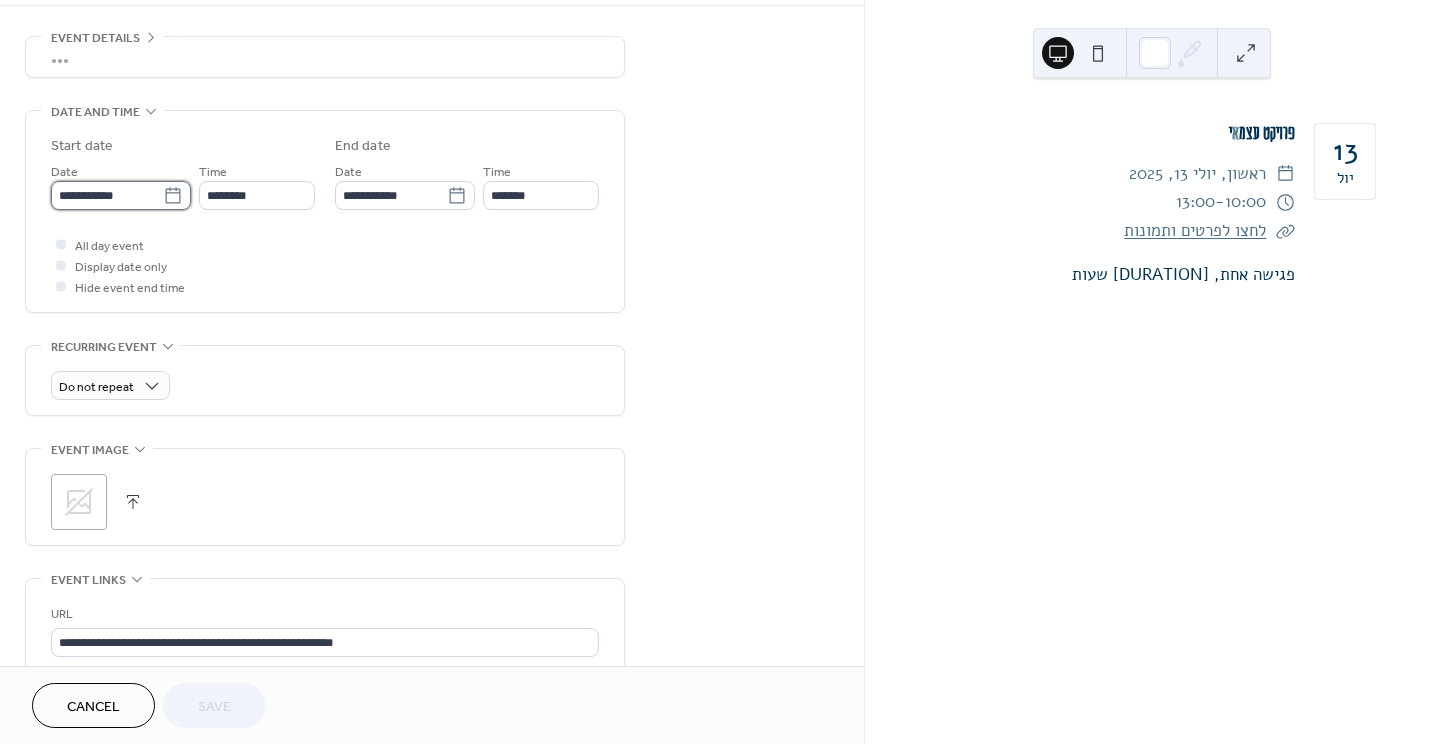 click on "**********" at bounding box center (107, 195) 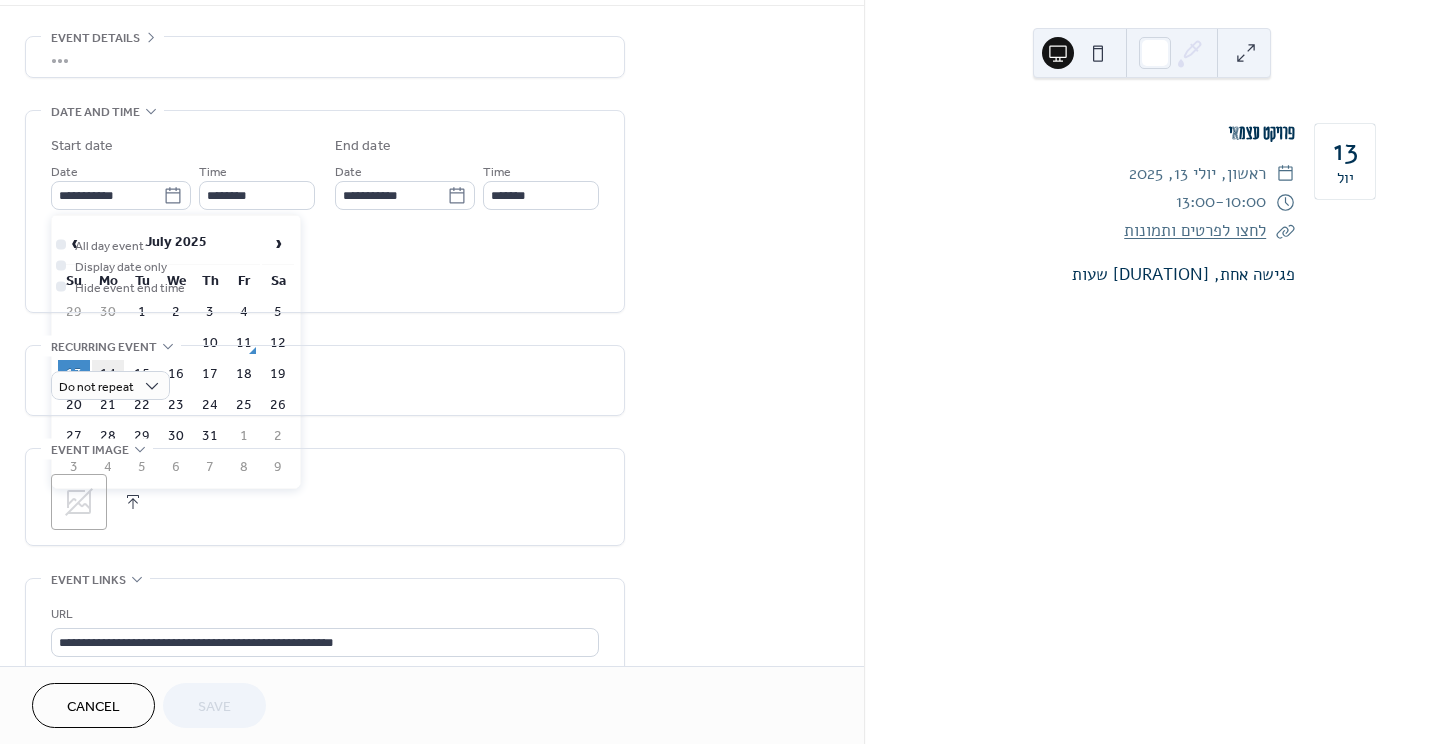 click on "14" at bounding box center [108, 374] 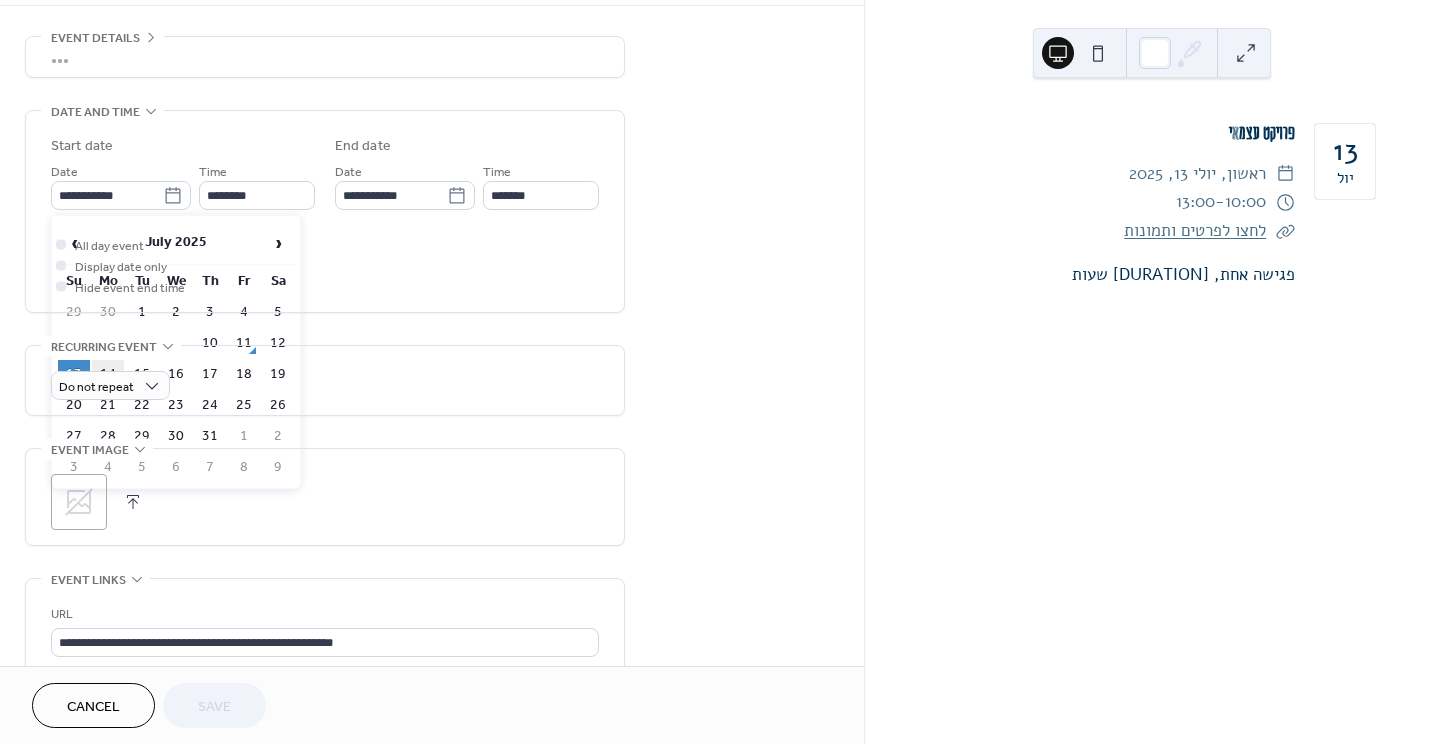 type on "**********" 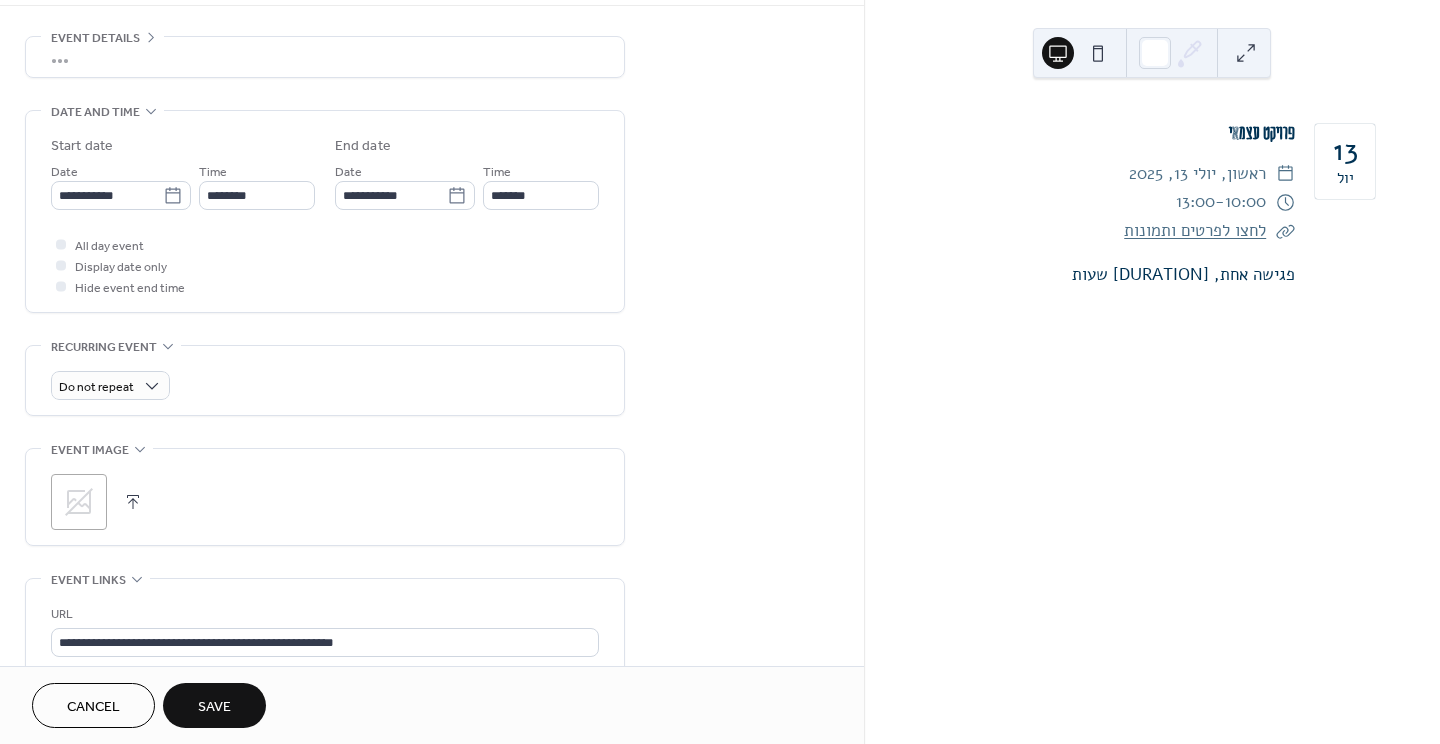 click on "Save" at bounding box center [214, 705] 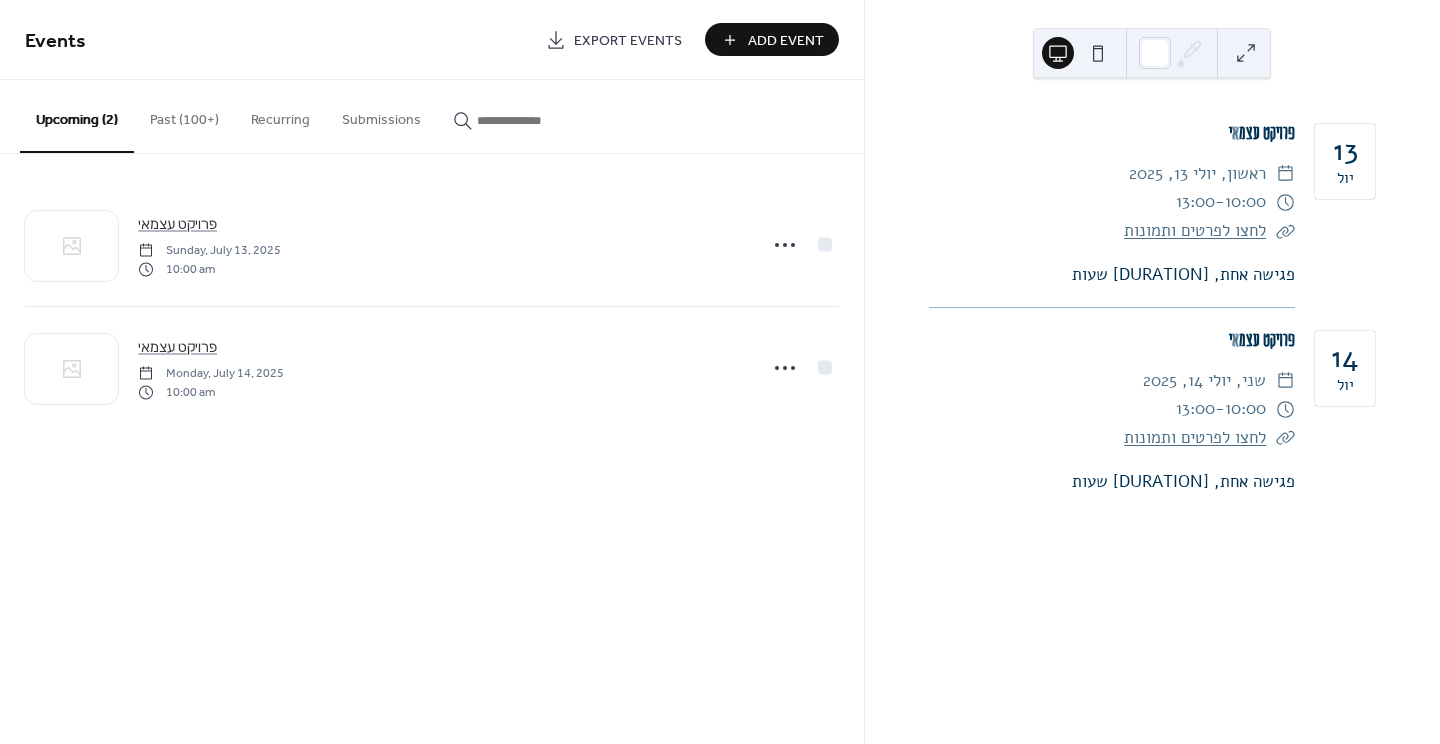 click on "Past  (100+)" at bounding box center [184, 115] 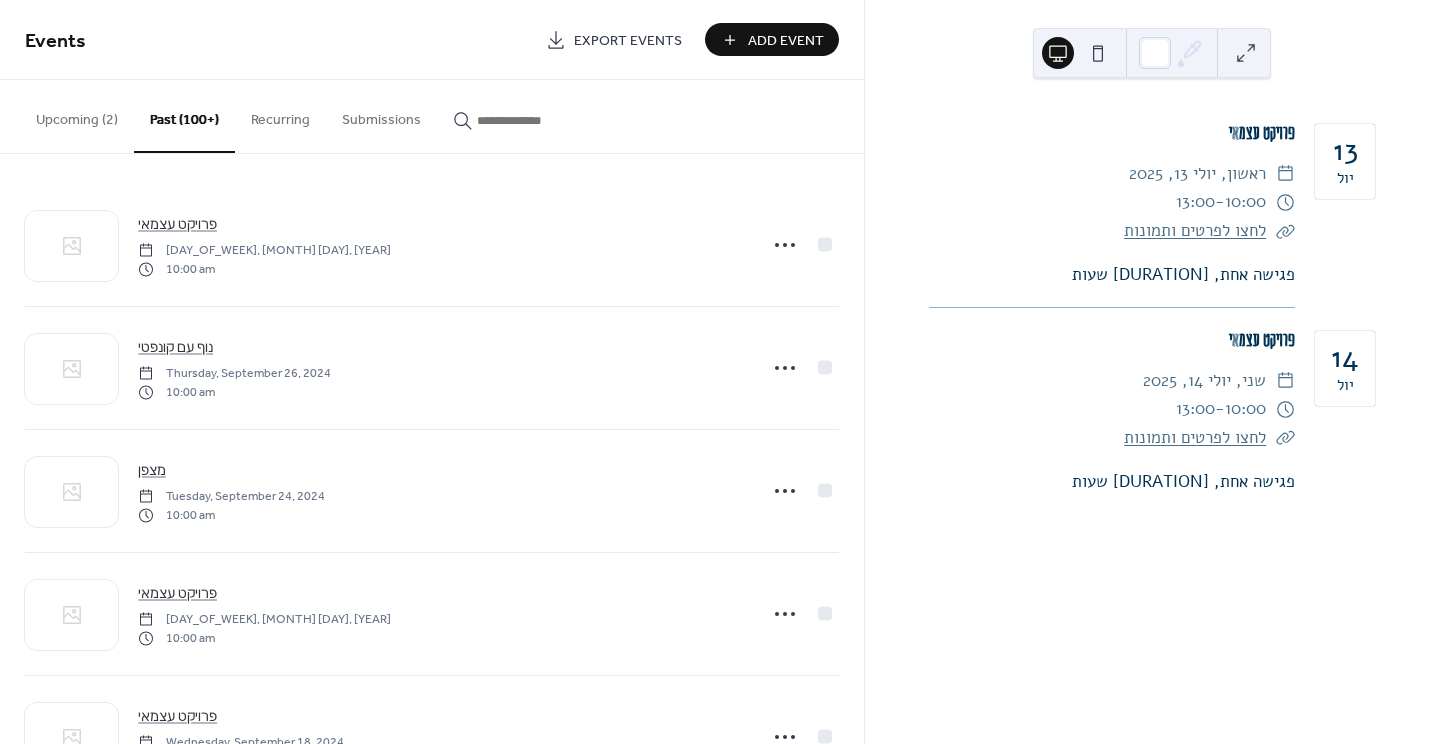 click on "Recurring" at bounding box center (280, 115) 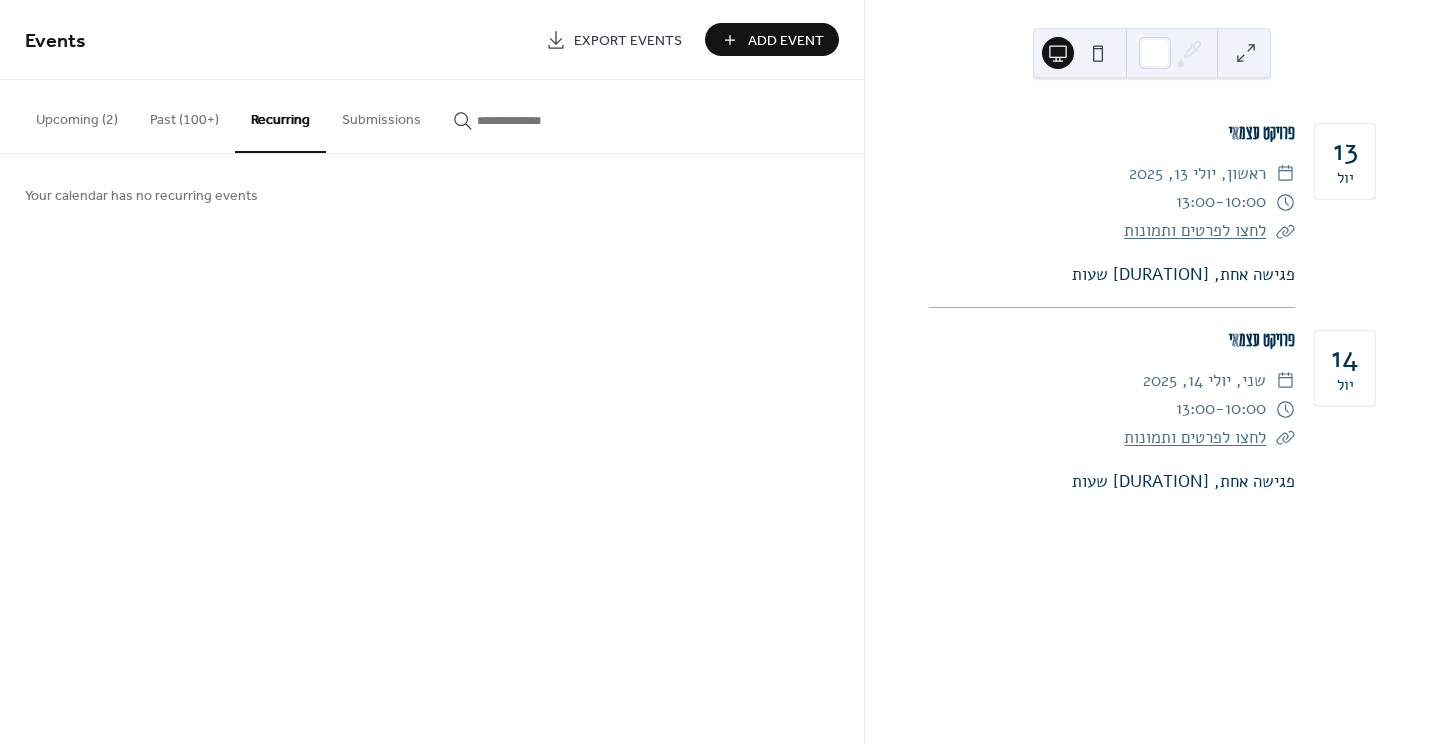click on "Upcoming  (2)" at bounding box center [77, 115] 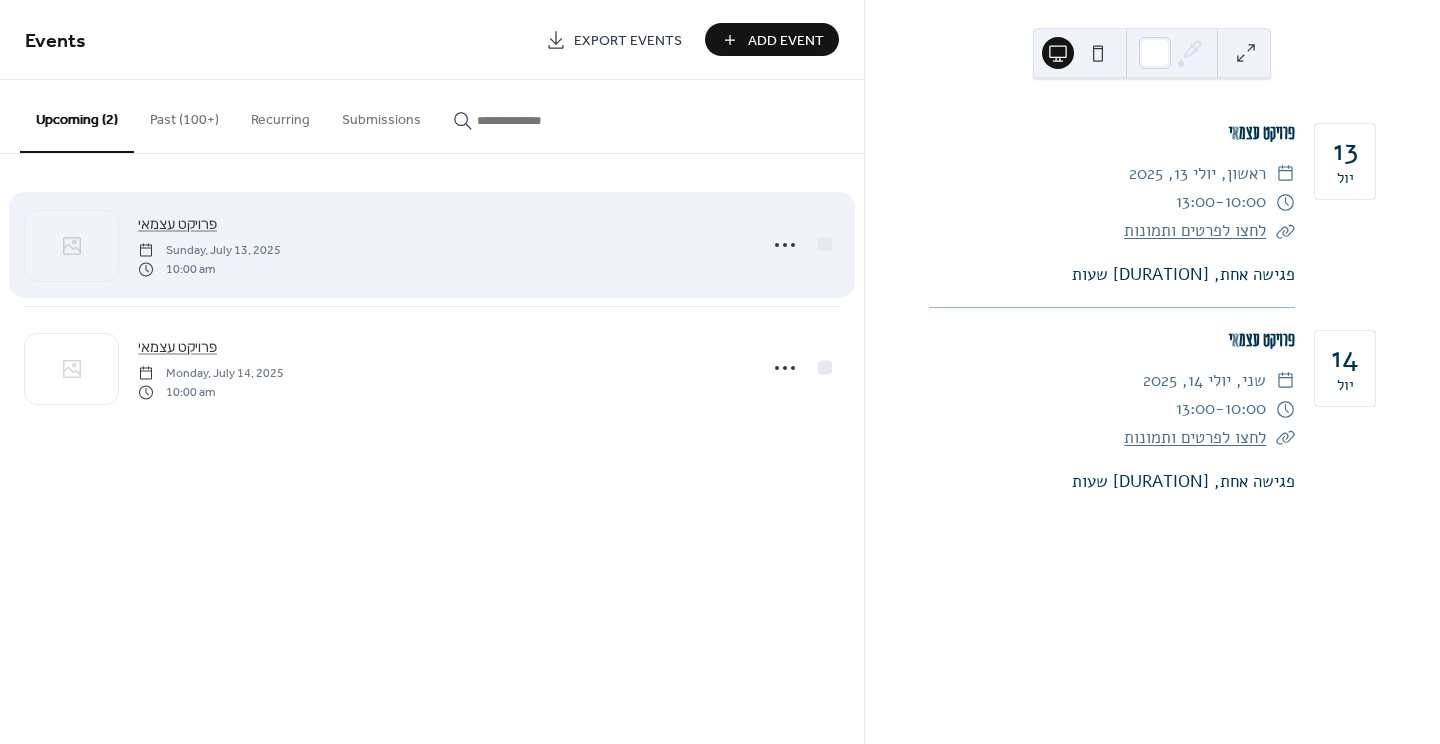click on "פרויקט עצמאי Sunday, July 13, 2025 10:00 am" at bounding box center [441, 245] 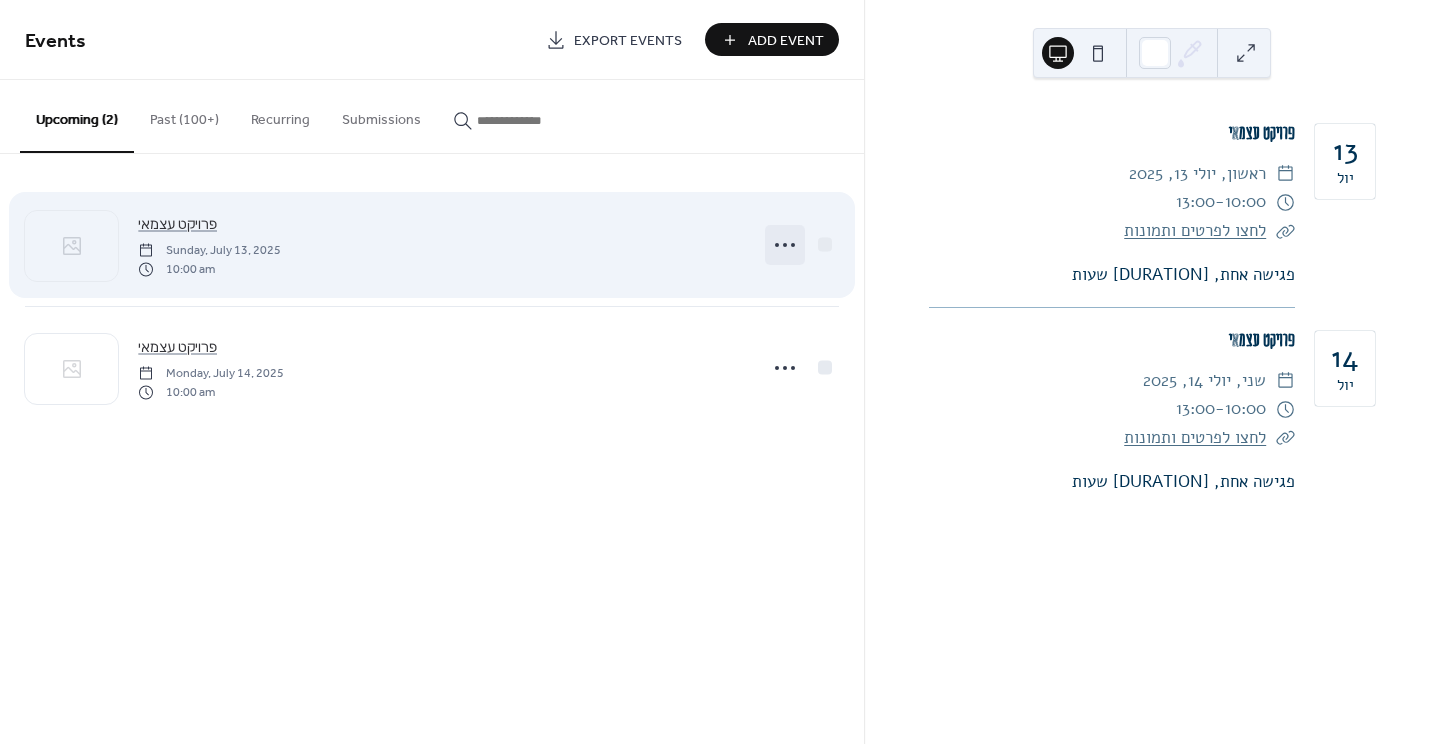 click 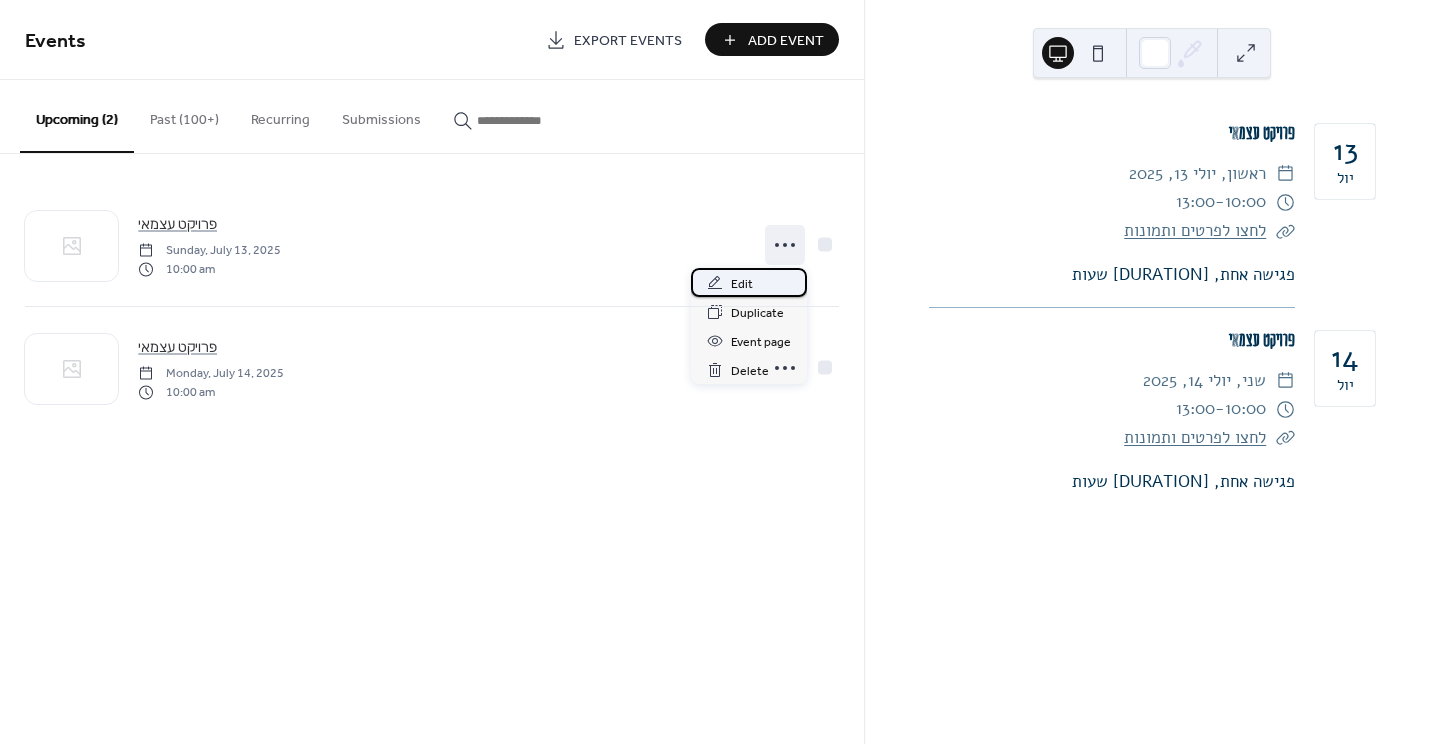 click on "Edit" at bounding box center [749, 282] 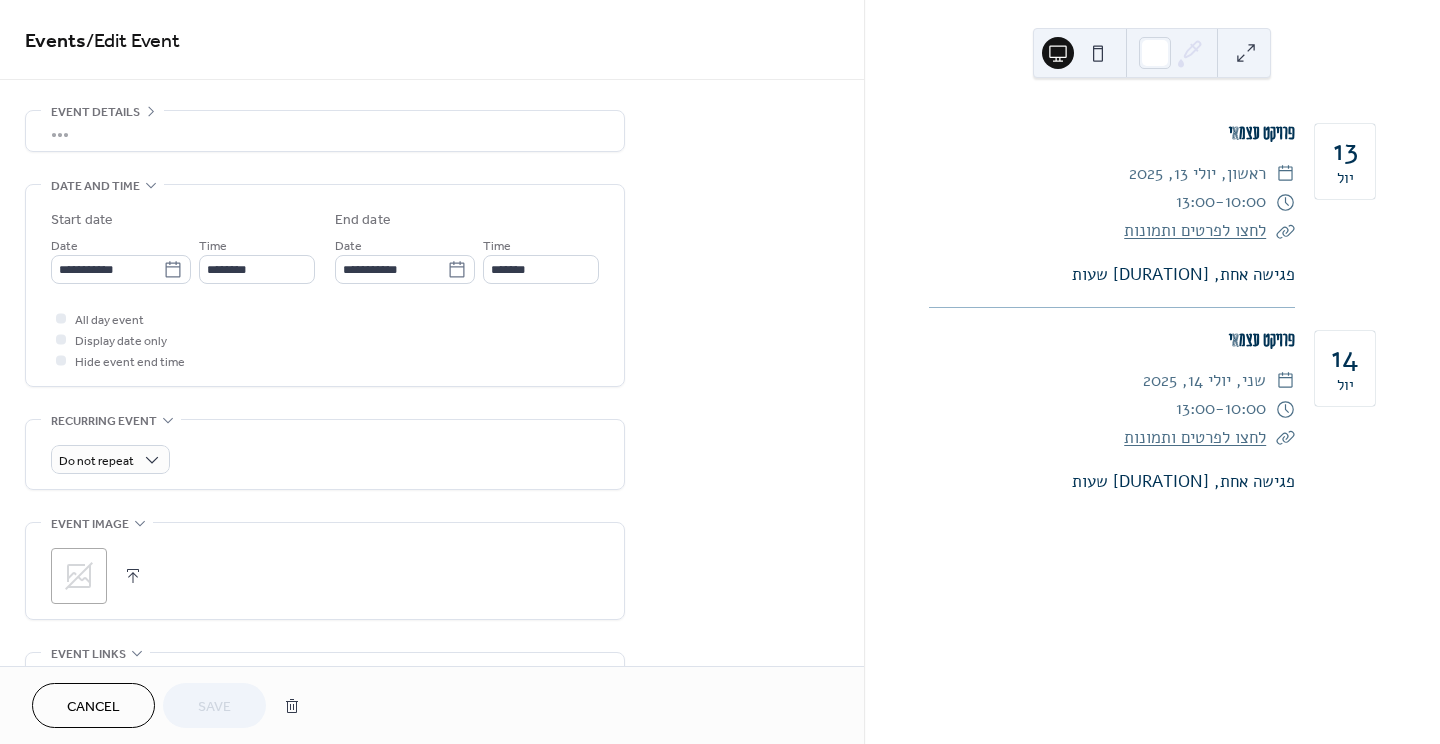 scroll, scrollTop: 63, scrollLeft: 0, axis: vertical 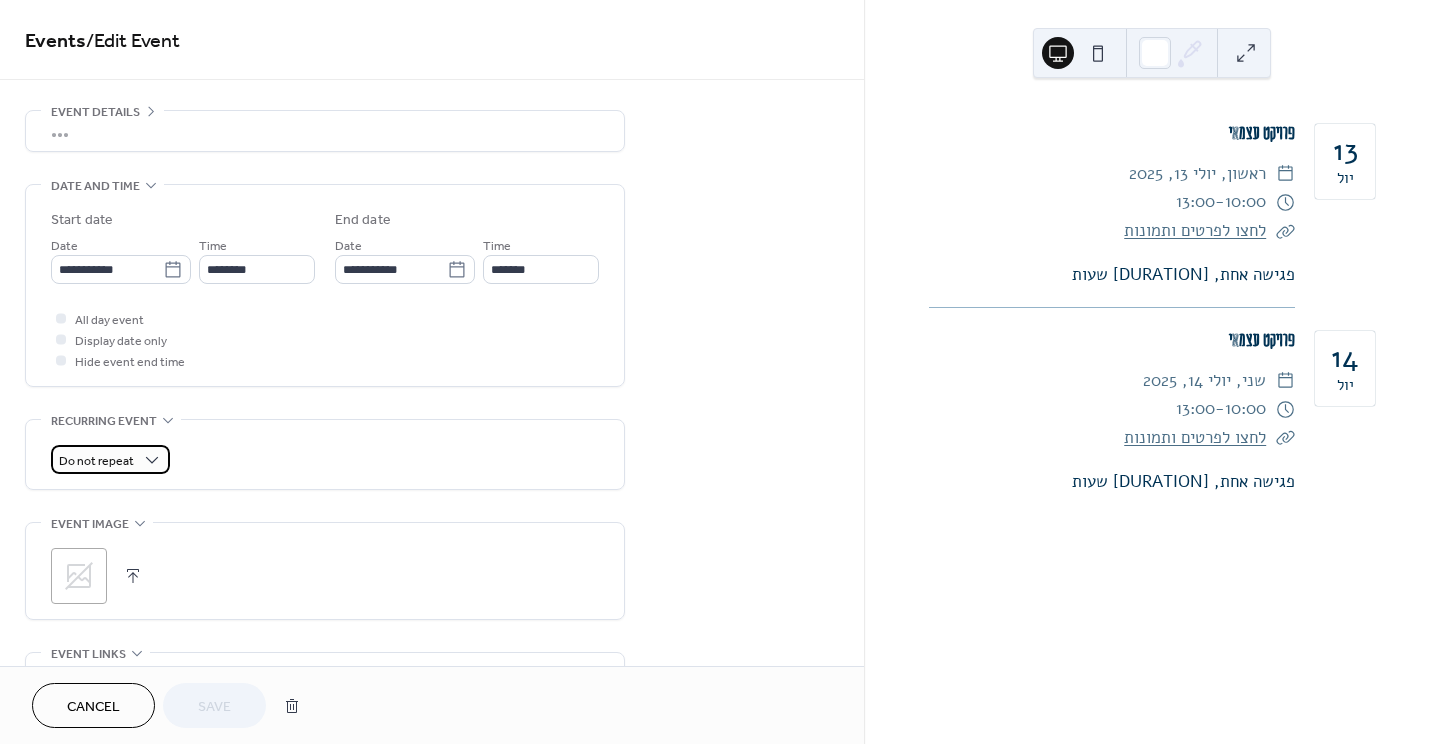 click on "Do not repeat" at bounding box center (96, 461) 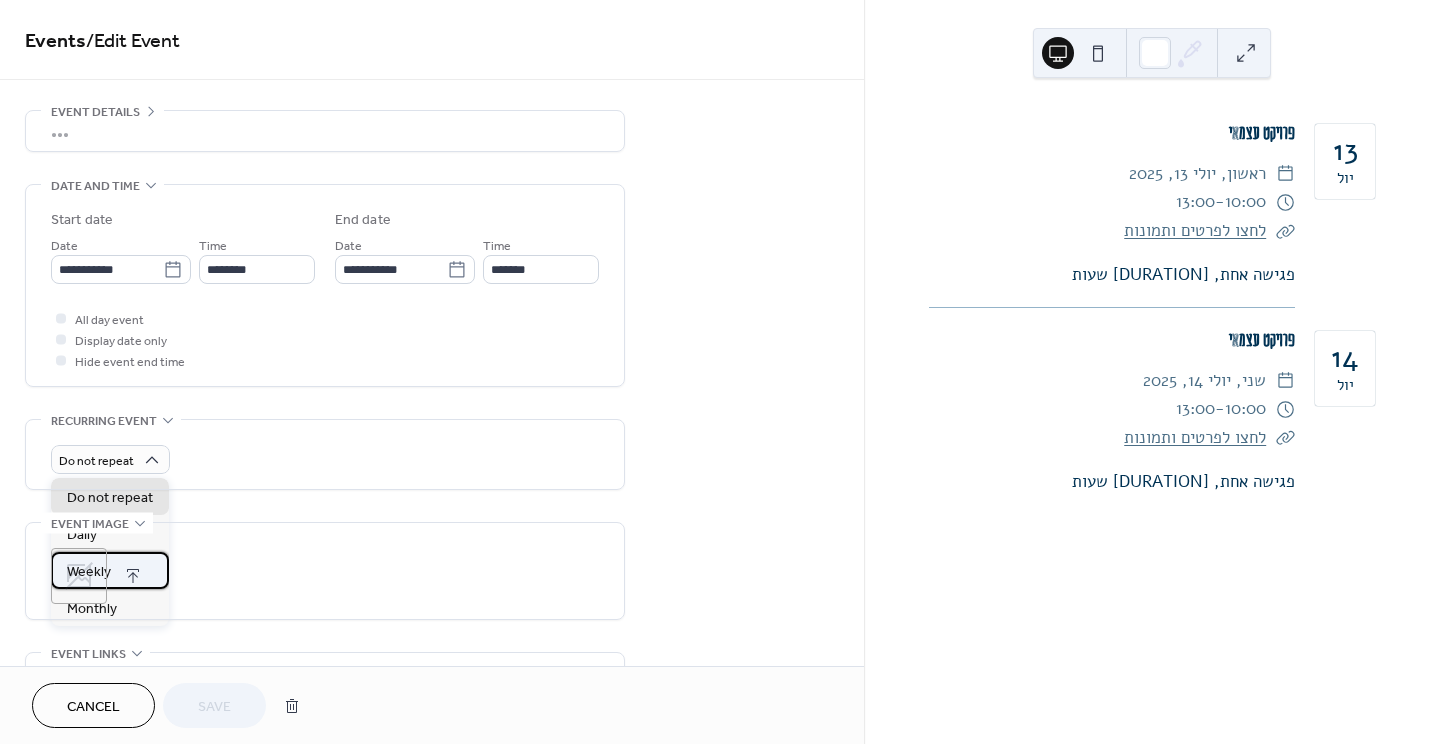 click on "Weekly" at bounding box center [110, 570] 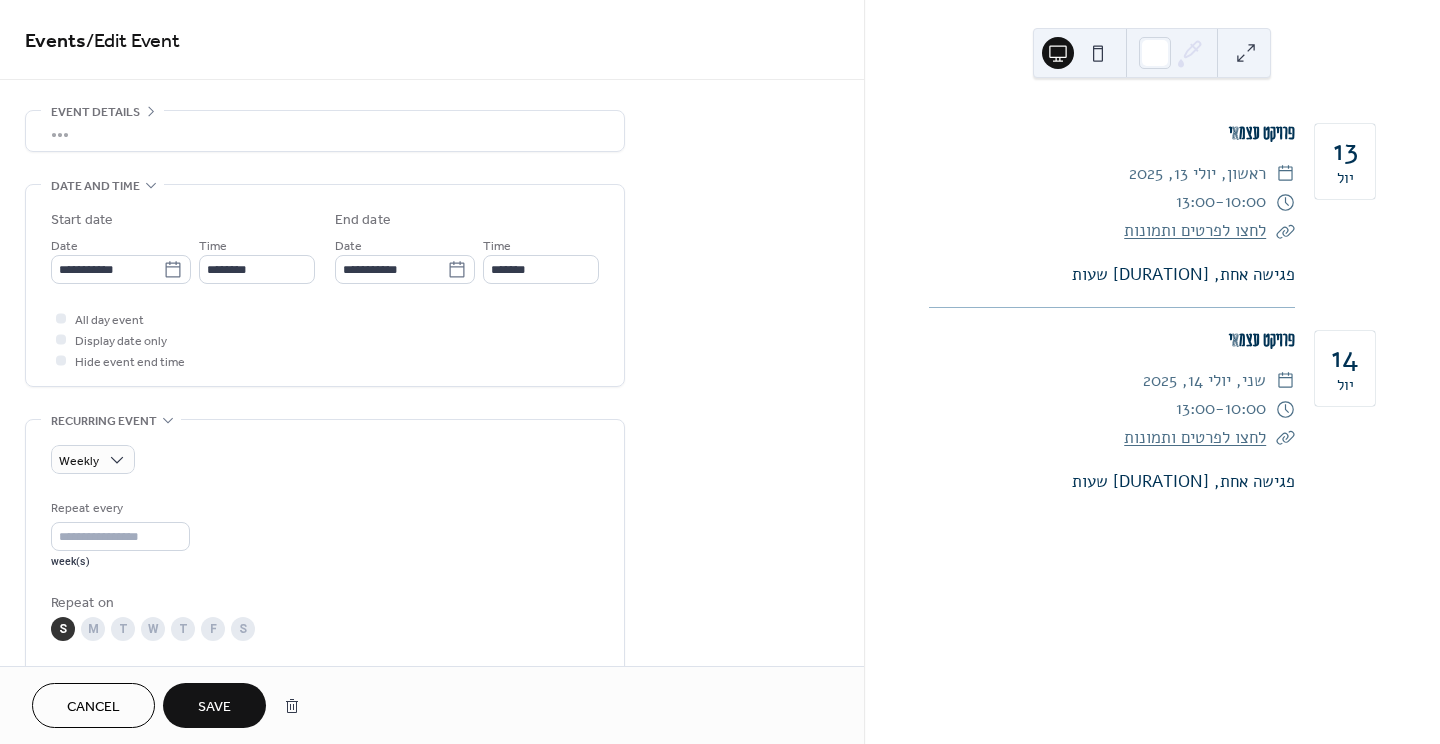scroll, scrollTop: 6, scrollLeft: 0, axis: vertical 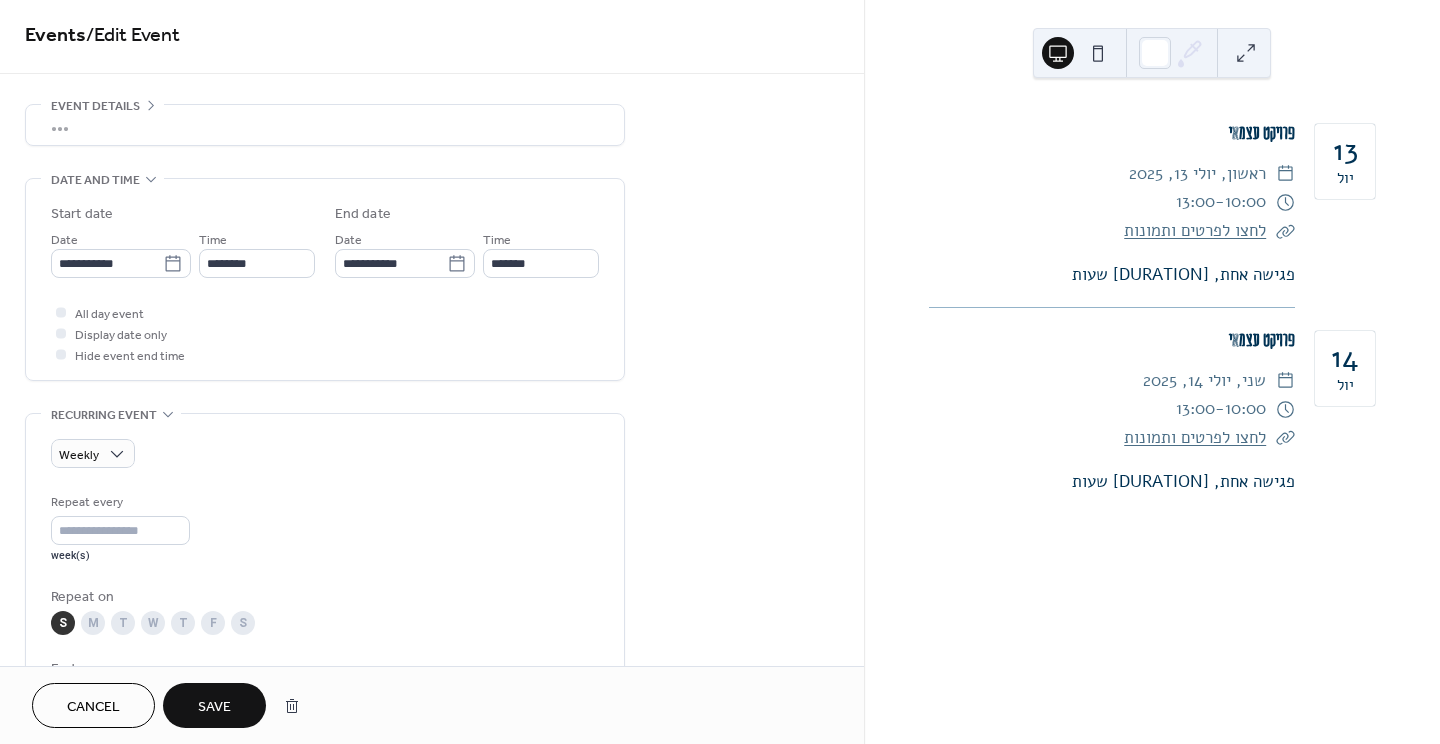 click on "M" at bounding box center [93, 623] 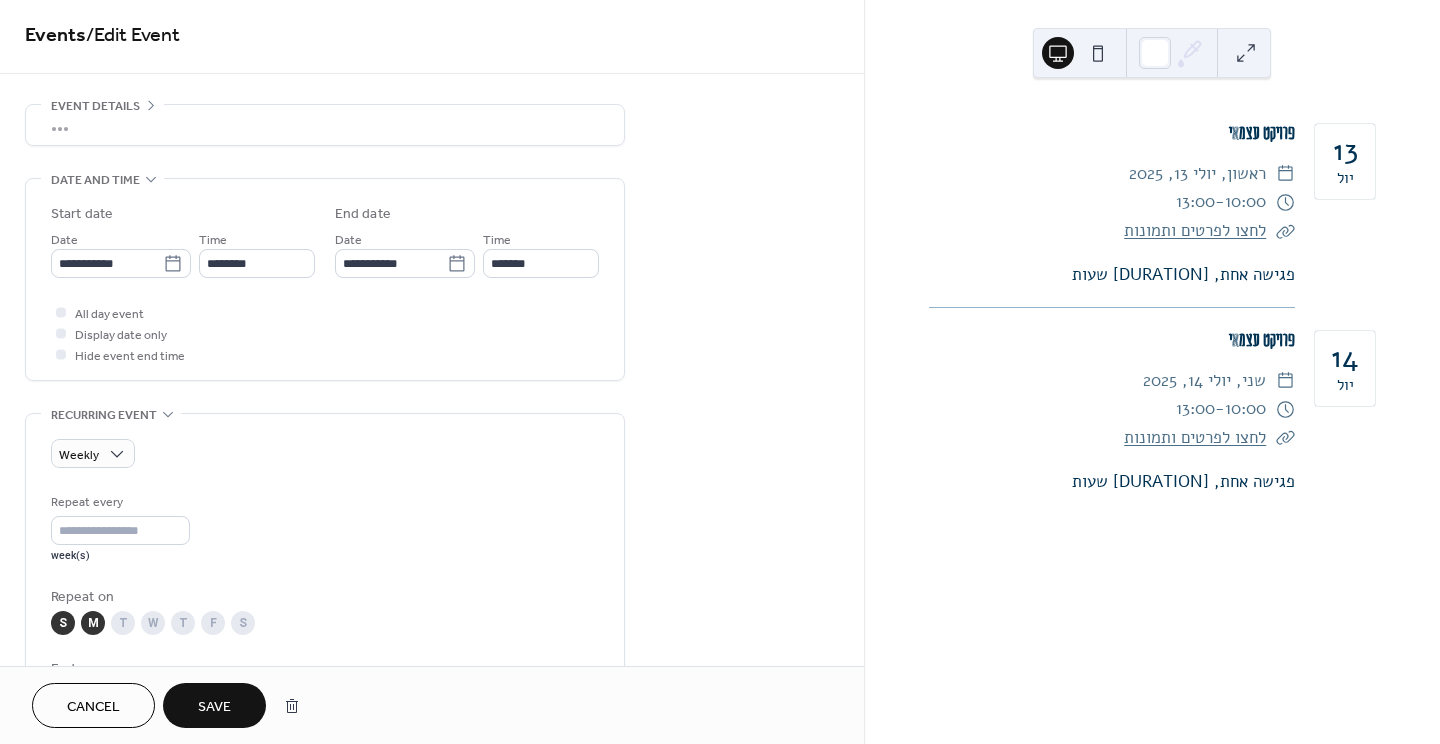 click on "T" at bounding box center [123, 623] 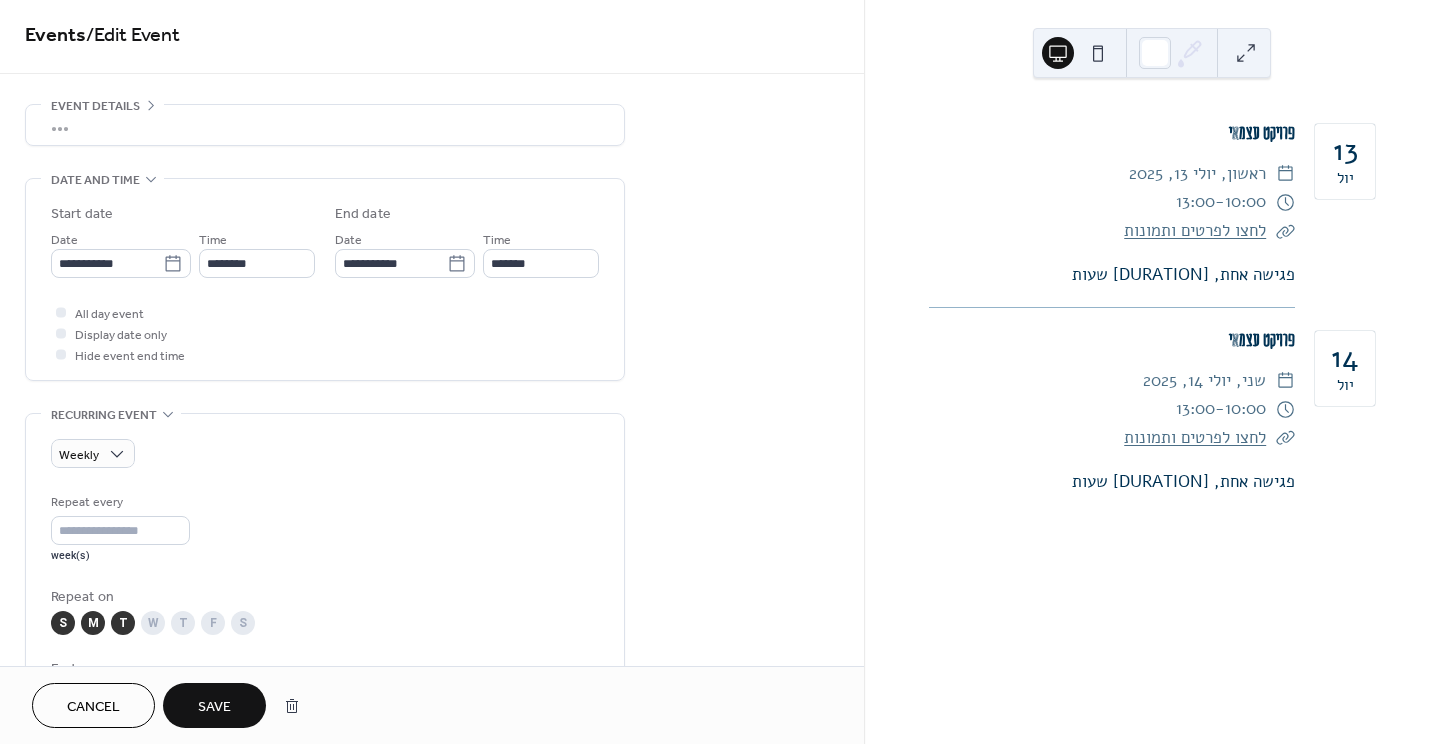 click on "W" at bounding box center [153, 623] 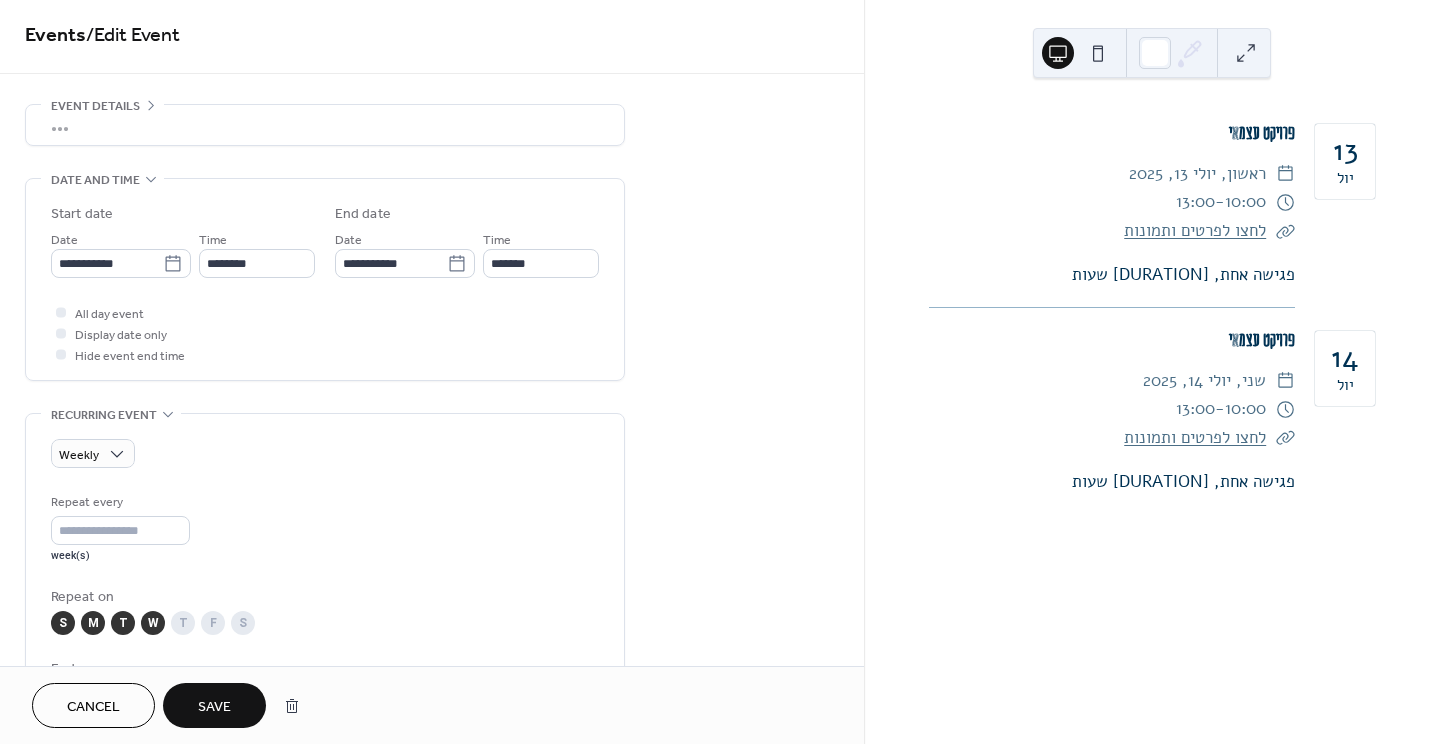click on "T" at bounding box center [183, 623] 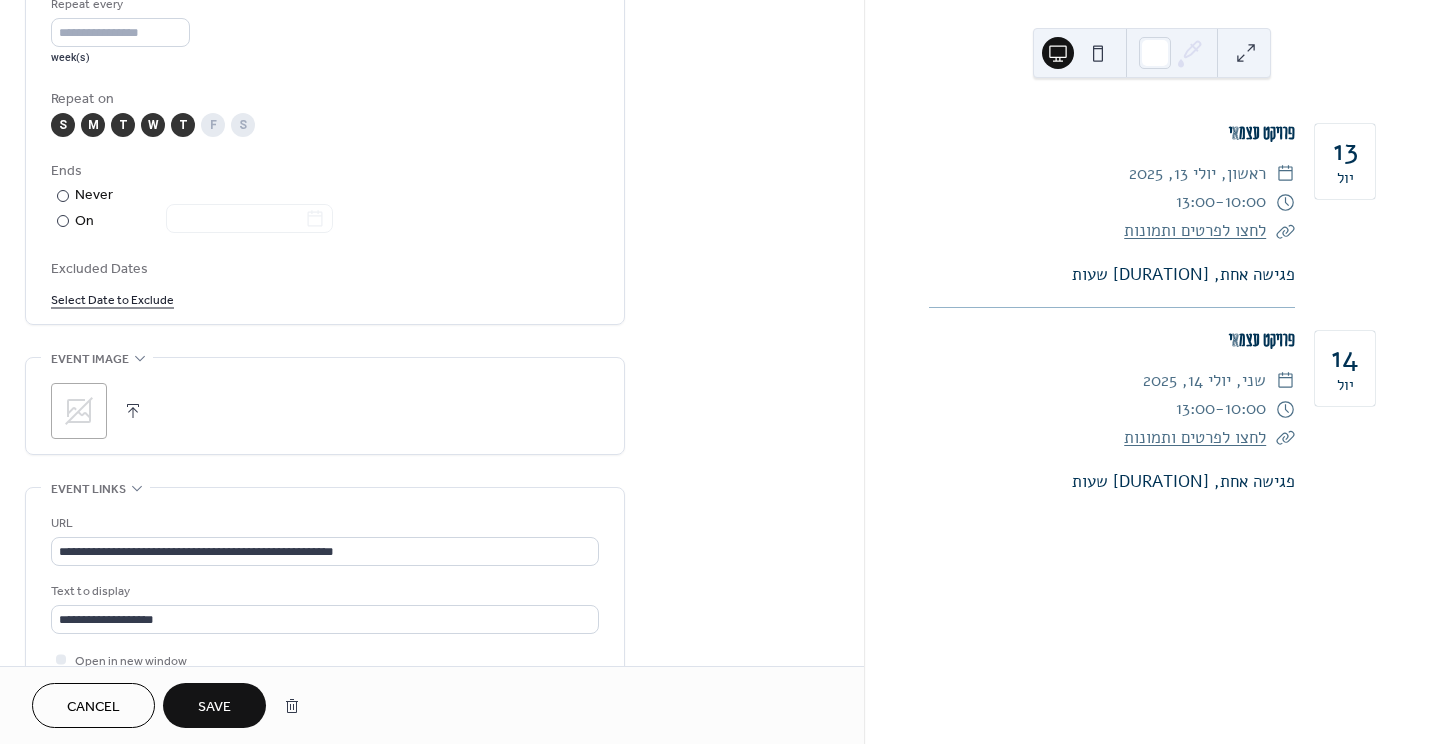 scroll, scrollTop: 507, scrollLeft: 0, axis: vertical 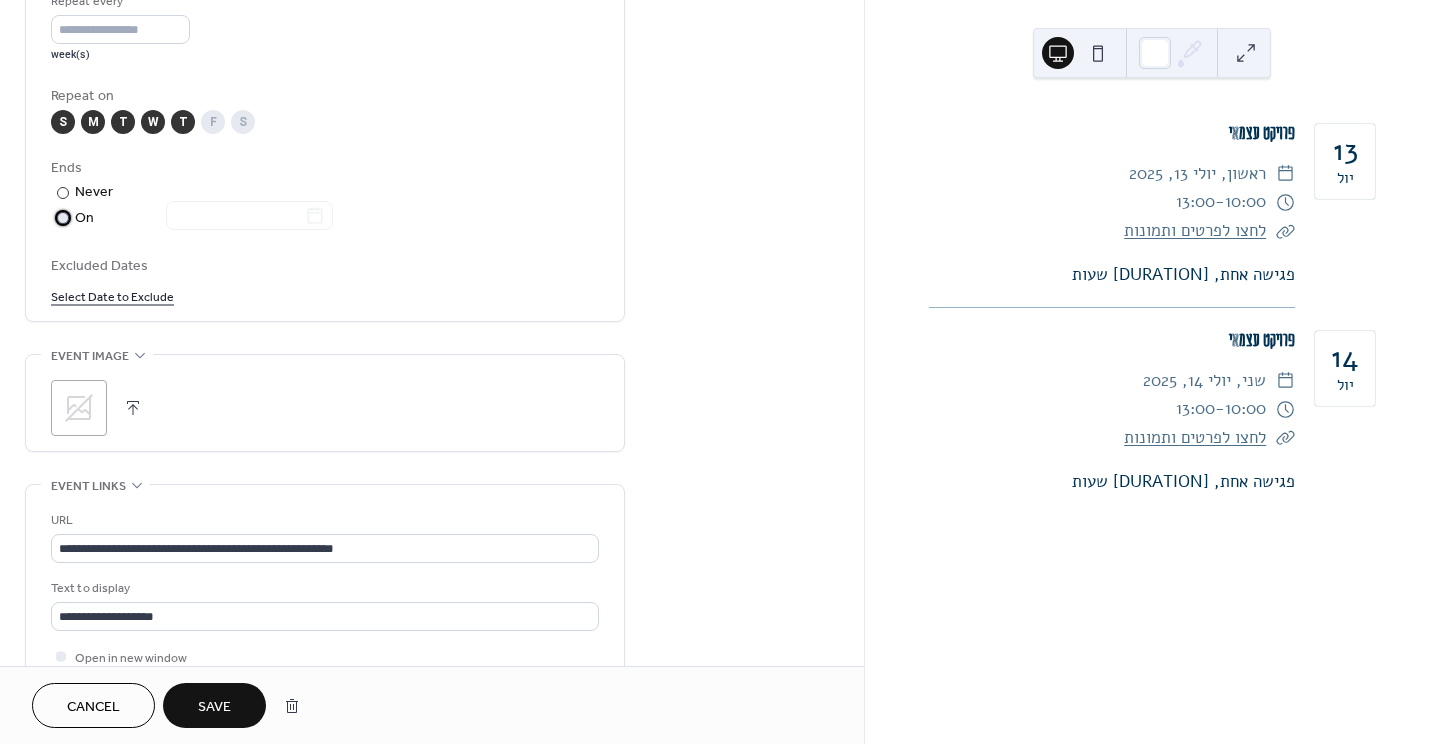 click at bounding box center [63, 218] 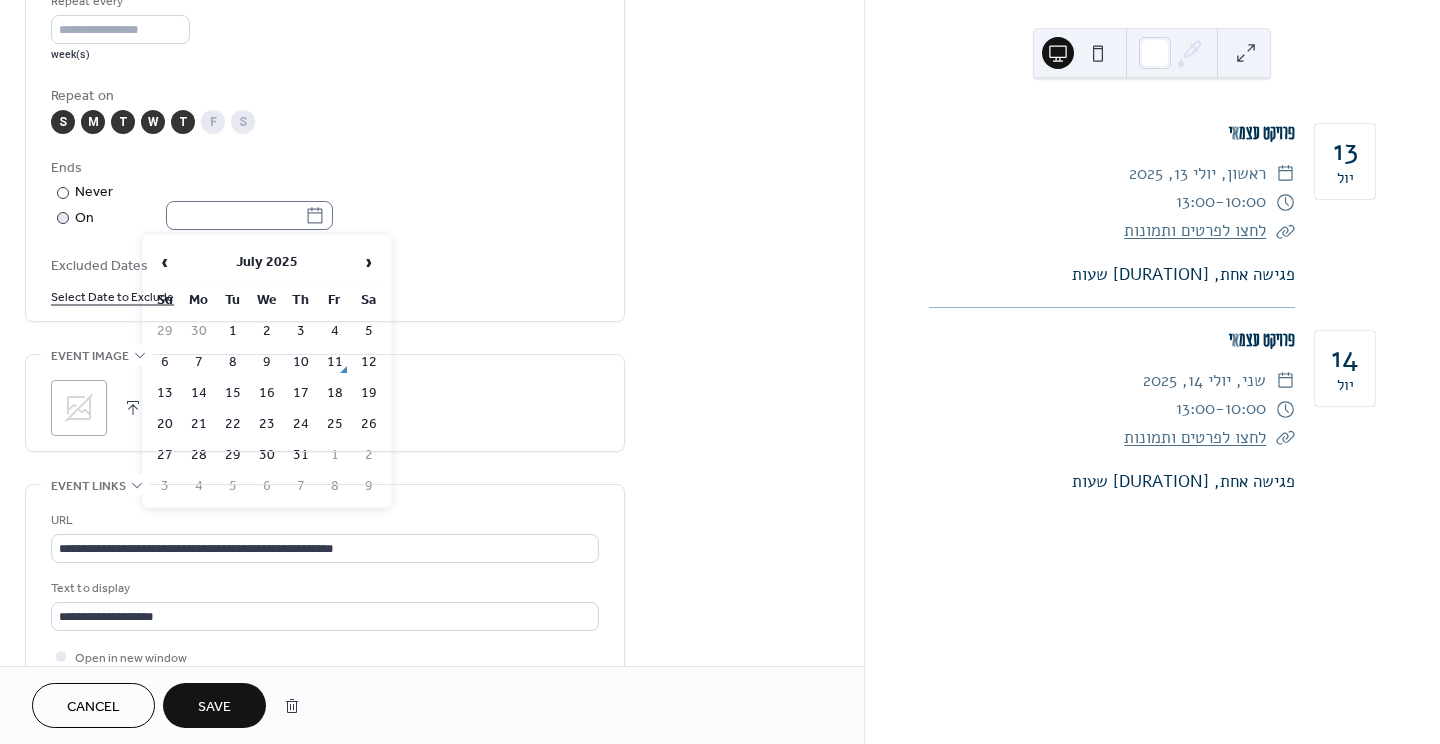 click 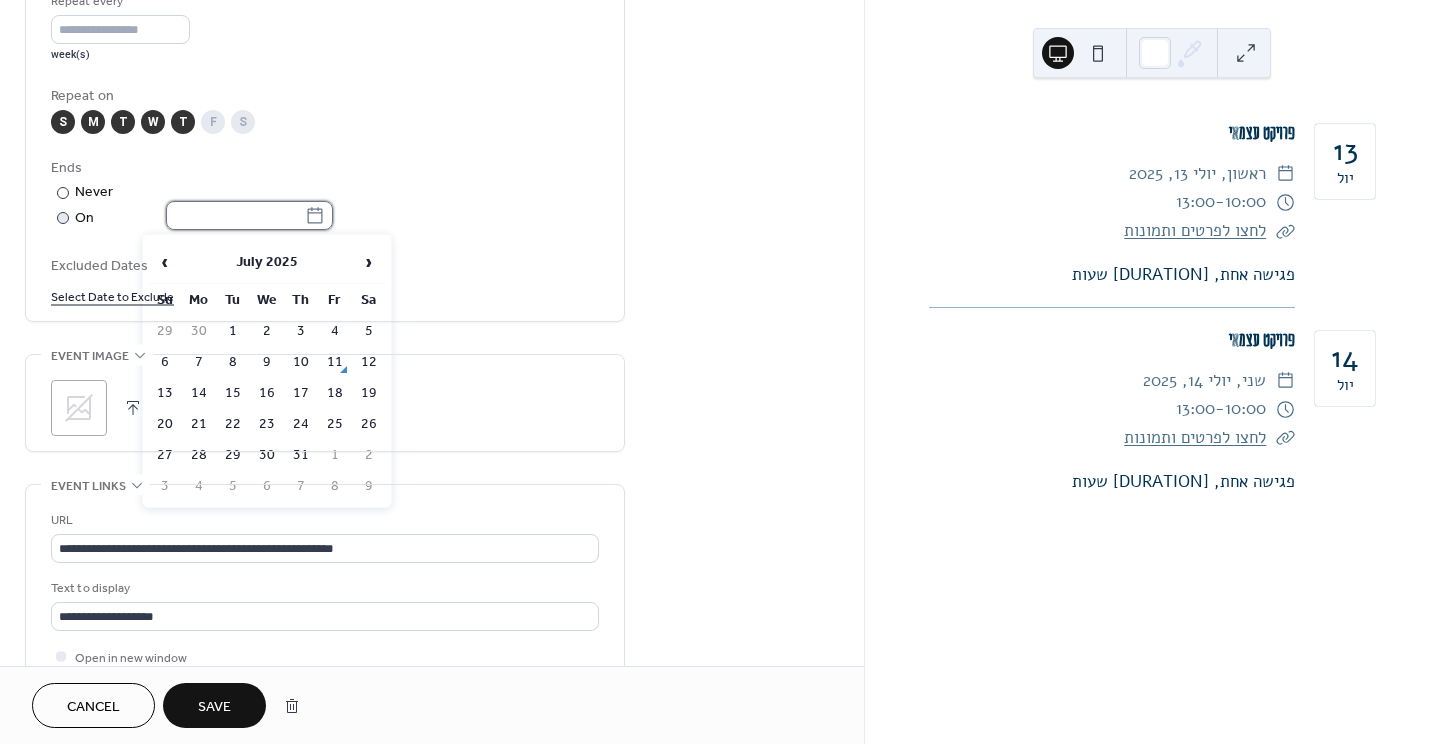 click at bounding box center (235, 215) 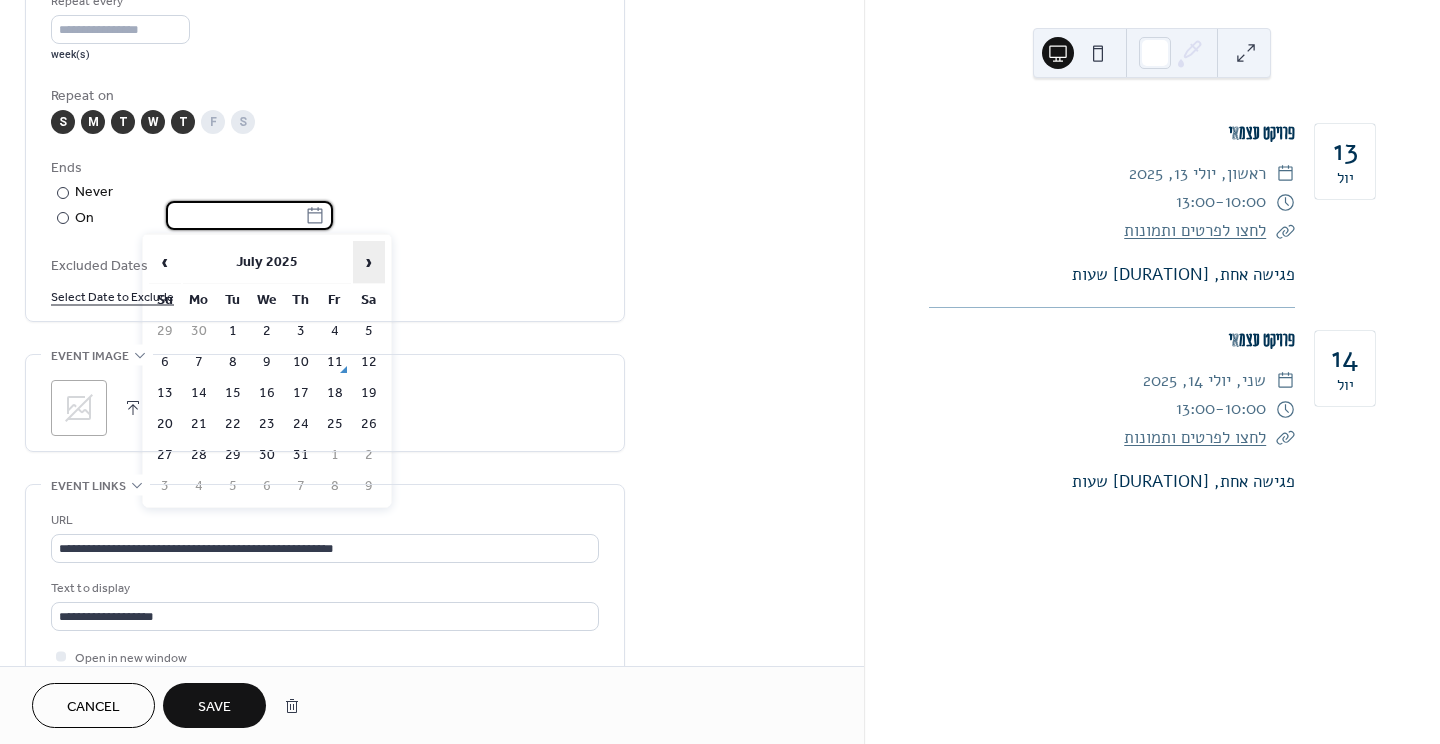 click on "›" at bounding box center (369, 262) 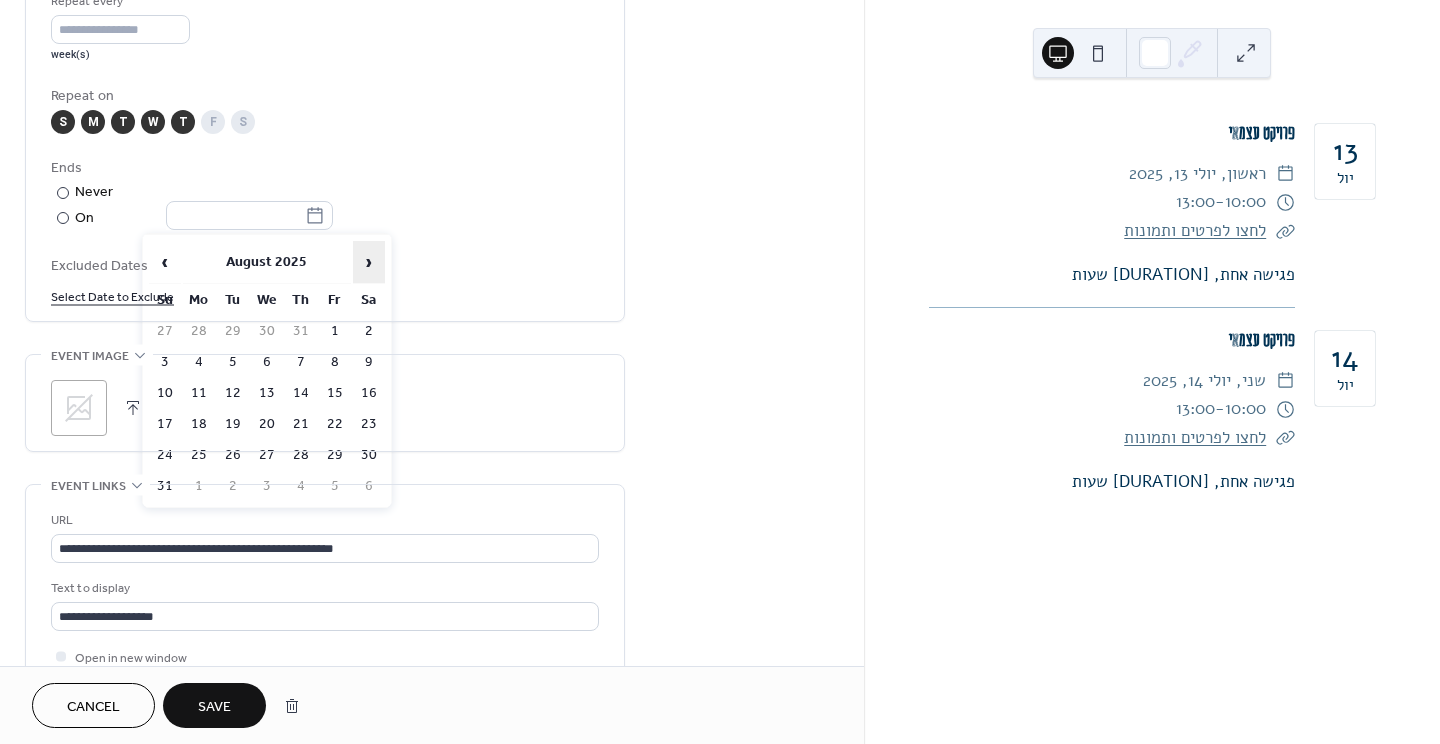 click on "›" at bounding box center (369, 262) 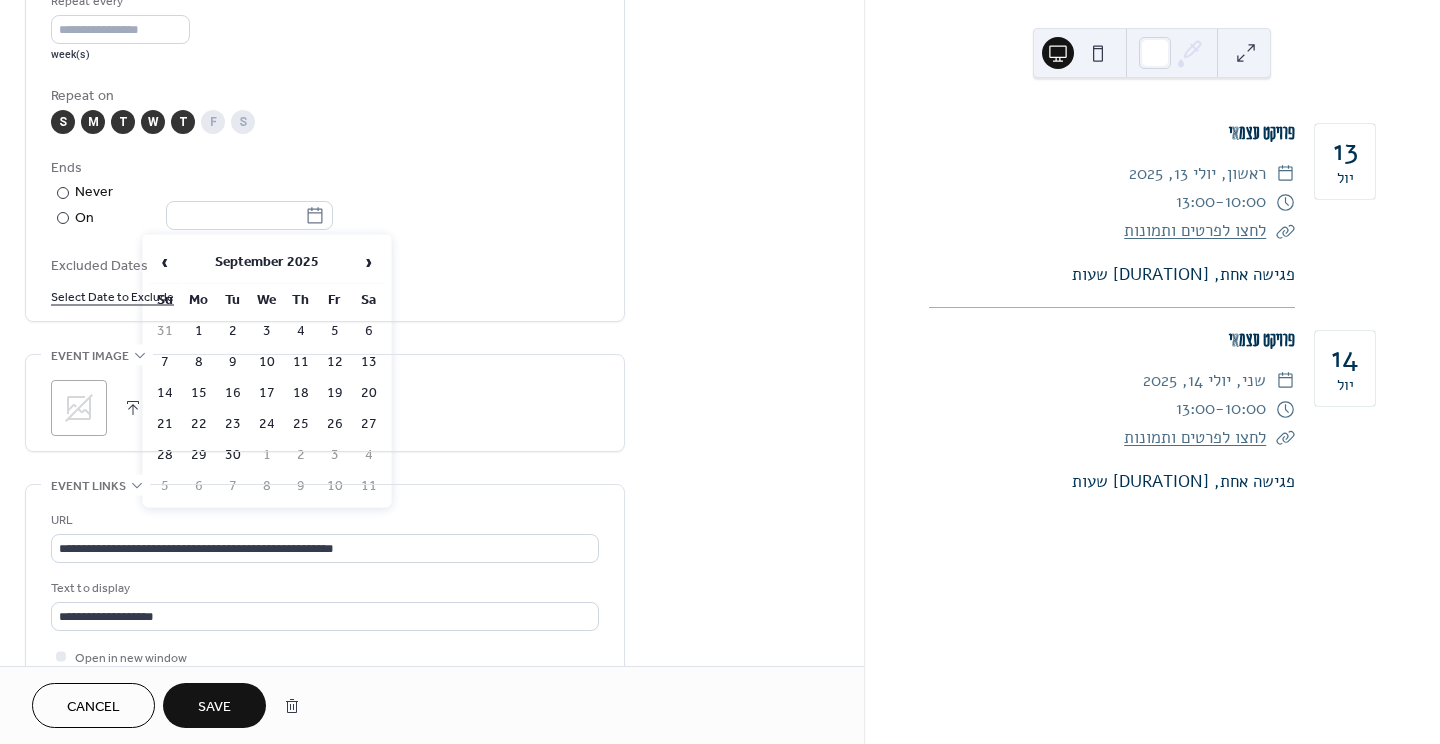 click on "11" at bounding box center [301, 362] 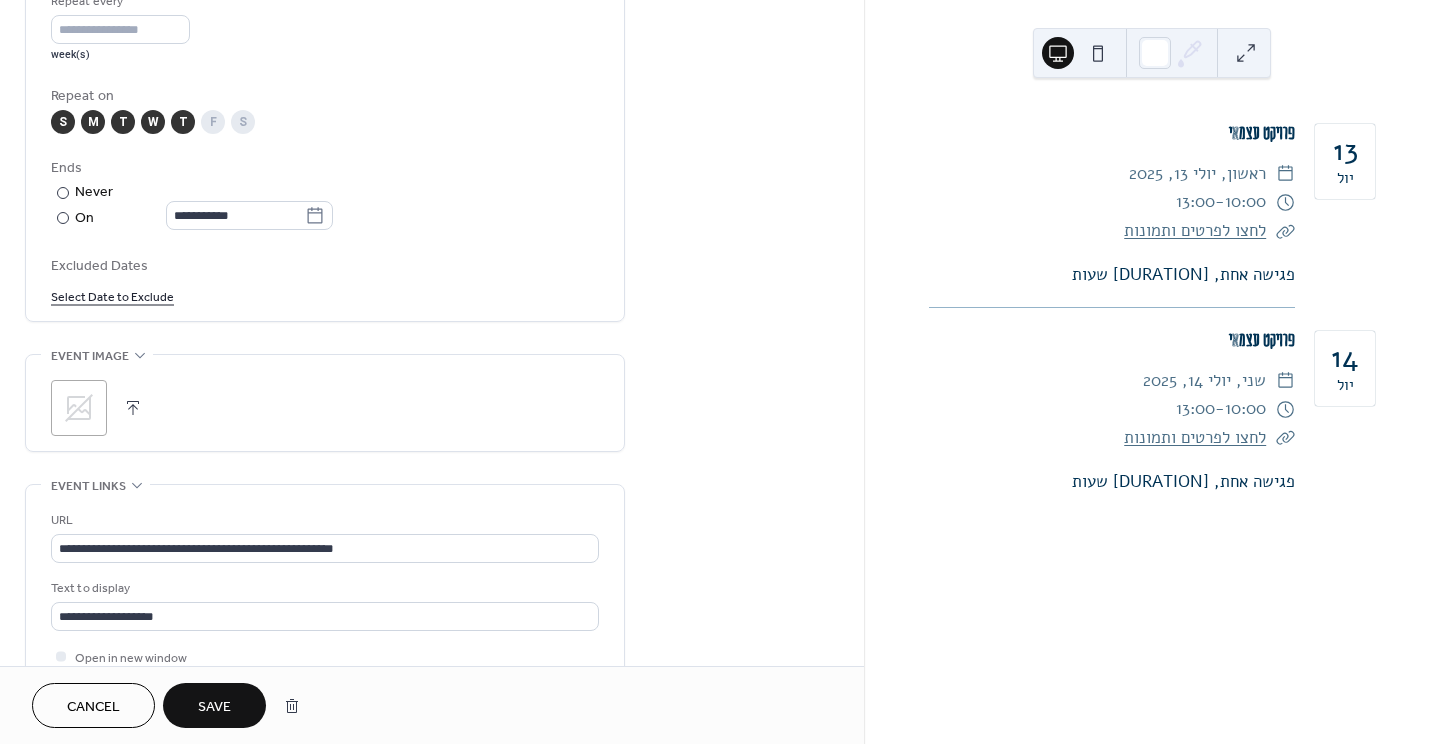 click on "Select Date to Exclude" at bounding box center (112, 295) 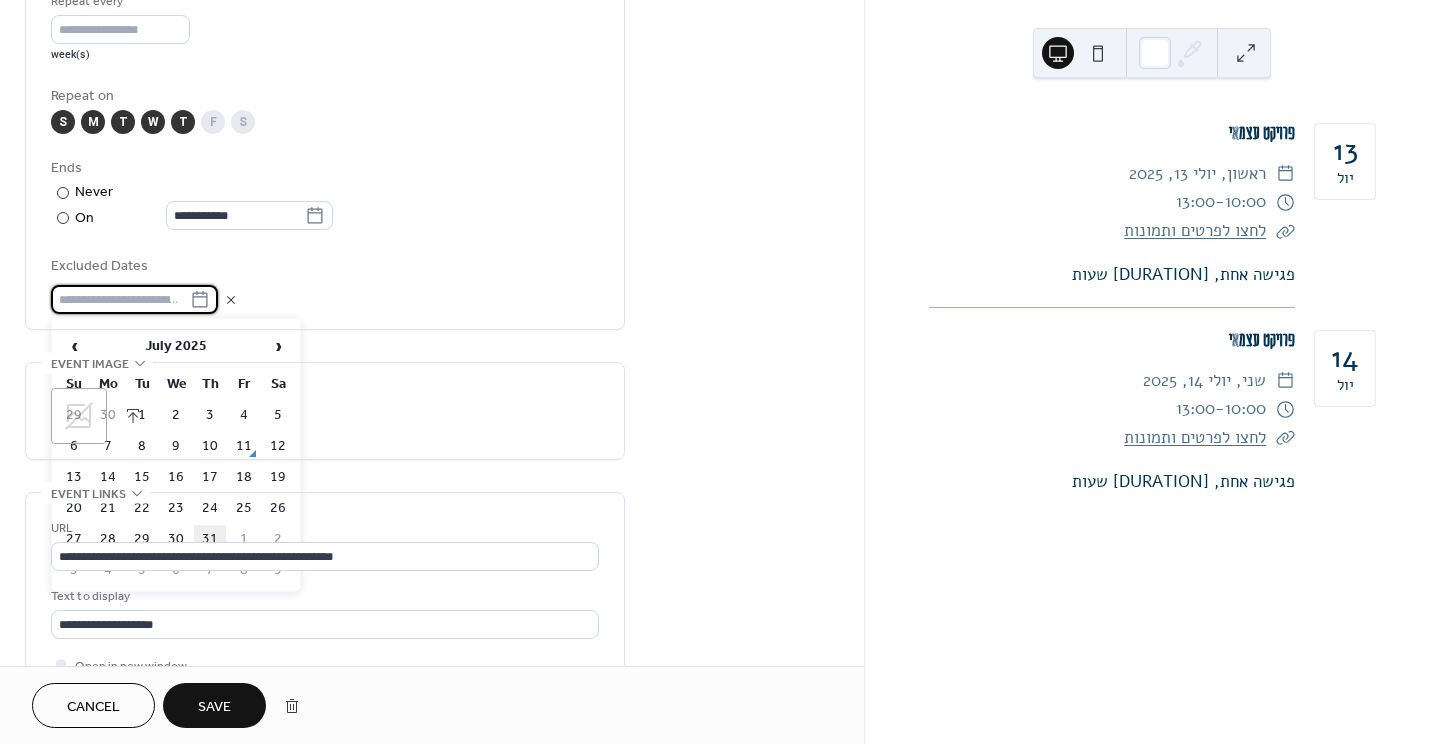 click on "31" at bounding box center [210, 539] 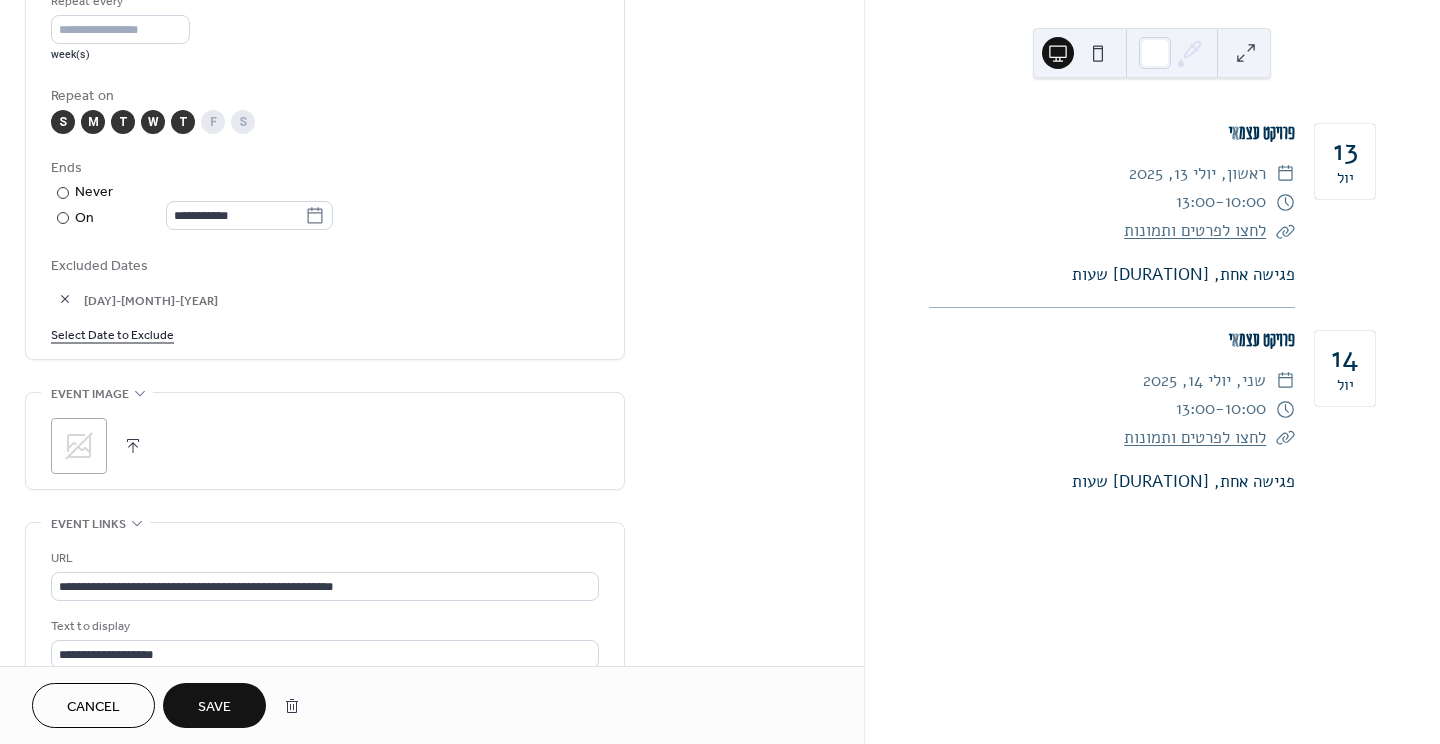 click on "Select Date to Exclude" at bounding box center (112, 333) 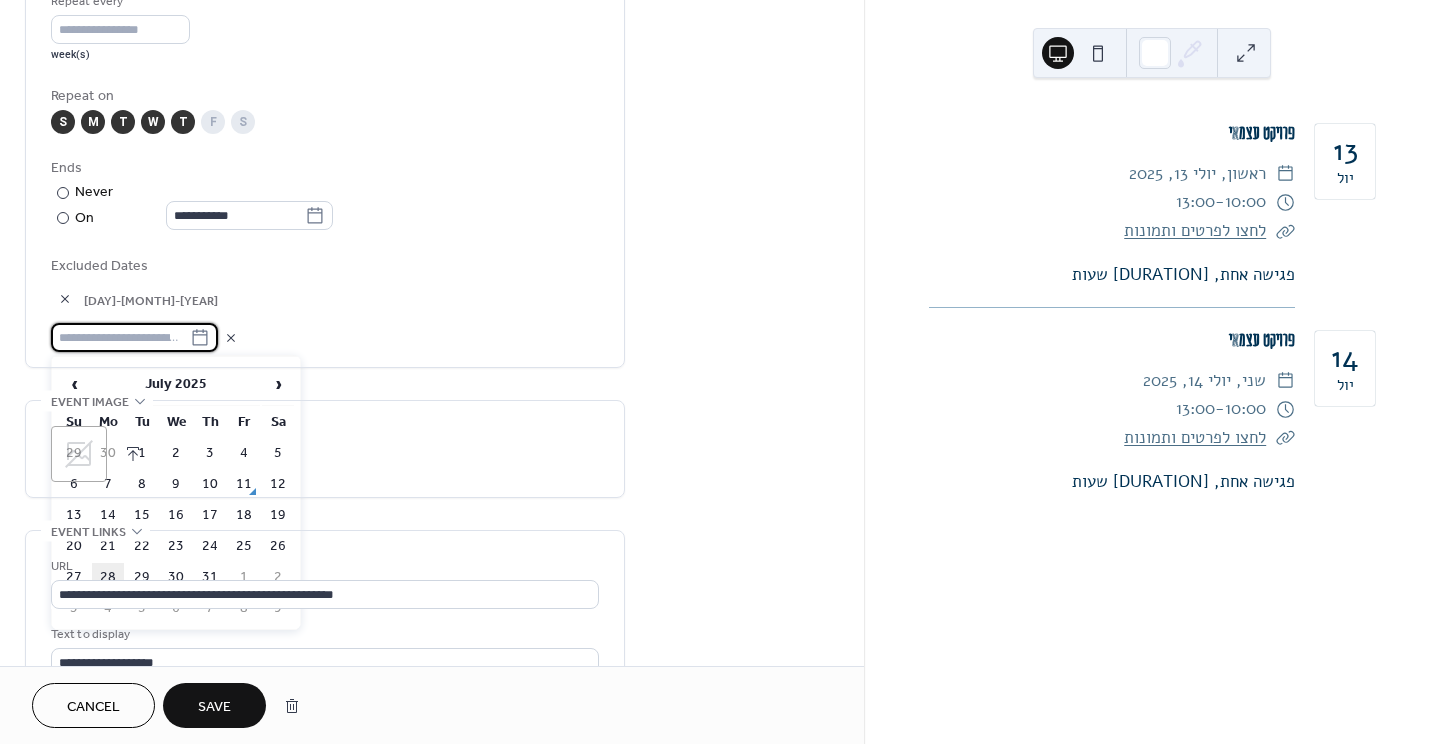 click on "28" at bounding box center [108, 577] 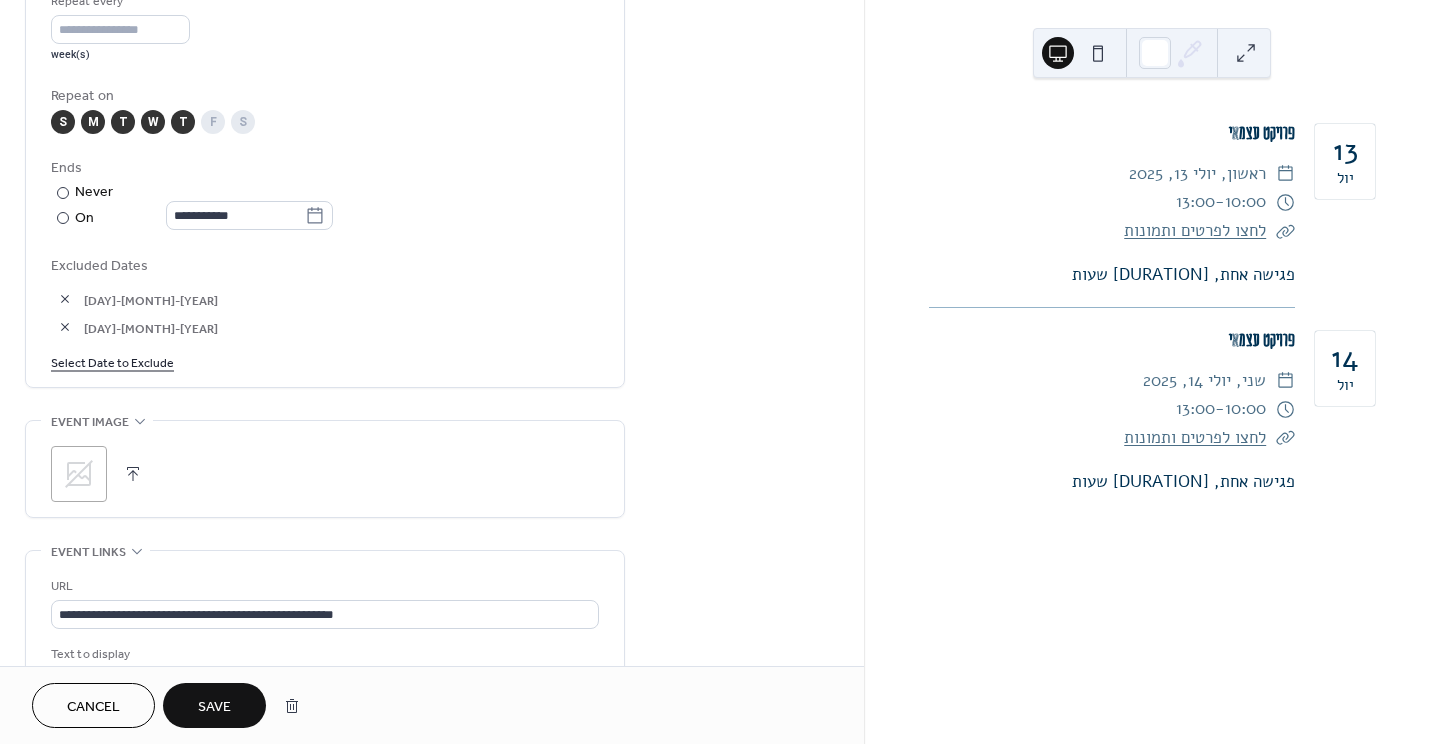 click on "Select Date to Exclude" at bounding box center [112, 361] 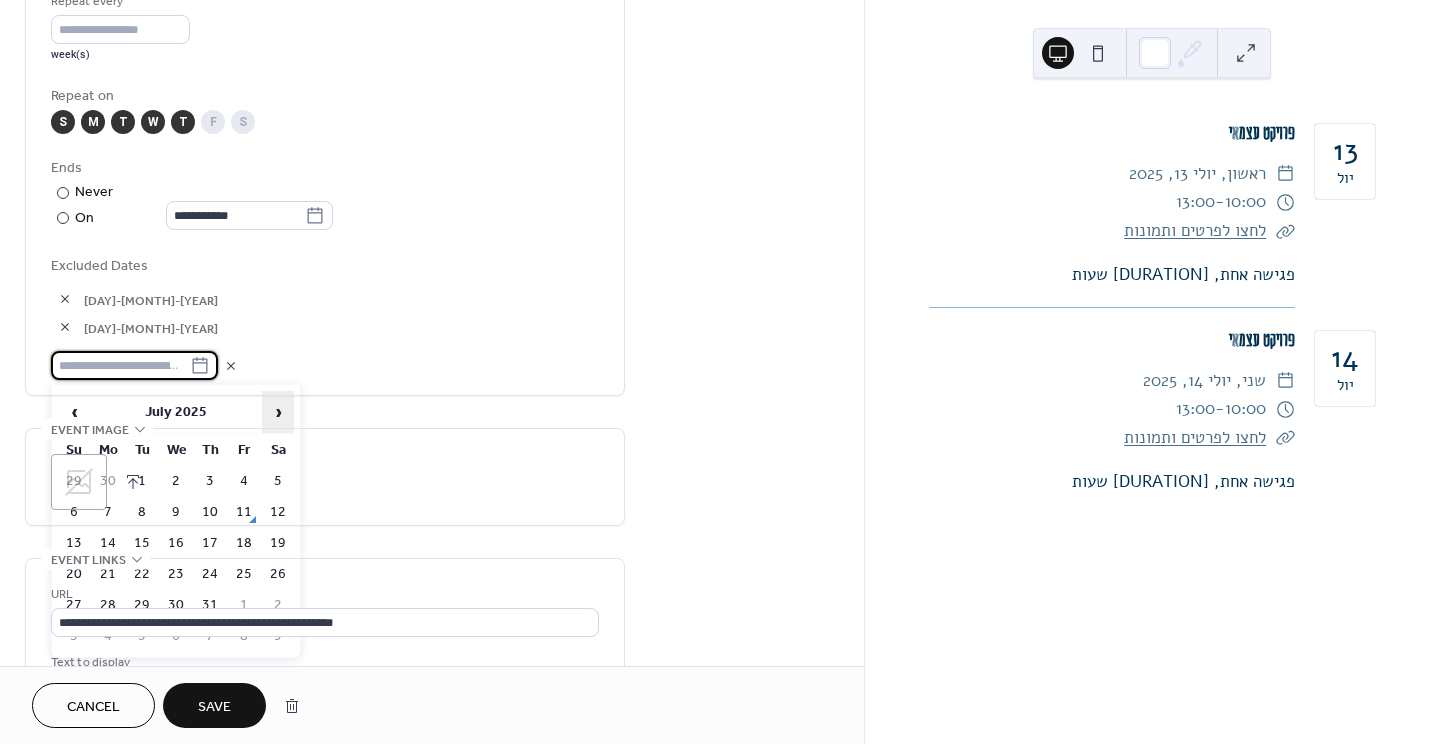 click on "›" at bounding box center [278, 412] 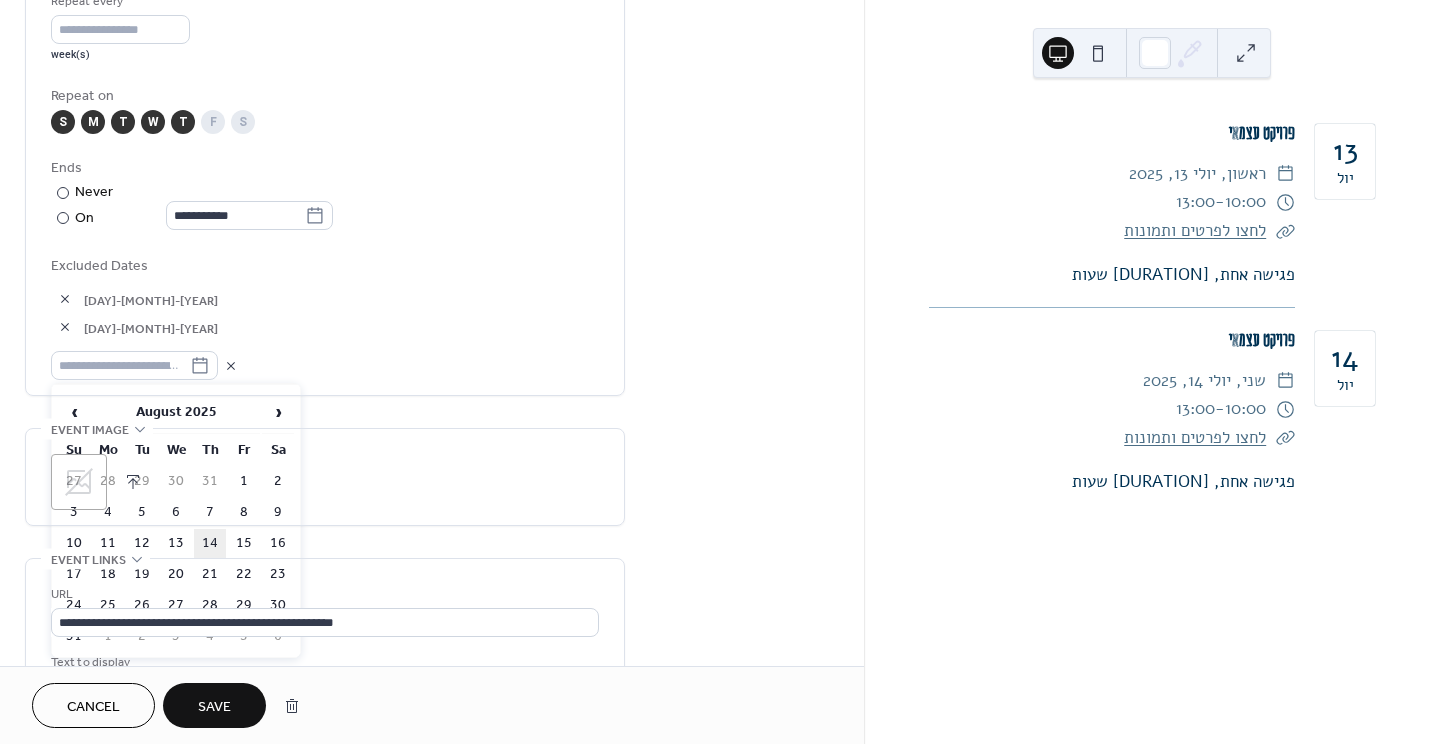 click on "14" at bounding box center (210, 543) 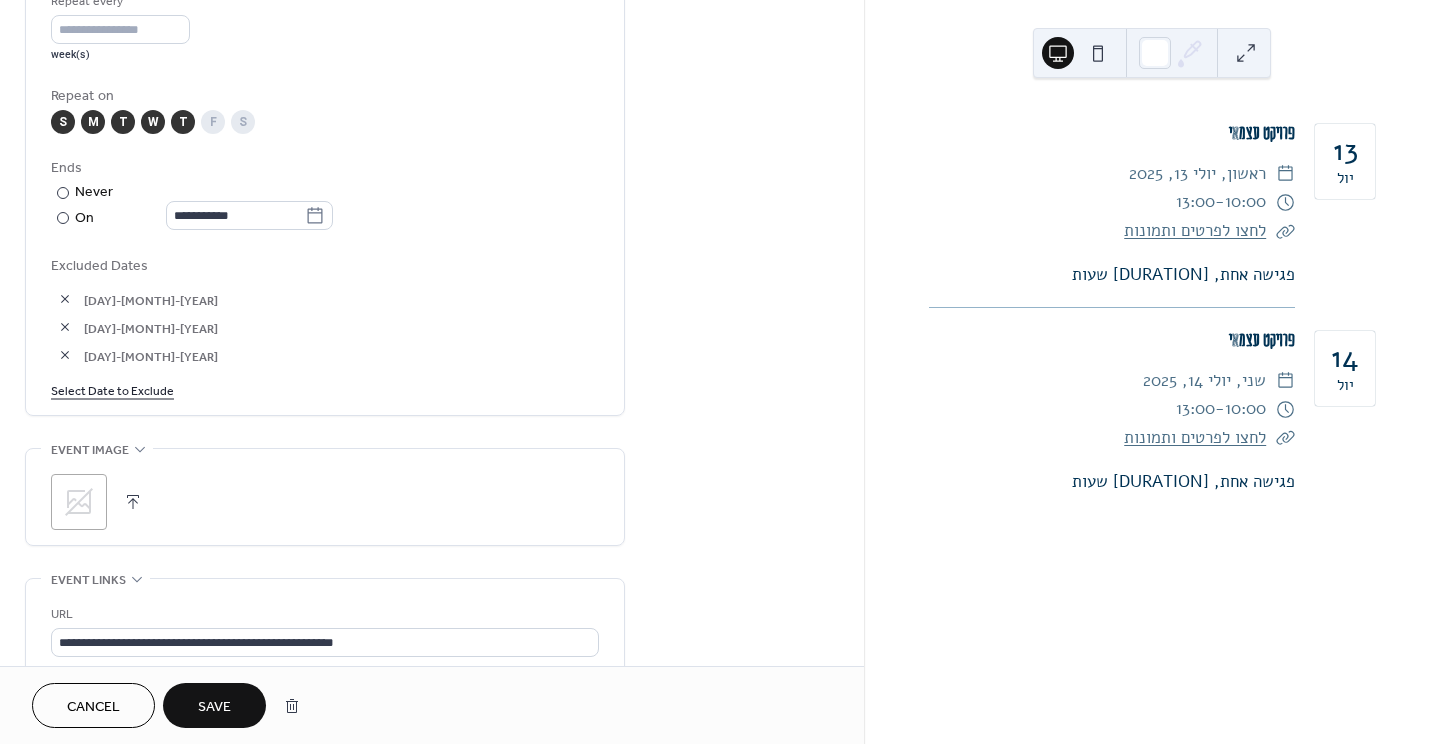 click on "Select Date to Exclude" at bounding box center (112, 389) 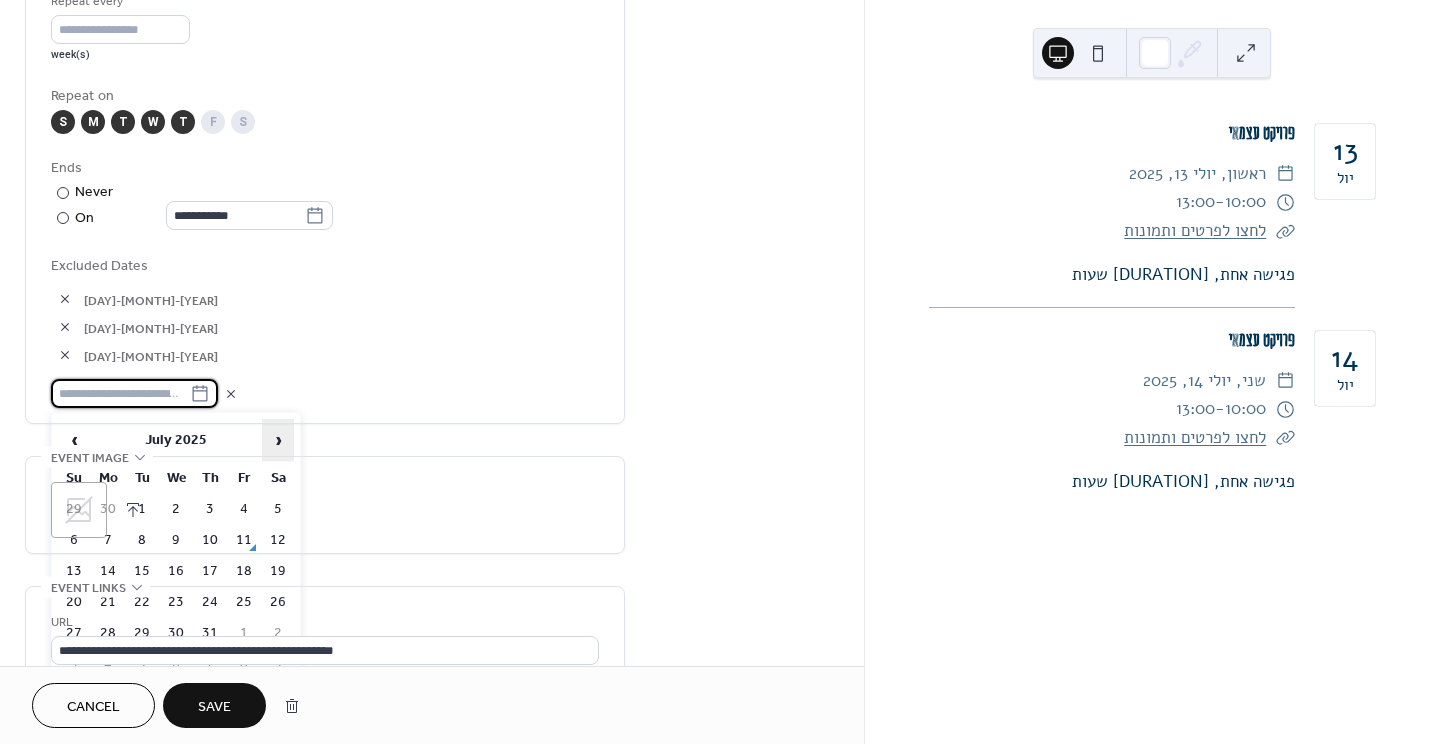 click on "›" at bounding box center [278, 440] 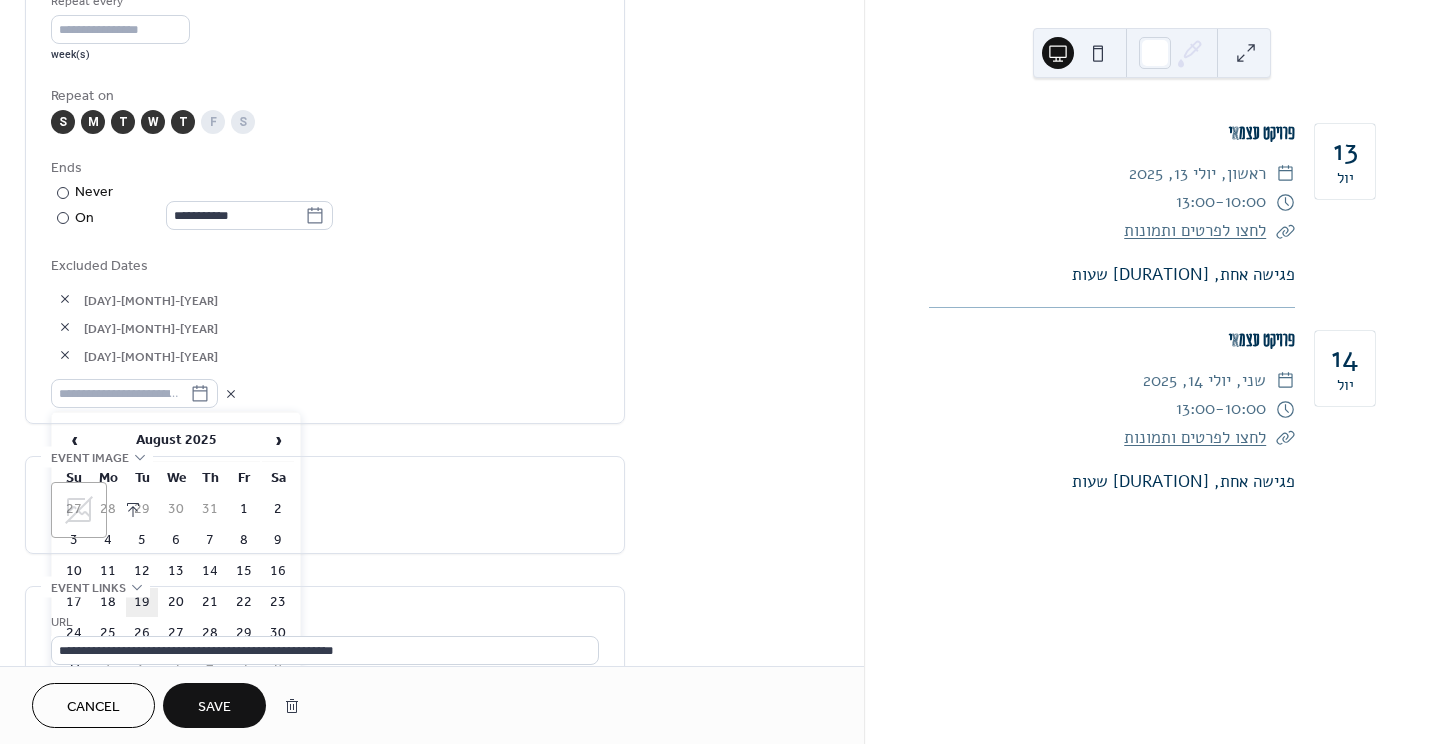 click on "19" at bounding box center (142, 602) 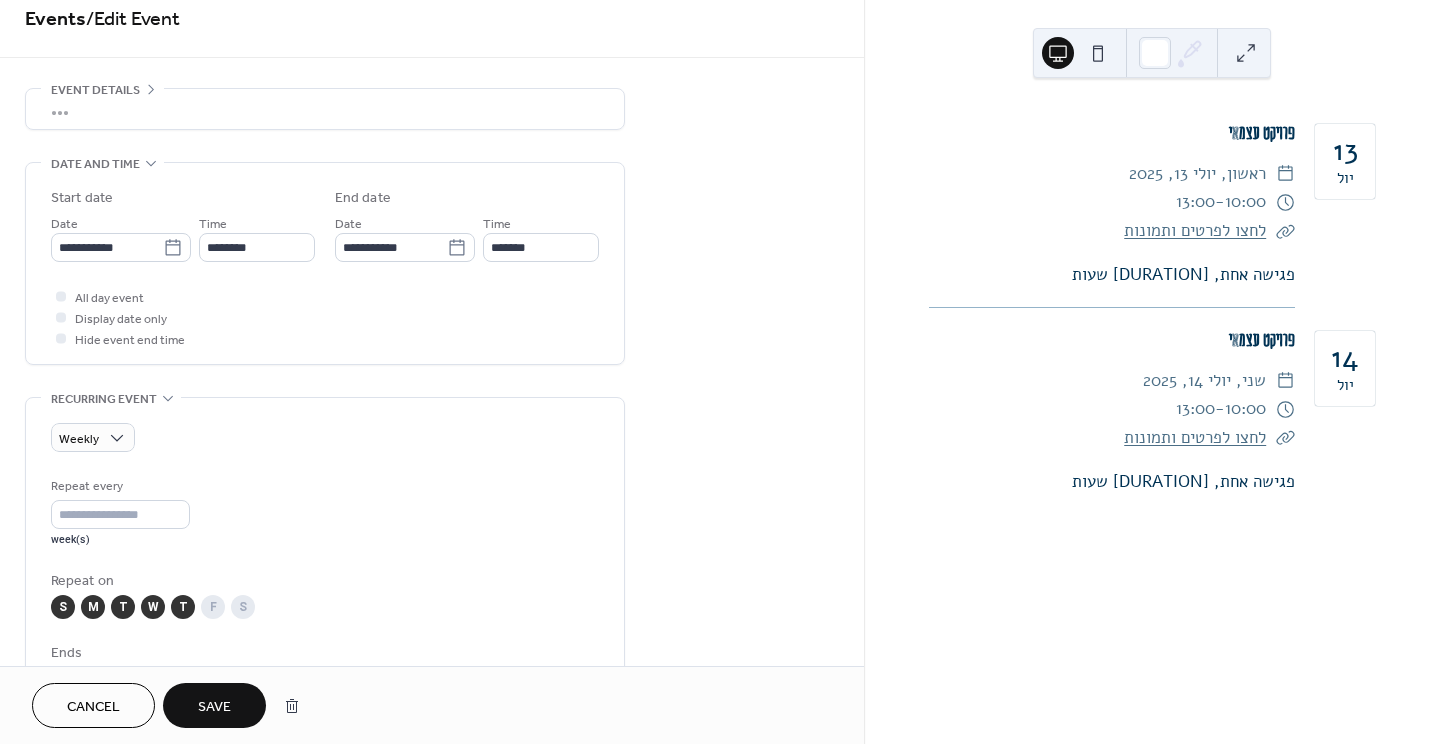 scroll, scrollTop: 444, scrollLeft: 0, axis: vertical 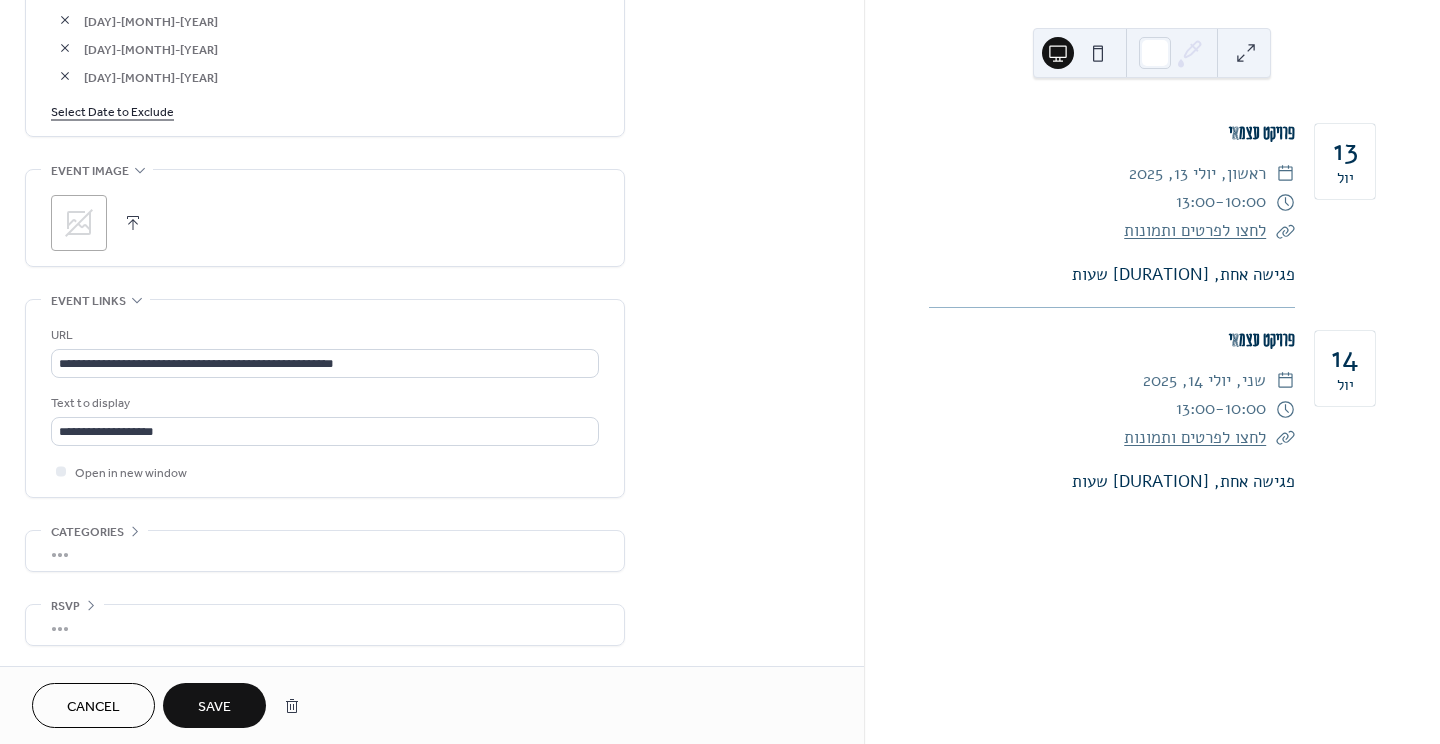 click on "Save" at bounding box center (214, 707) 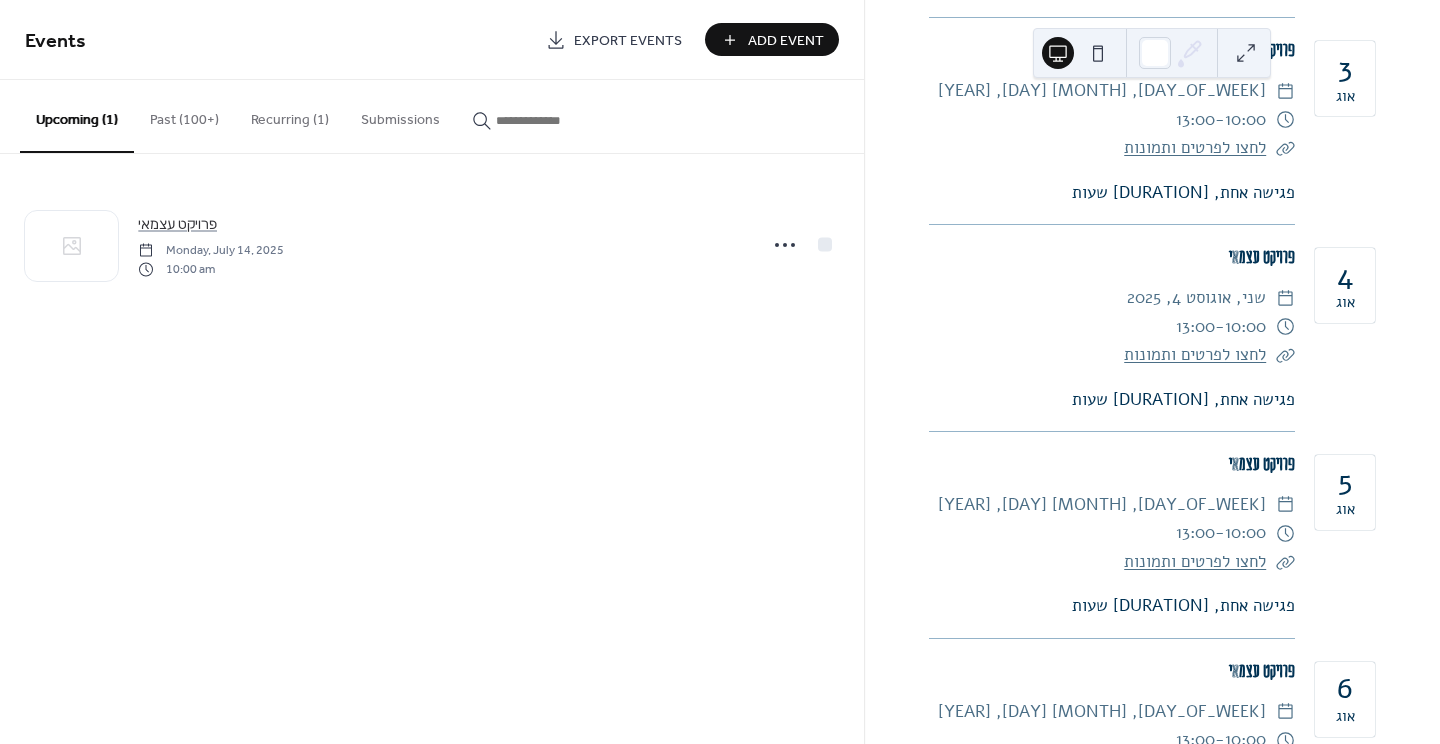 scroll, scrollTop: 0, scrollLeft: 0, axis: both 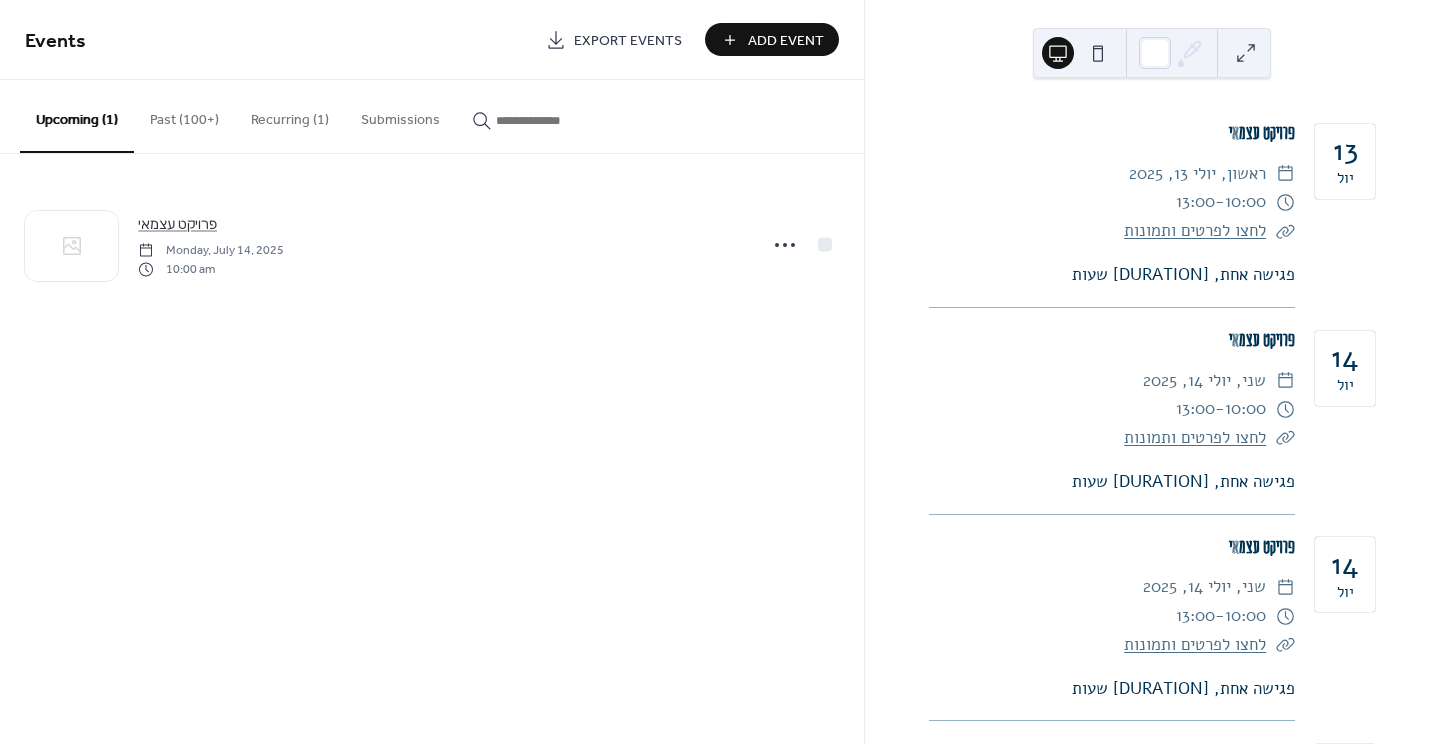 click on "Past  (100+)" at bounding box center [184, 115] 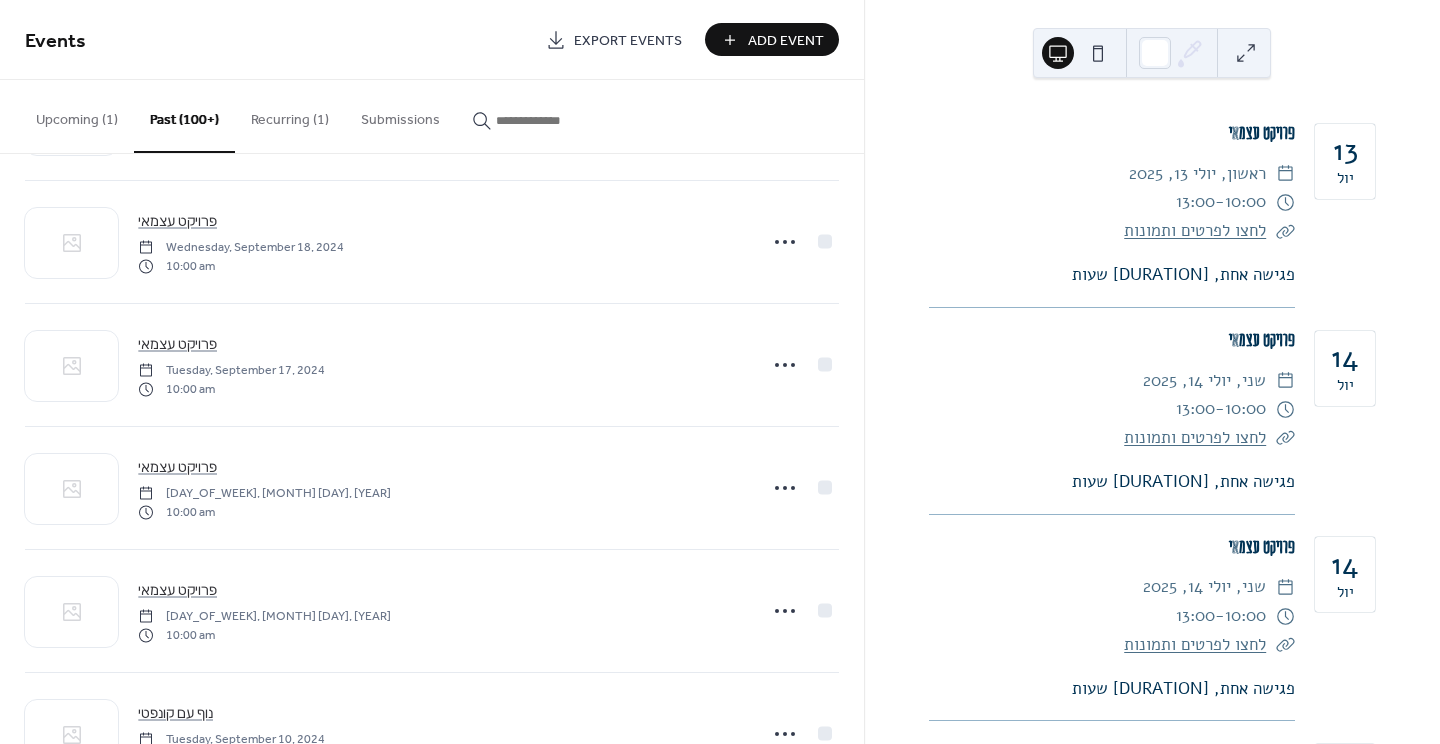 scroll, scrollTop: 497, scrollLeft: 0, axis: vertical 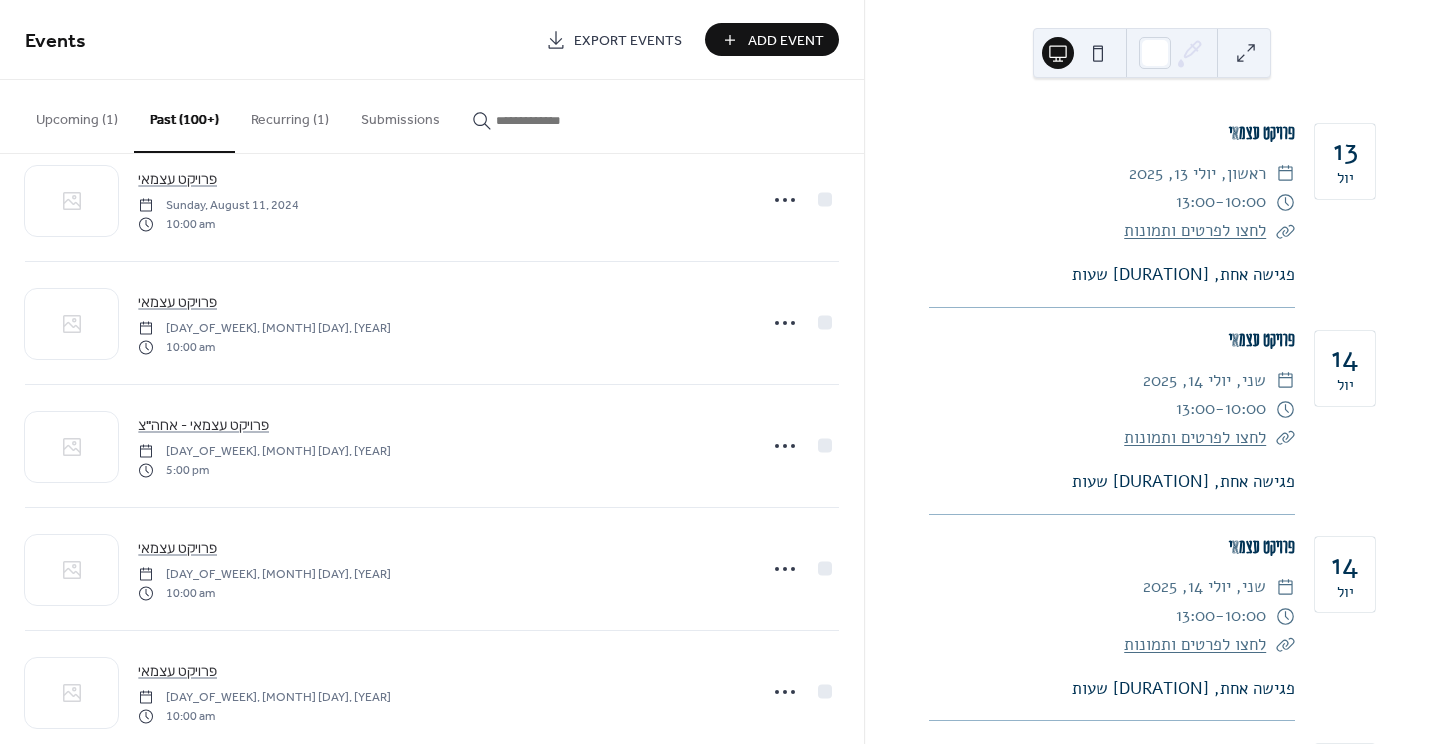click at bounding box center (546, 120) 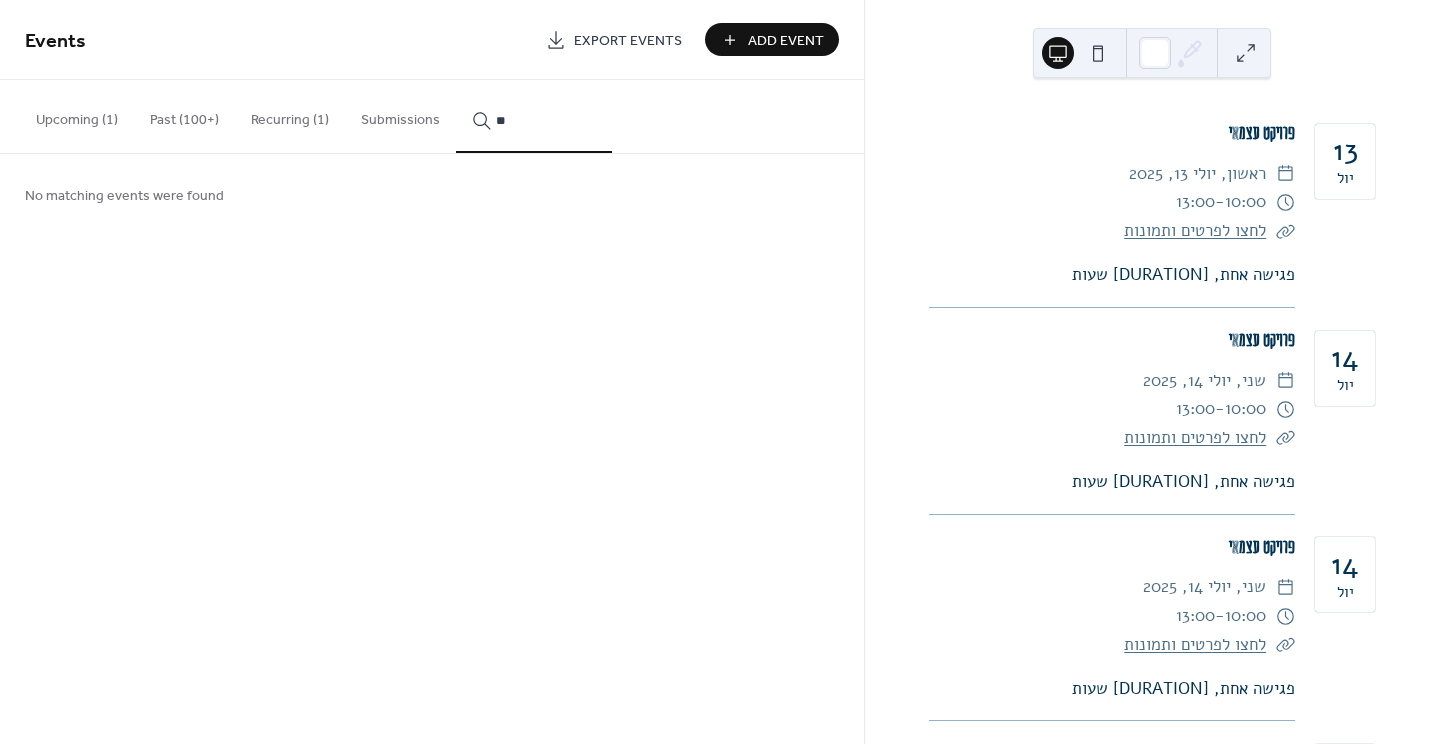 type on "*" 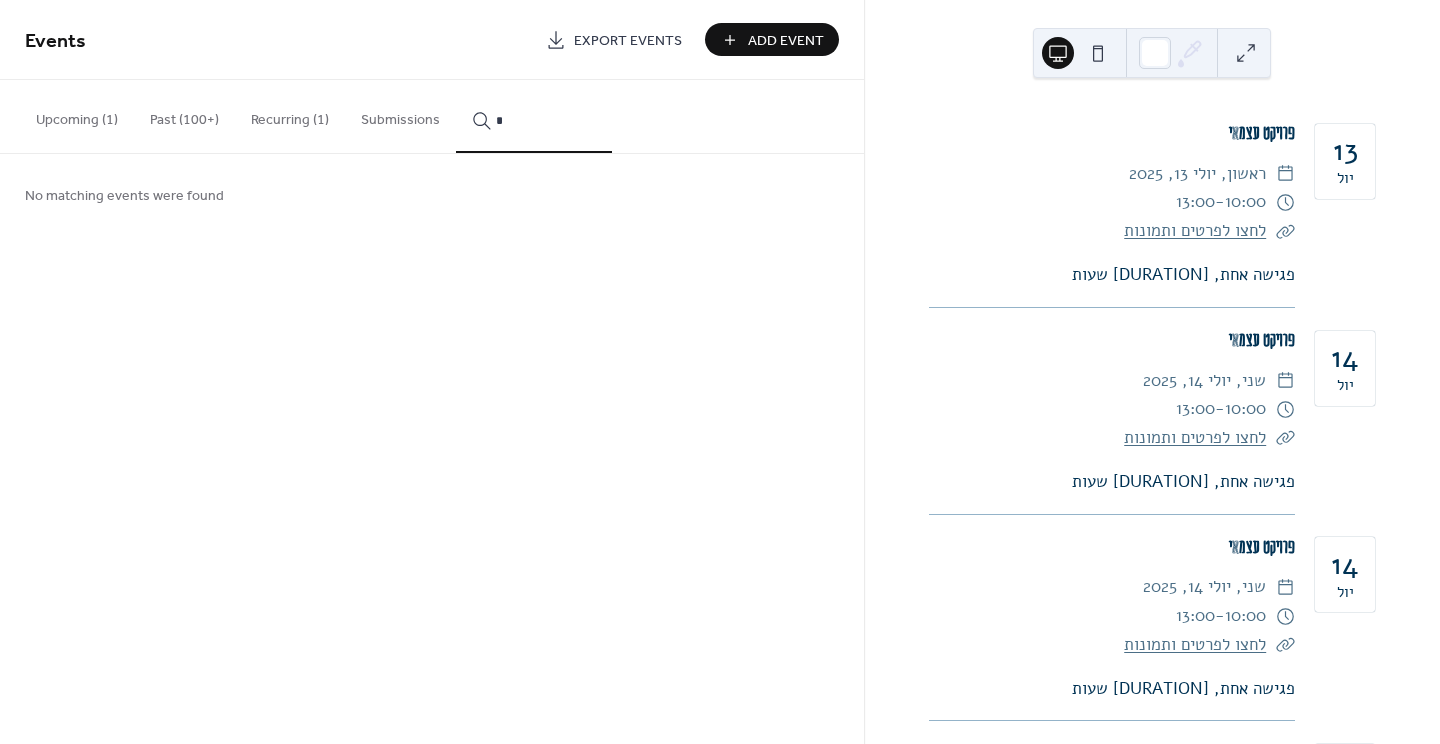 type 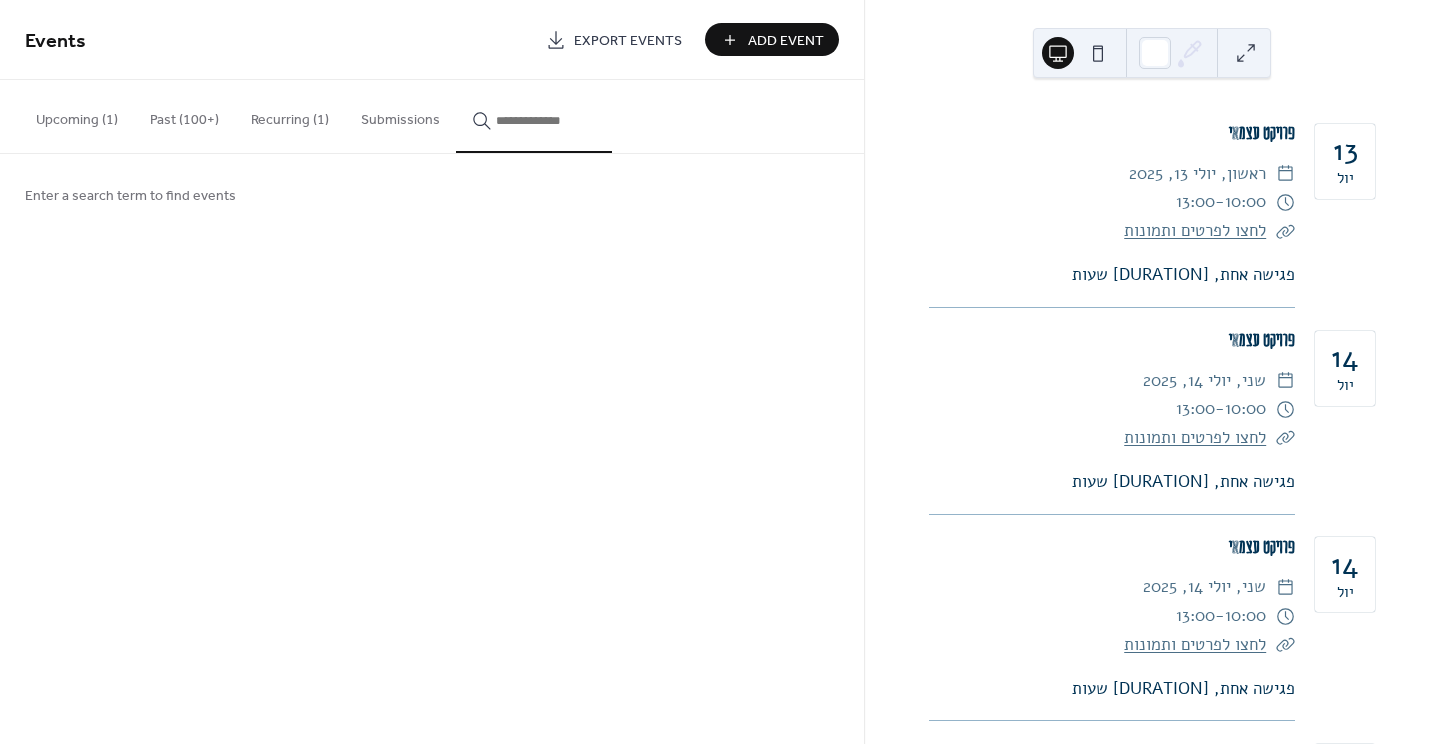 click on "Past  (100+)" at bounding box center (184, 115) 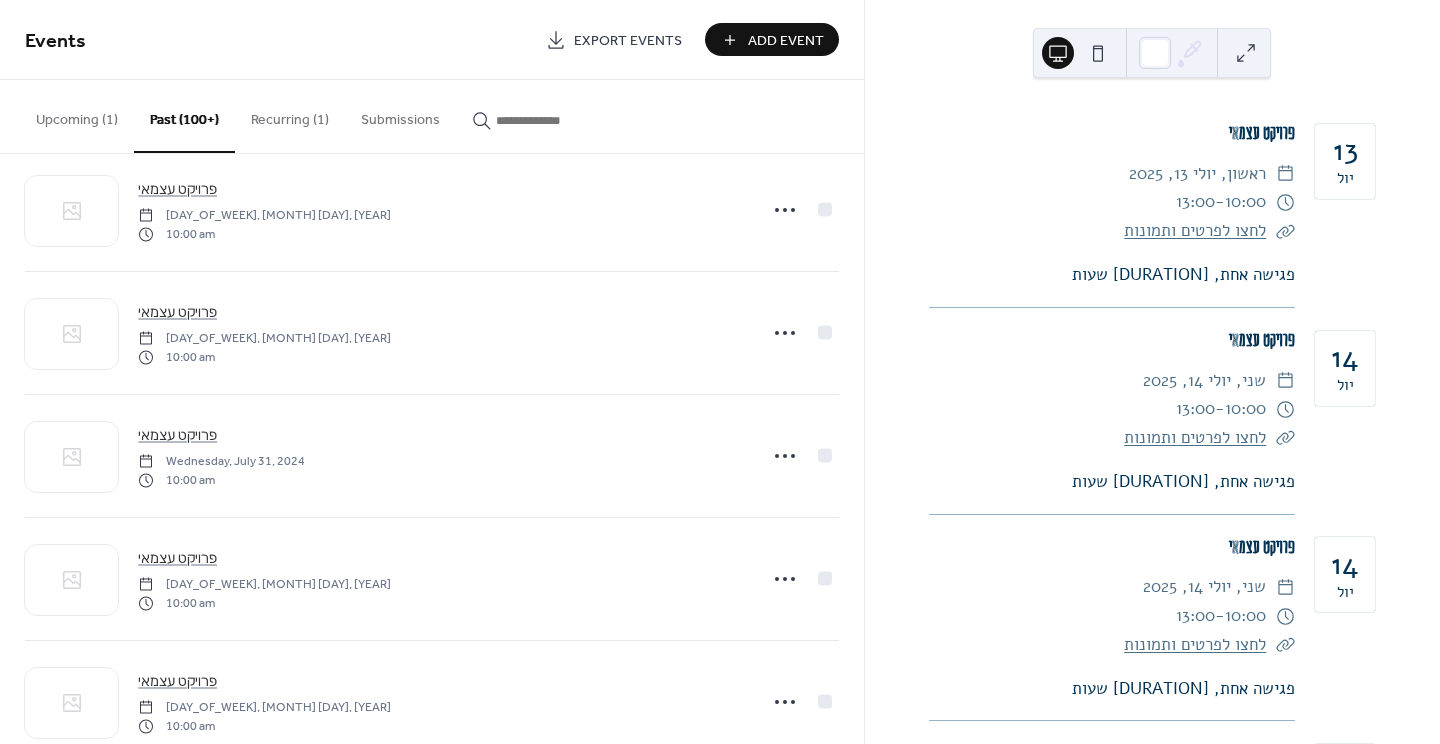 scroll, scrollTop: 3858, scrollLeft: 0, axis: vertical 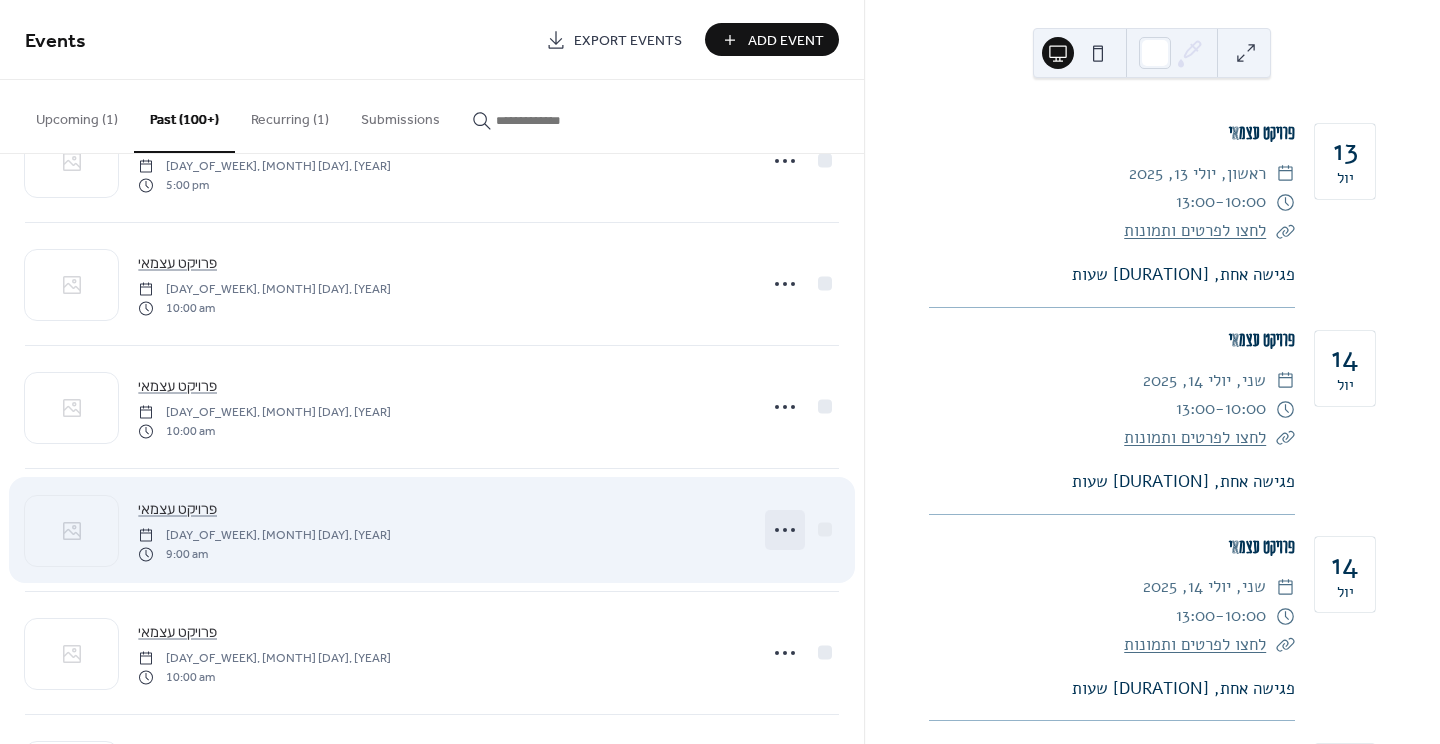 click 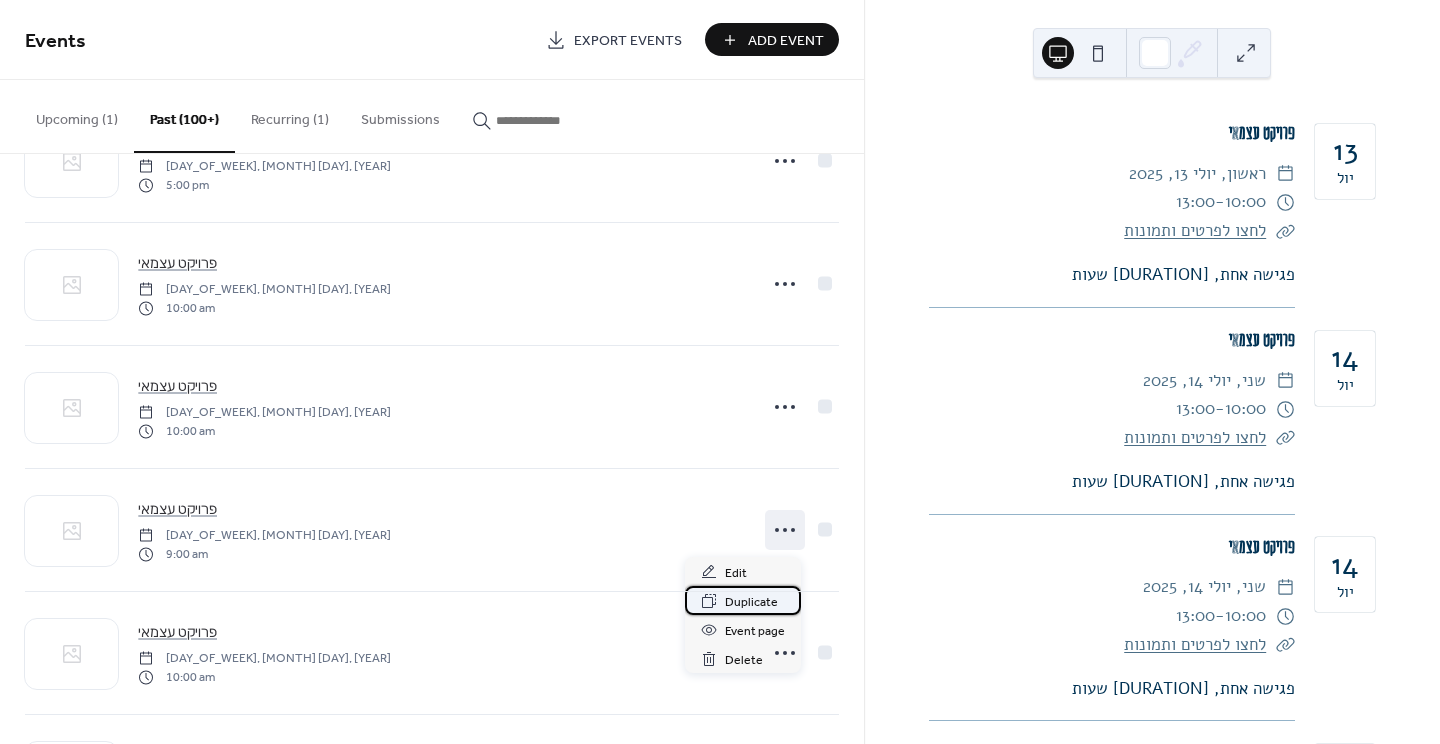 click on "Duplicate" at bounding box center [751, 602] 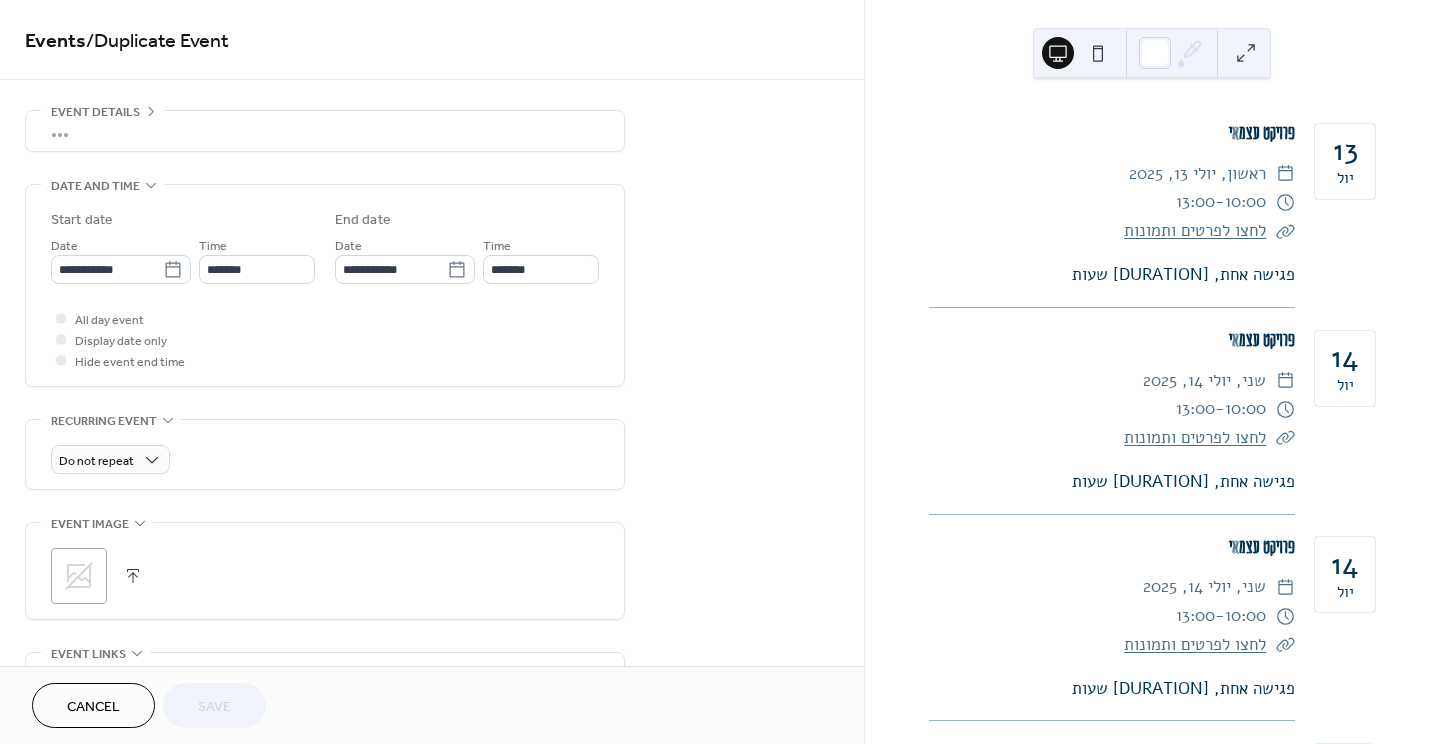 scroll, scrollTop: 63, scrollLeft: 0, axis: vertical 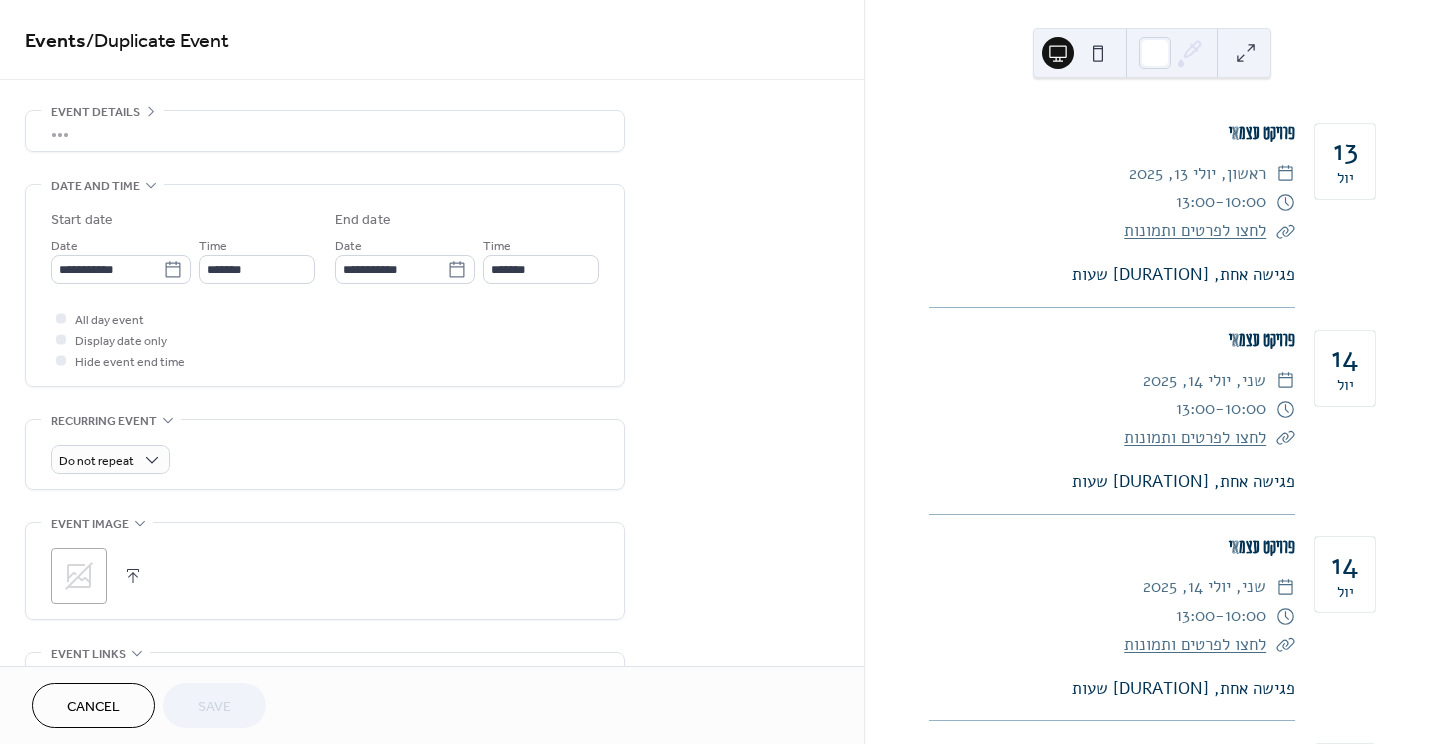 click on "•••" at bounding box center [325, 131] 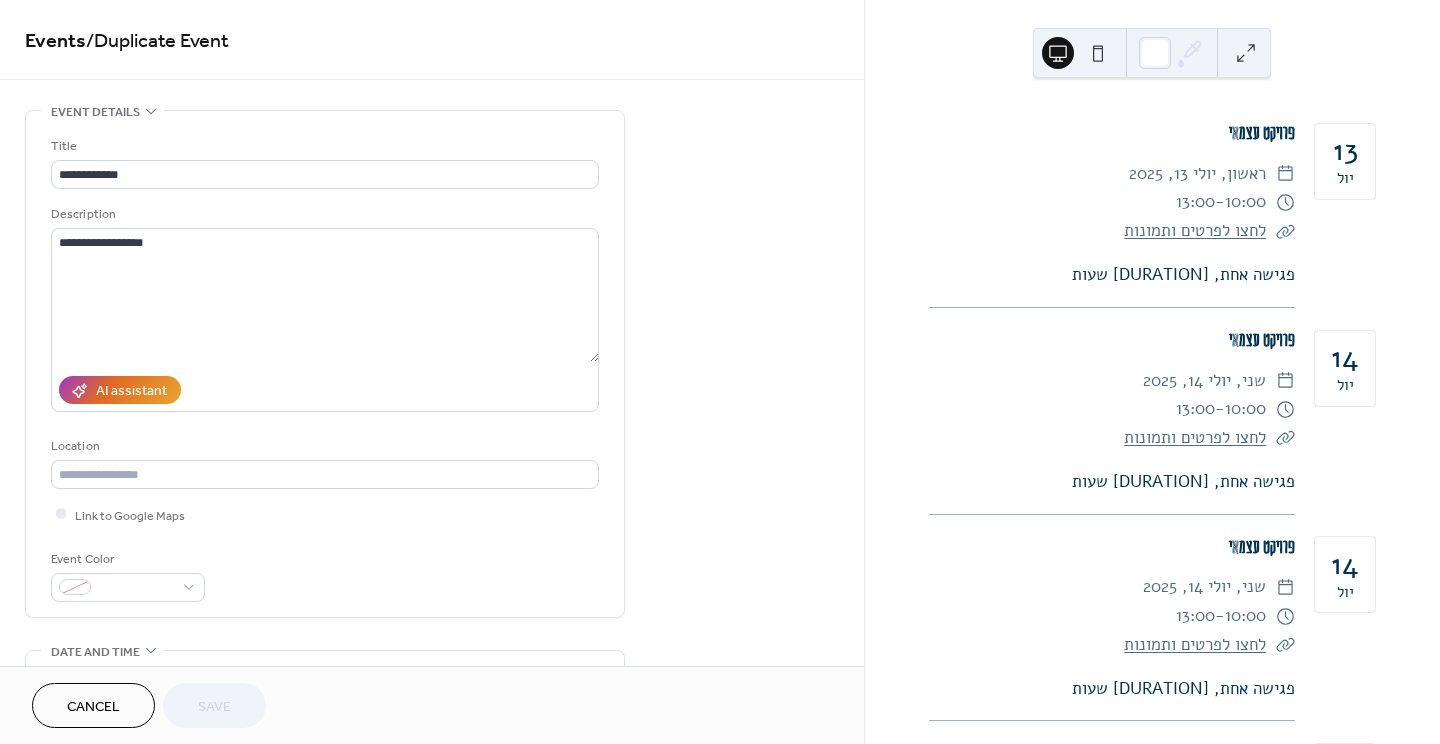scroll, scrollTop: 0, scrollLeft: 0, axis: both 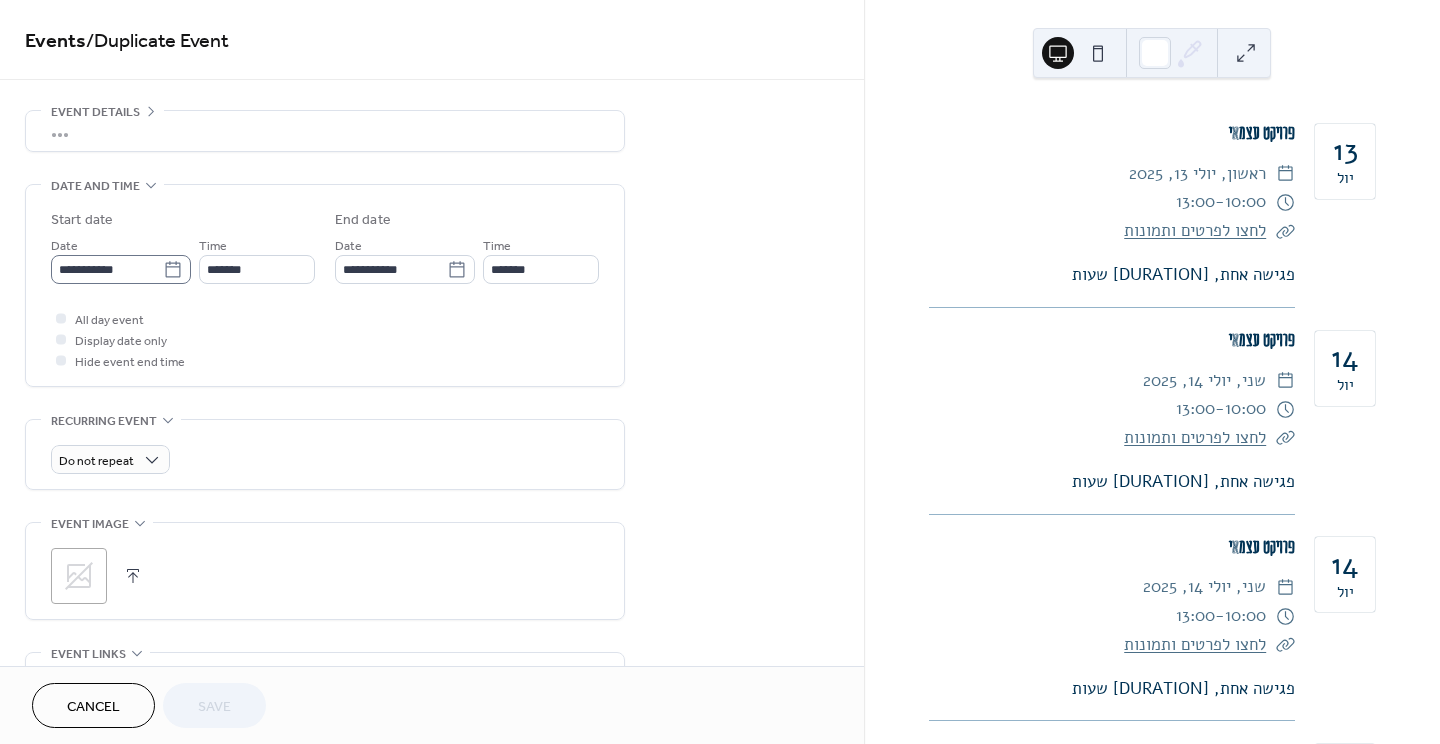 click 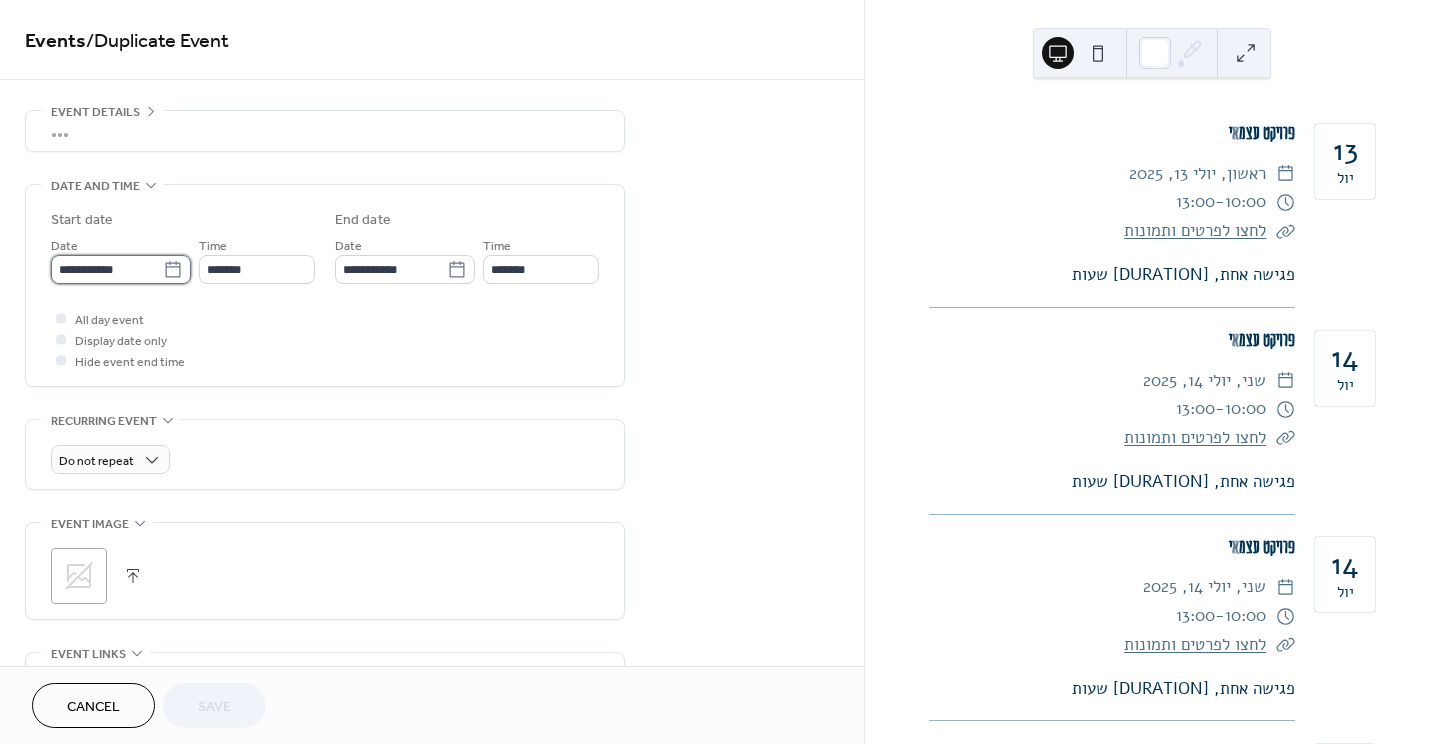 click on "**********" at bounding box center [107, 269] 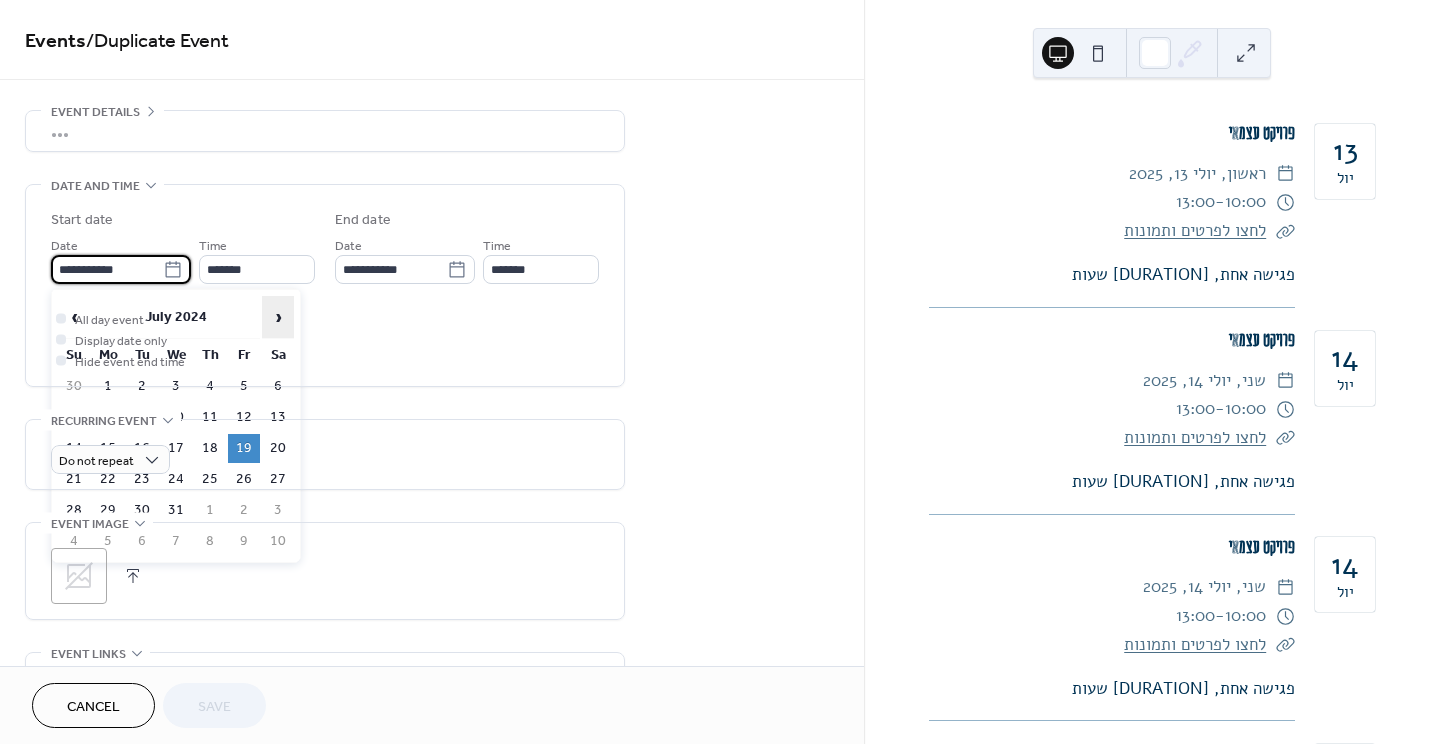 click on "›" at bounding box center (278, 317) 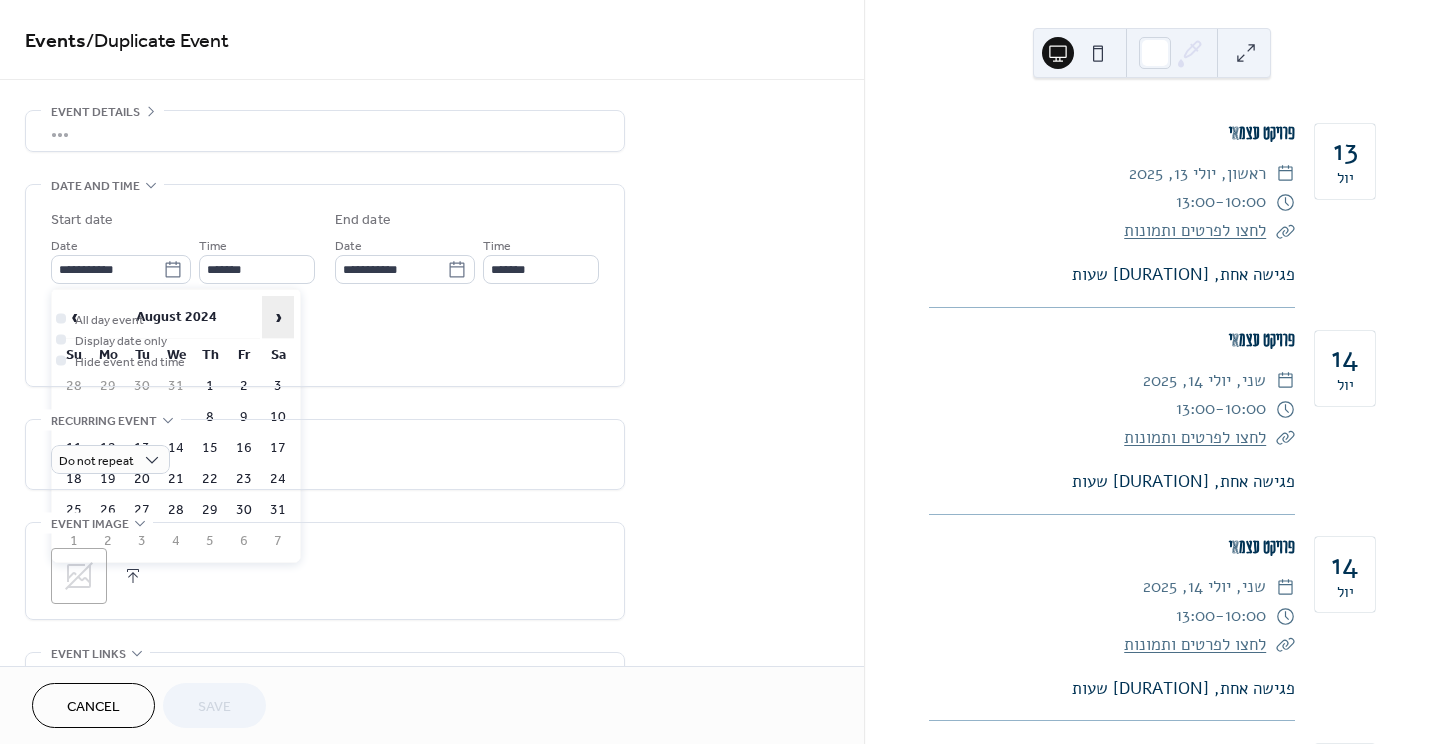 click on "›" at bounding box center [278, 317] 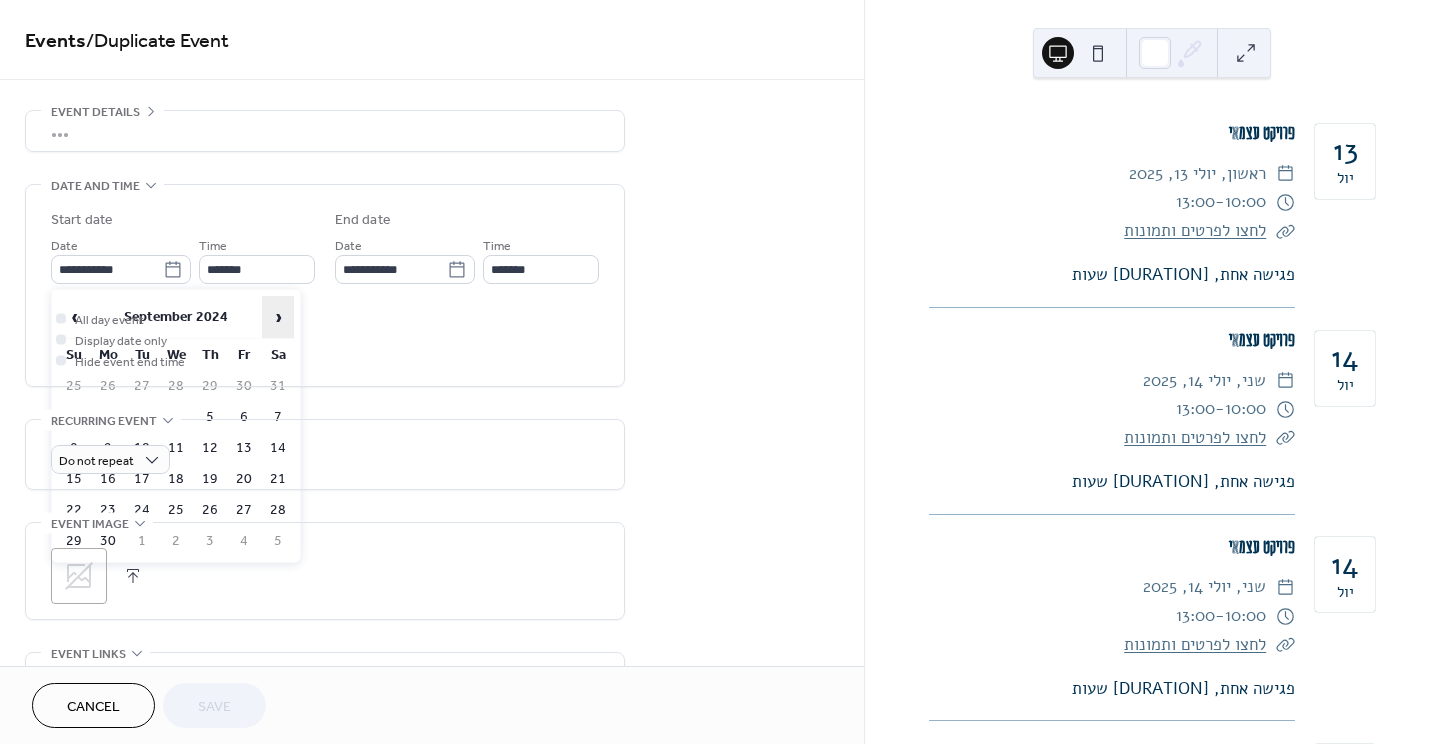 click on "›" at bounding box center (278, 317) 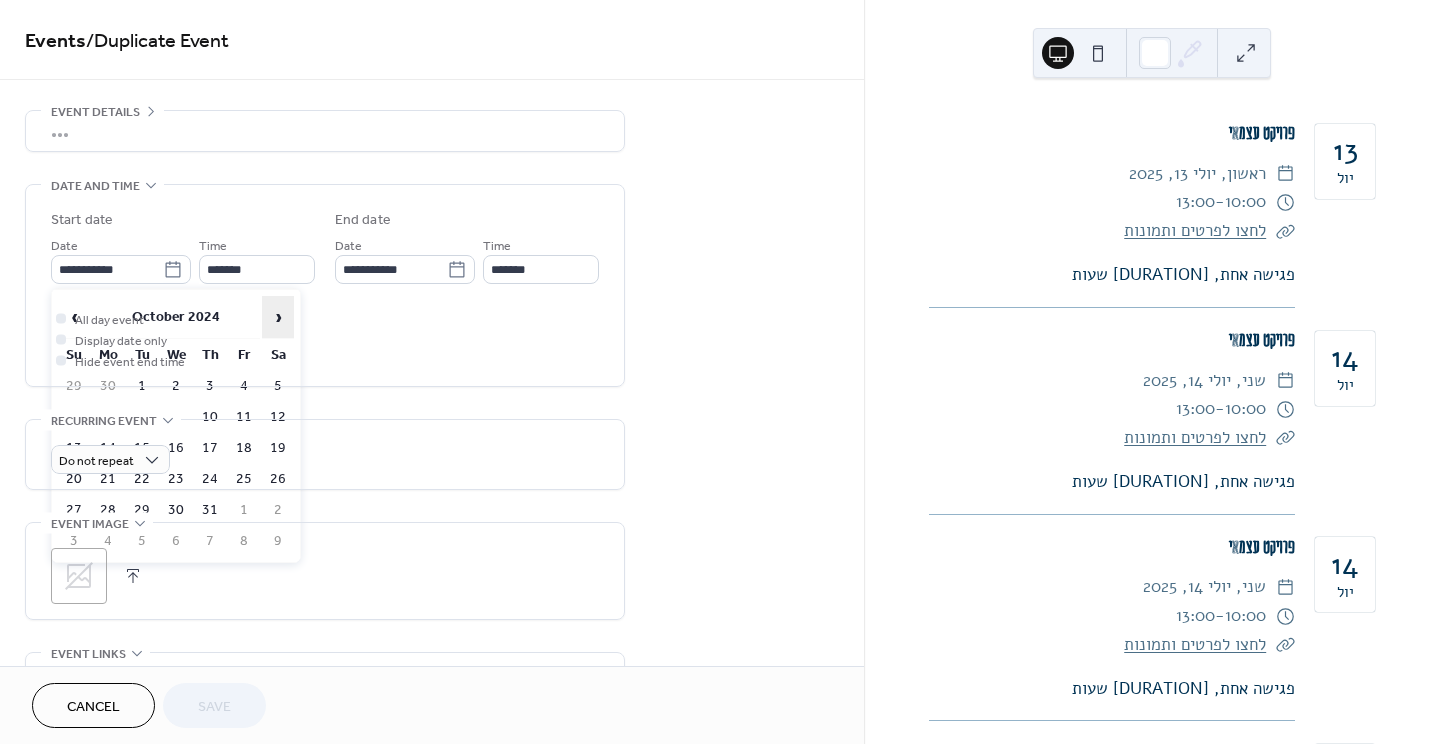 click on "›" at bounding box center (278, 317) 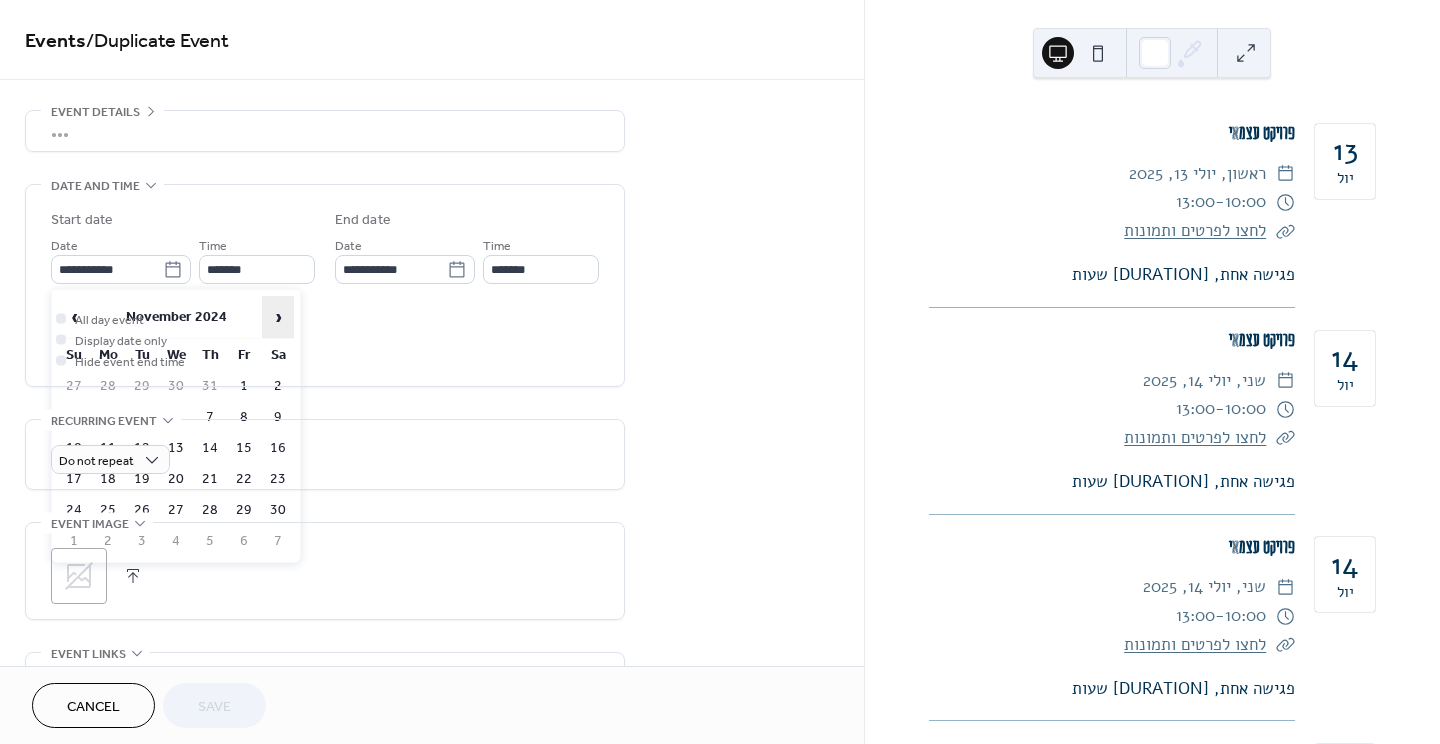 click on "›" at bounding box center [278, 317] 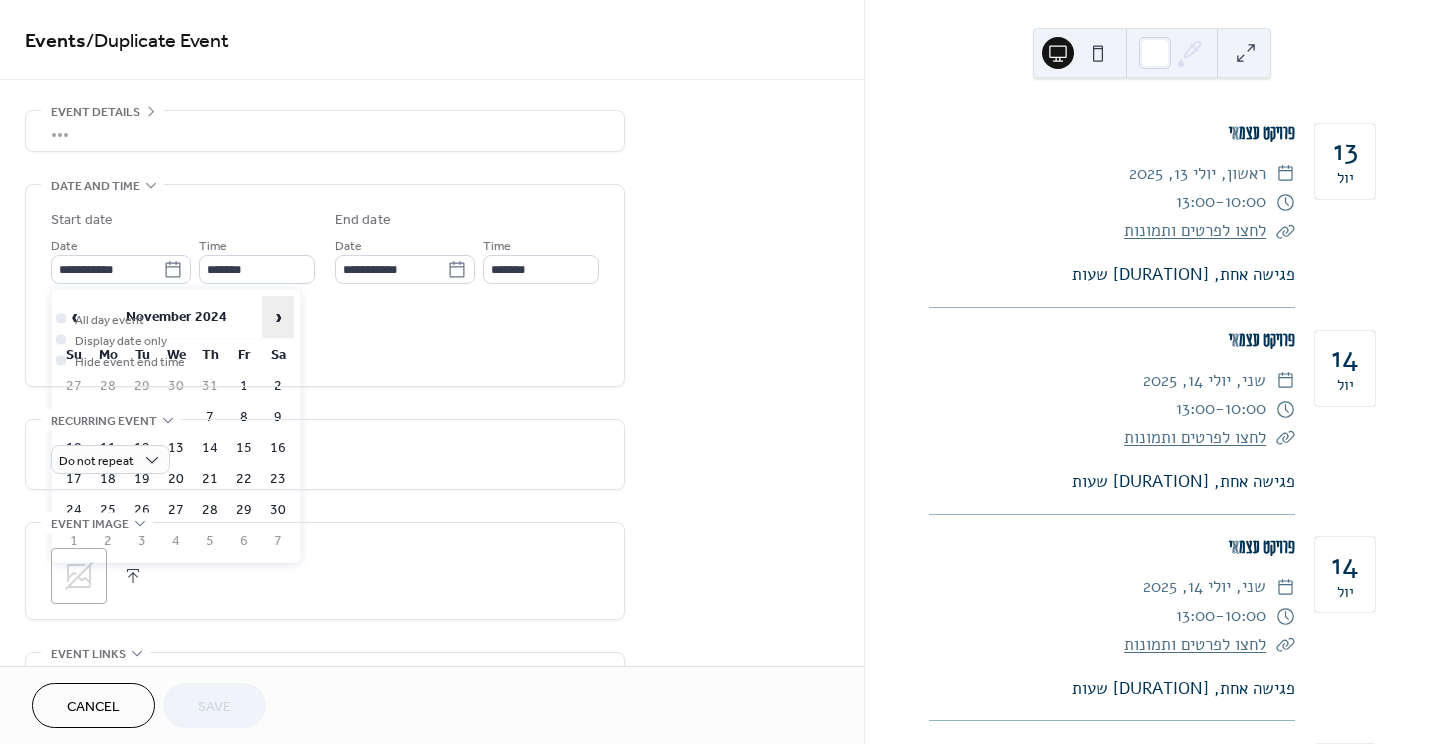 click on "›" at bounding box center [278, 317] 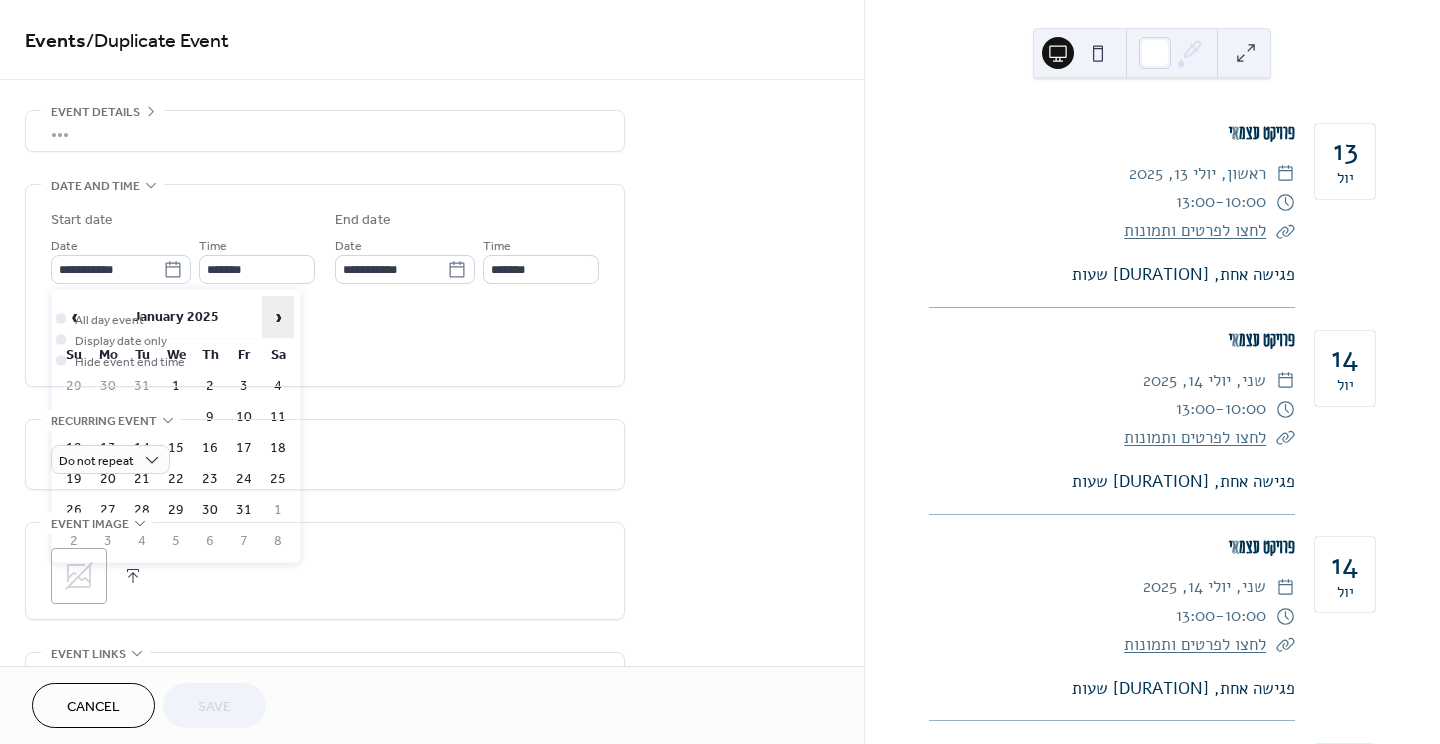 click on "›" at bounding box center (278, 317) 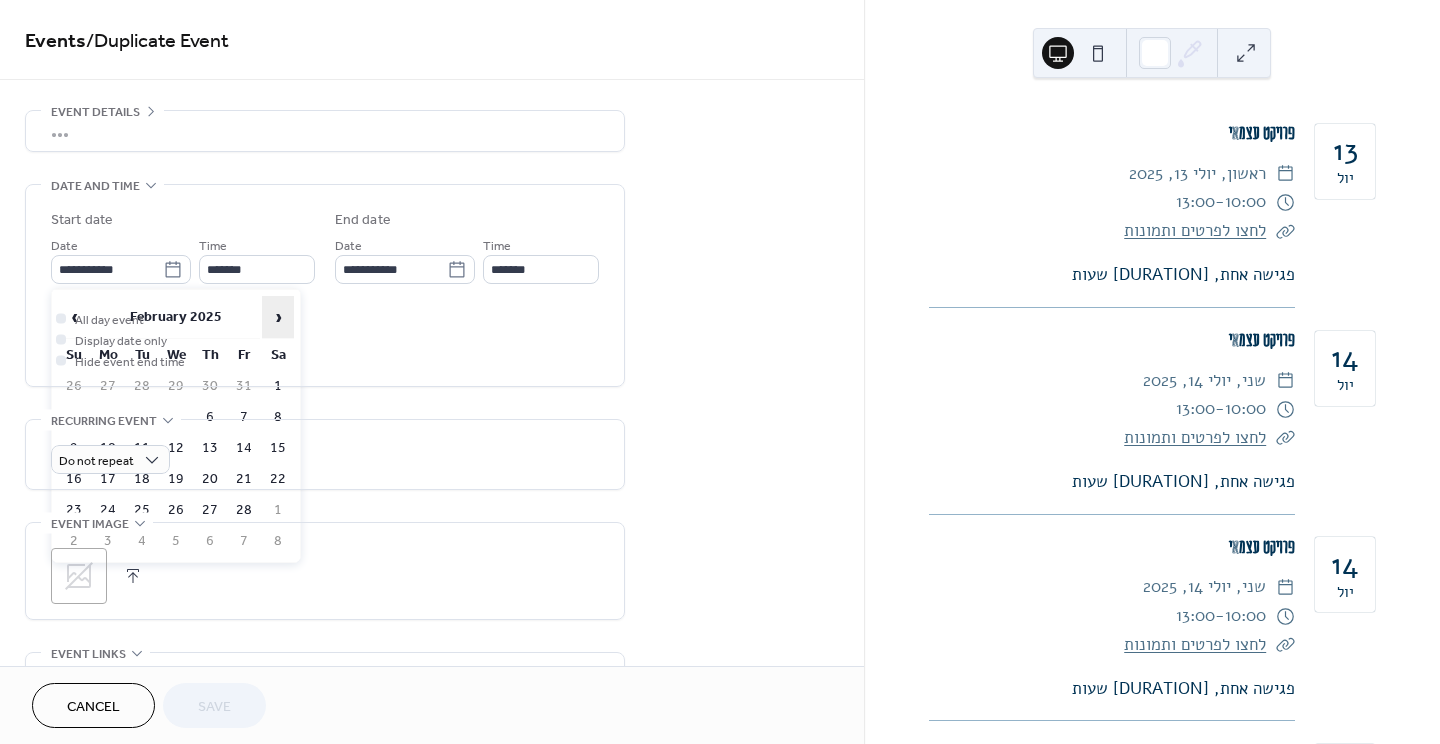 click on "›" at bounding box center [278, 317] 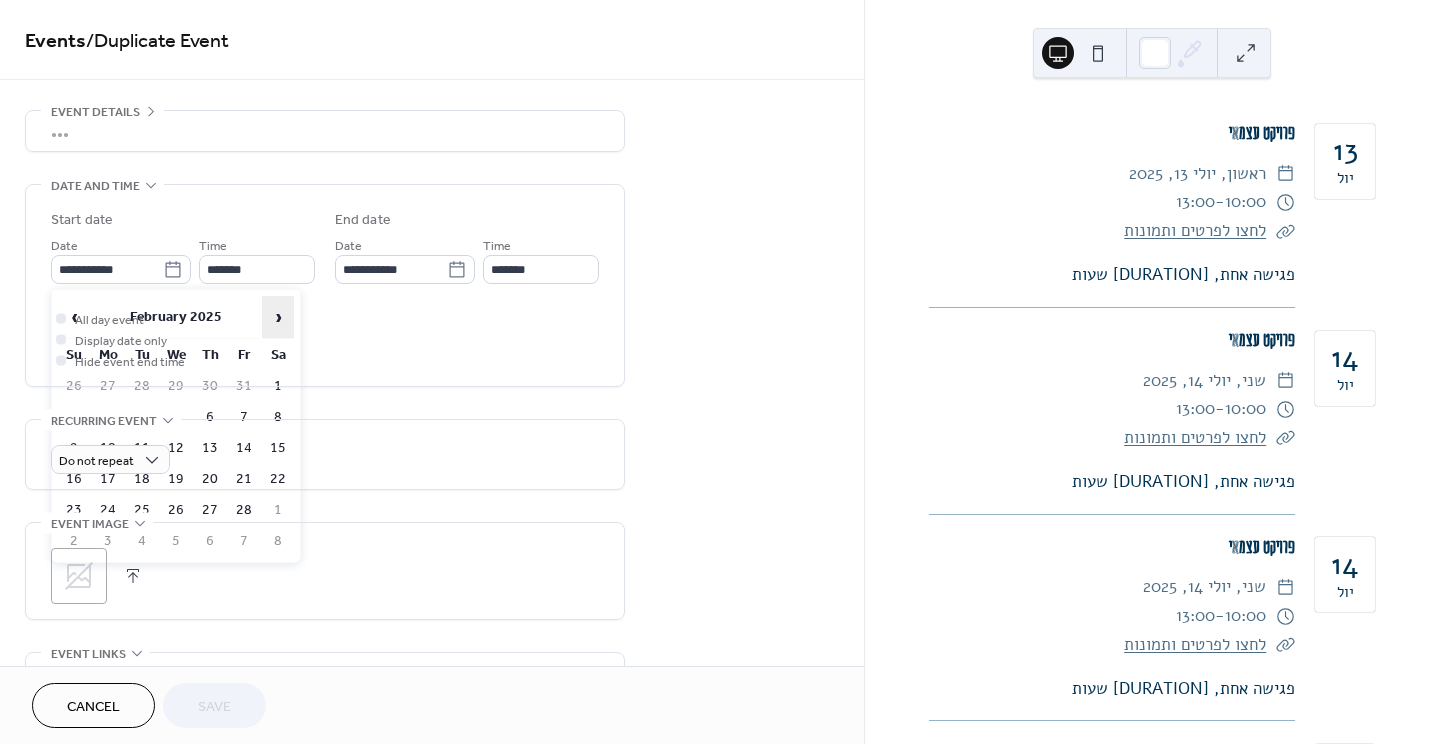 click on "›" at bounding box center (278, 317) 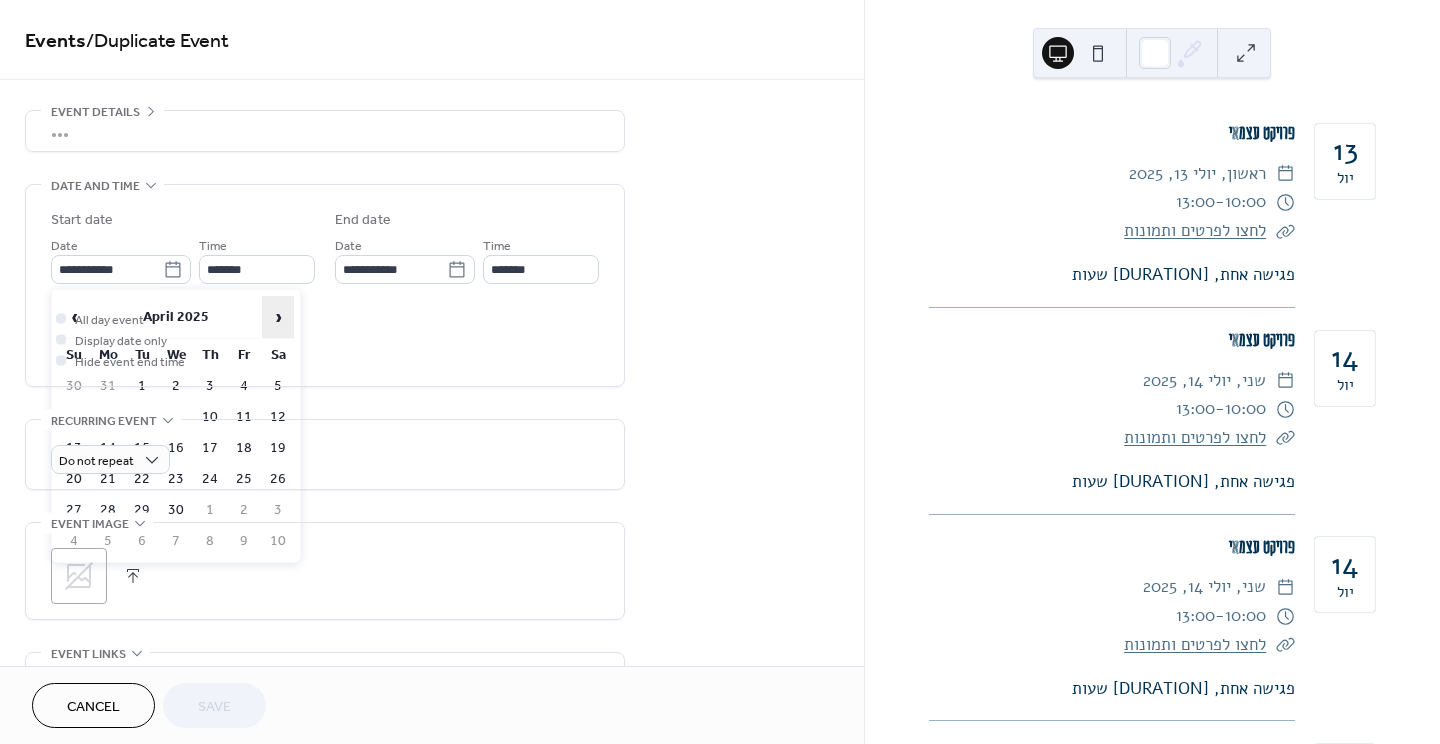 click on "›" at bounding box center [278, 317] 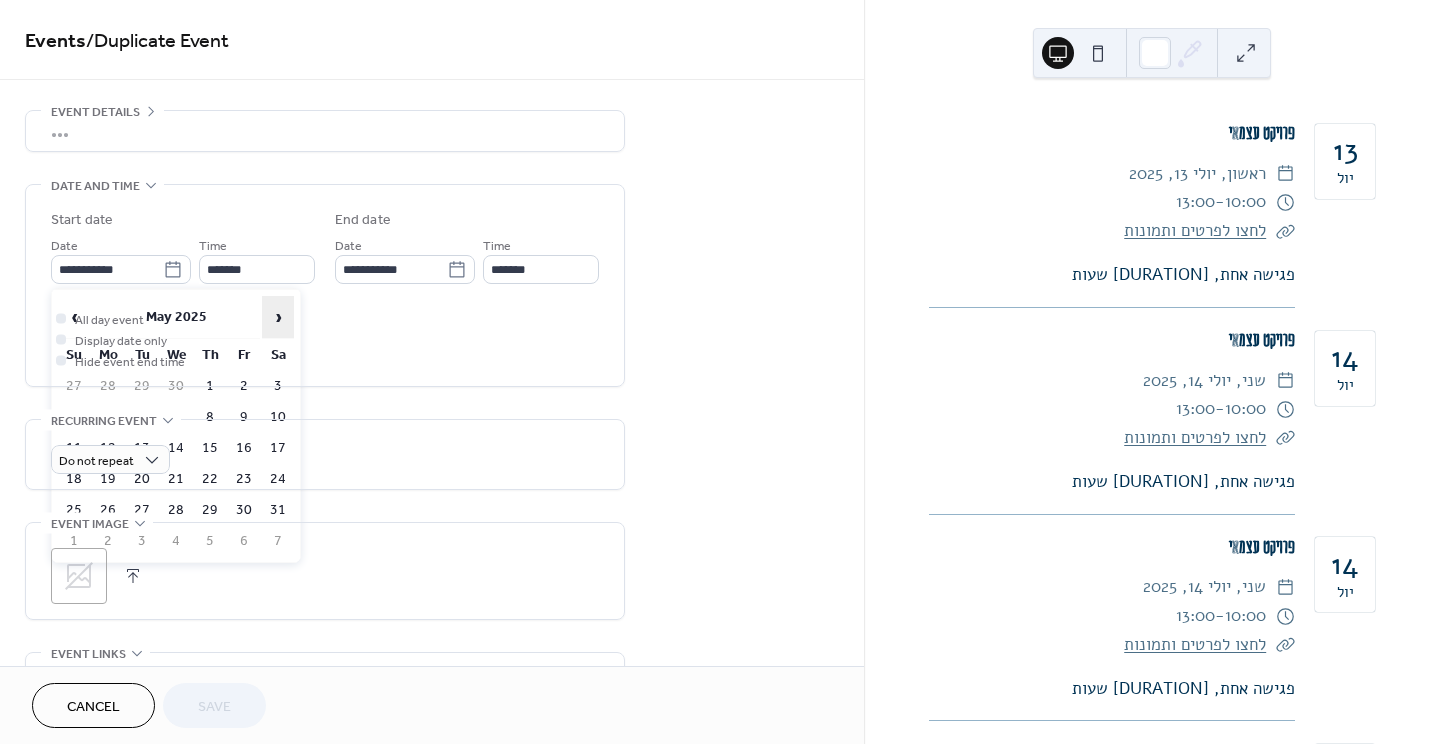 click on "›" at bounding box center [278, 317] 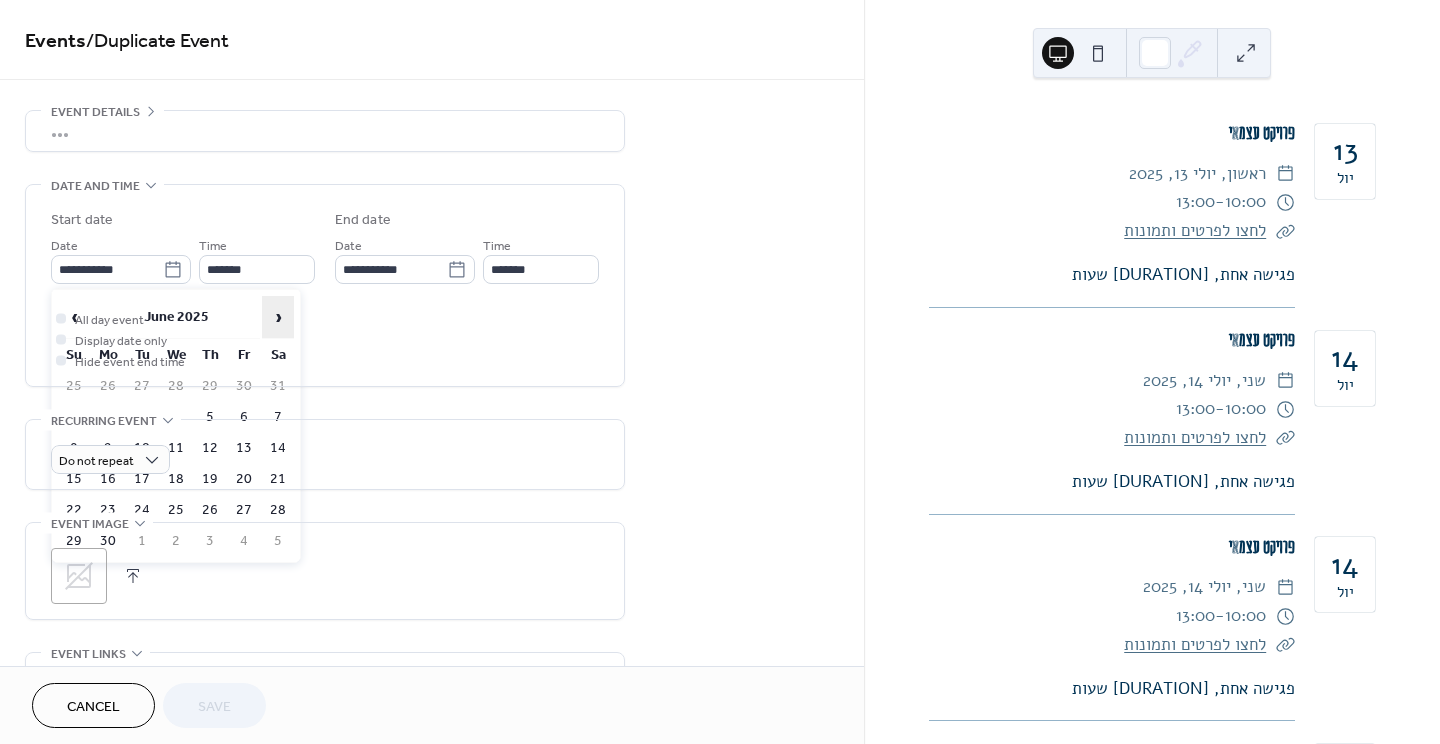 click on "›" at bounding box center (278, 317) 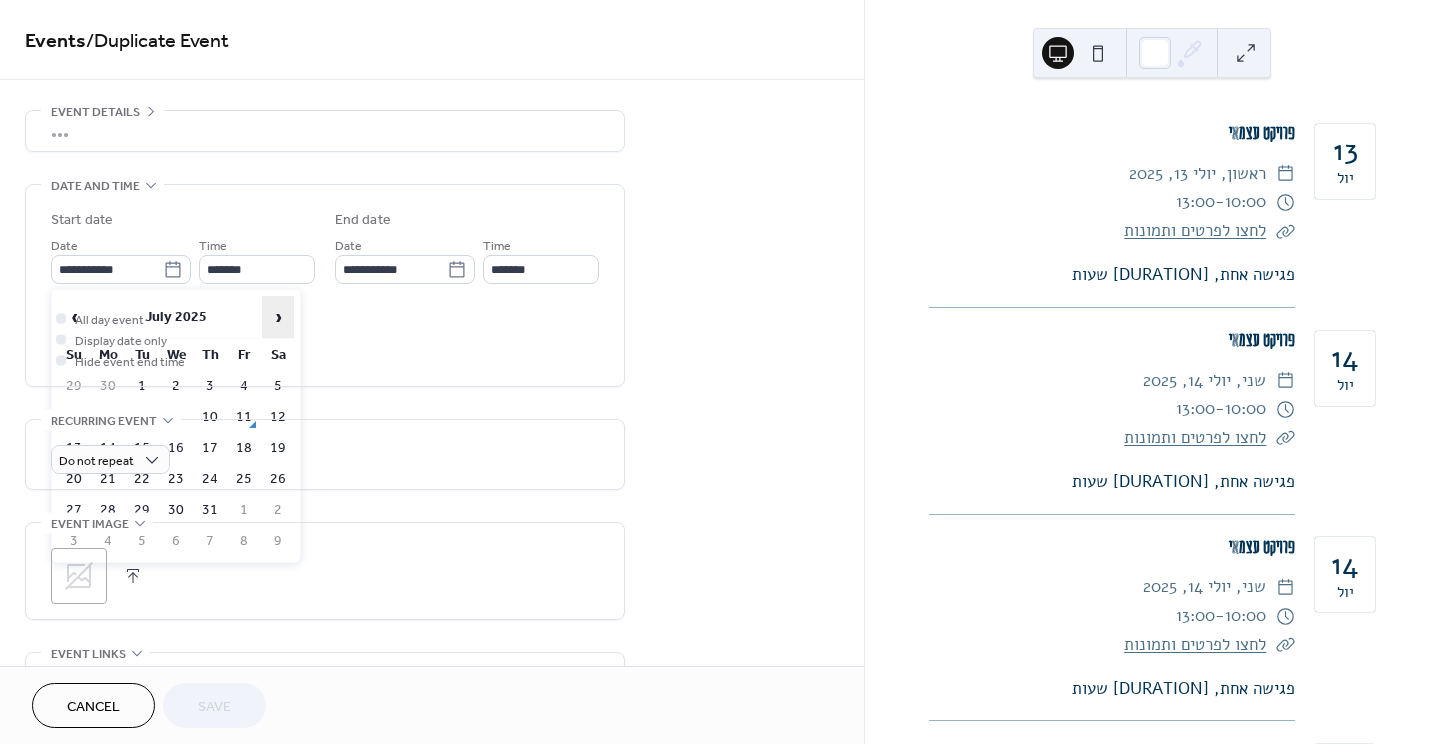click on "›" at bounding box center [278, 317] 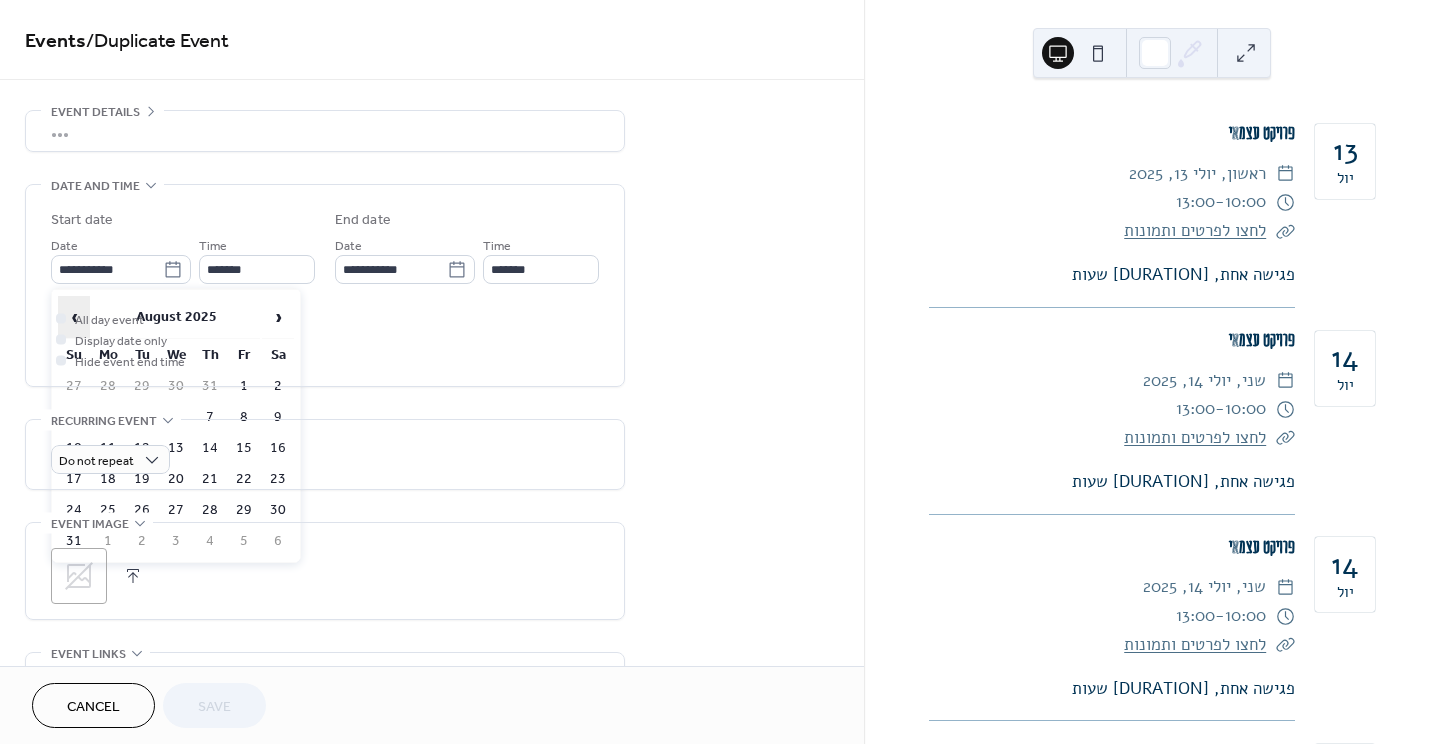 click on "‹" at bounding box center [74, 317] 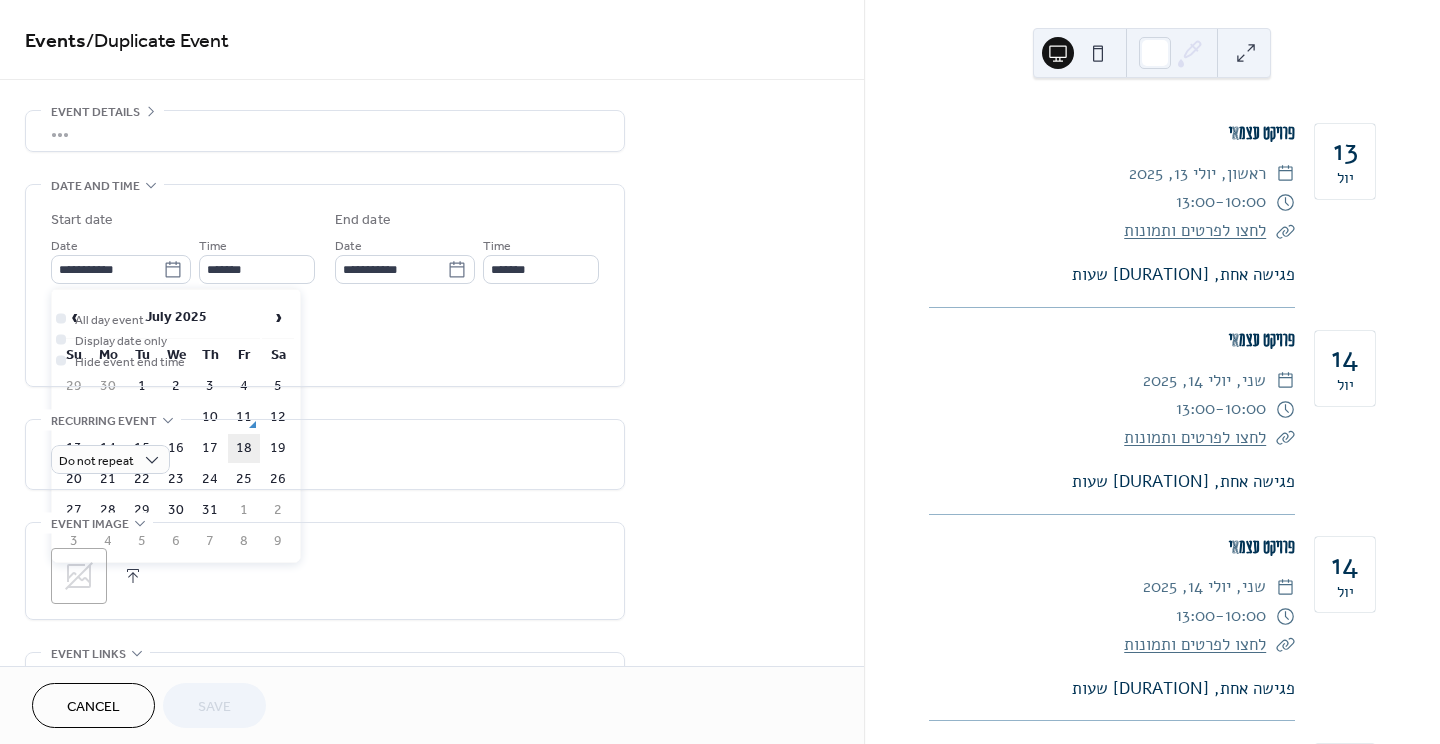 click on "18" at bounding box center [244, 448] 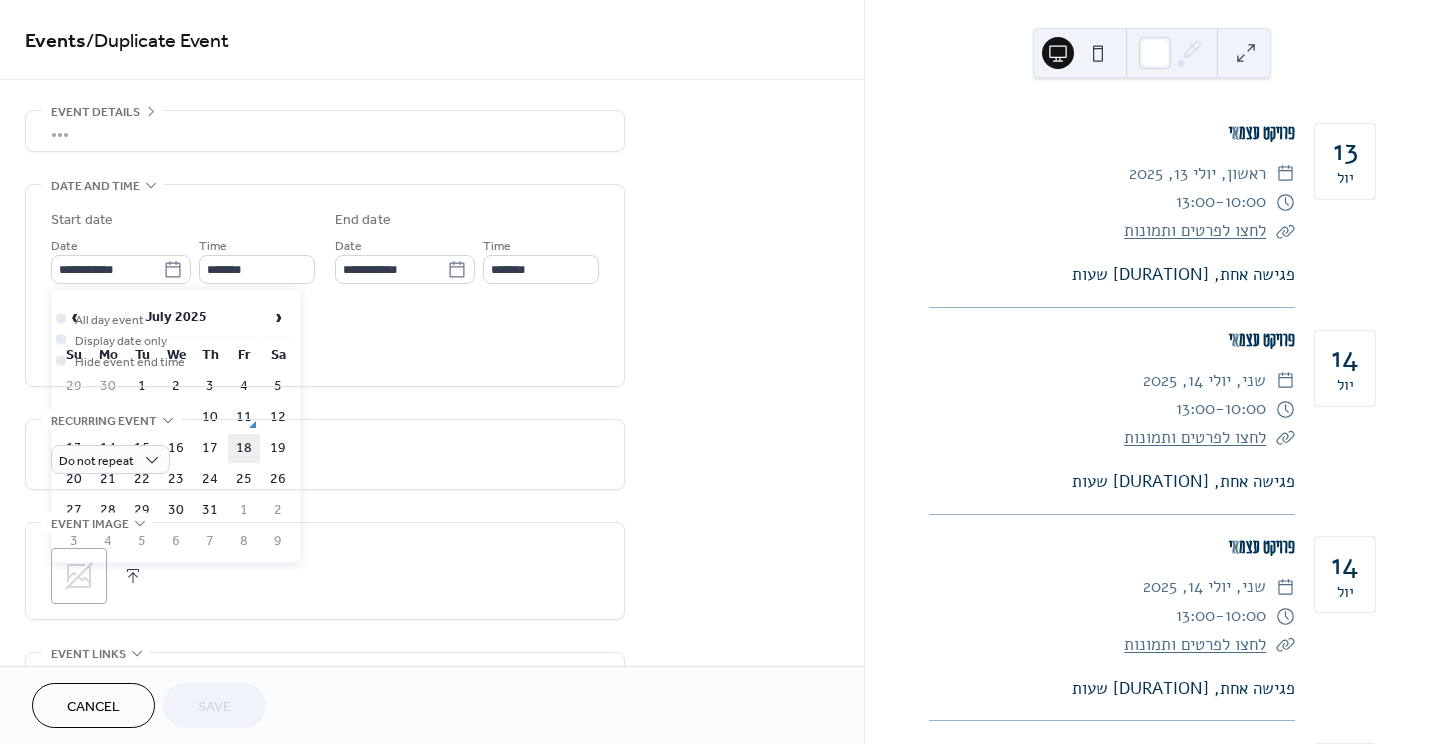 type on "**********" 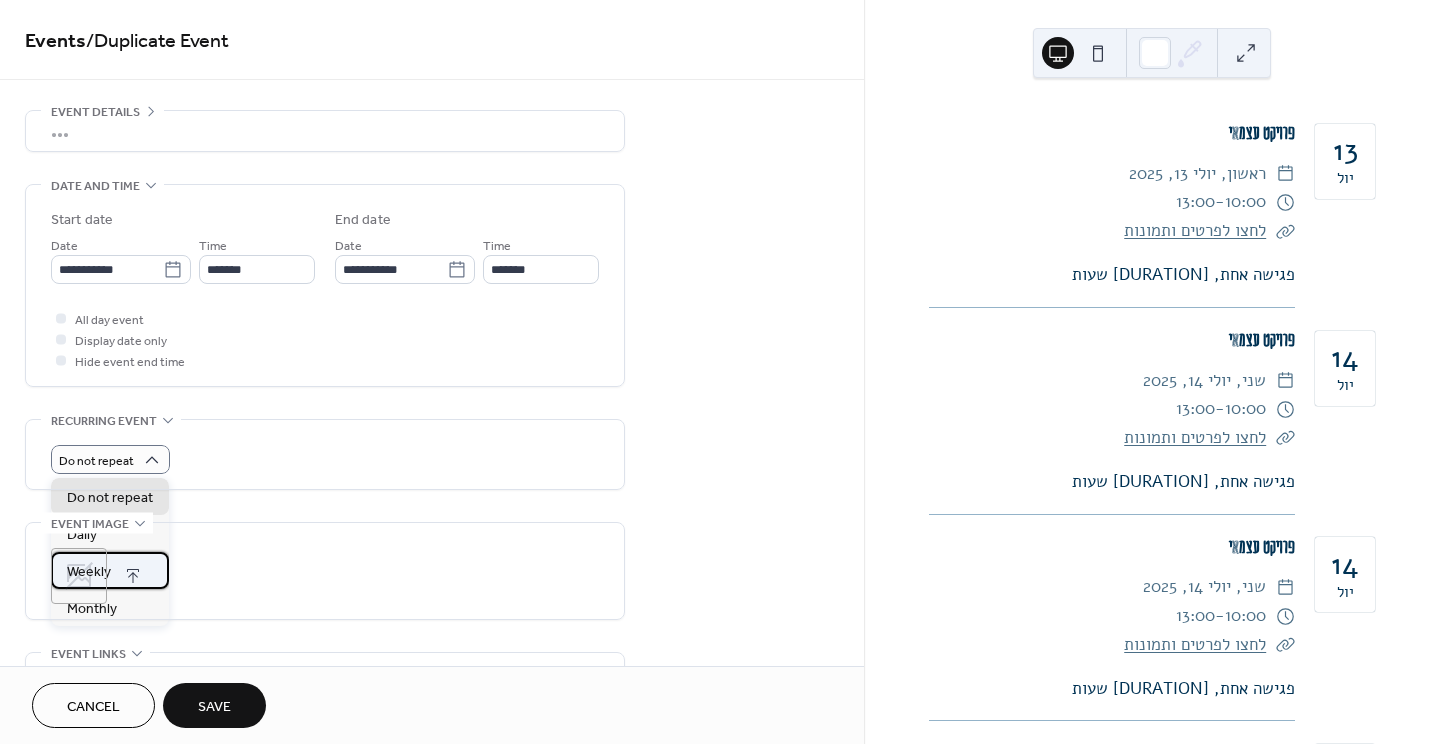 click on "Weekly" at bounding box center (110, 570) 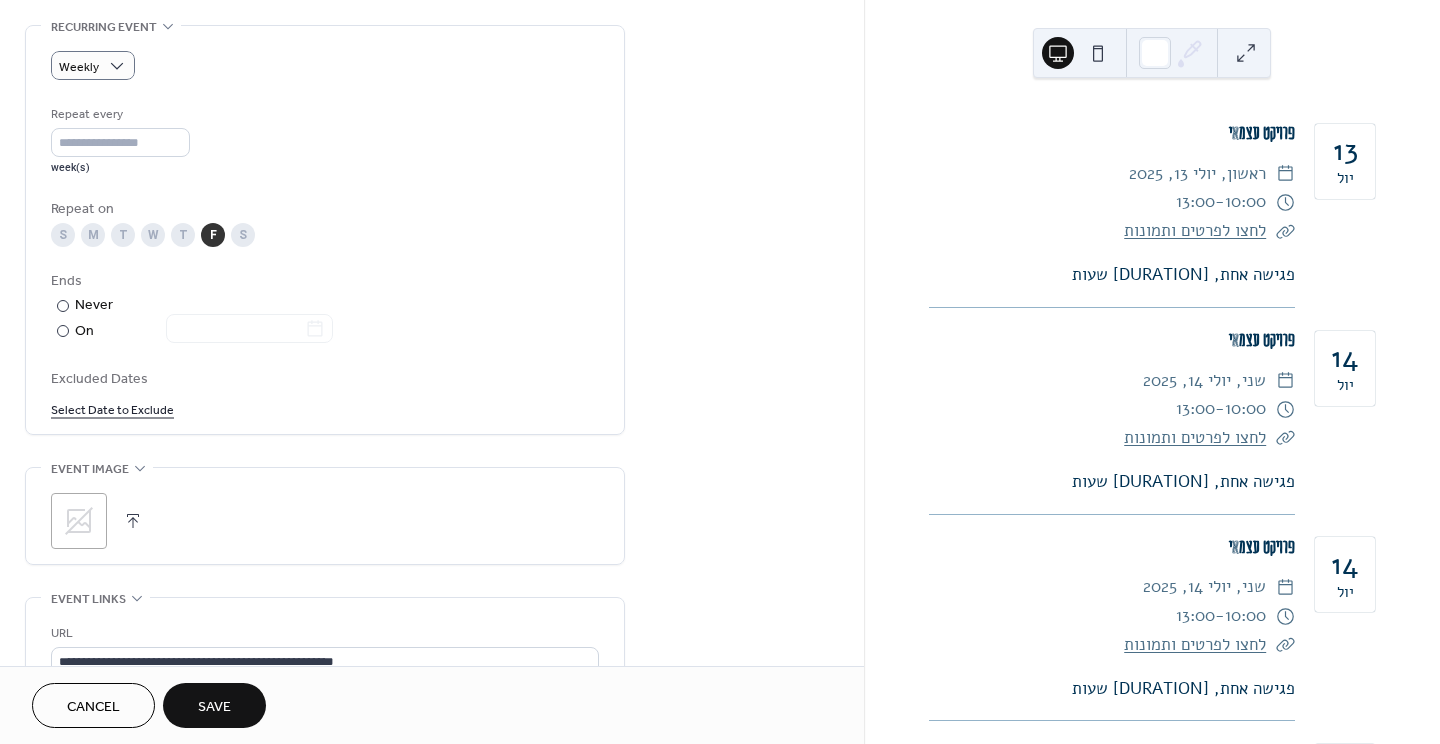 scroll, scrollTop: 396, scrollLeft: 0, axis: vertical 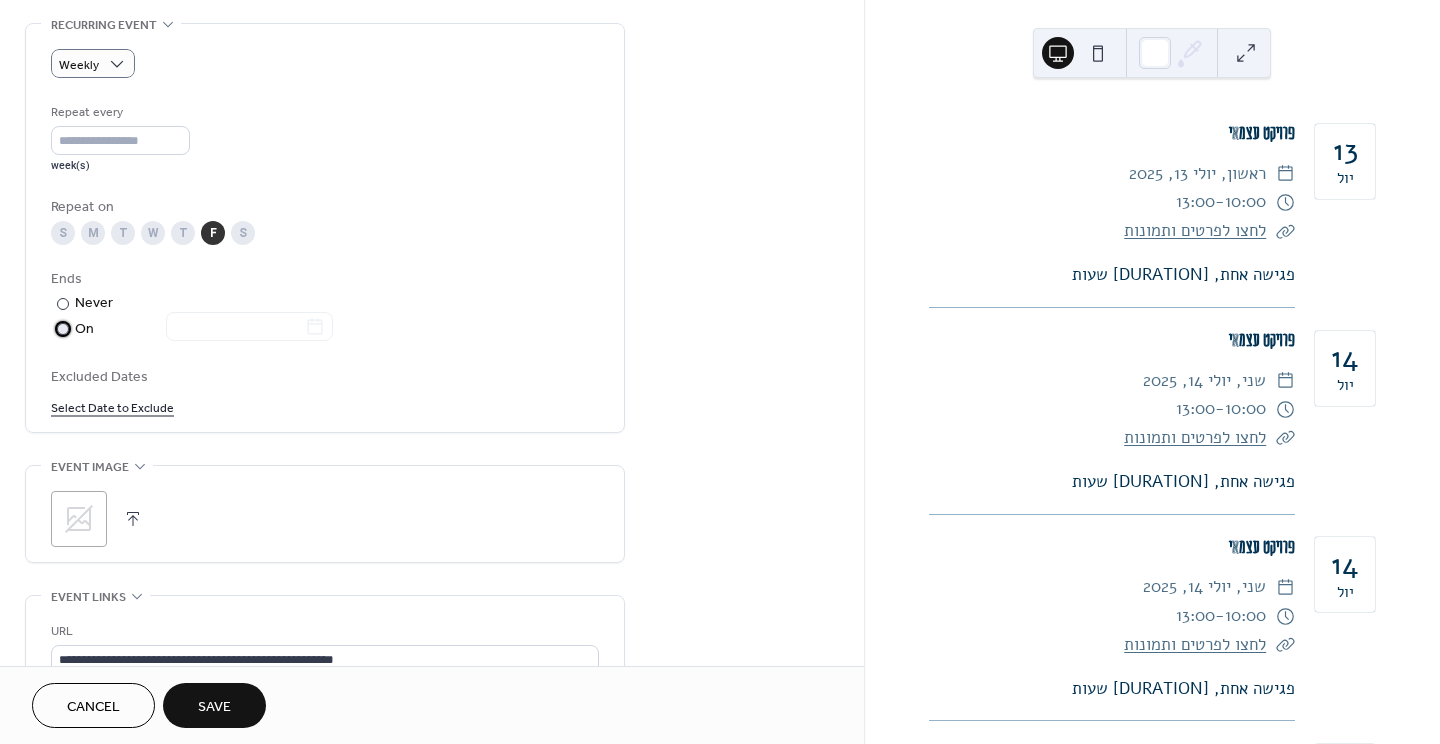 click at bounding box center [63, 329] 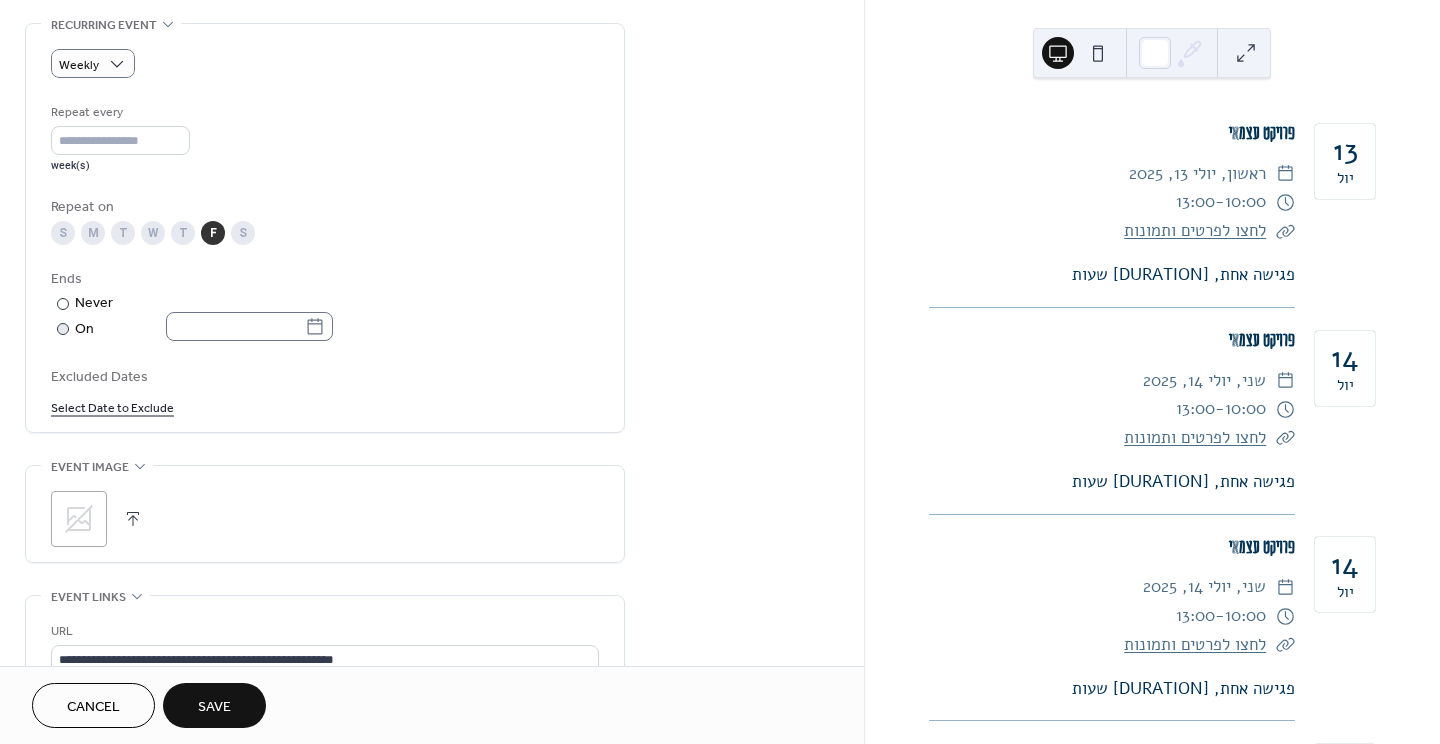 click 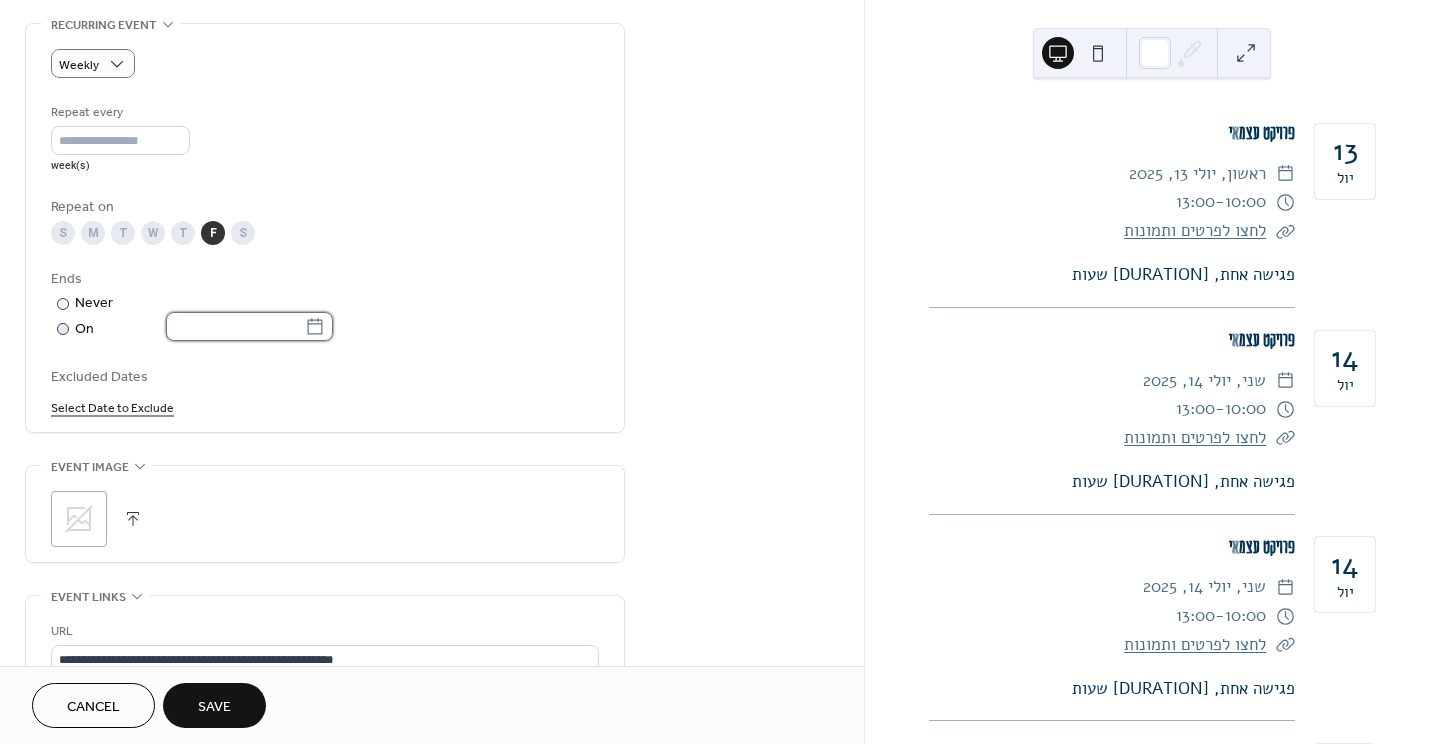 click at bounding box center (235, 326) 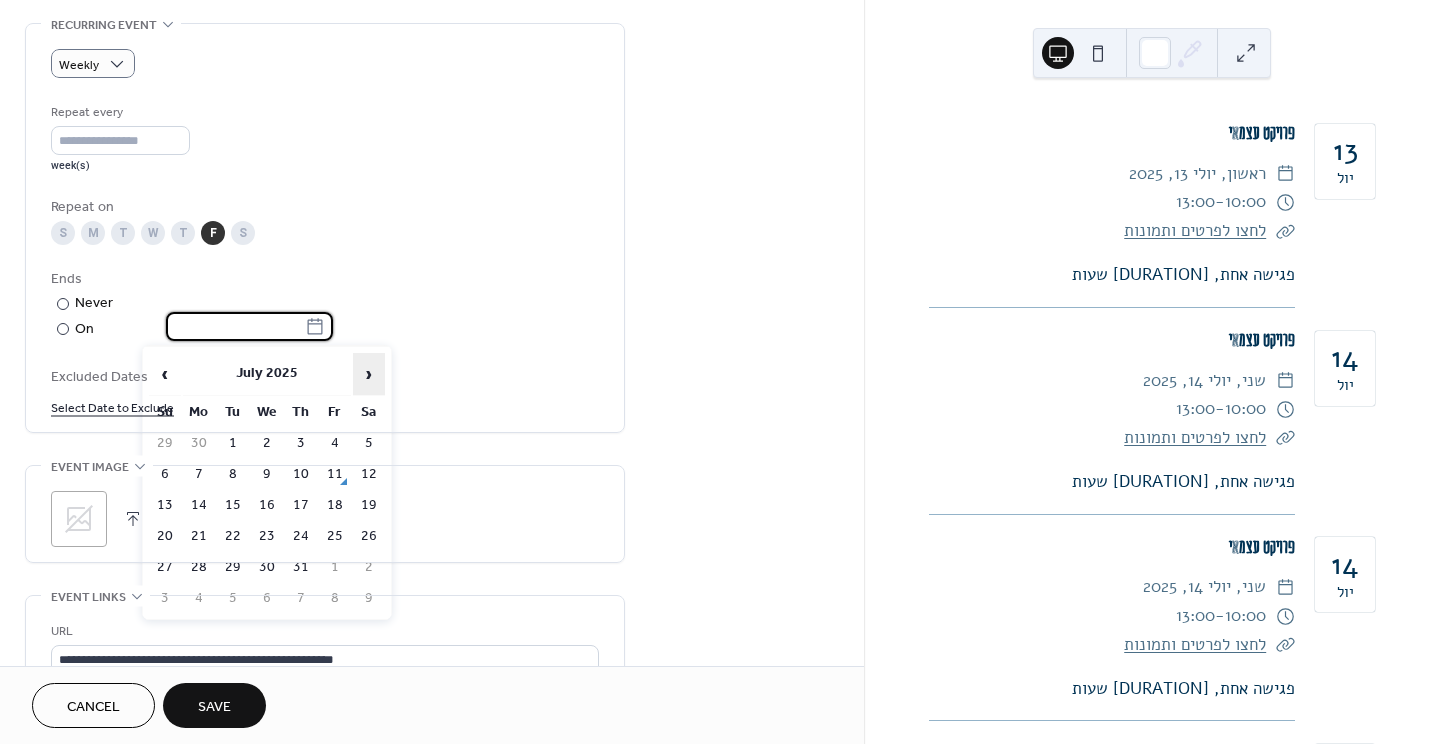 click on "›" at bounding box center (369, 374) 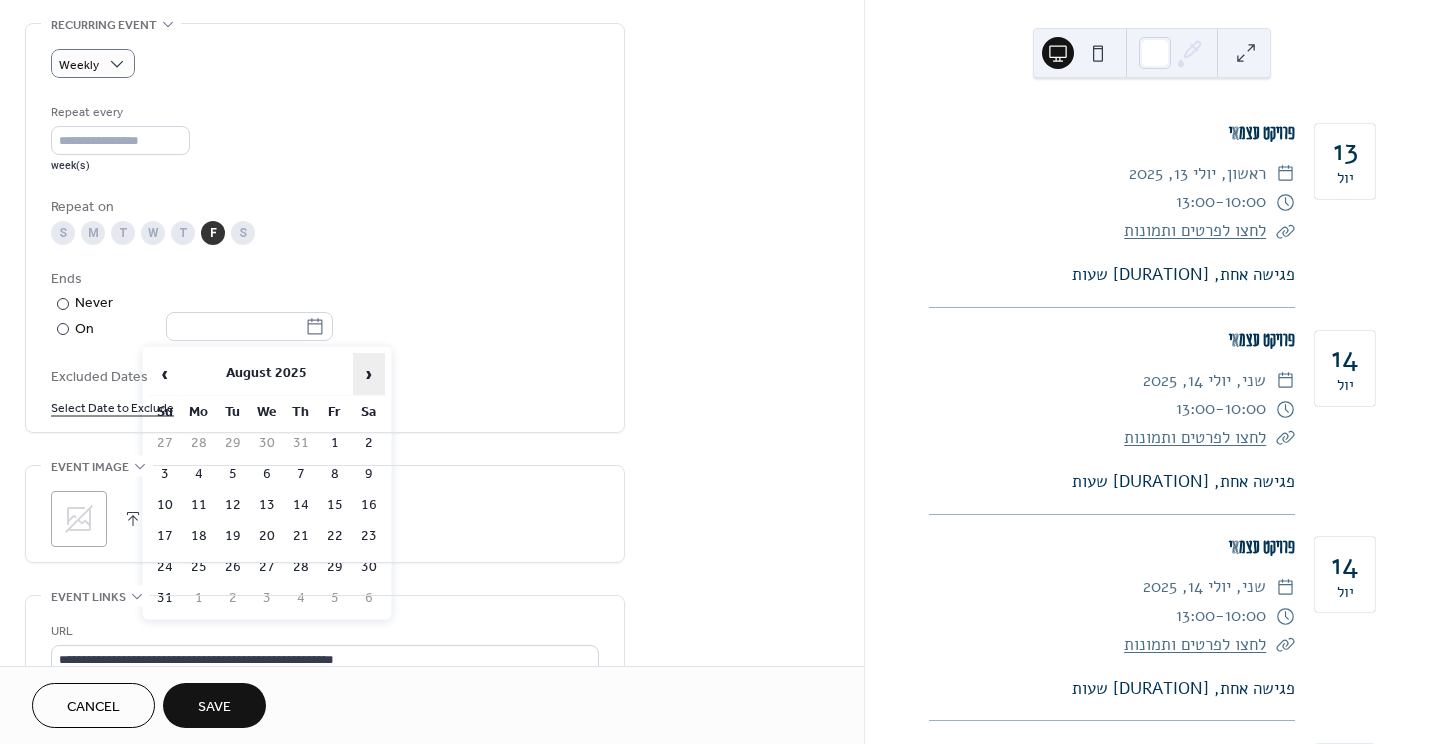 click on "›" at bounding box center (369, 374) 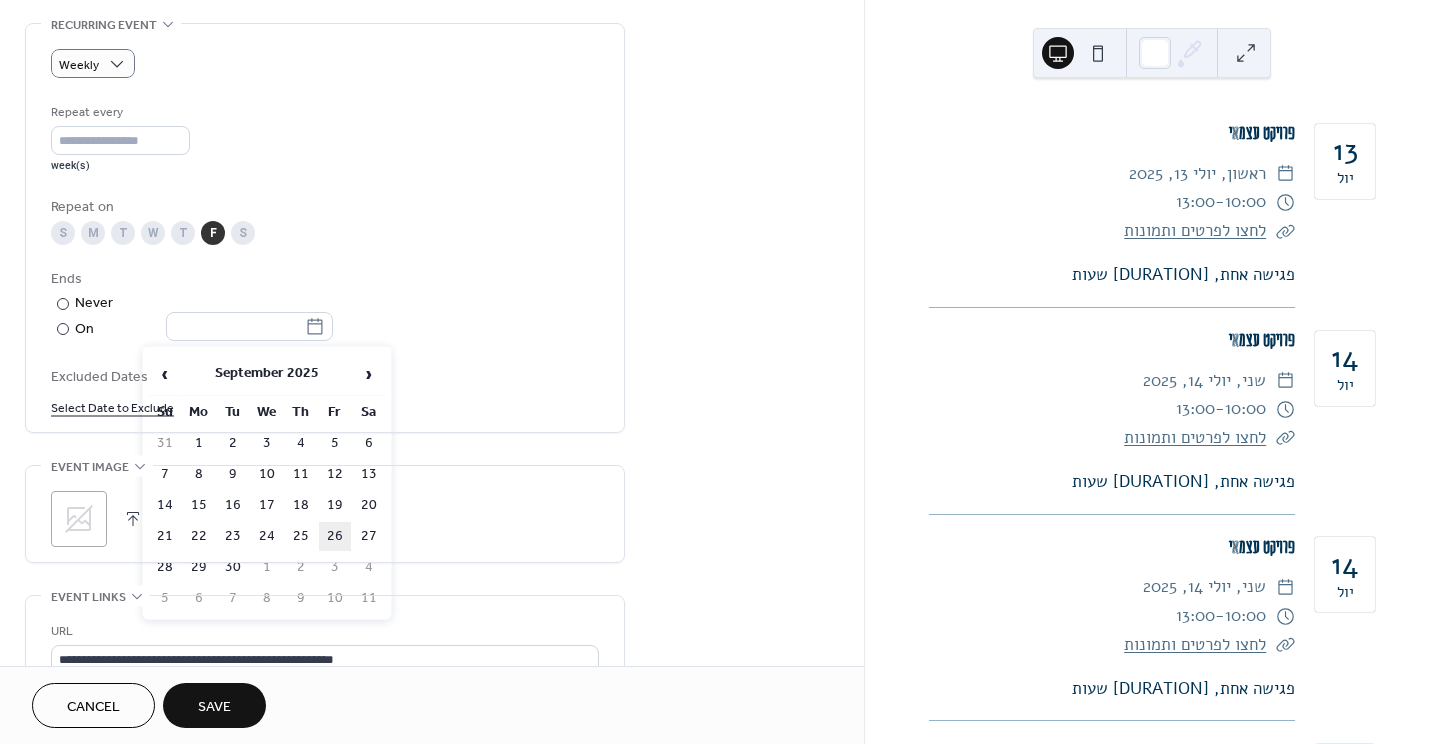 click on "26" at bounding box center [335, 536] 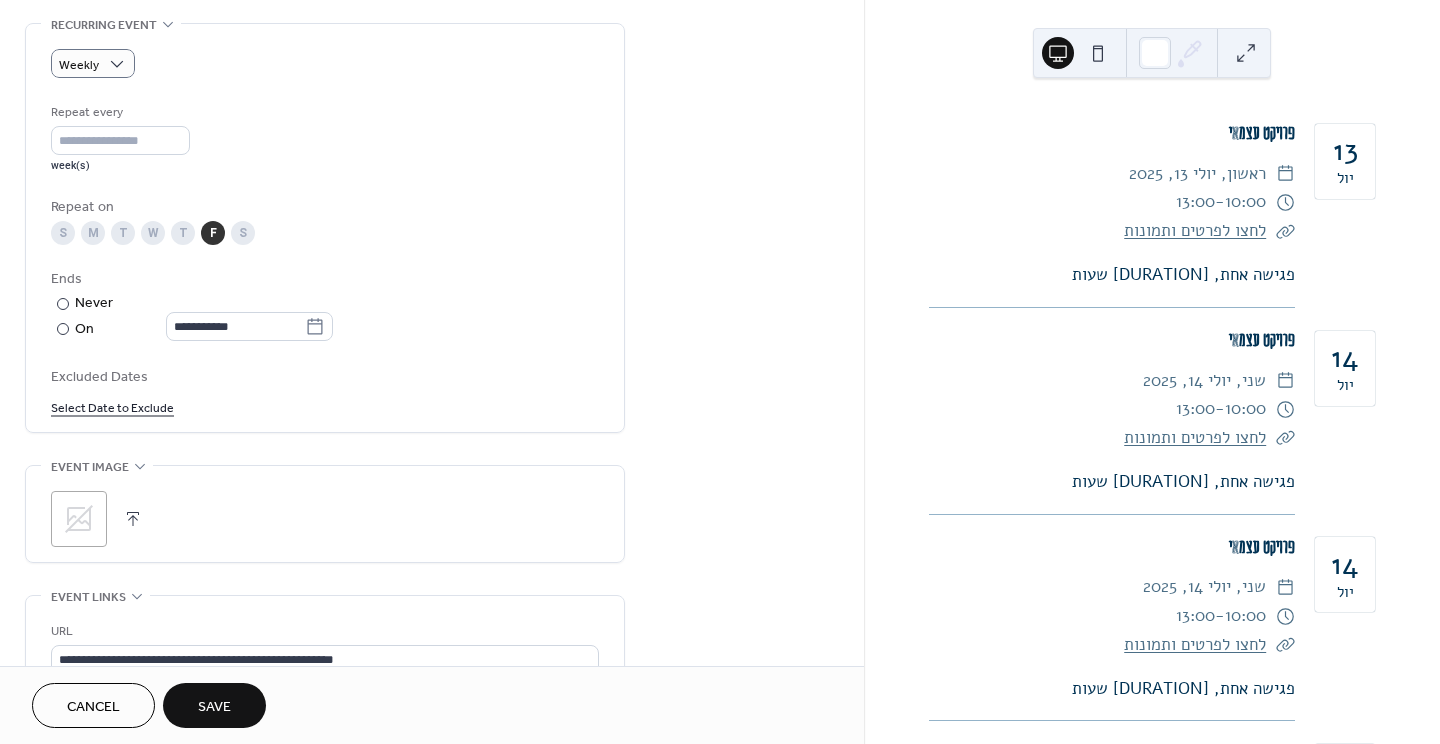 click on "Select Date to Exclude" at bounding box center [112, 406] 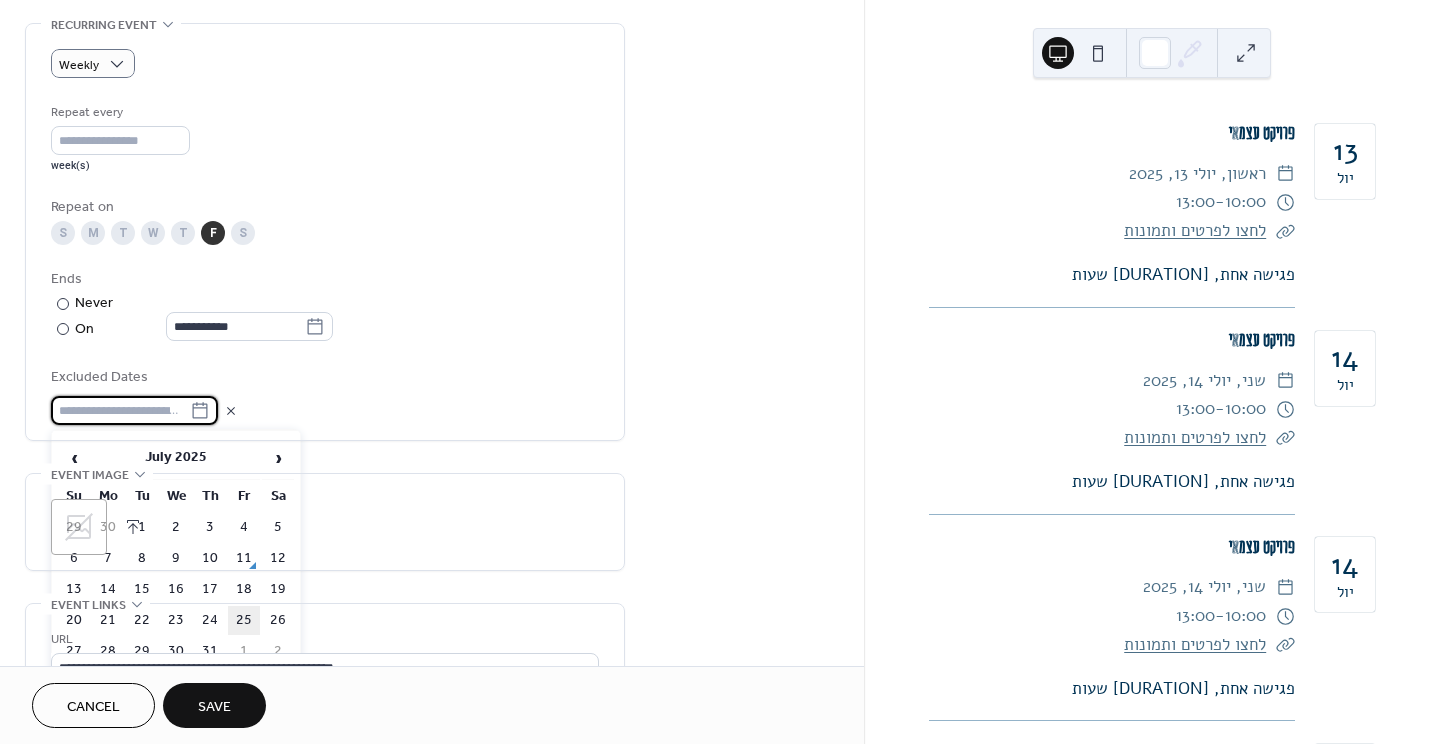 click on "25" at bounding box center [244, 620] 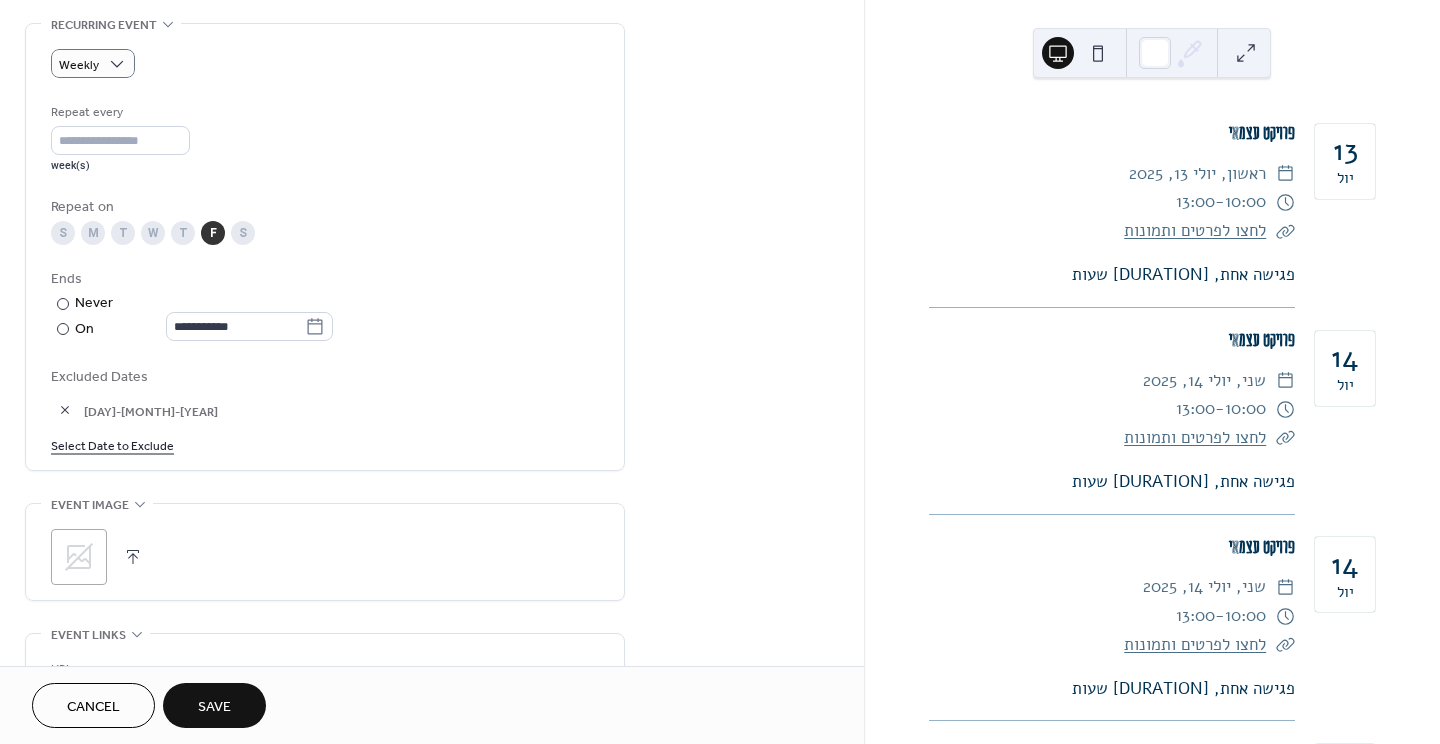 click on "Select Date to Exclude" at bounding box center (112, 444) 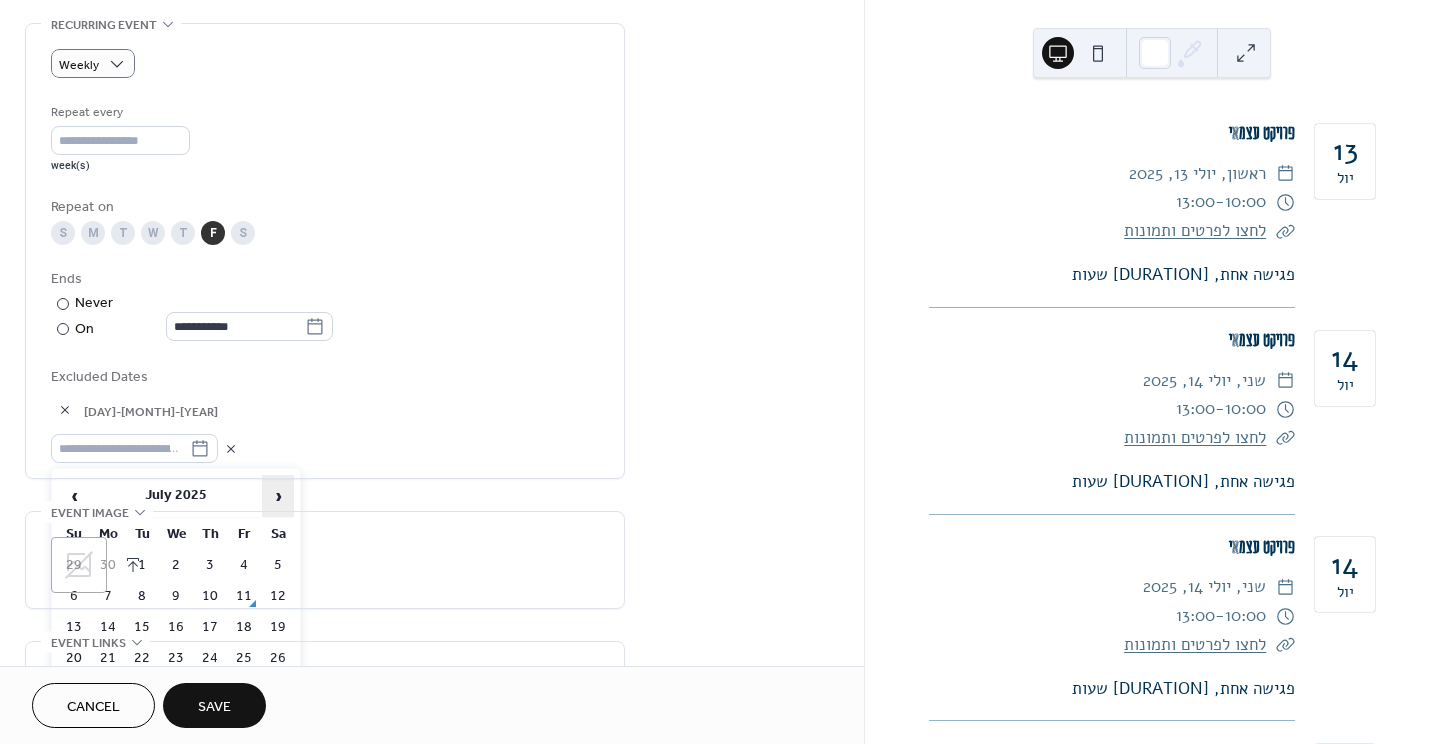 click on "›" at bounding box center [278, 496] 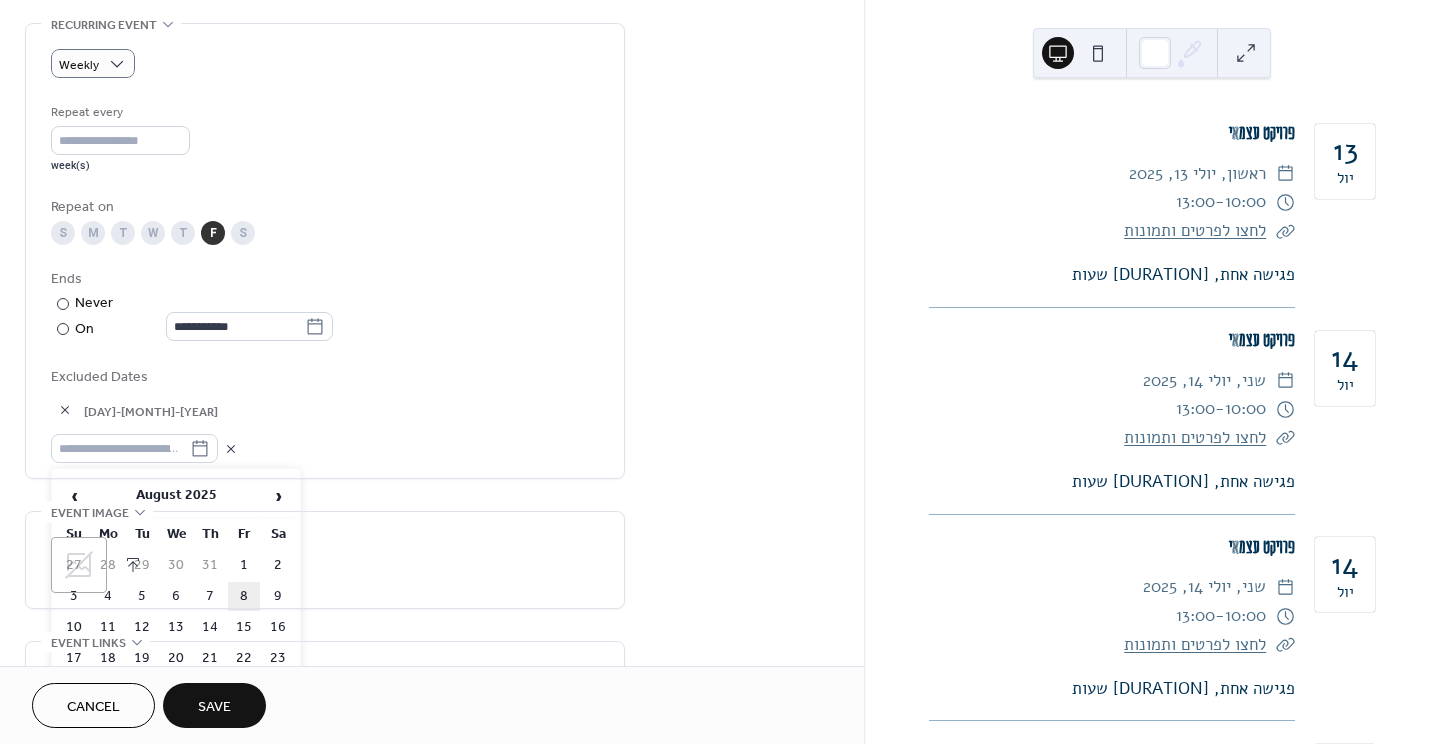 click on "8" at bounding box center (244, 596) 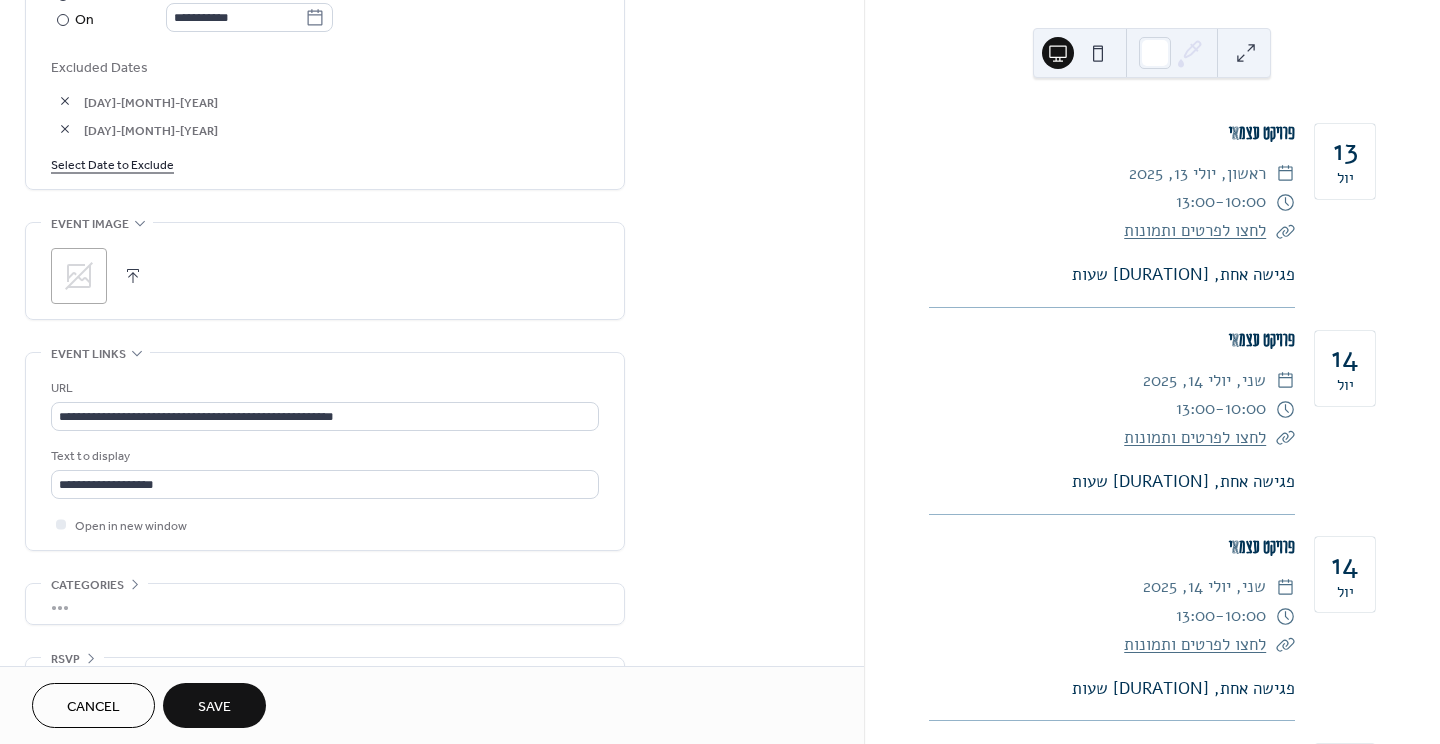 scroll, scrollTop: 760, scrollLeft: 0, axis: vertical 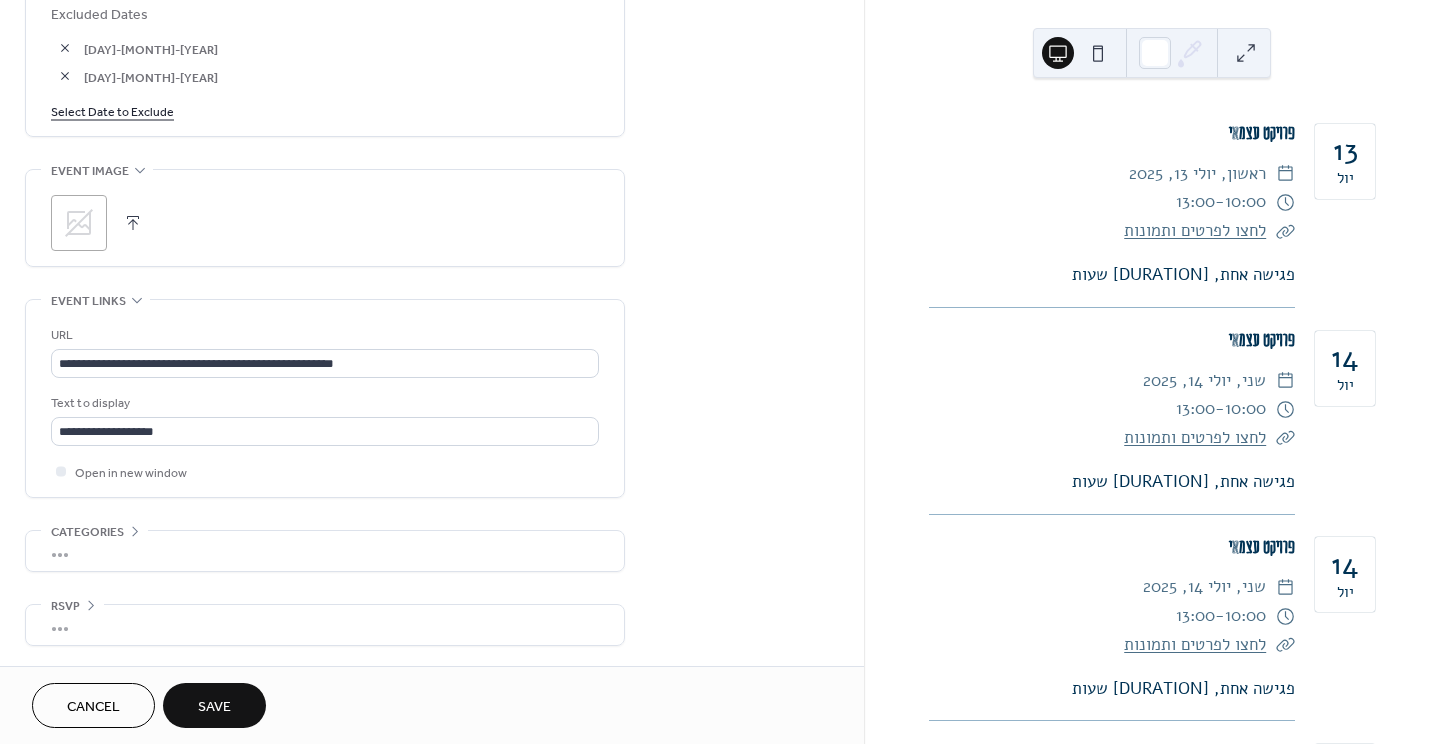 click on "Save" at bounding box center (214, 707) 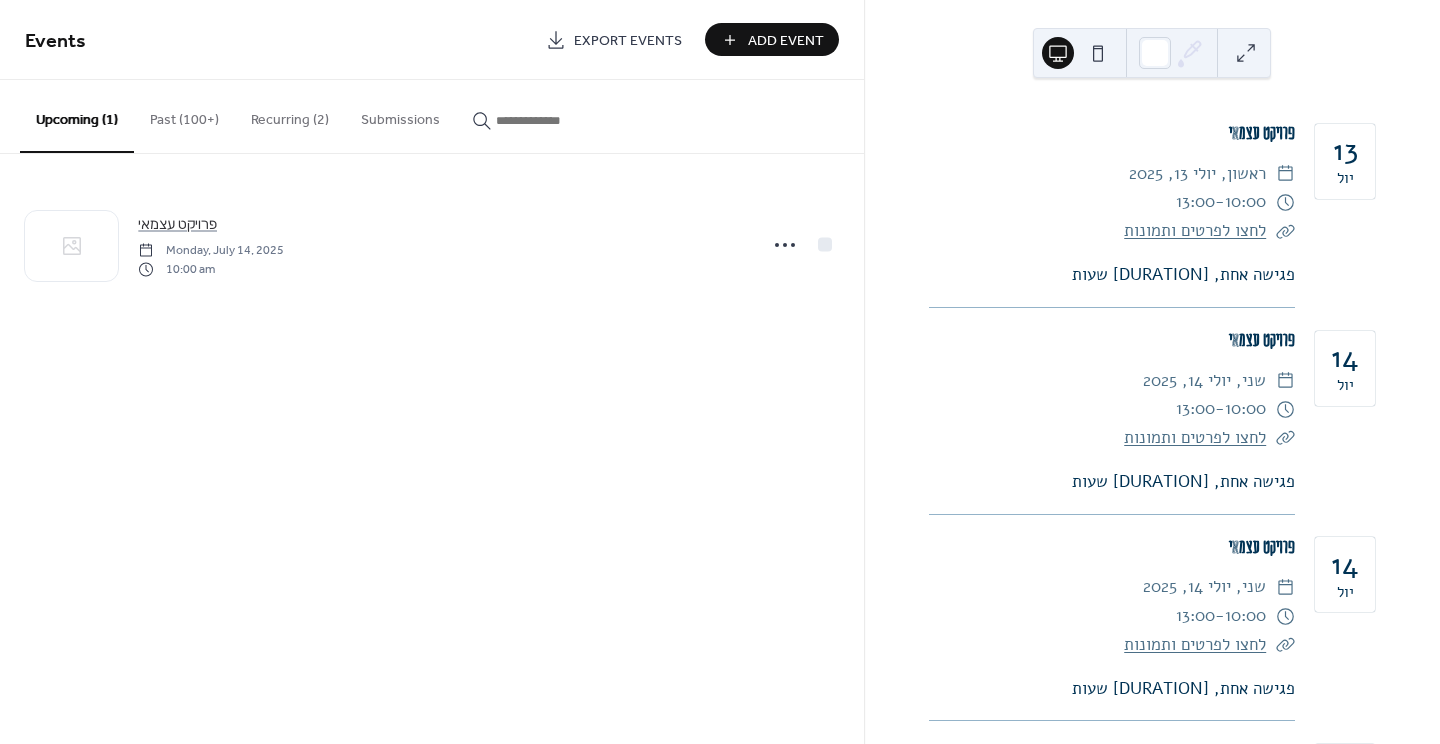 click on "Recurring  (2)" at bounding box center (290, 115) 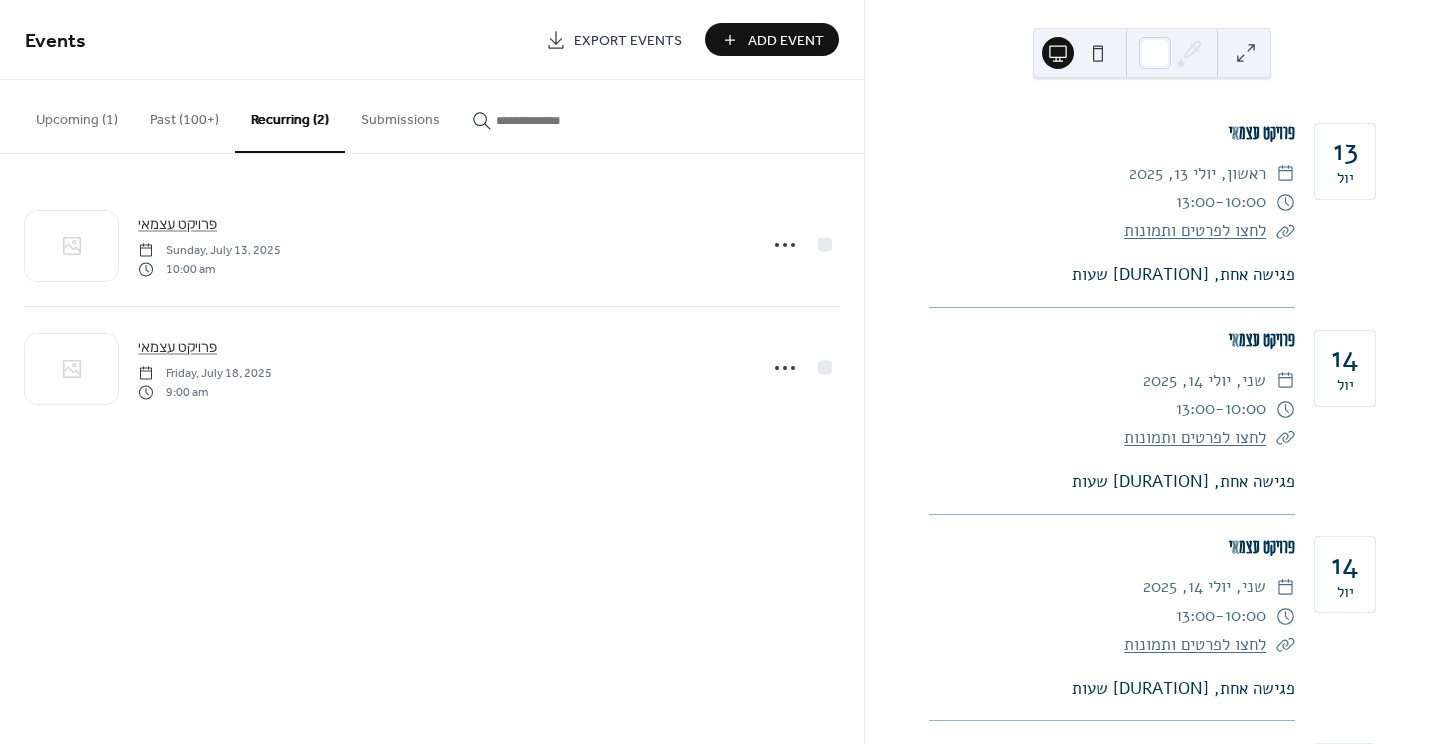 click on "Upcoming  (1)" at bounding box center (77, 115) 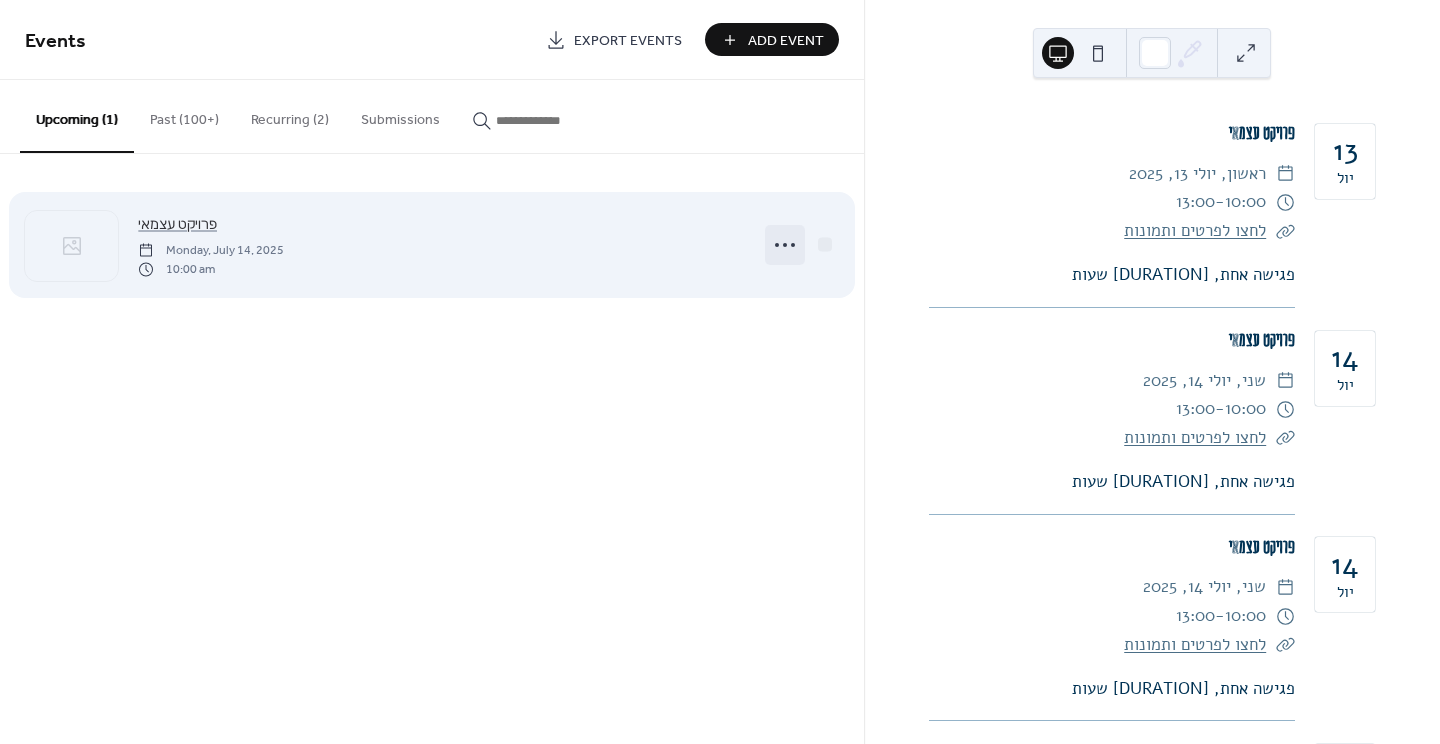 click 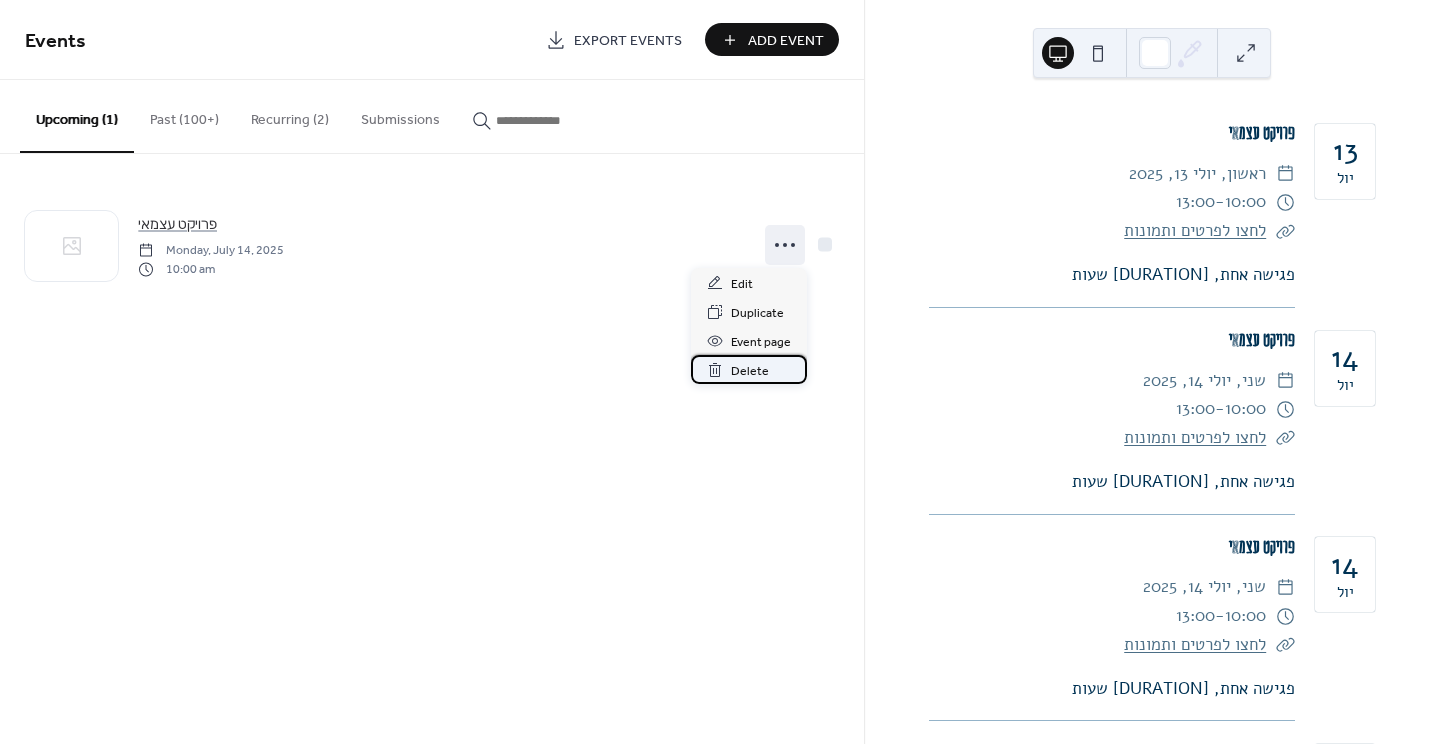 click on "Delete" at bounding box center [749, 369] 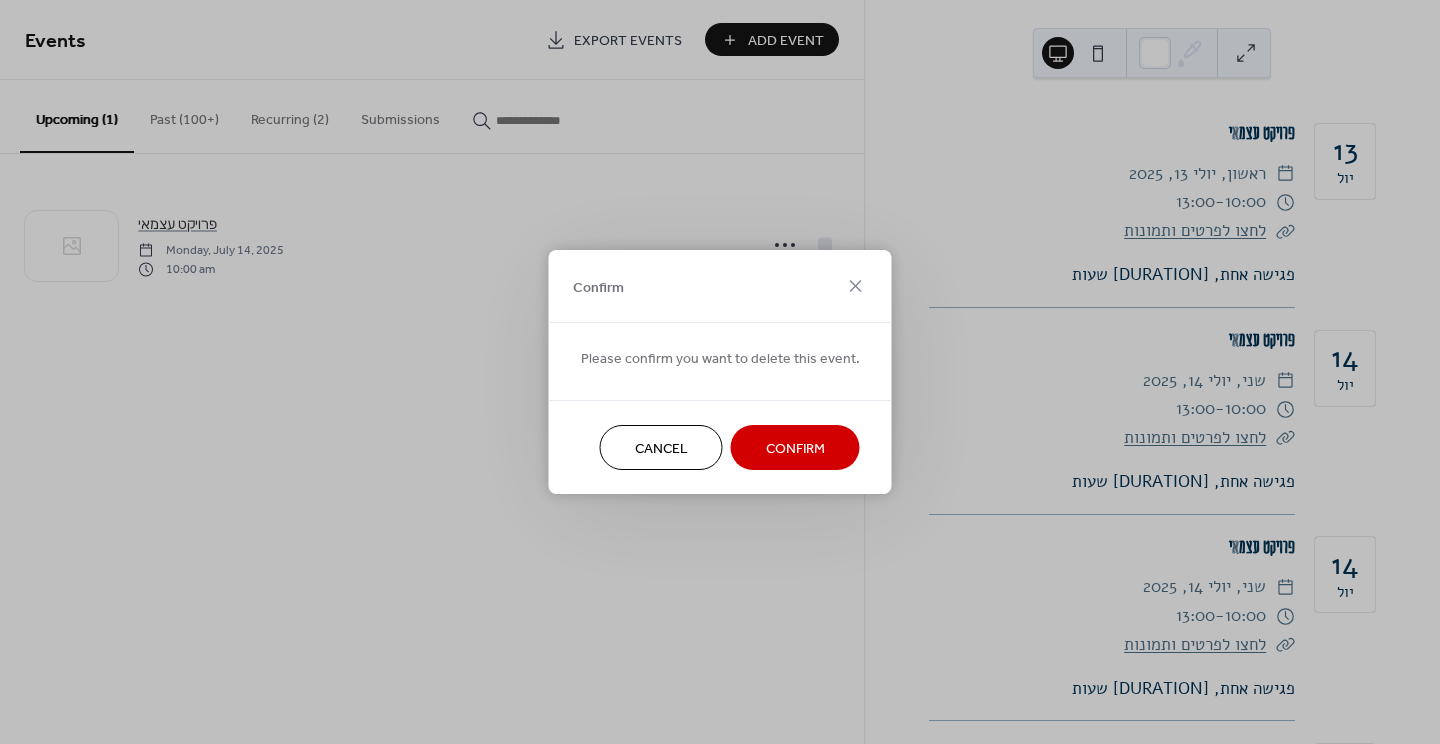 click on "Confirm" at bounding box center (795, 449) 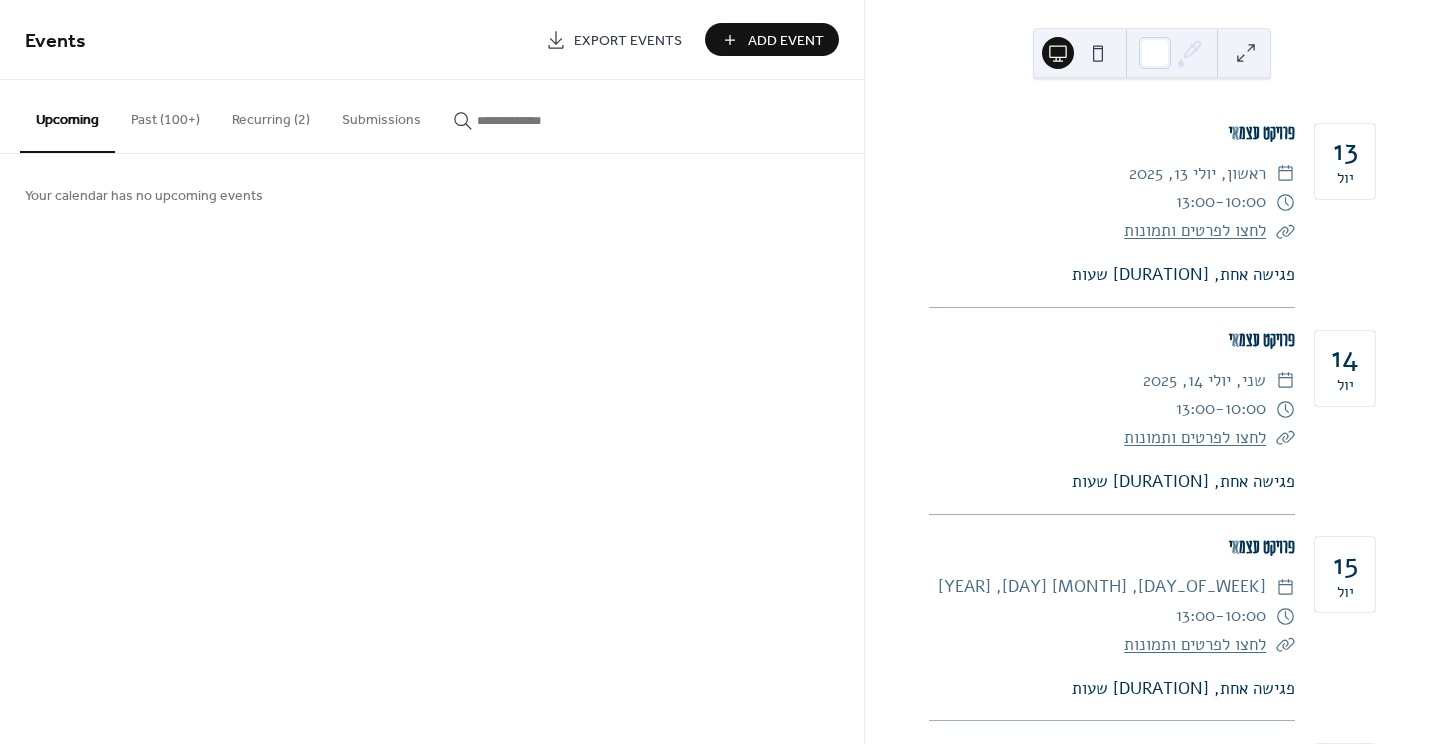 click on "Recurring  (2)" at bounding box center (271, 115) 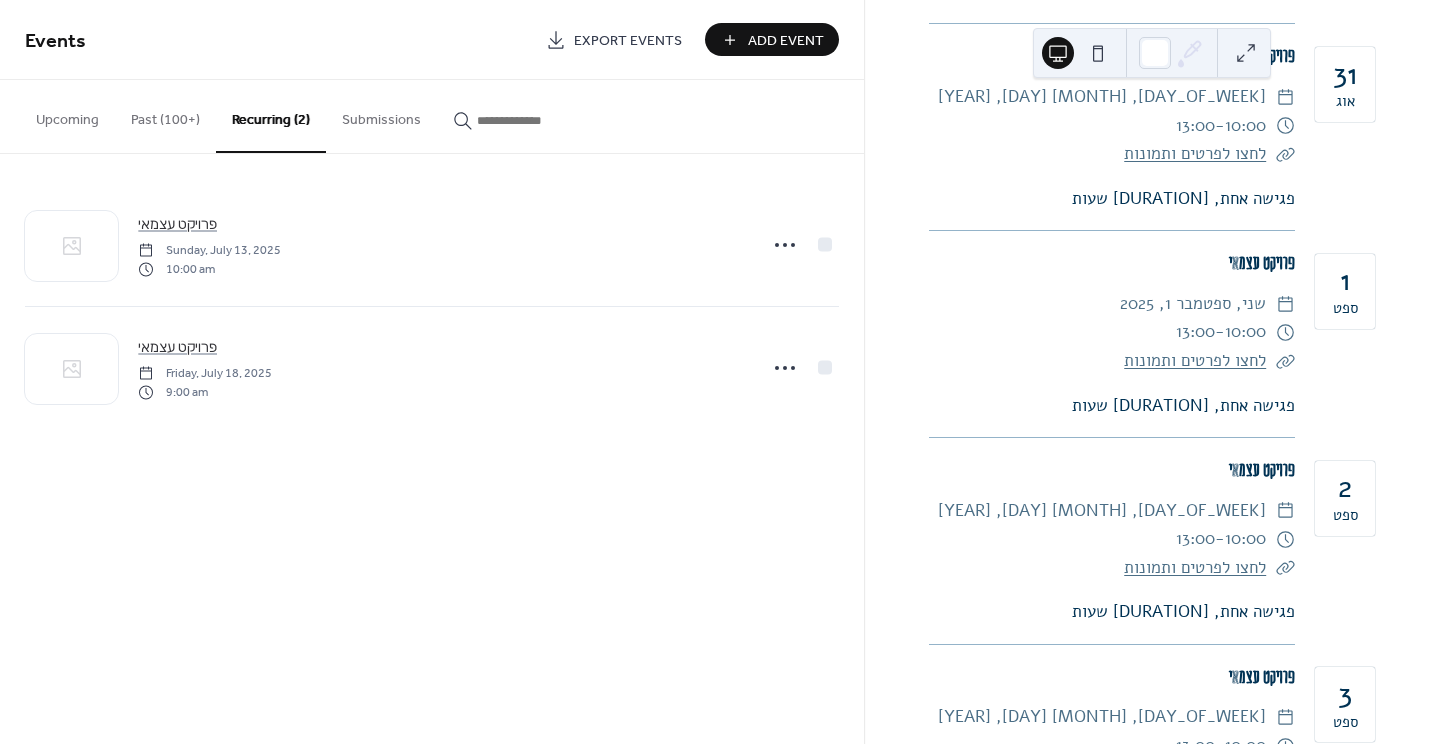 scroll, scrollTop: 7365, scrollLeft: 0, axis: vertical 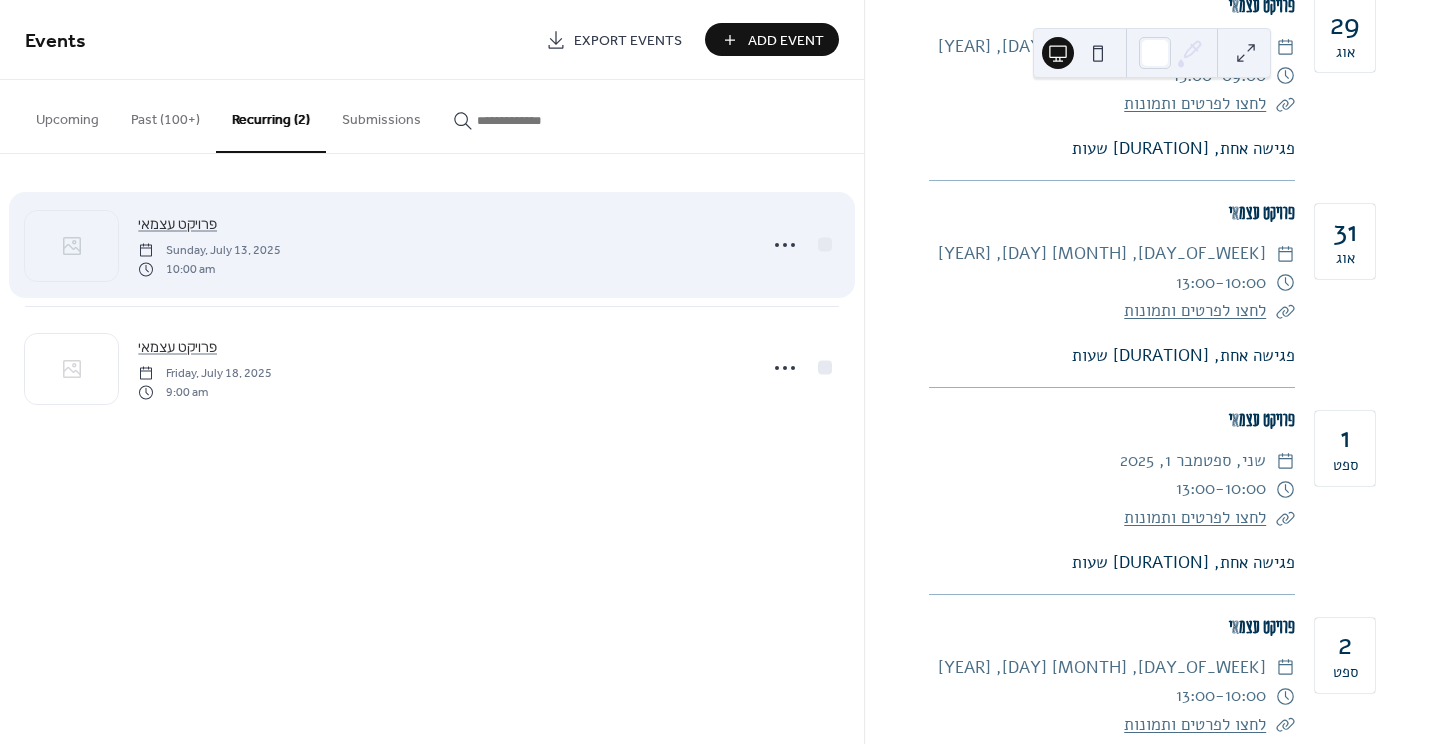click on "פרויקט עצמאי Sunday, July 13, 2025 10:00 am" at bounding box center (441, 245) 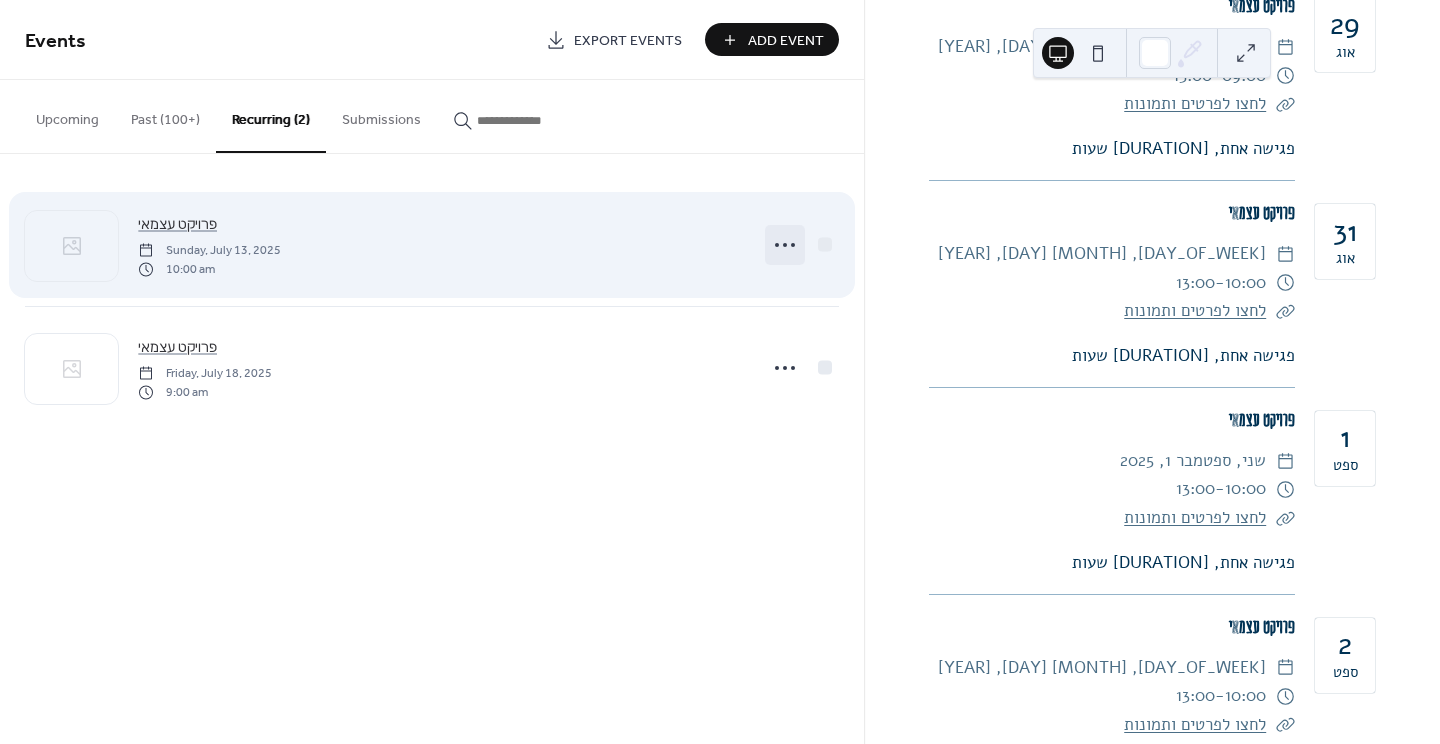 click 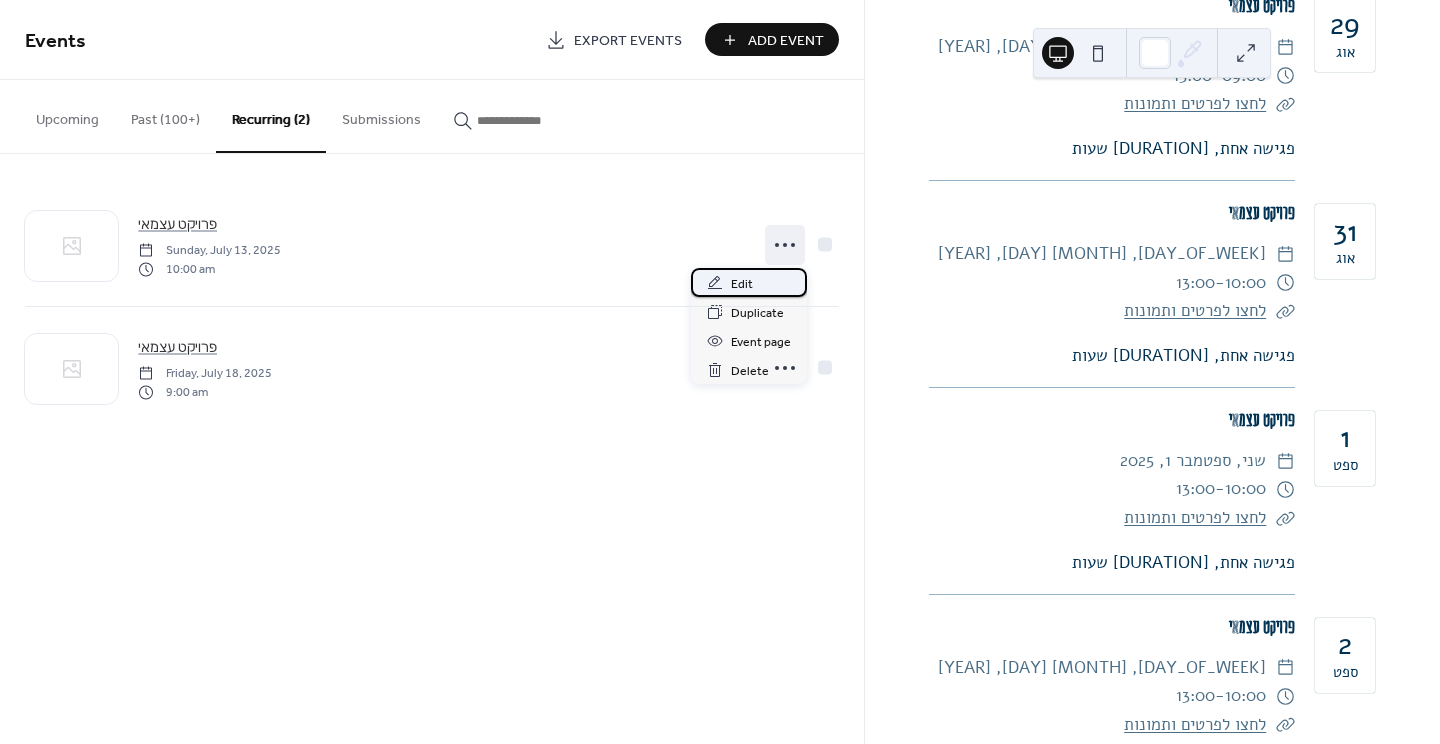 click on "Edit" at bounding box center [749, 282] 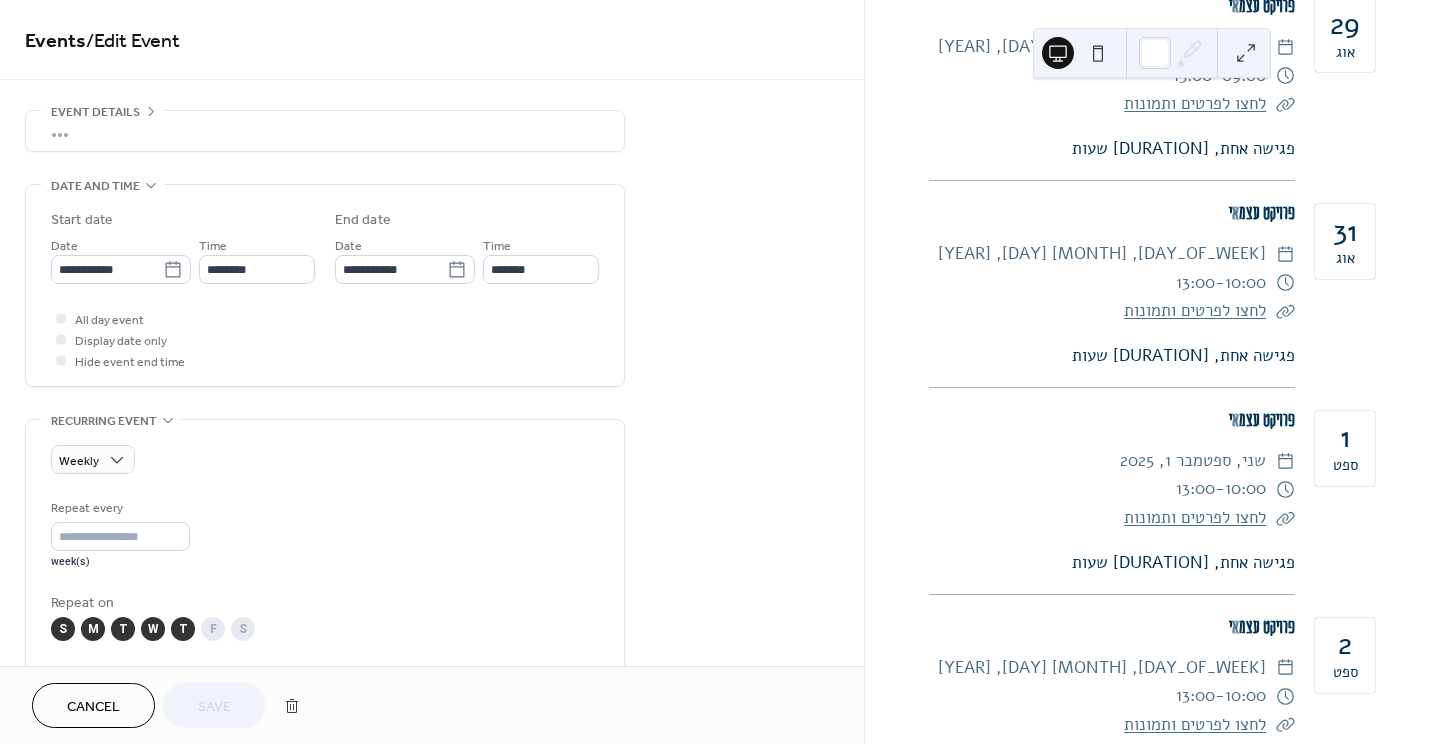 scroll, scrollTop: 63, scrollLeft: 0, axis: vertical 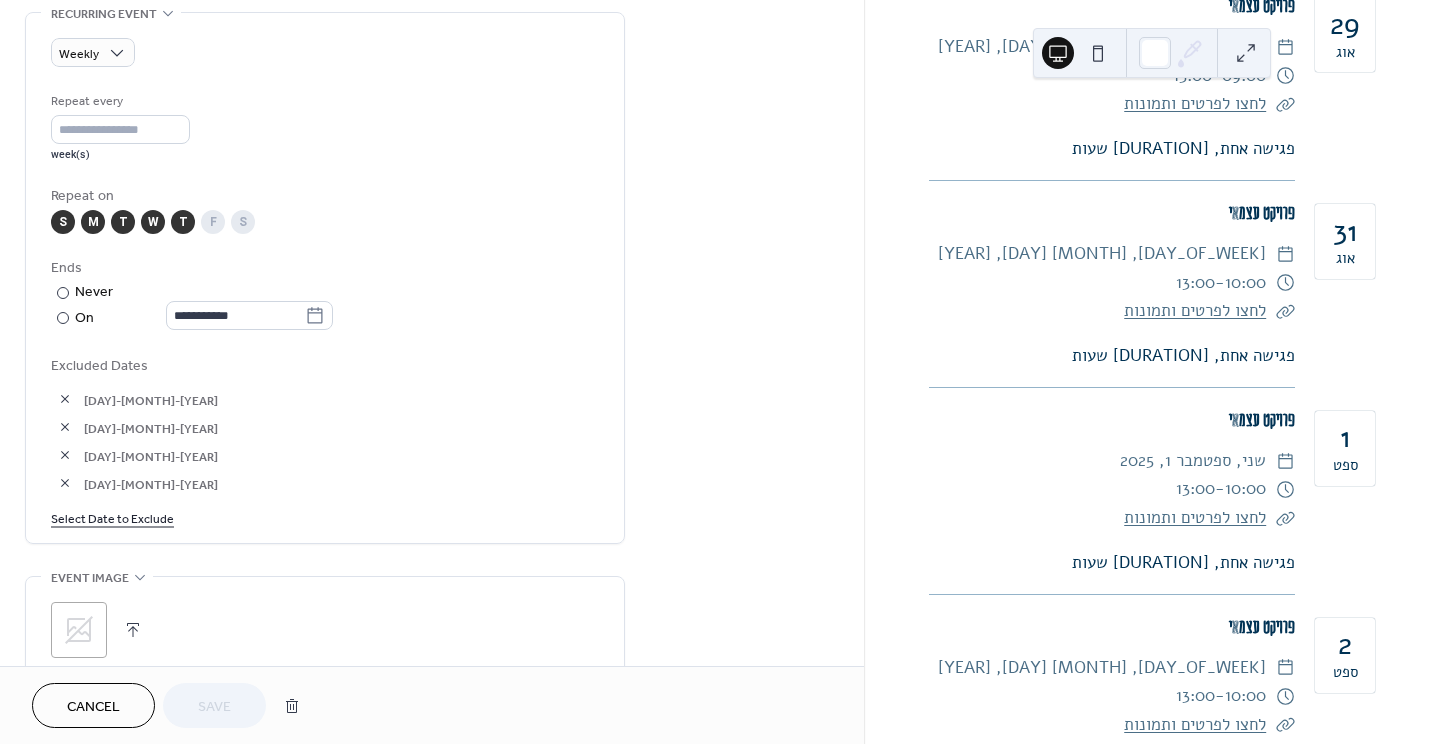 click on "Select Date to Exclude" at bounding box center (112, 517) 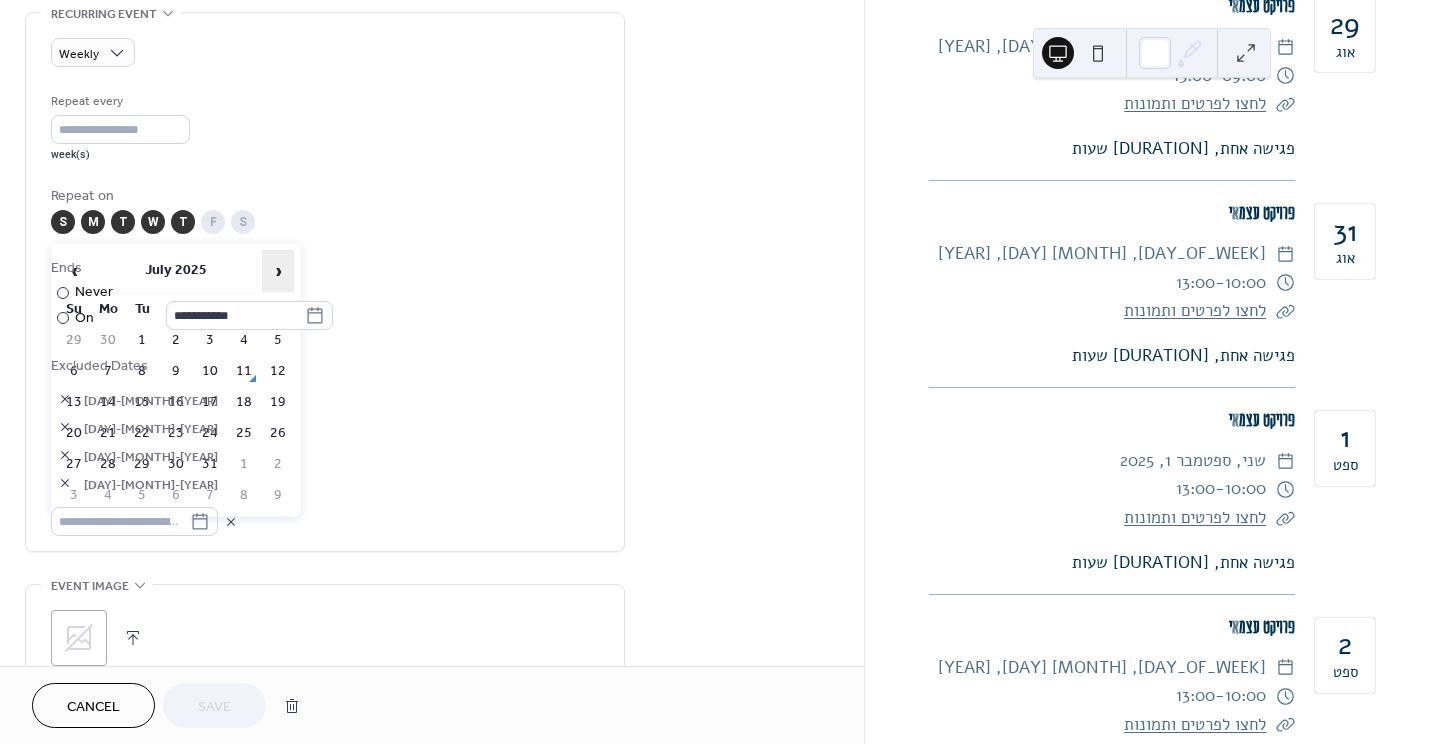 click on "›" at bounding box center [278, 271] 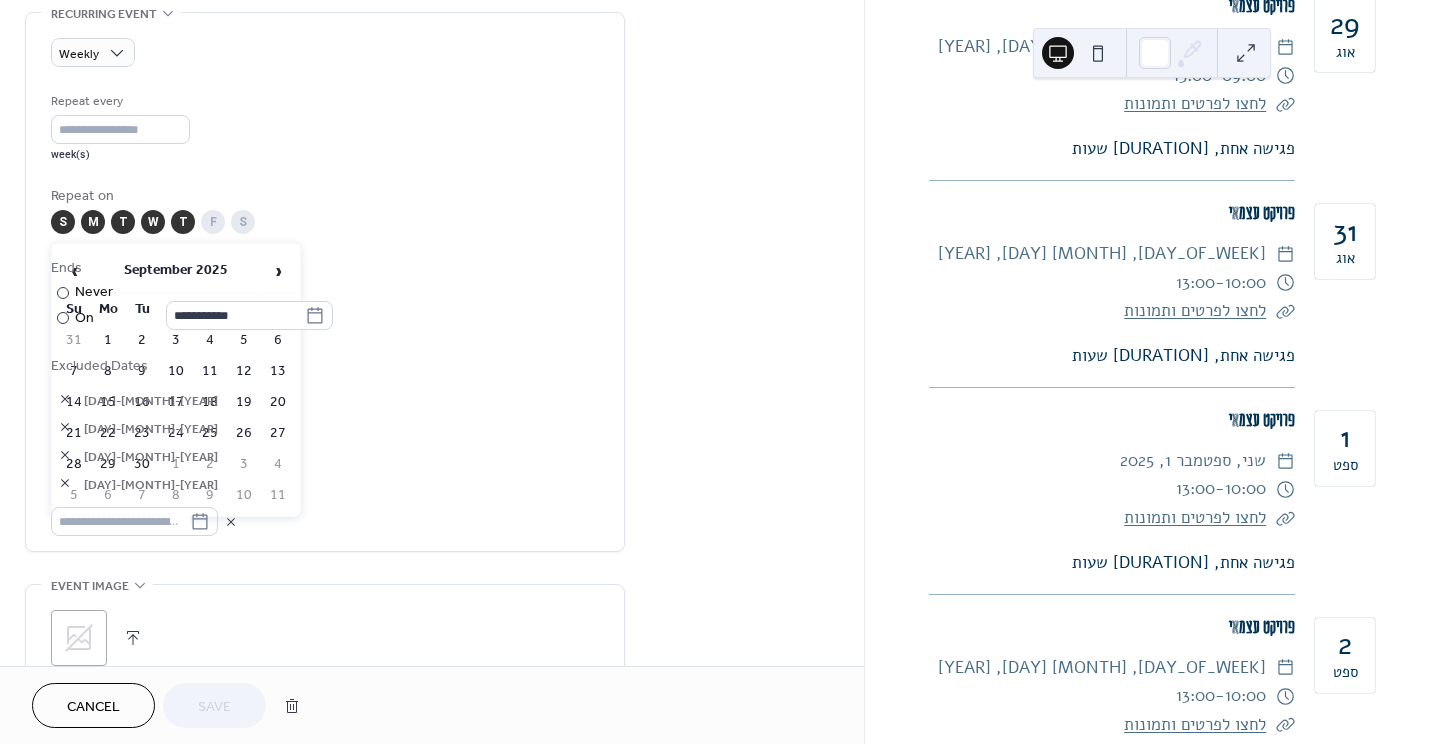 click on "2" at bounding box center (142, 340) 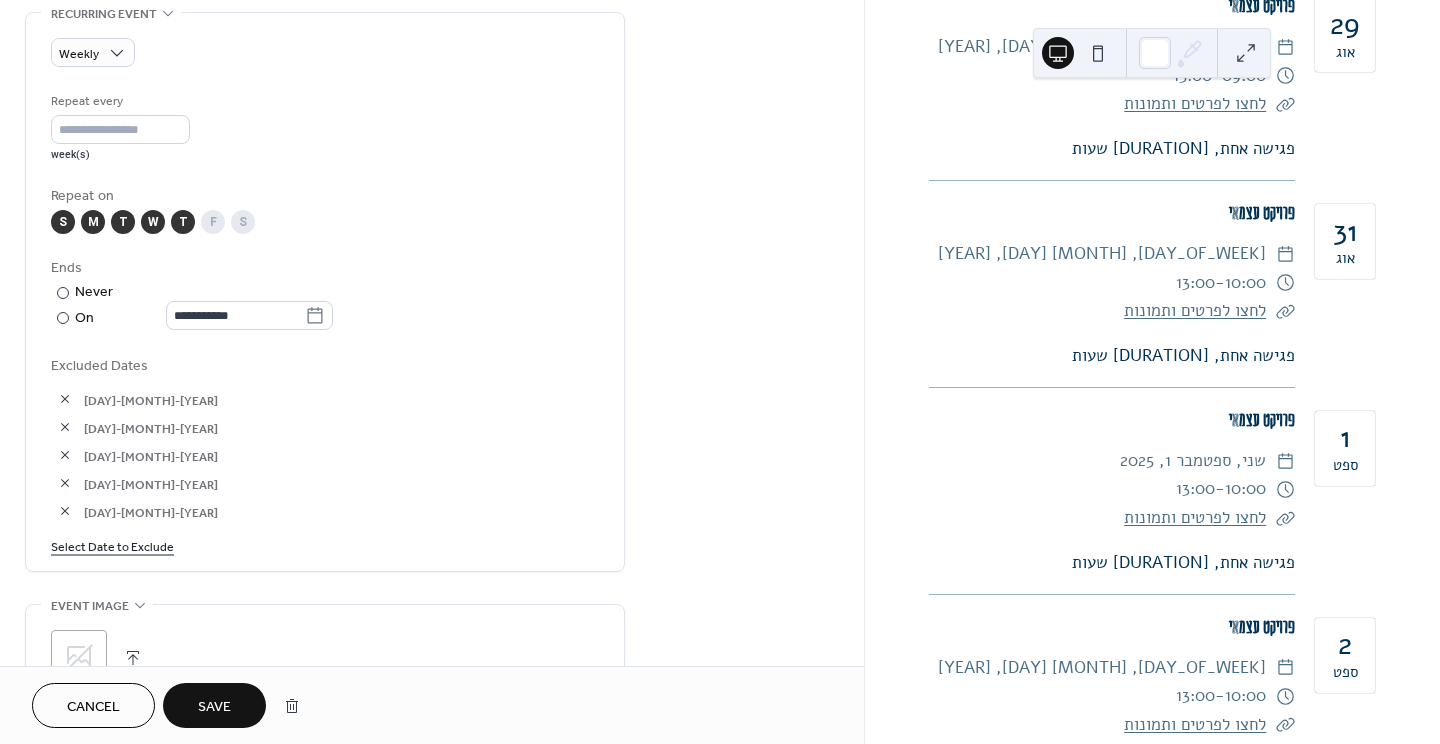 click on "Save" at bounding box center [214, 707] 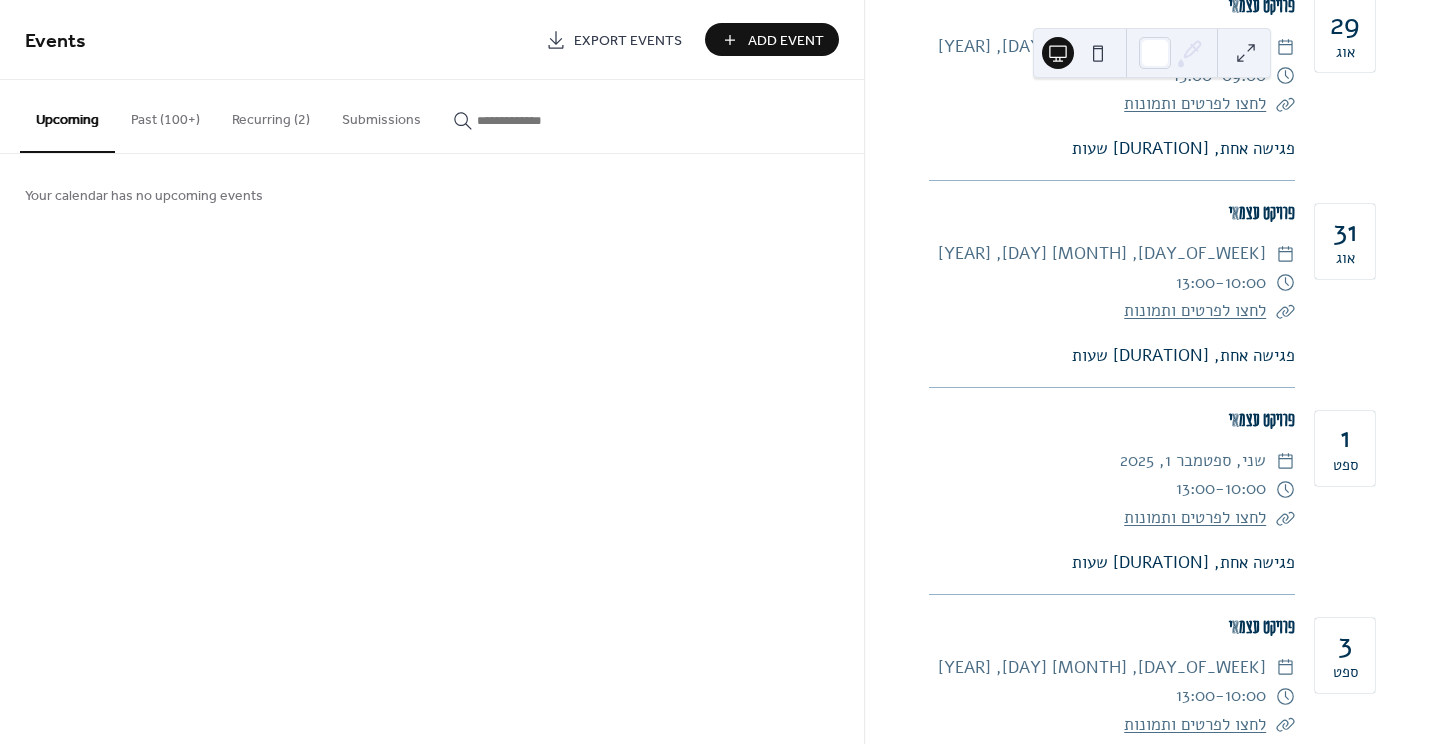 click on "Past  (100+)" at bounding box center (165, 115) 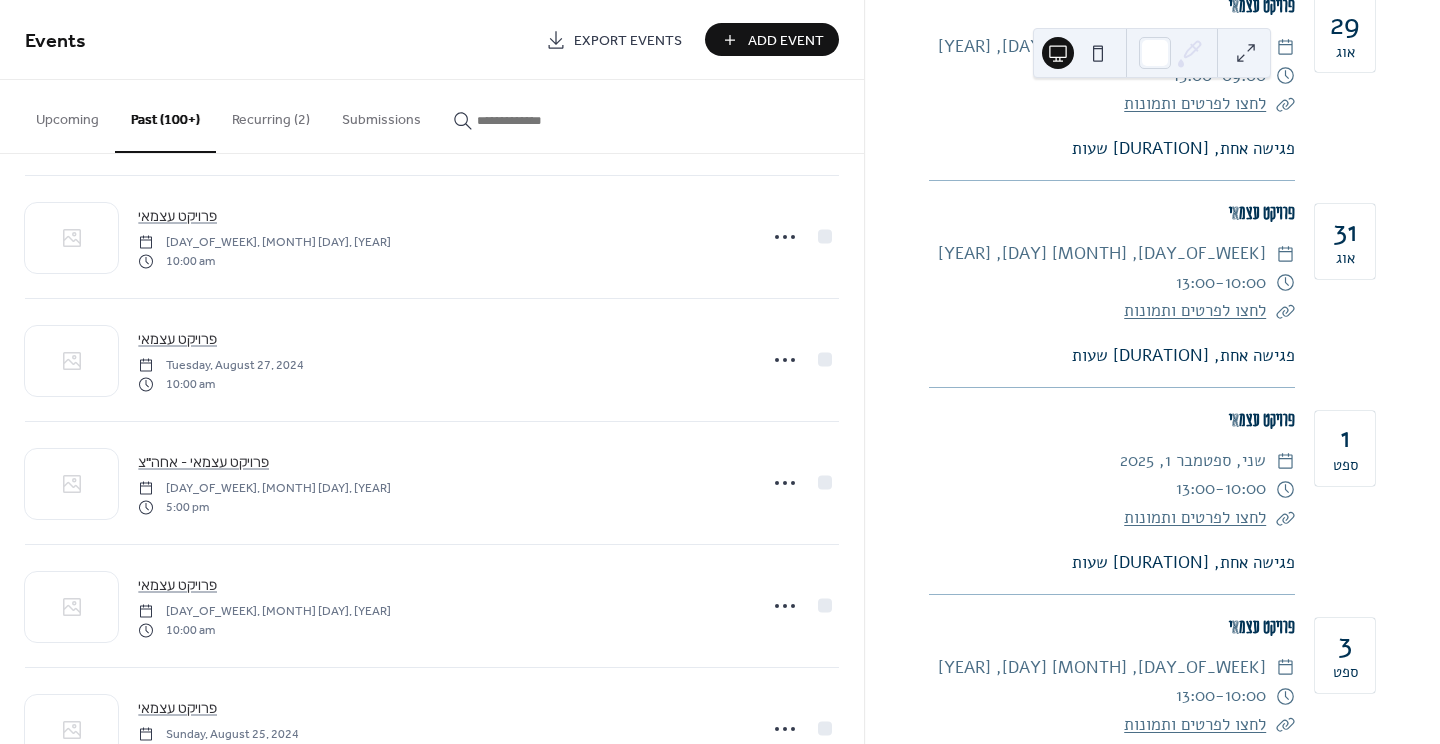 scroll, scrollTop: 1382, scrollLeft: 0, axis: vertical 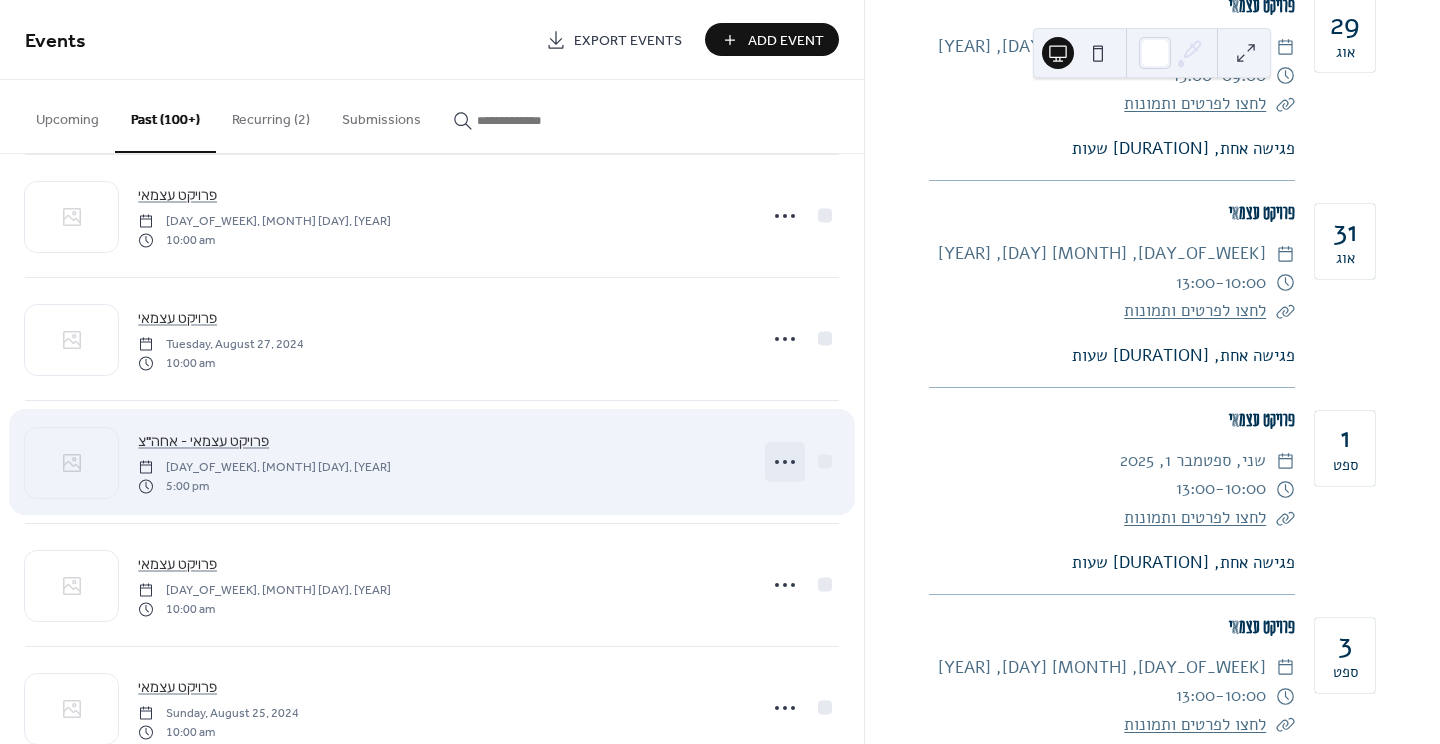 click 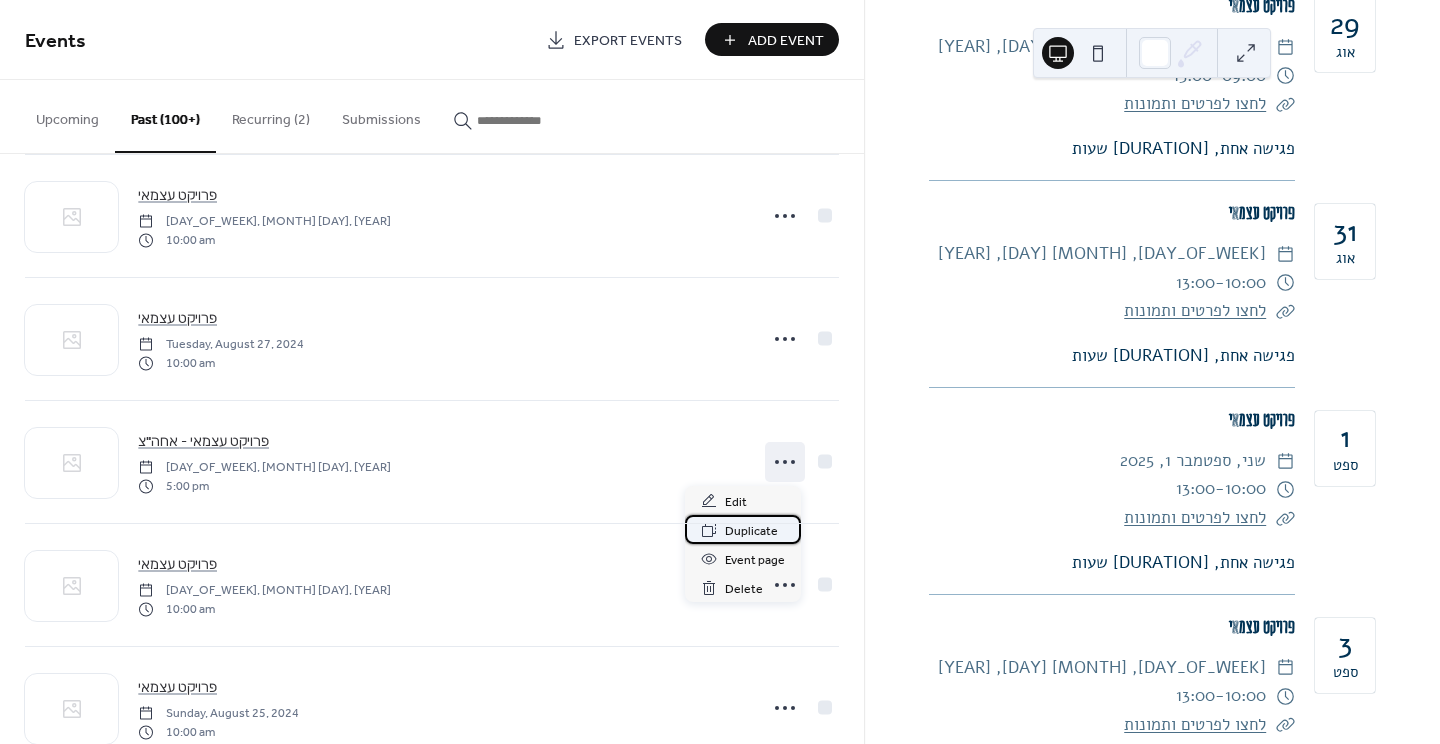 click on "Duplicate" at bounding box center [751, 531] 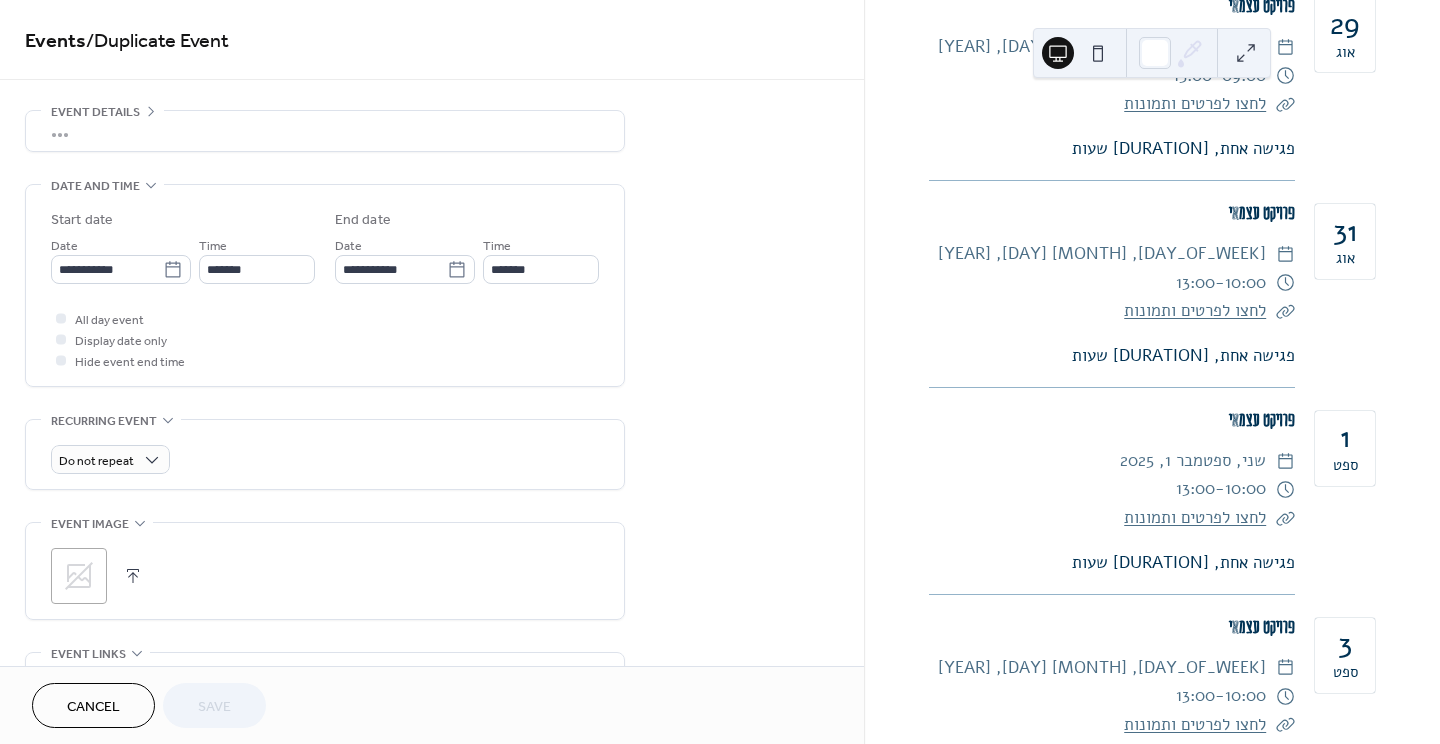 scroll, scrollTop: 63, scrollLeft: 0, axis: vertical 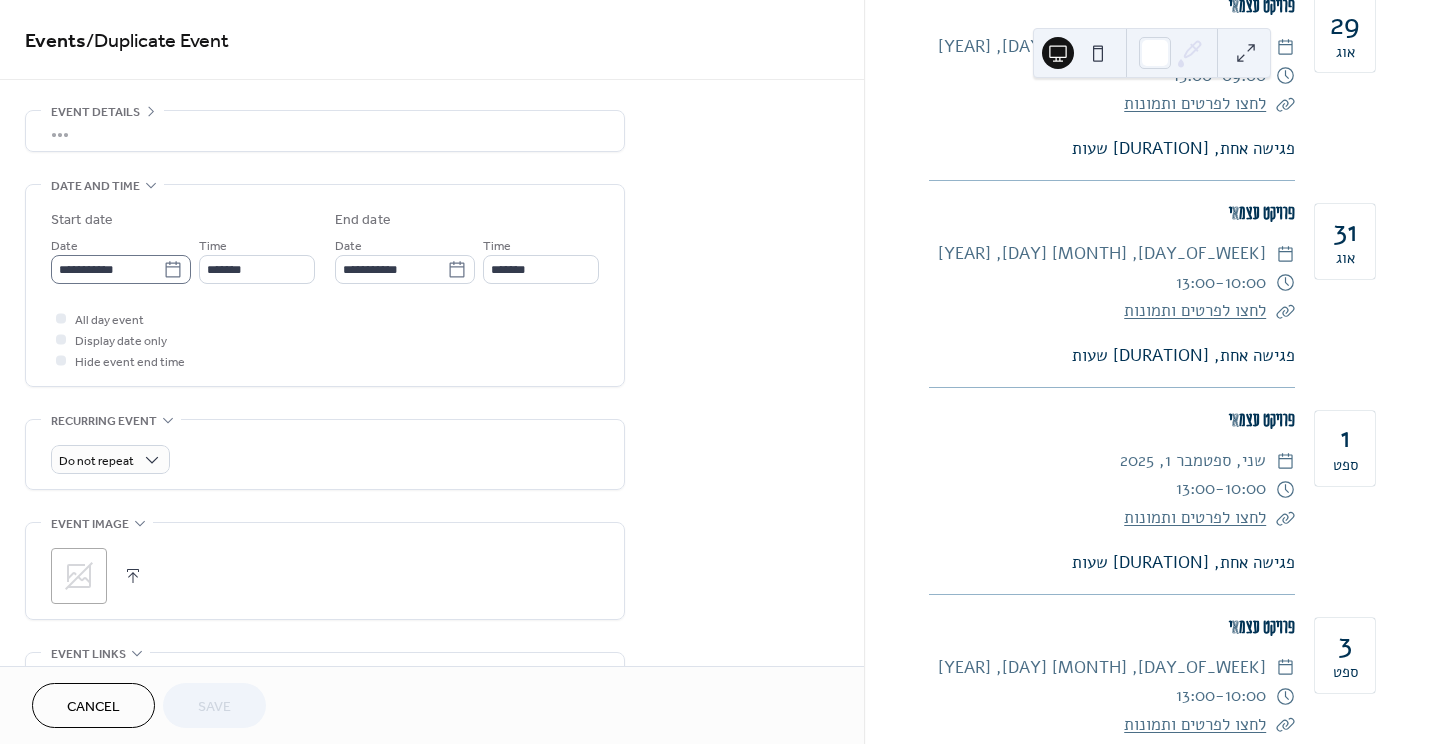 click 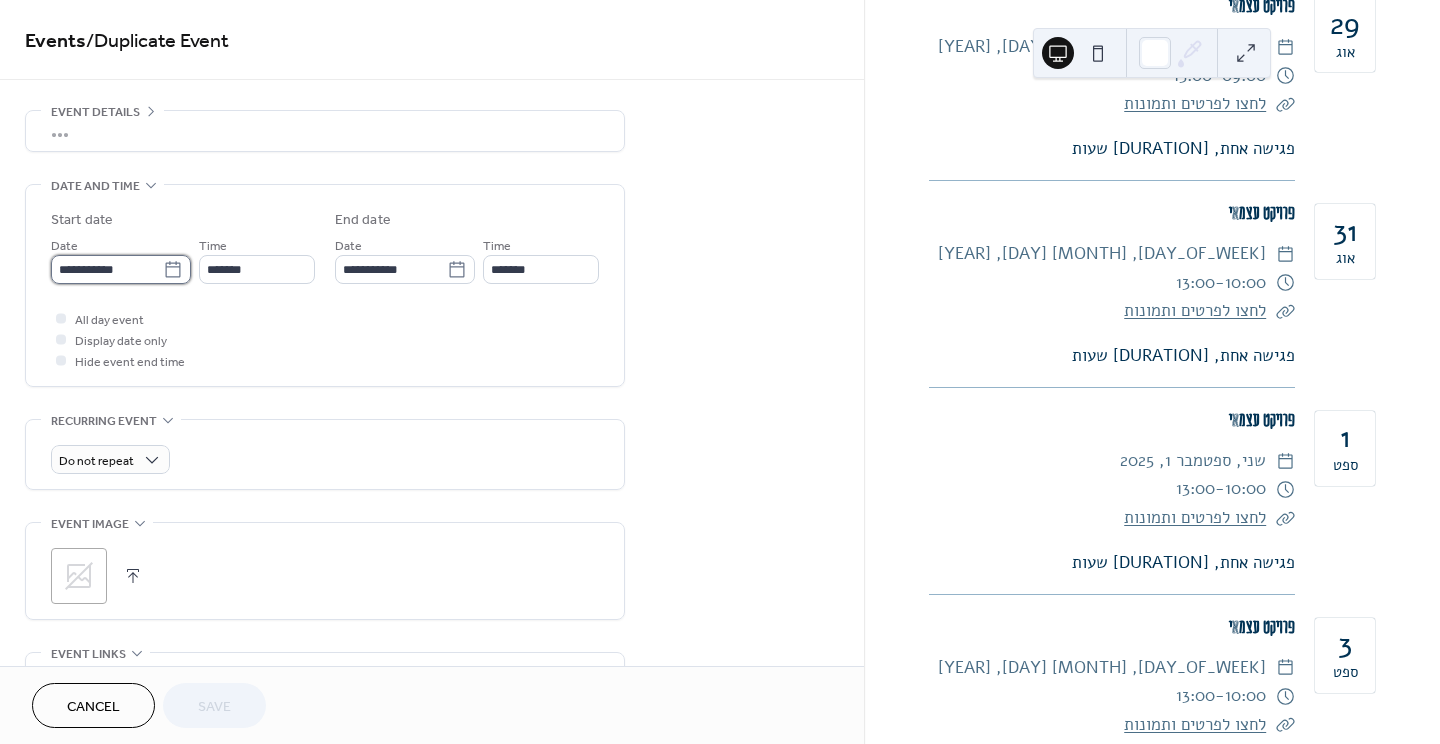 click on "**********" at bounding box center (107, 269) 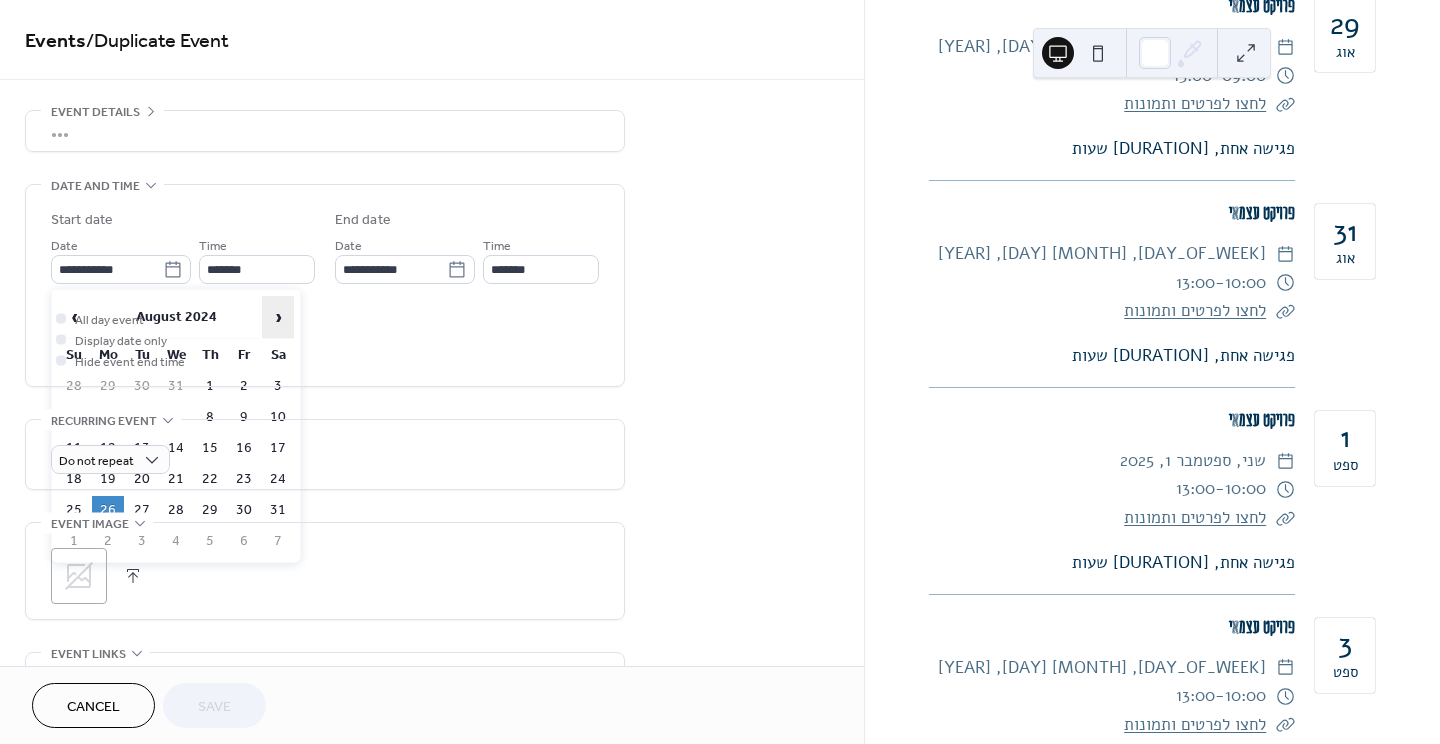click on "›" at bounding box center (278, 317) 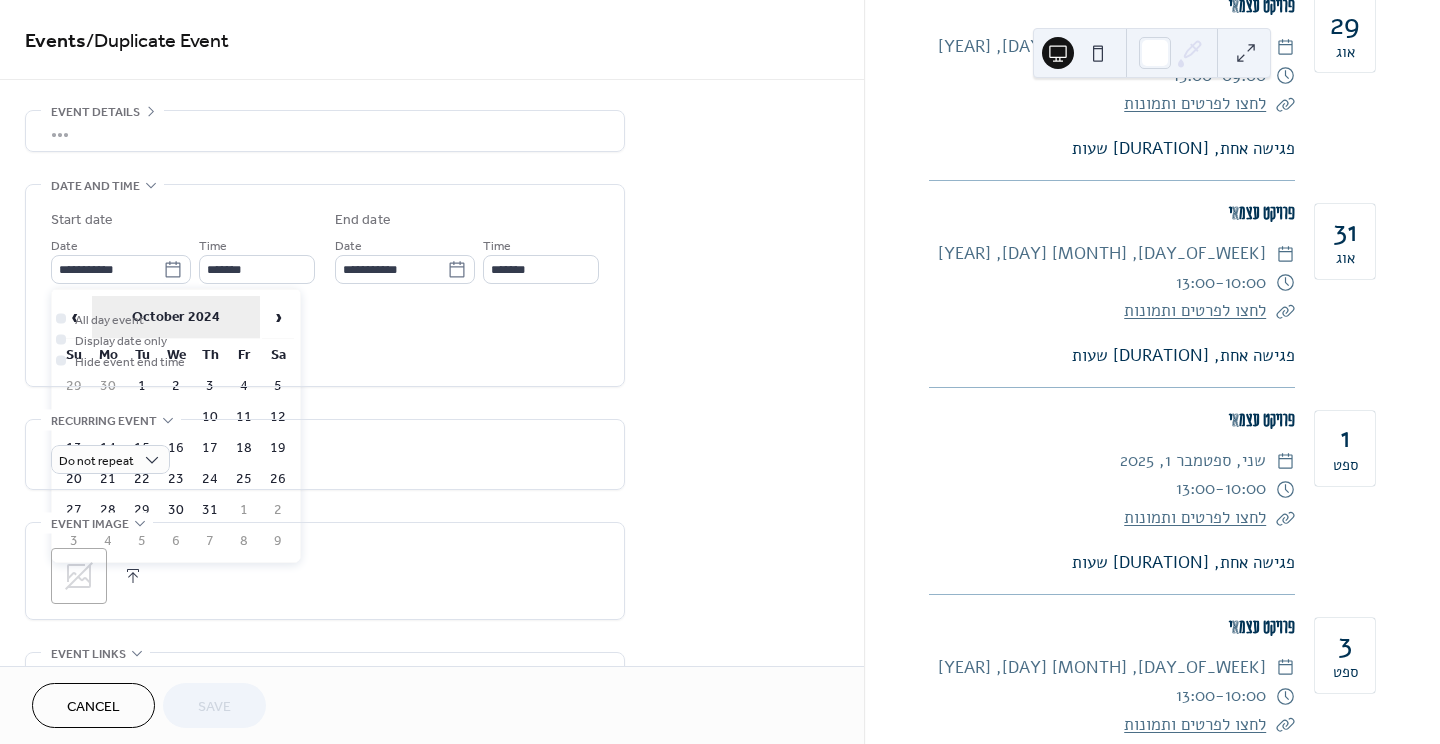 click on "October 2024" at bounding box center [176, 317] 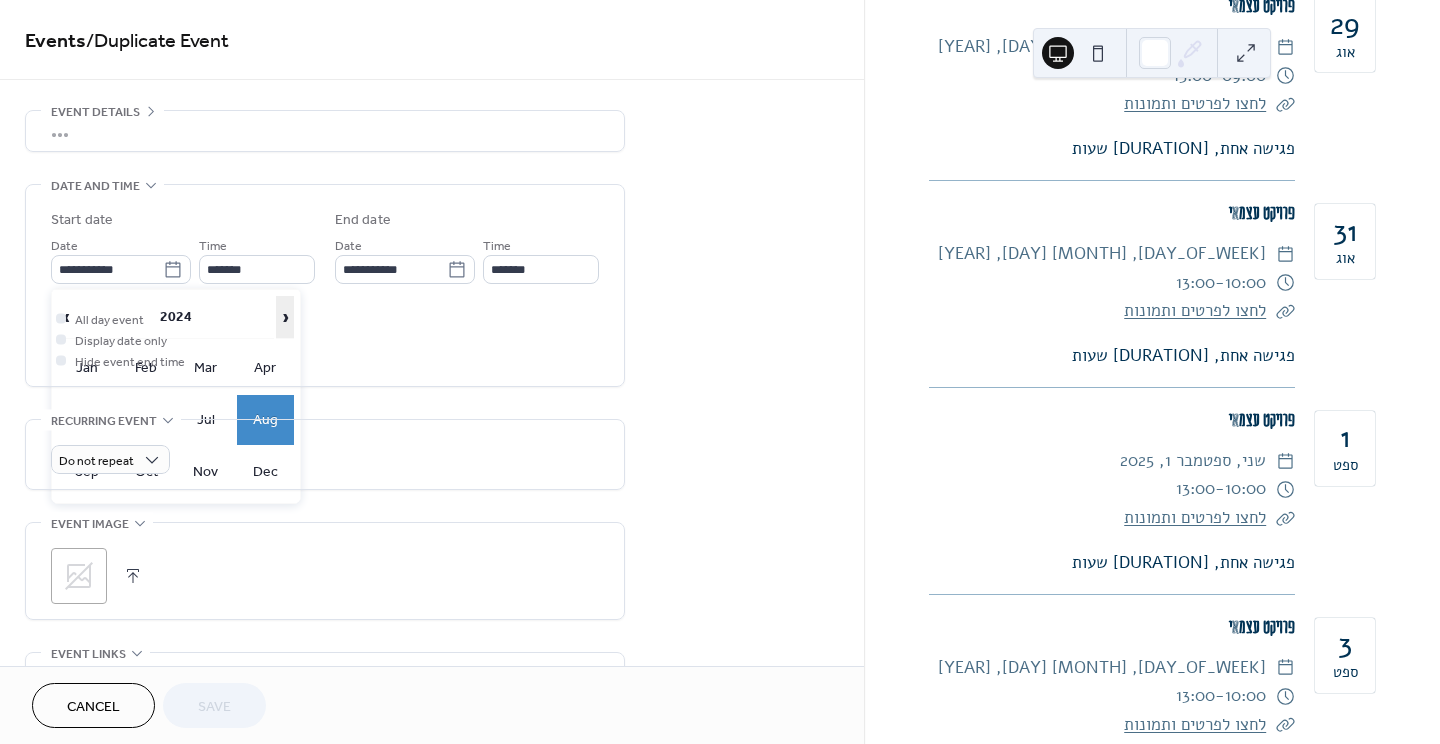 click on "›" at bounding box center [285, 317] 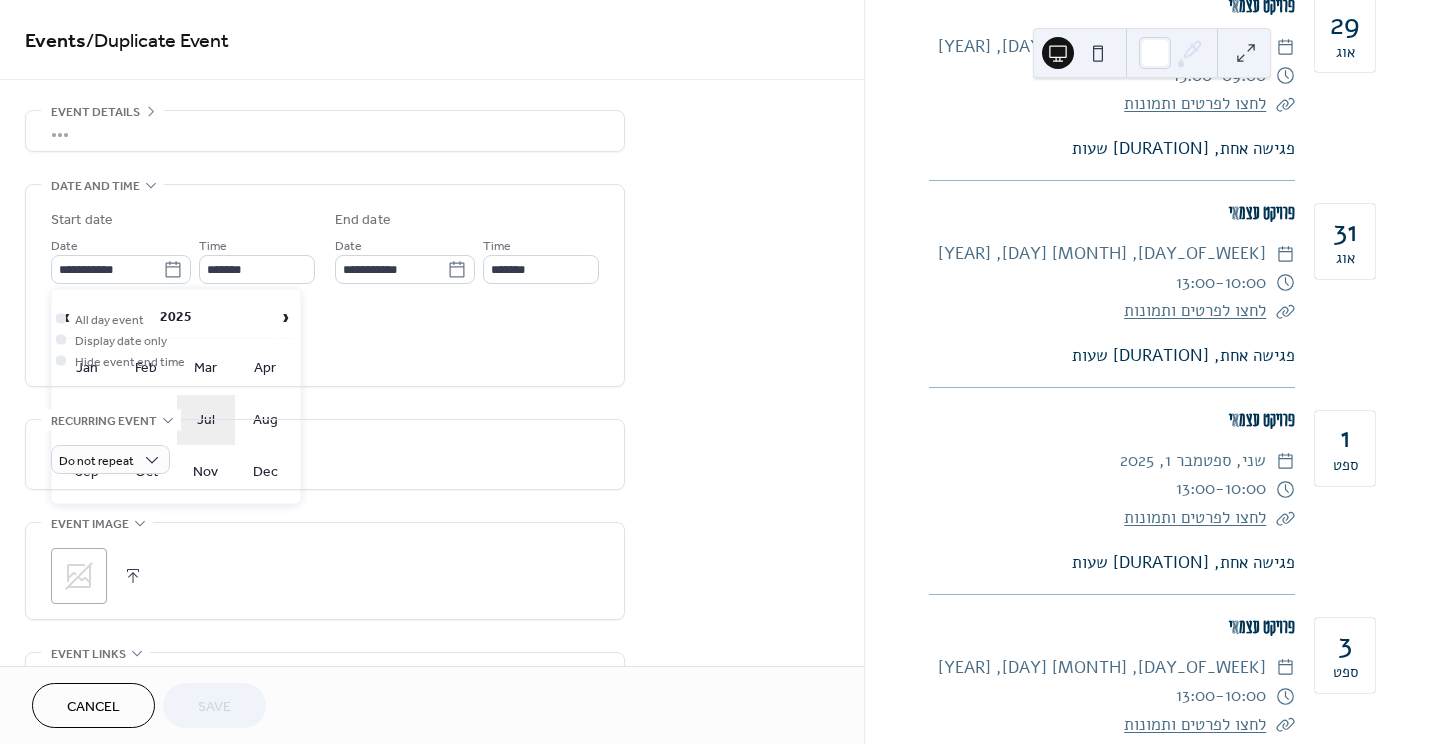 click on "Jul" at bounding box center (206, 420) 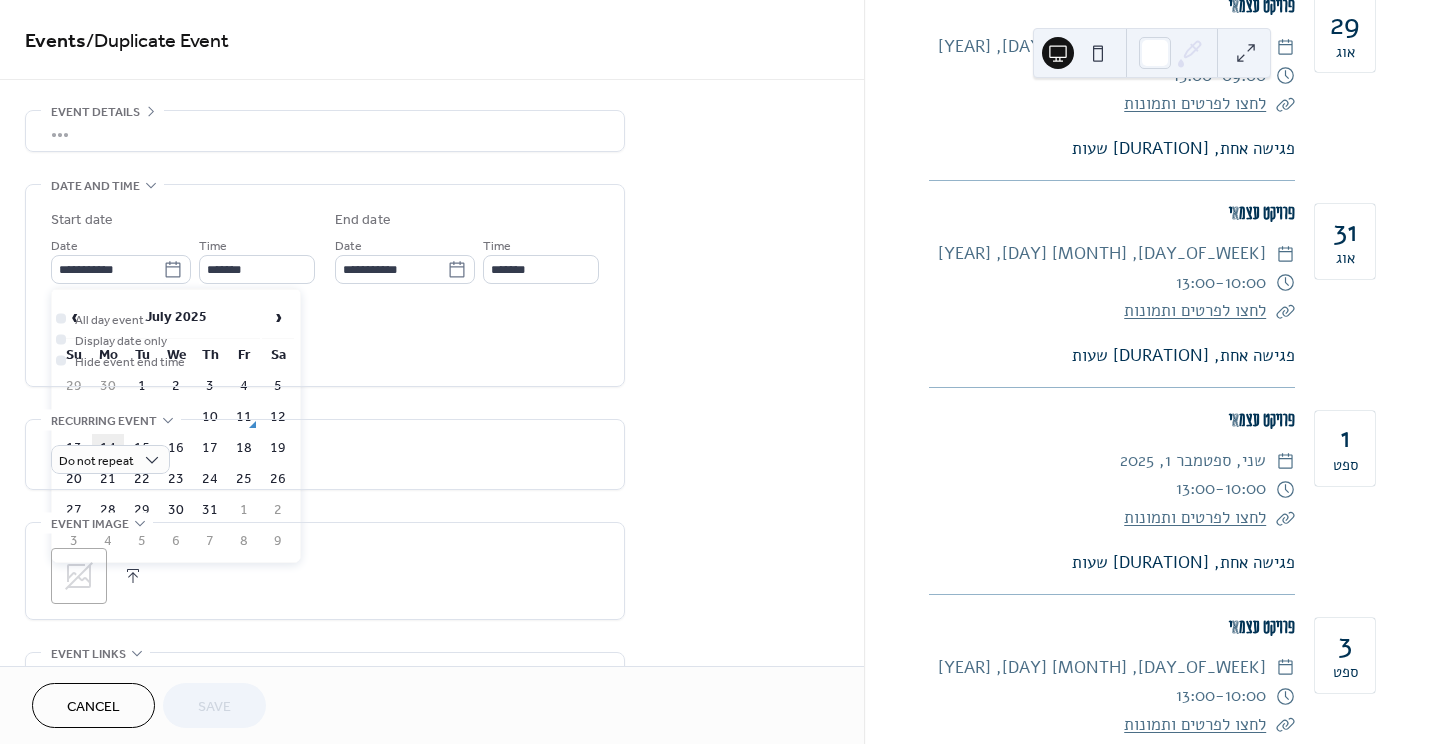 click on "14" at bounding box center (108, 448) 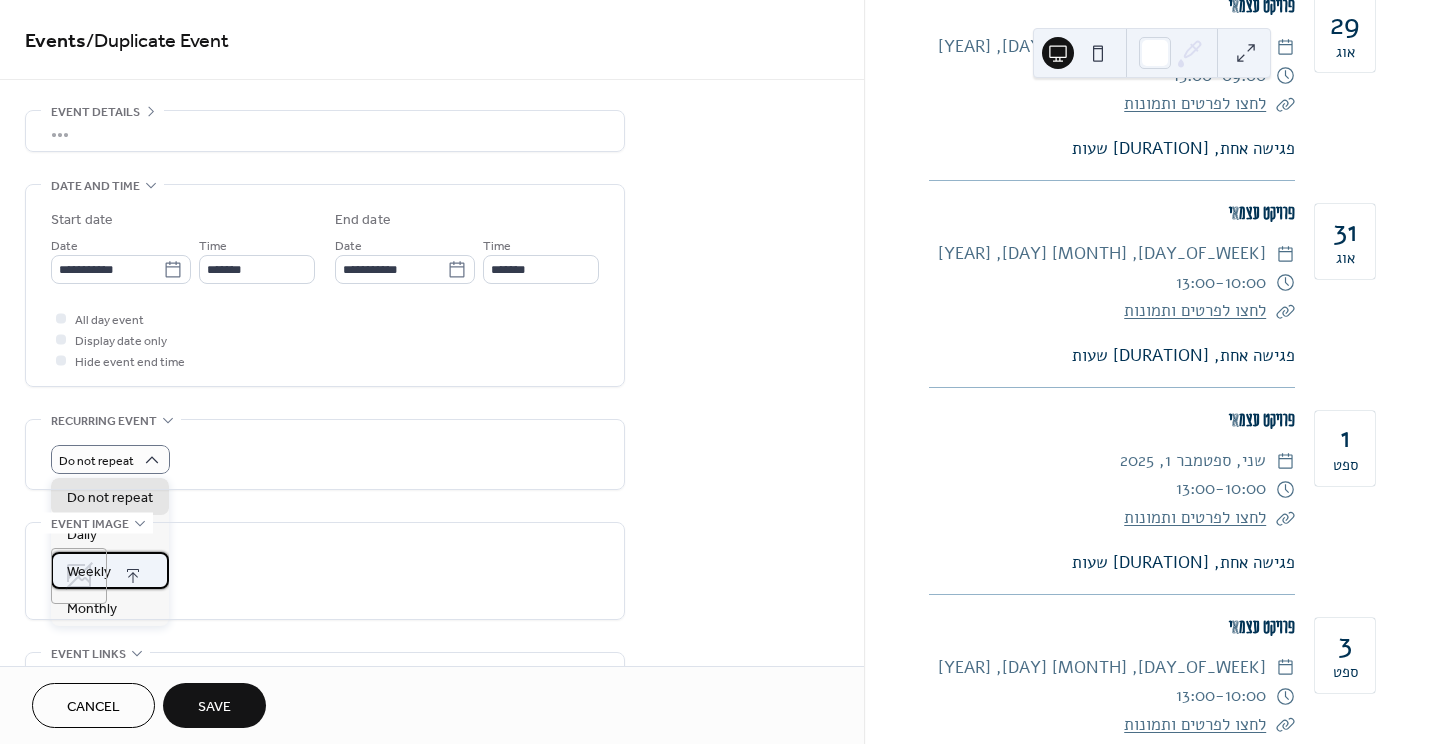 click on "Weekly" at bounding box center [110, 570] 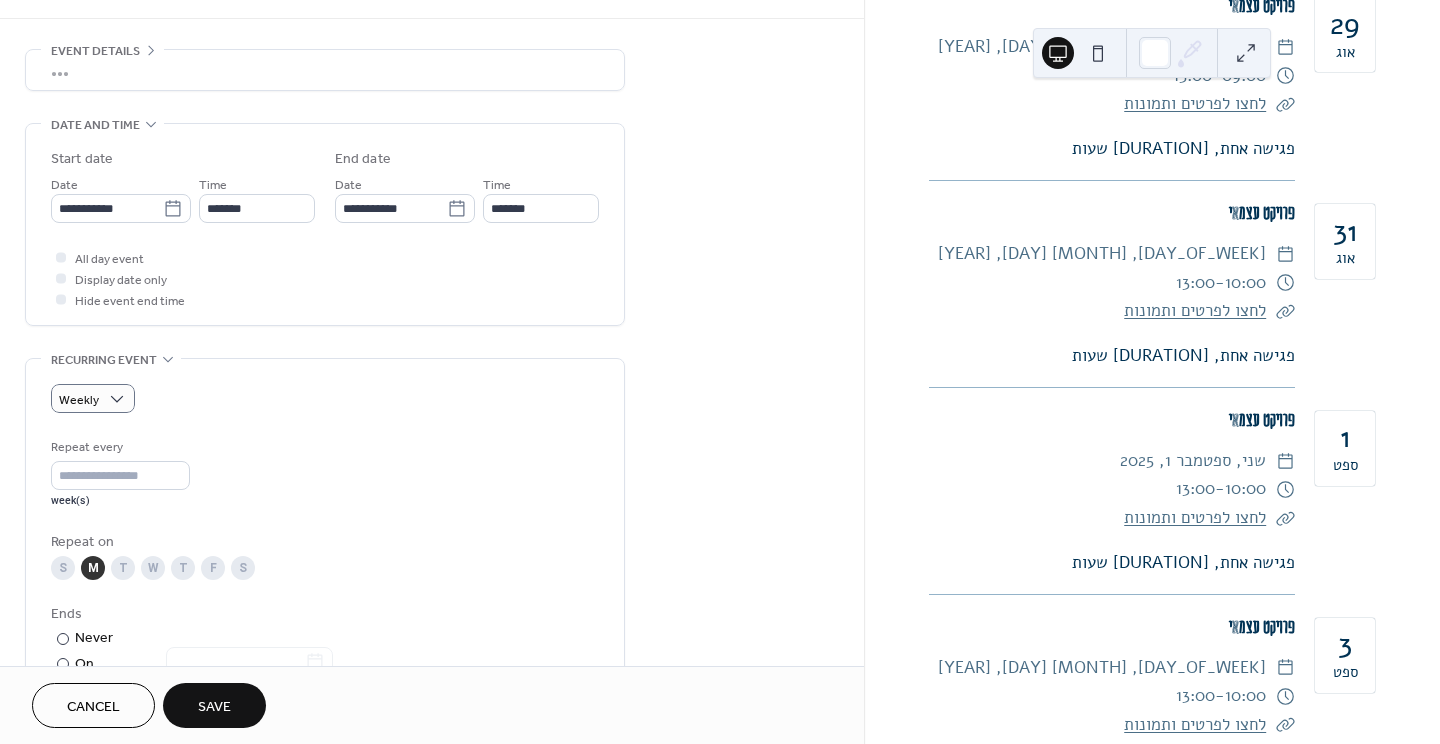 scroll, scrollTop: 72, scrollLeft: 0, axis: vertical 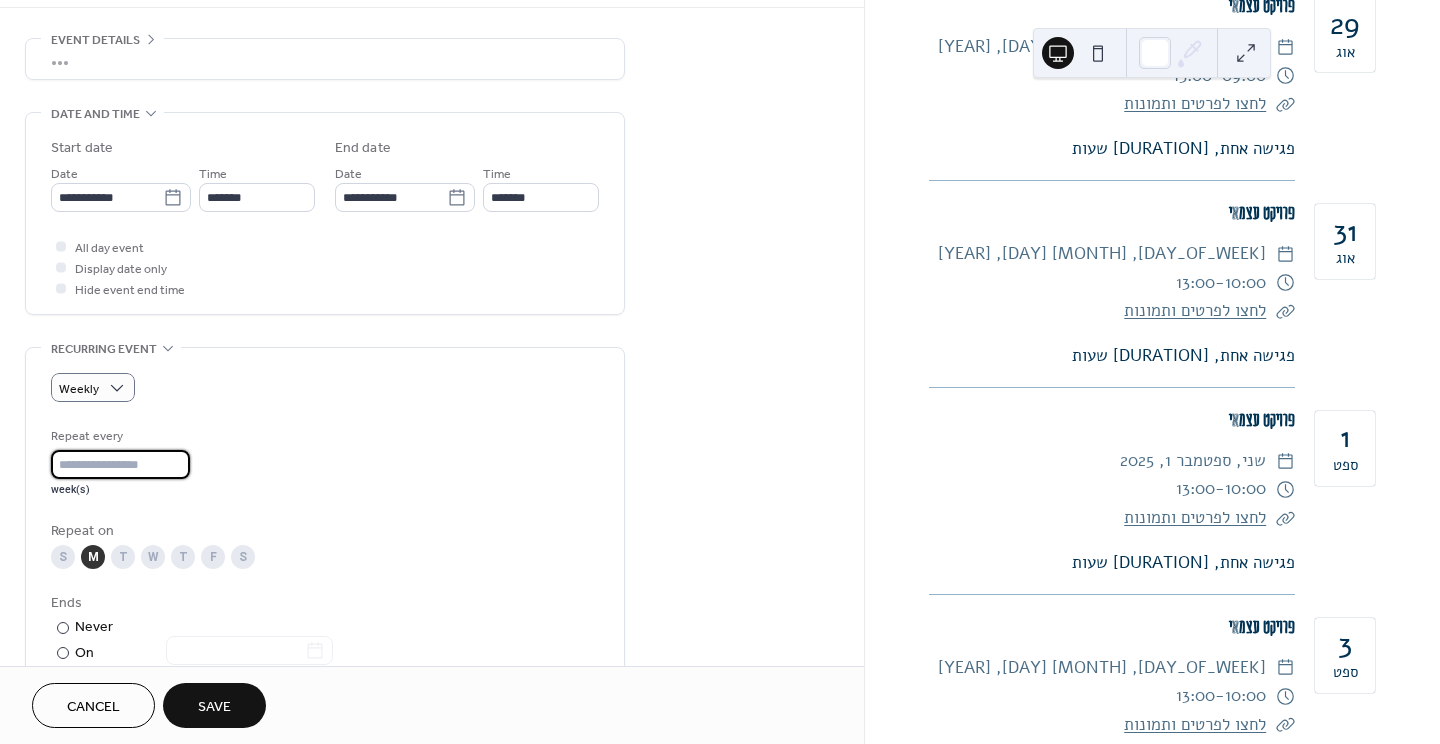 drag, startPoint x: 104, startPoint y: 455, endPoint x: 91, endPoint y: 455, distance: 13 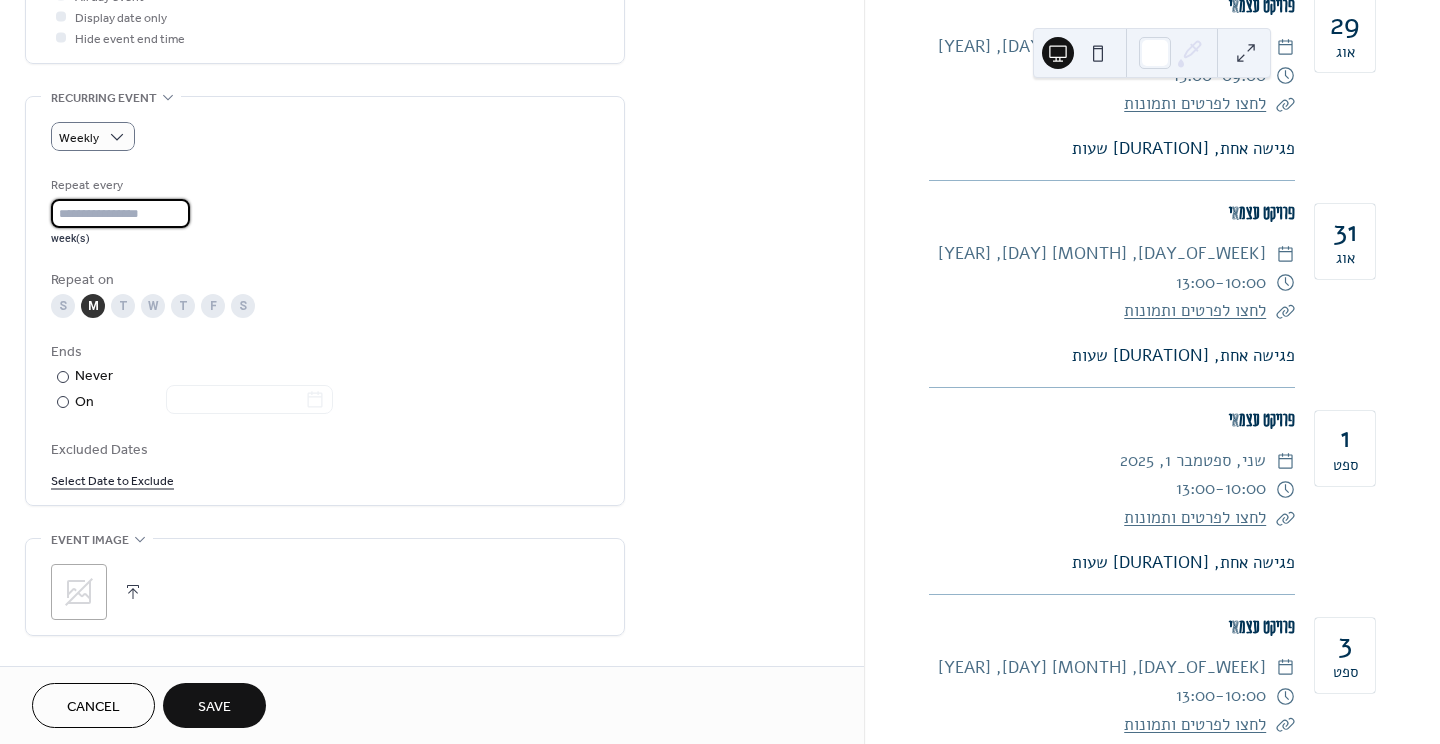 scroll, scrollTop: 327, scrollLeft: 0, axis: vertical 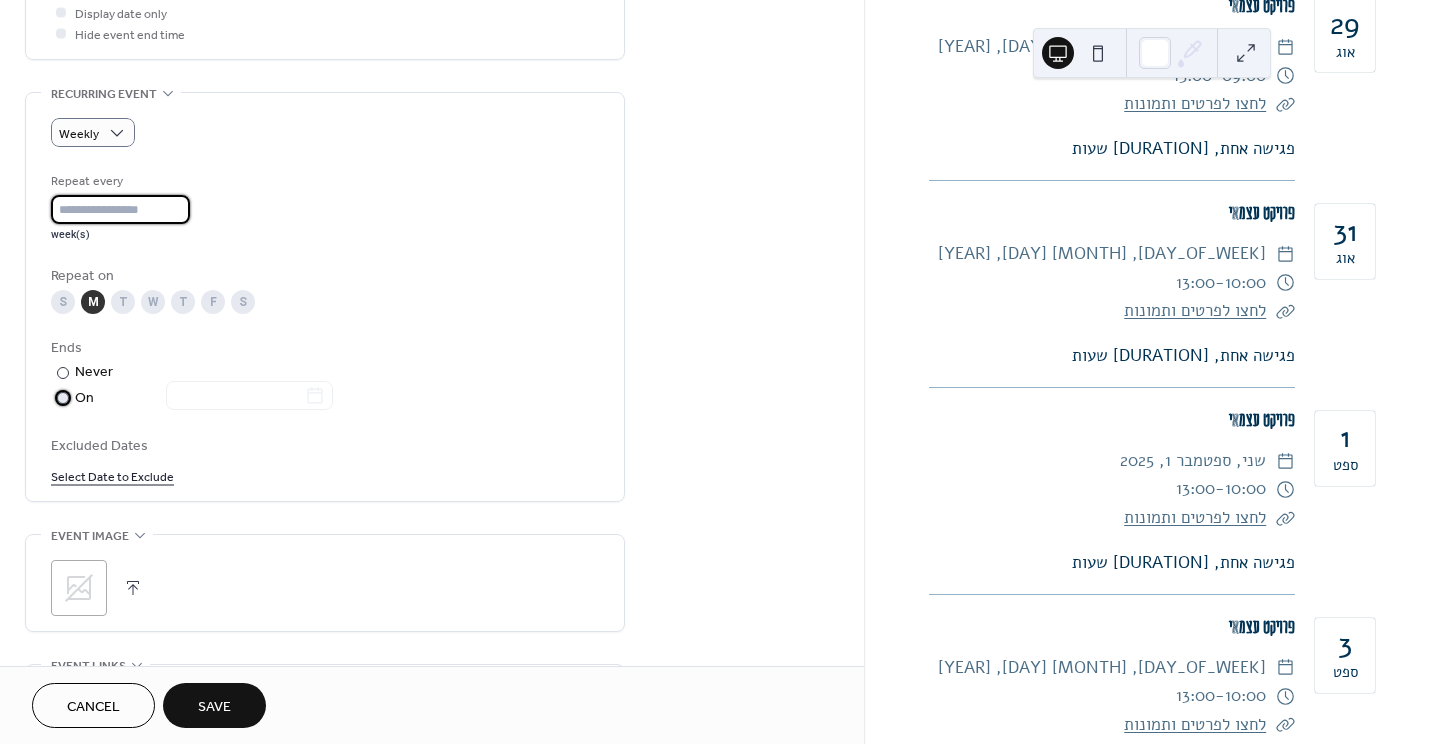click at bounding box center [63, 398] 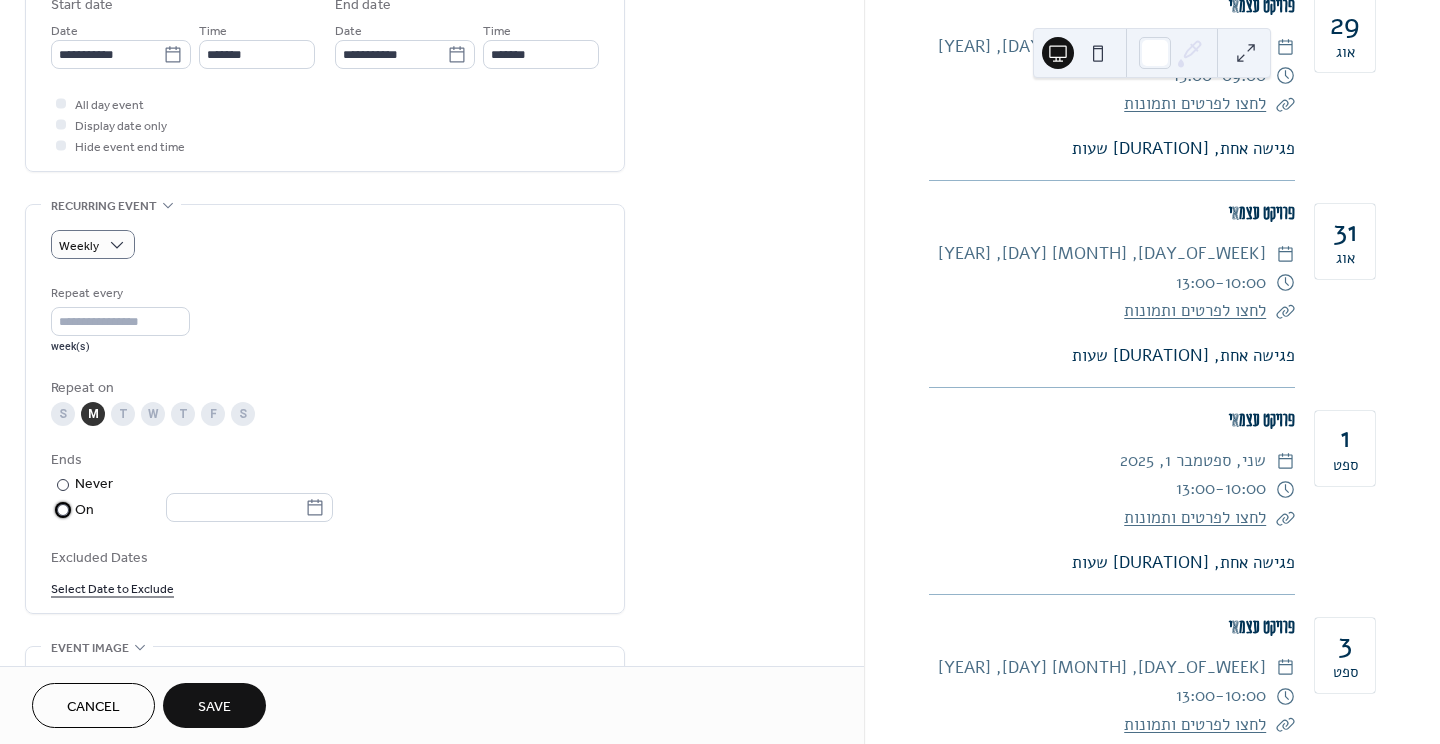 scroll, scrollTop: 217, scrollLeft: 0, axis: vertical 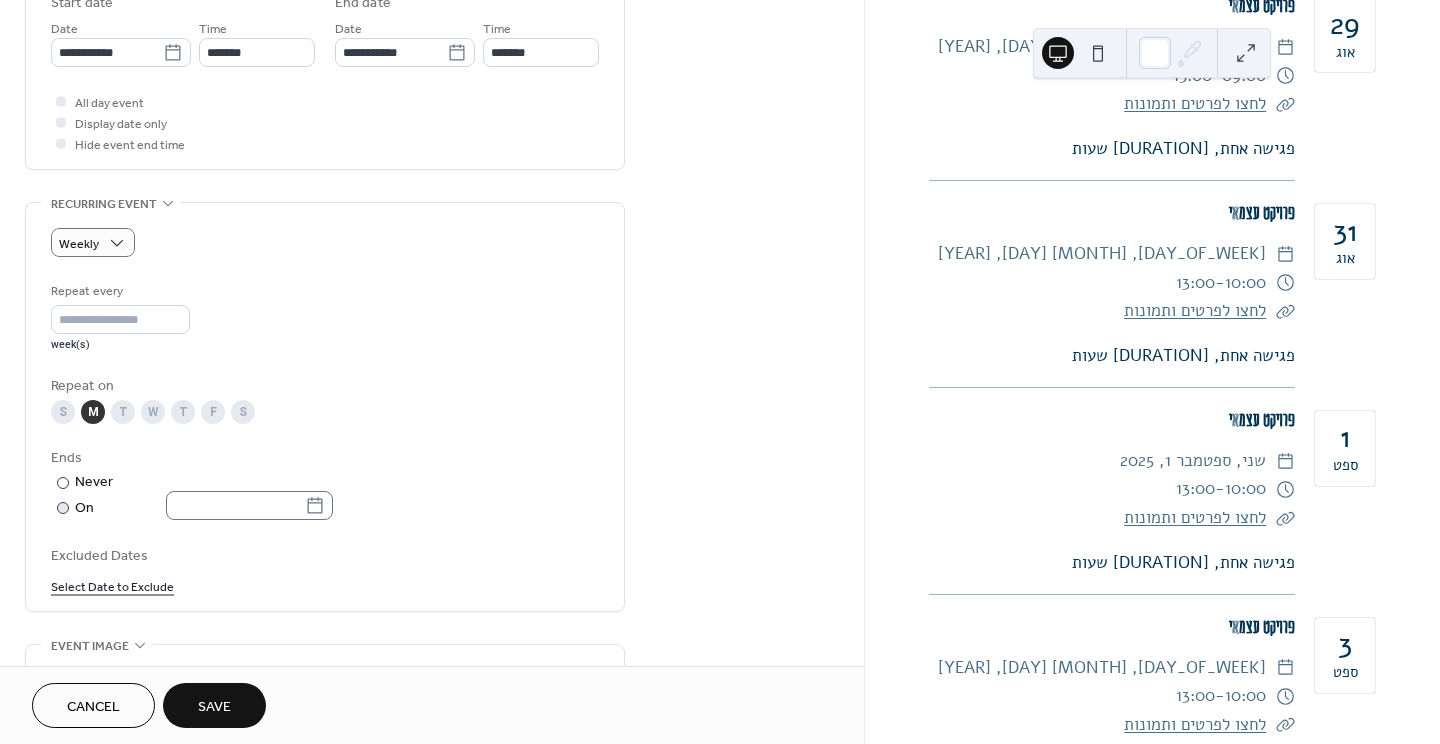 click 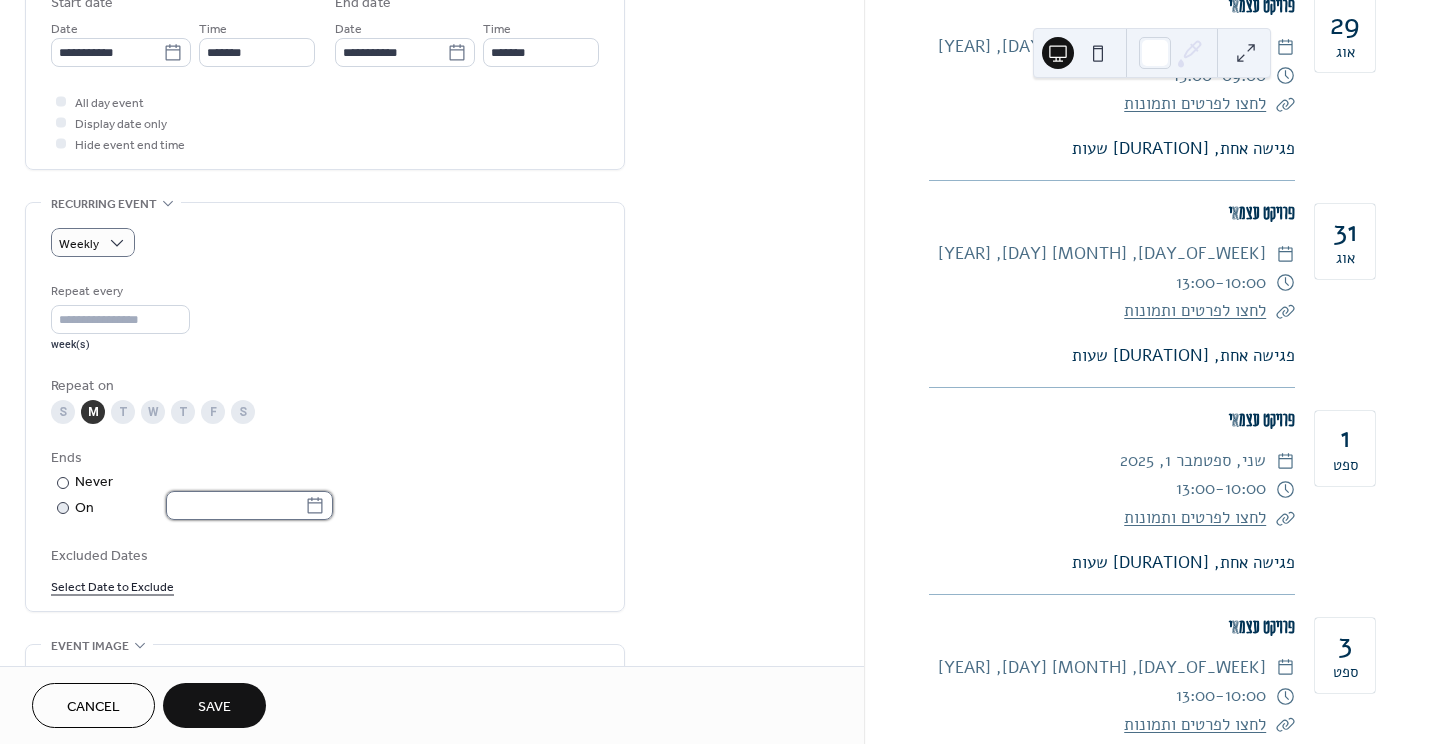 click at bounding box center (235, 505) 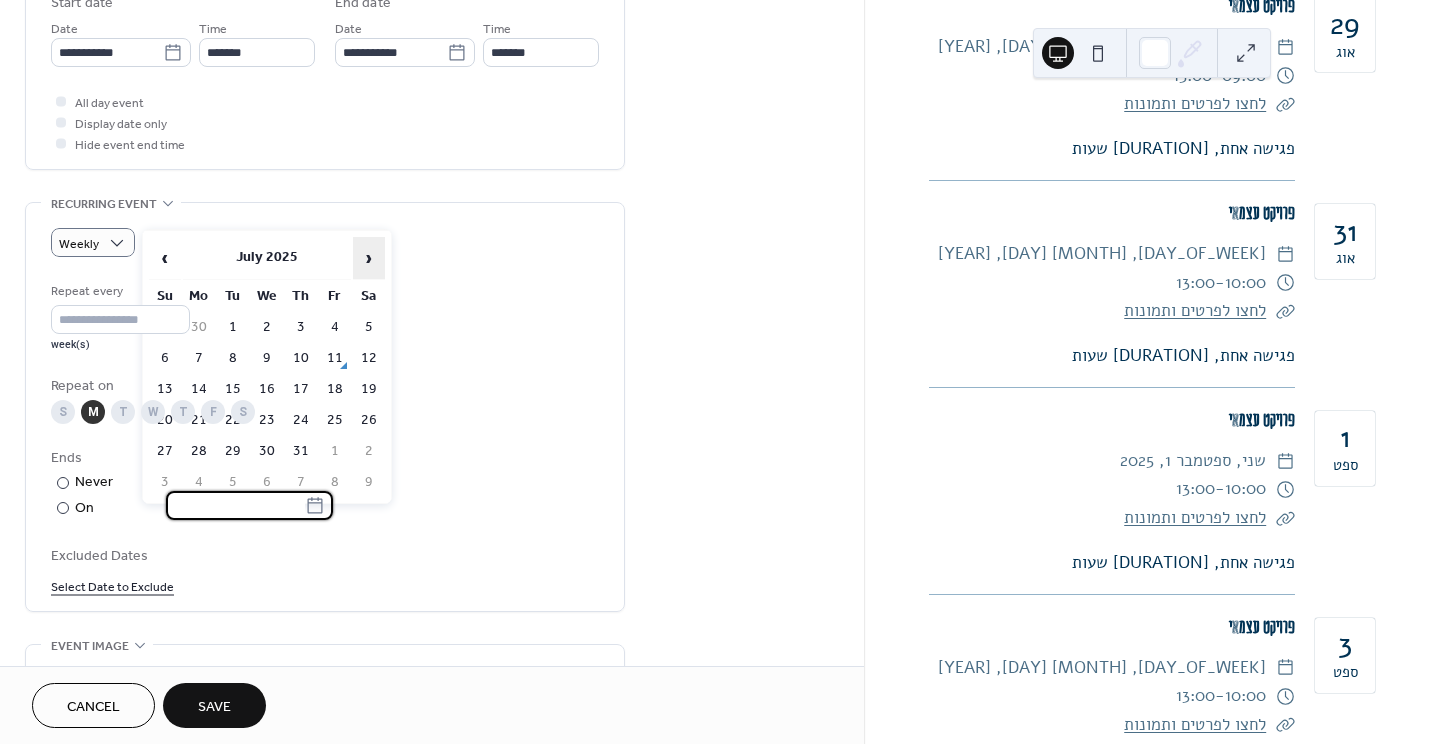 click on "›" at bounding box center [369, 258] 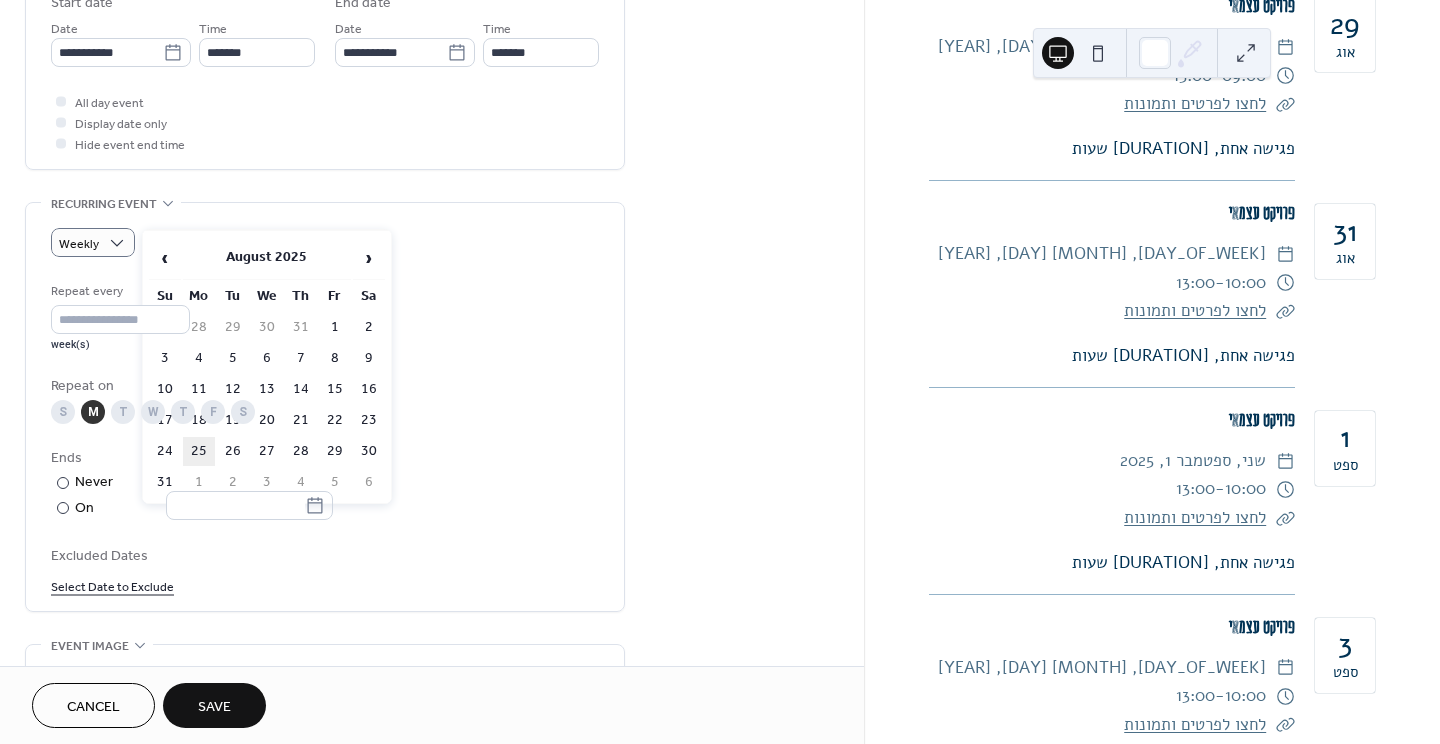 click on "25" at bounding box center [199, 451] 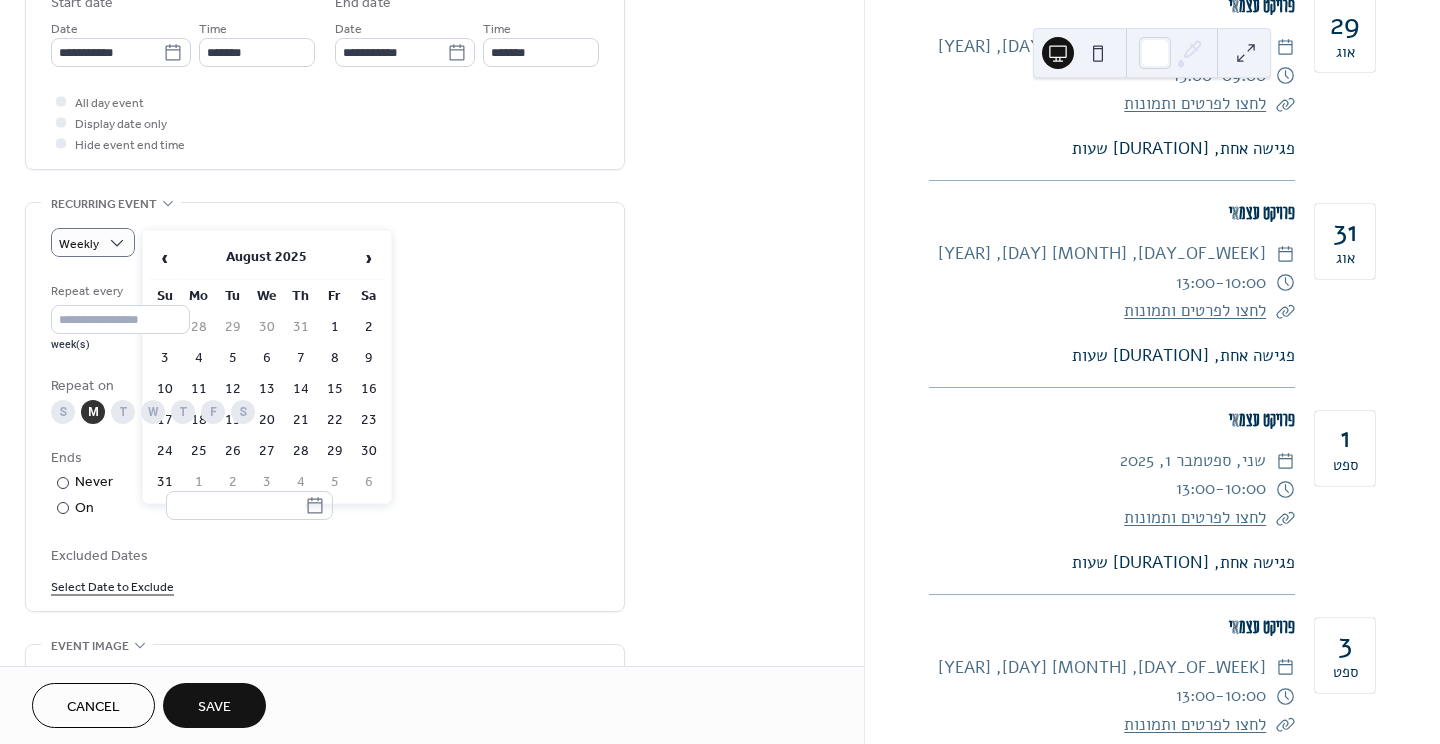 type on "**********" 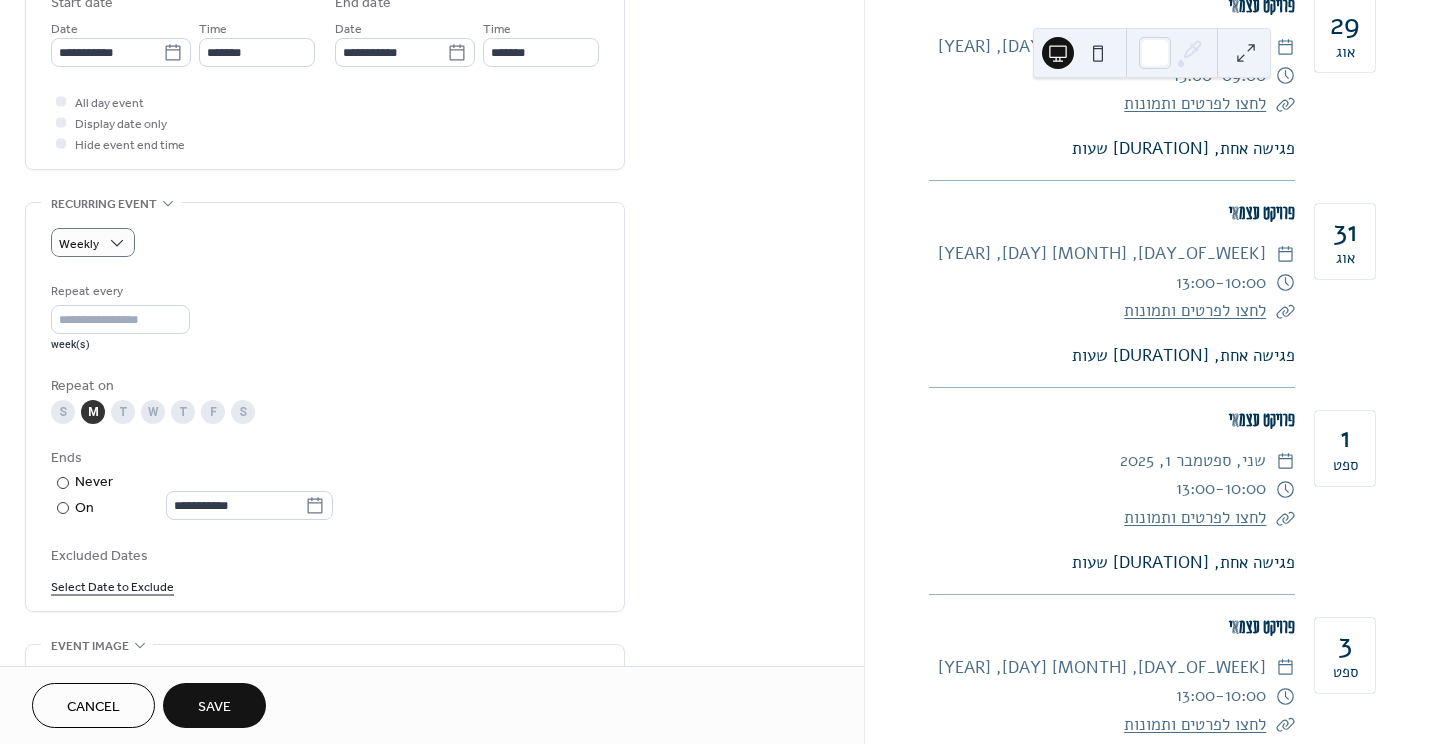 click on "Save" at bounding box center (214, 707) 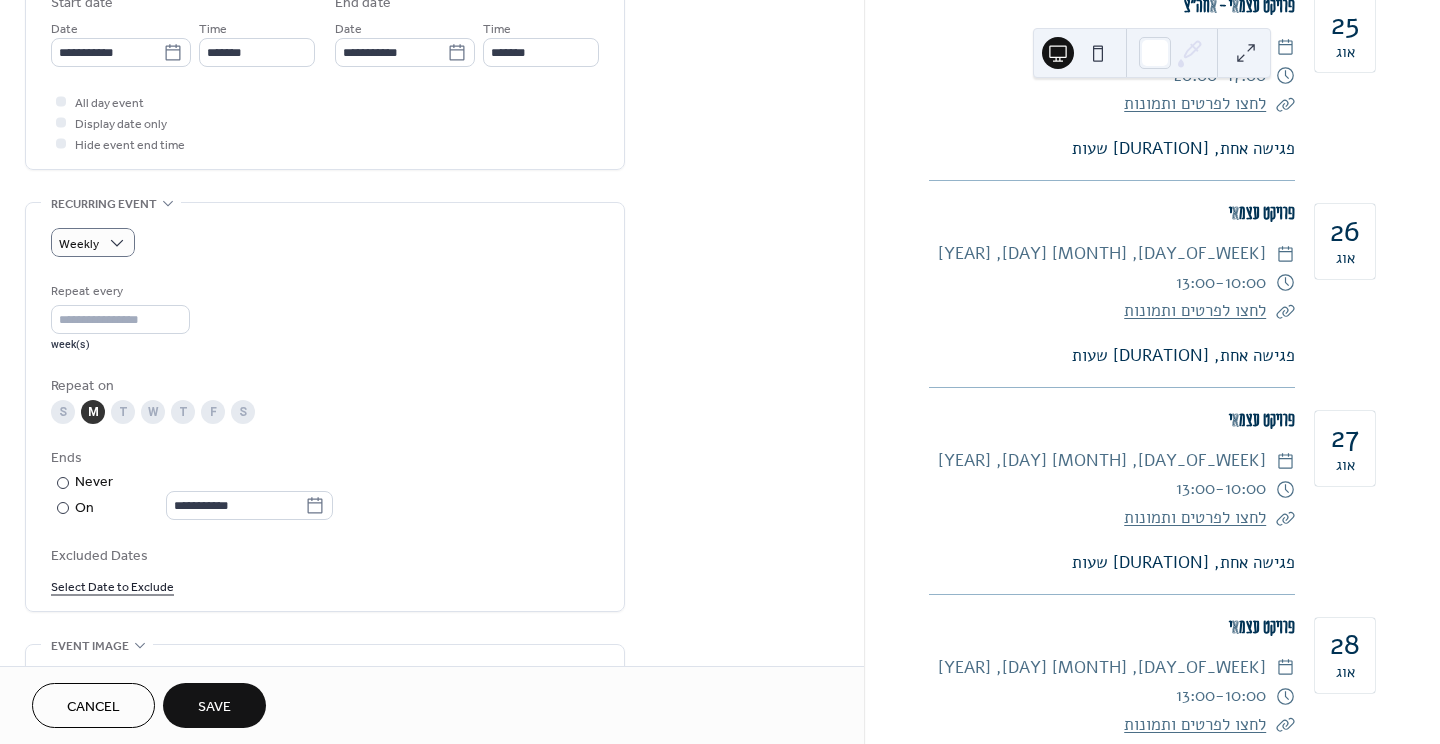 scroll, scrollTop: 8193, scrollLeft: 0, axis: vertical 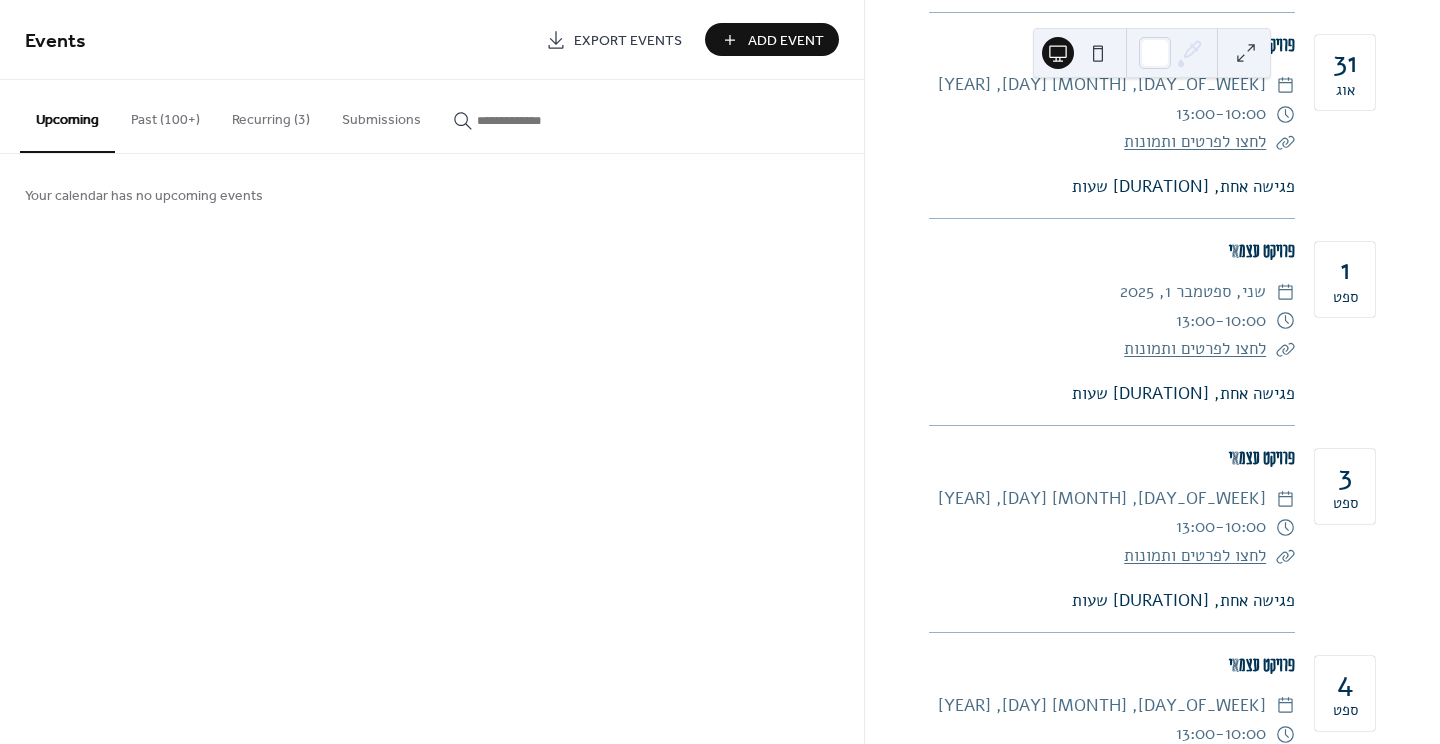 click on "Past  (100+)" at bounding box center (165, 115) 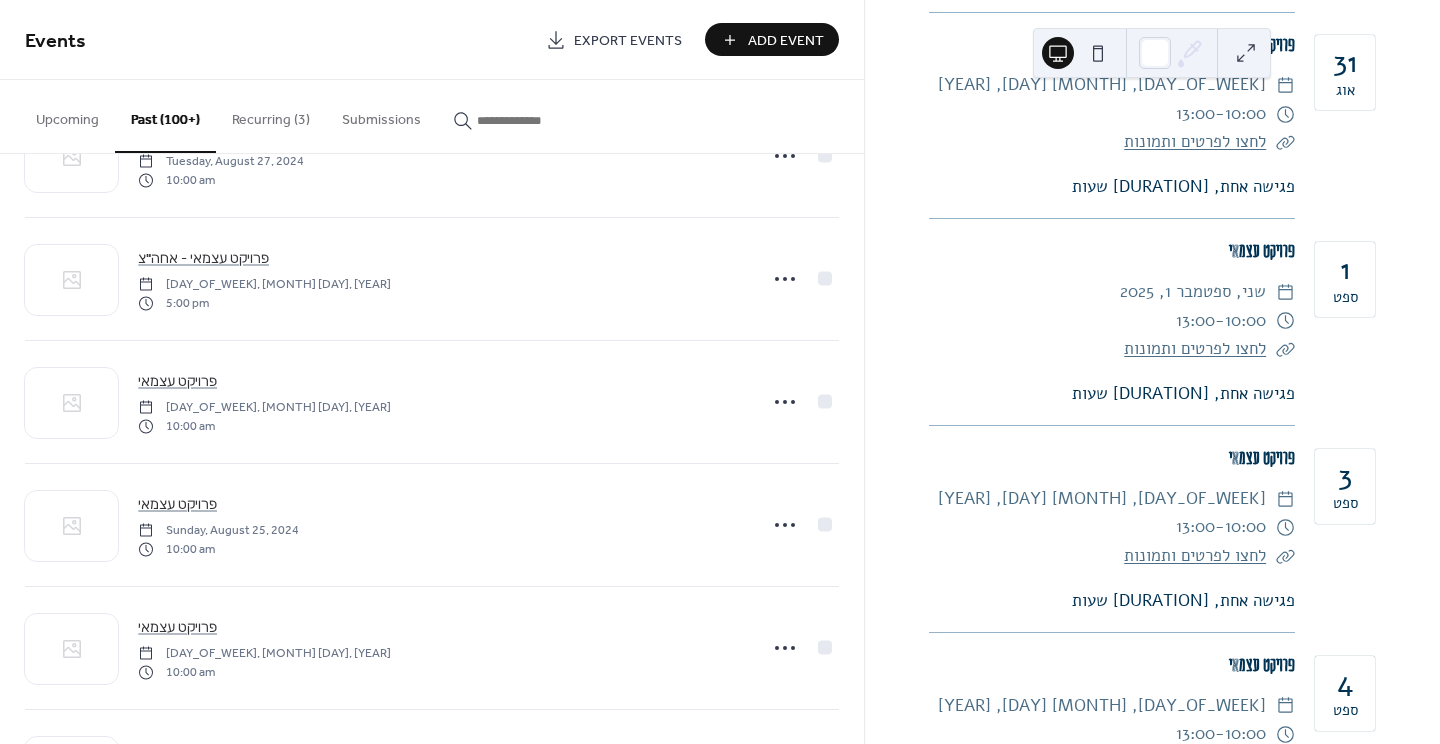 scroll, scrollTop: 1637, scrollLeft: 0, axis: vertical 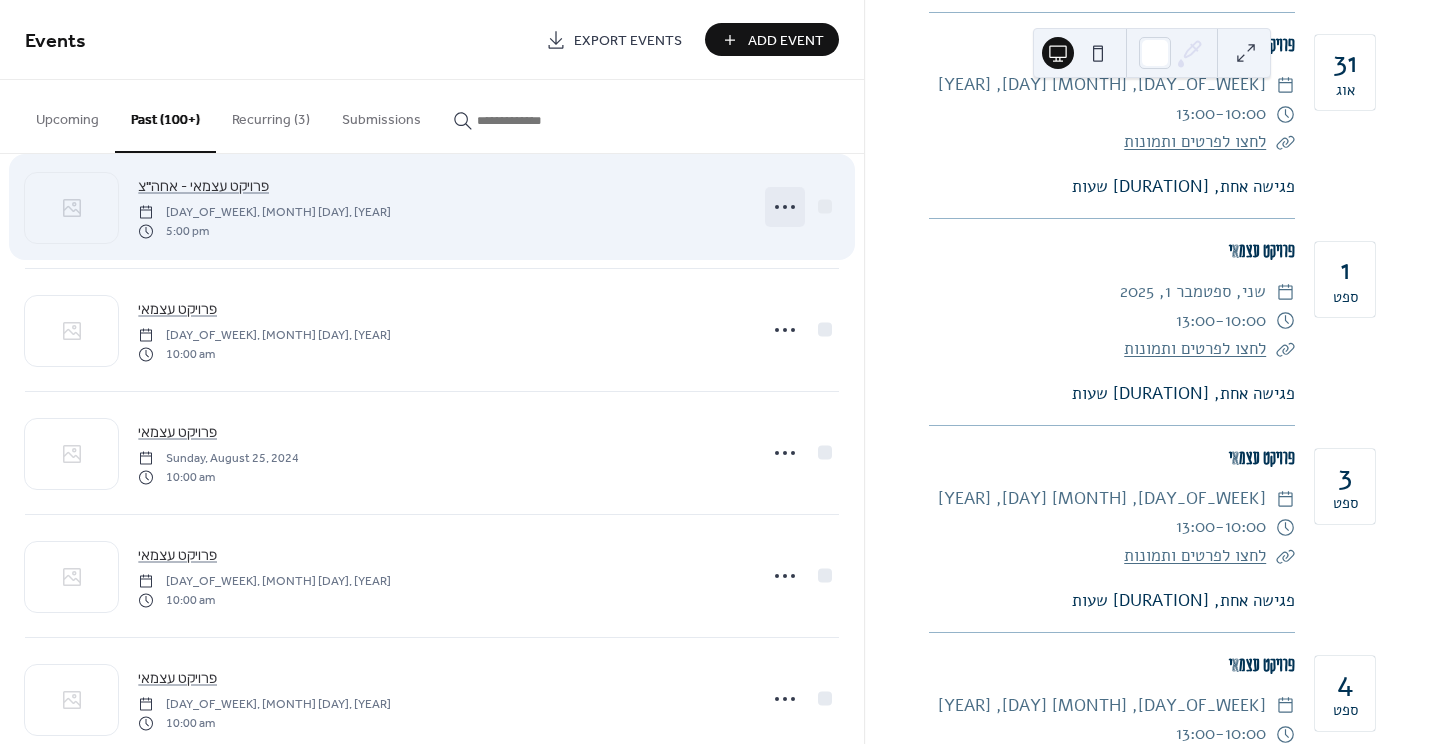 click 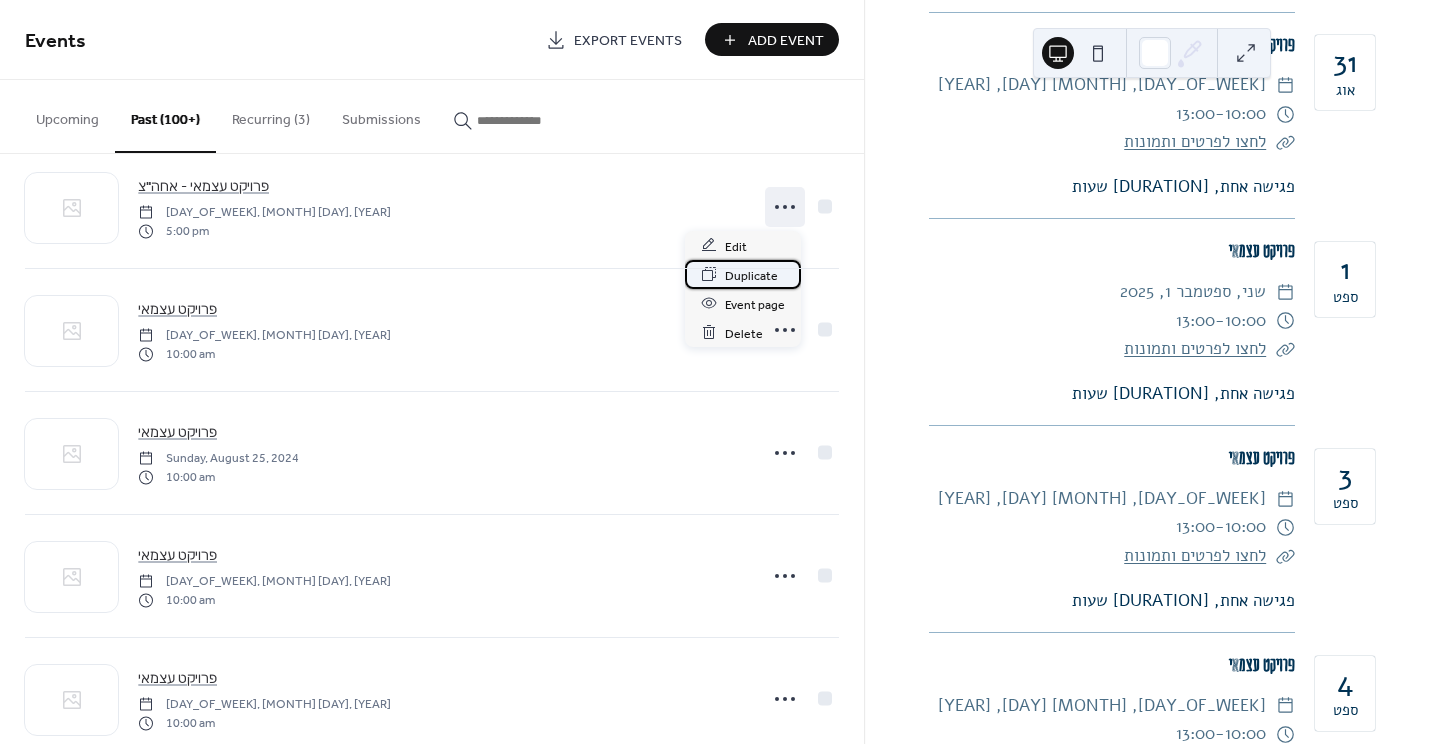click on "Duplicate" at bounding box center (751, 275) 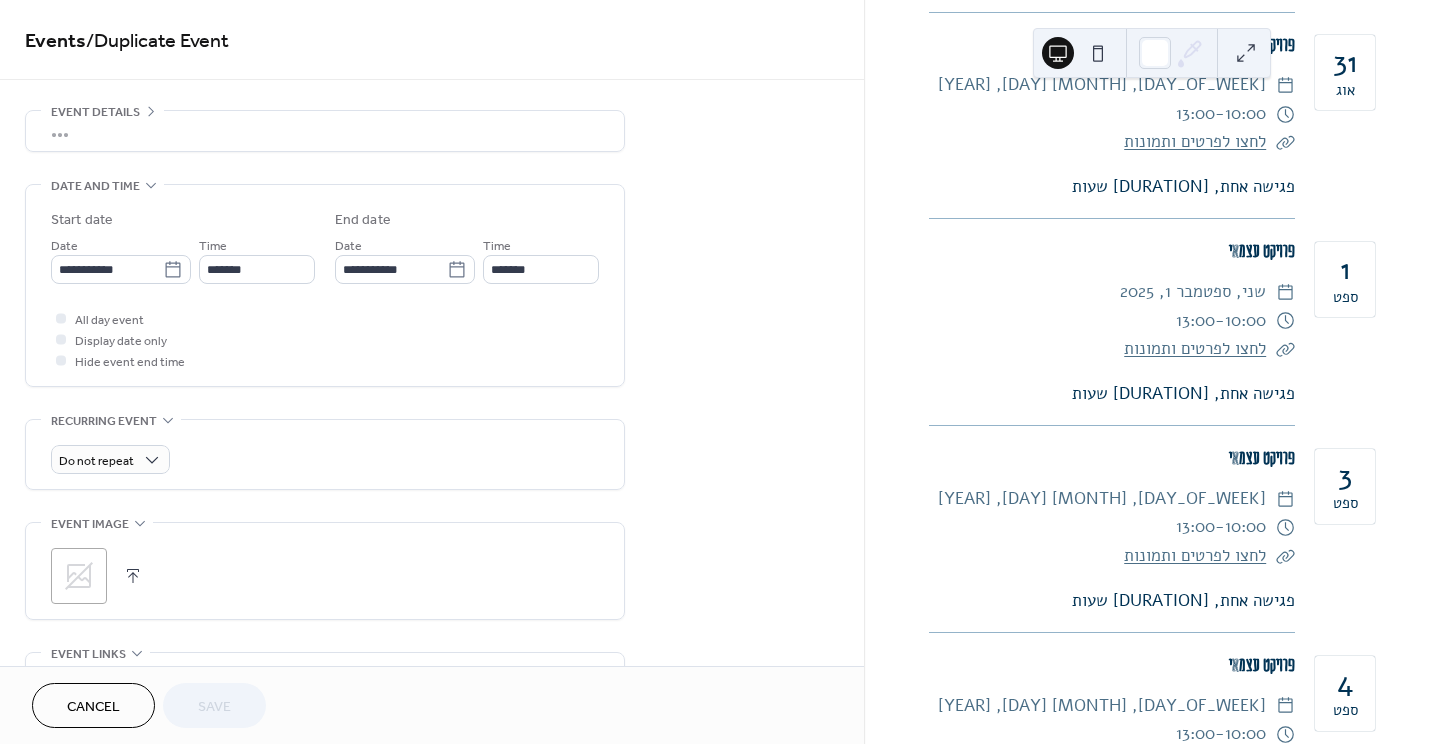 scroll, scrollTop: 63, scrollLeft: 0, axis: vertical 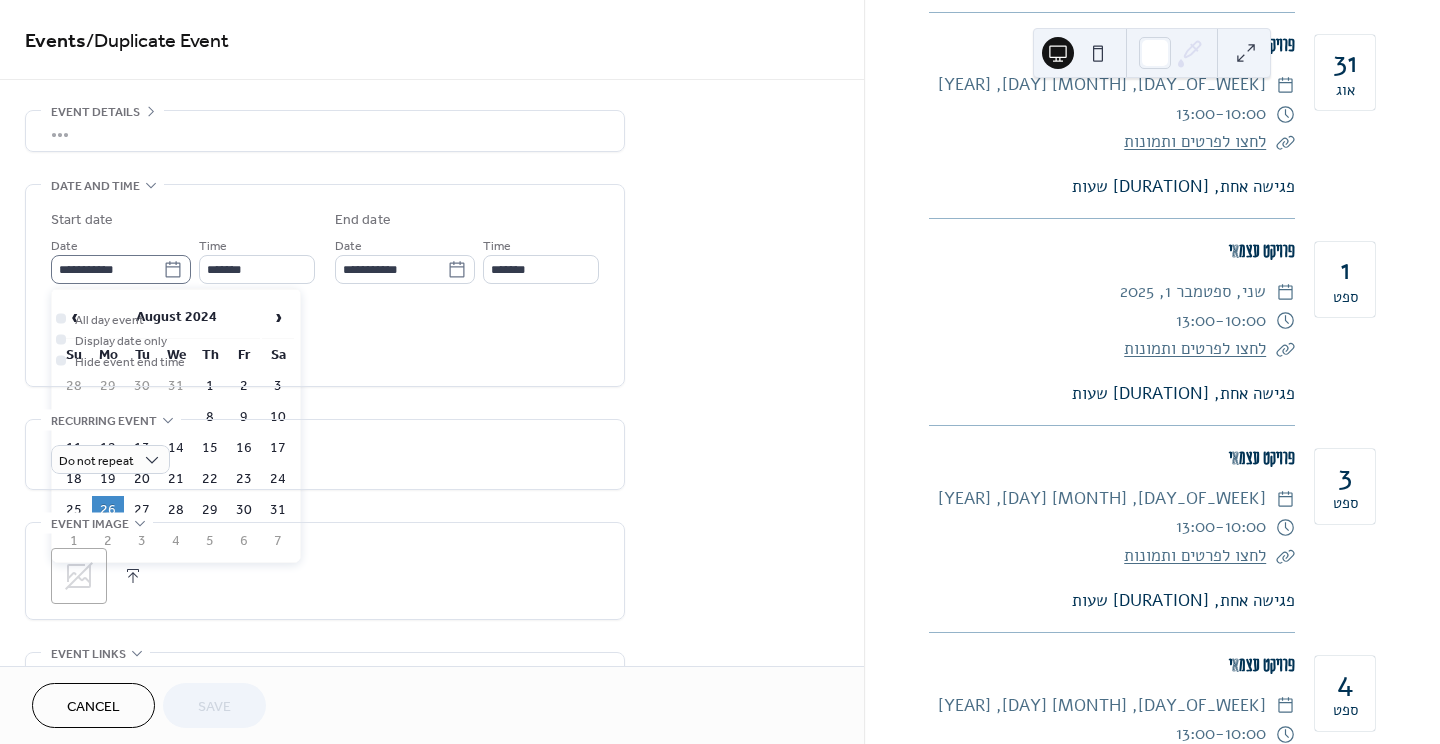 click 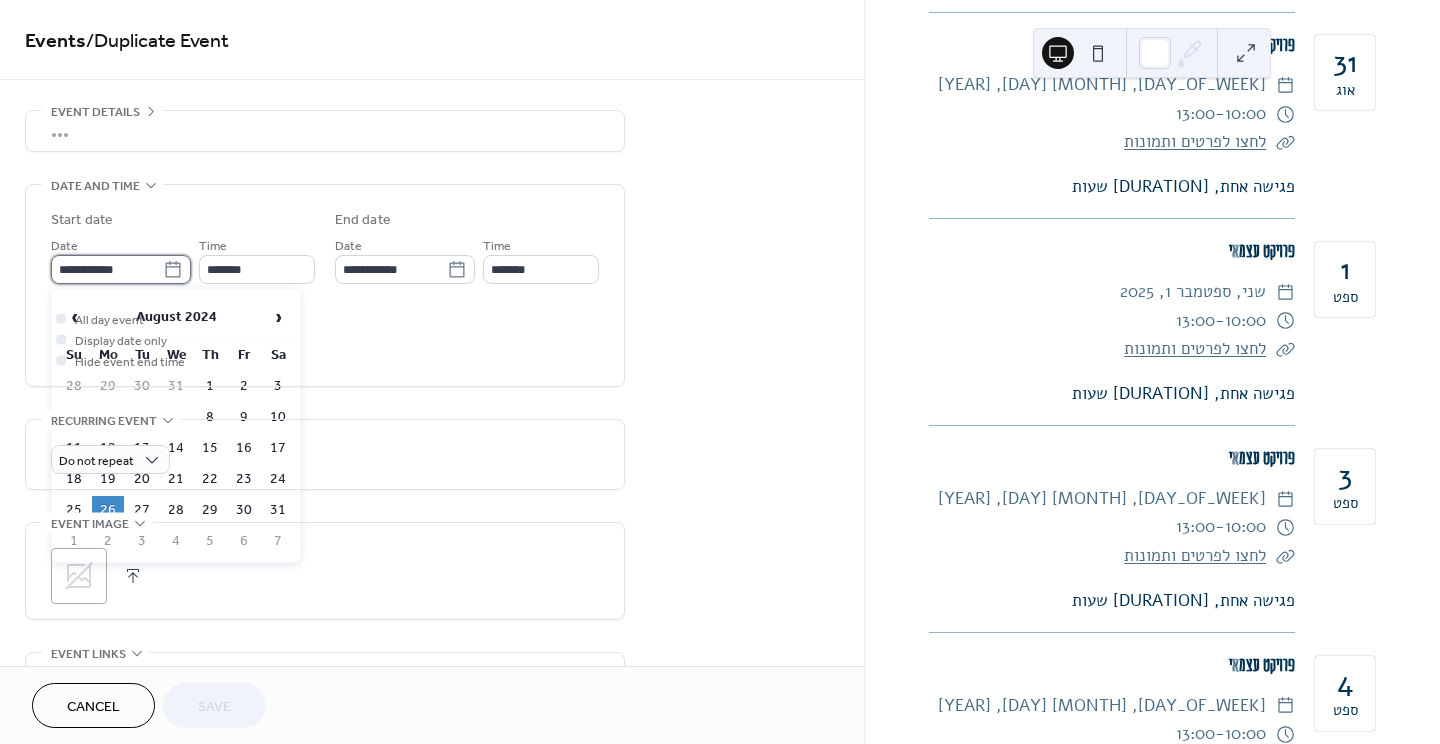 click on "**********" at bounding box center [107, 269] 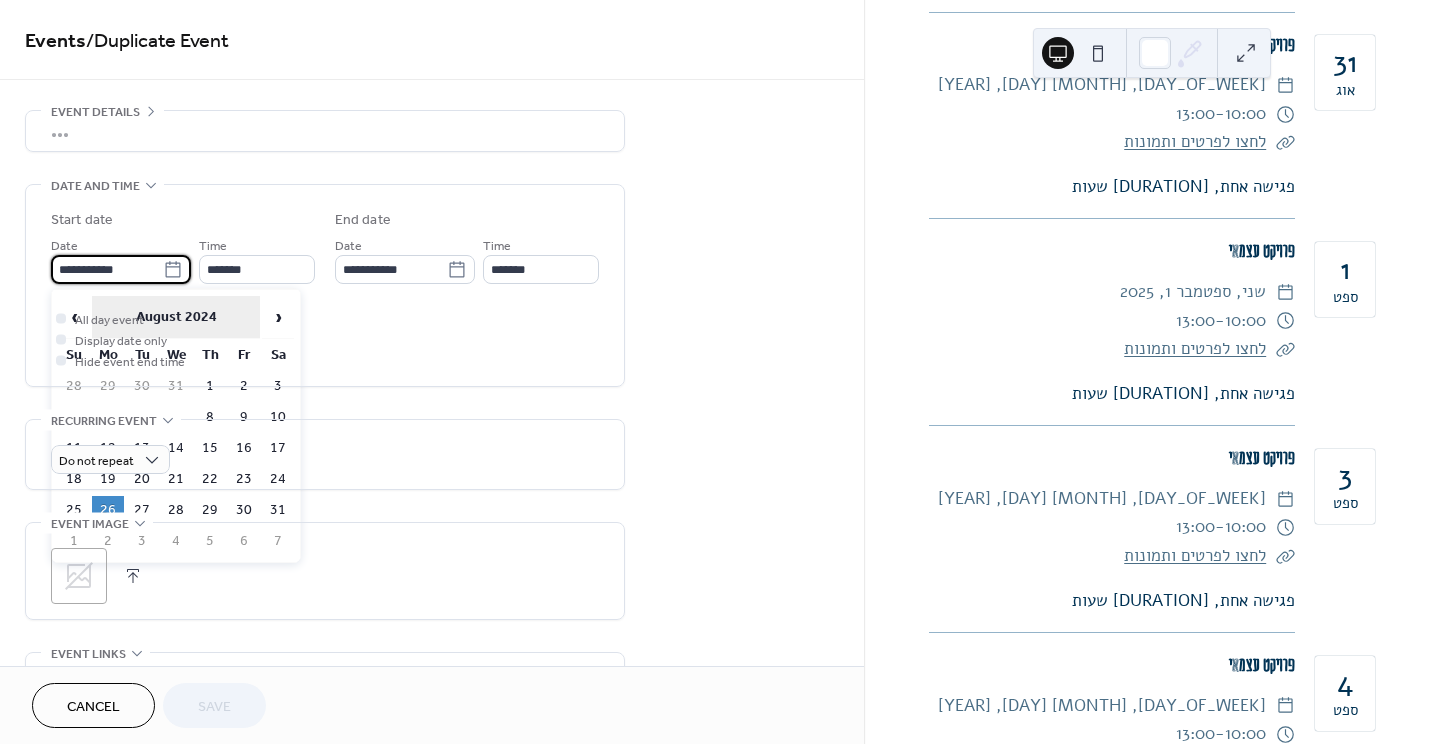click on "August 2024" at bounding box center [176, 317] 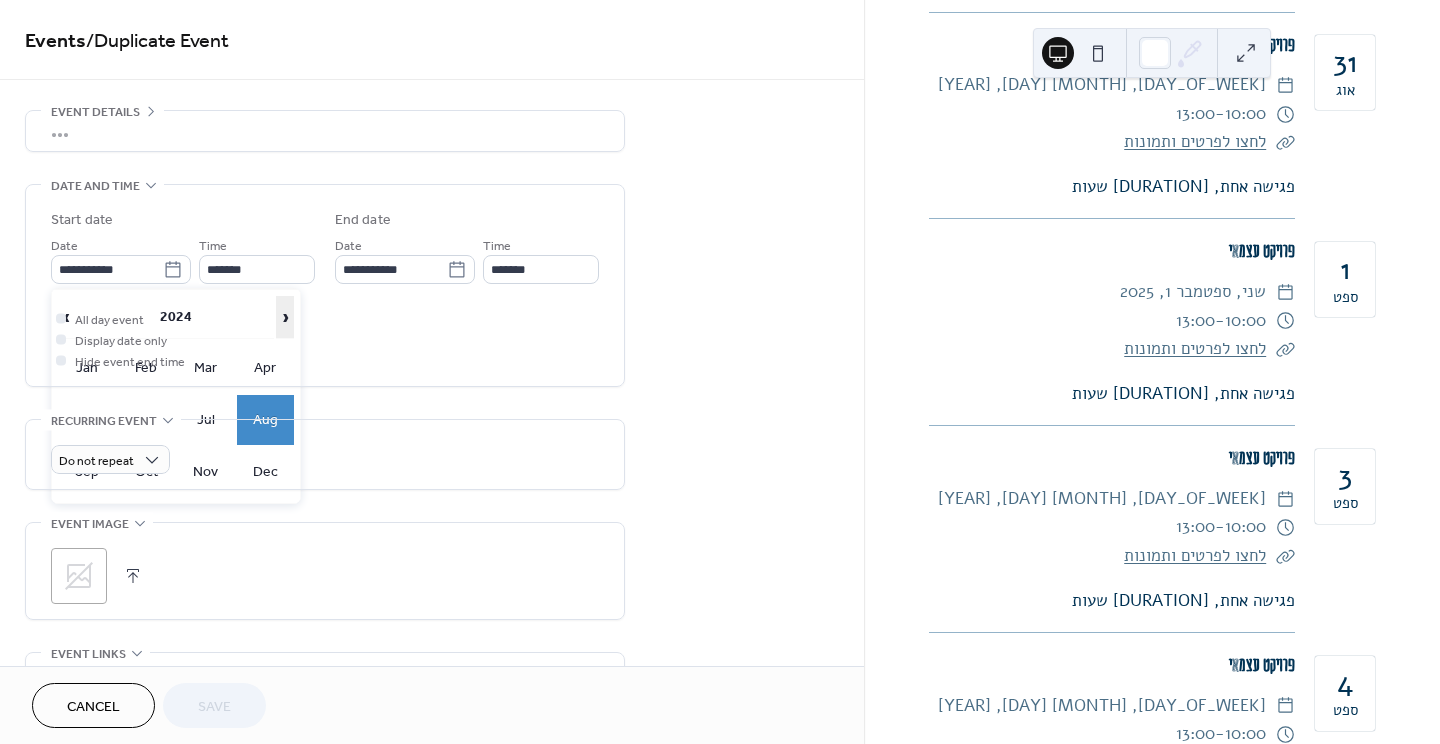 click on "›" at bounding box center [285, 317] 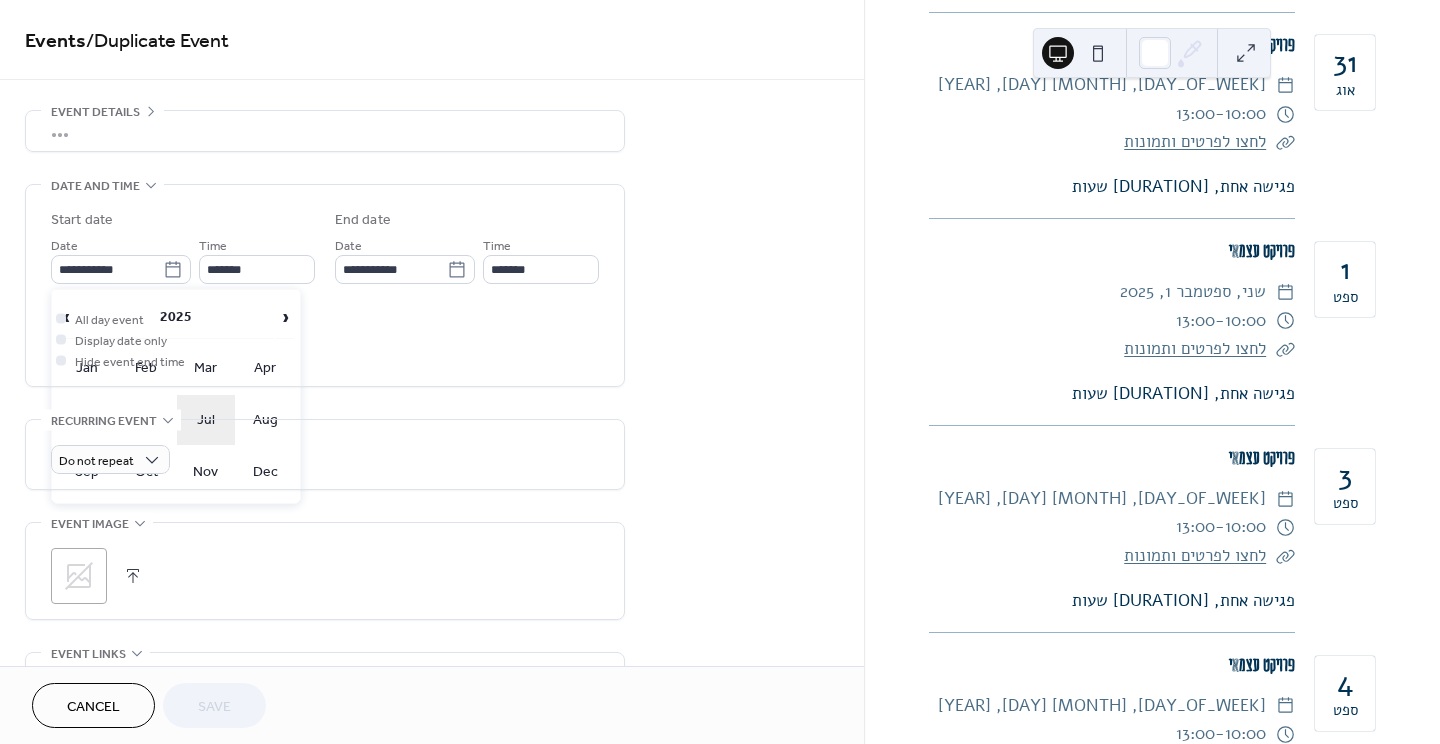click on "Jul" at bounding box center (206, 420) 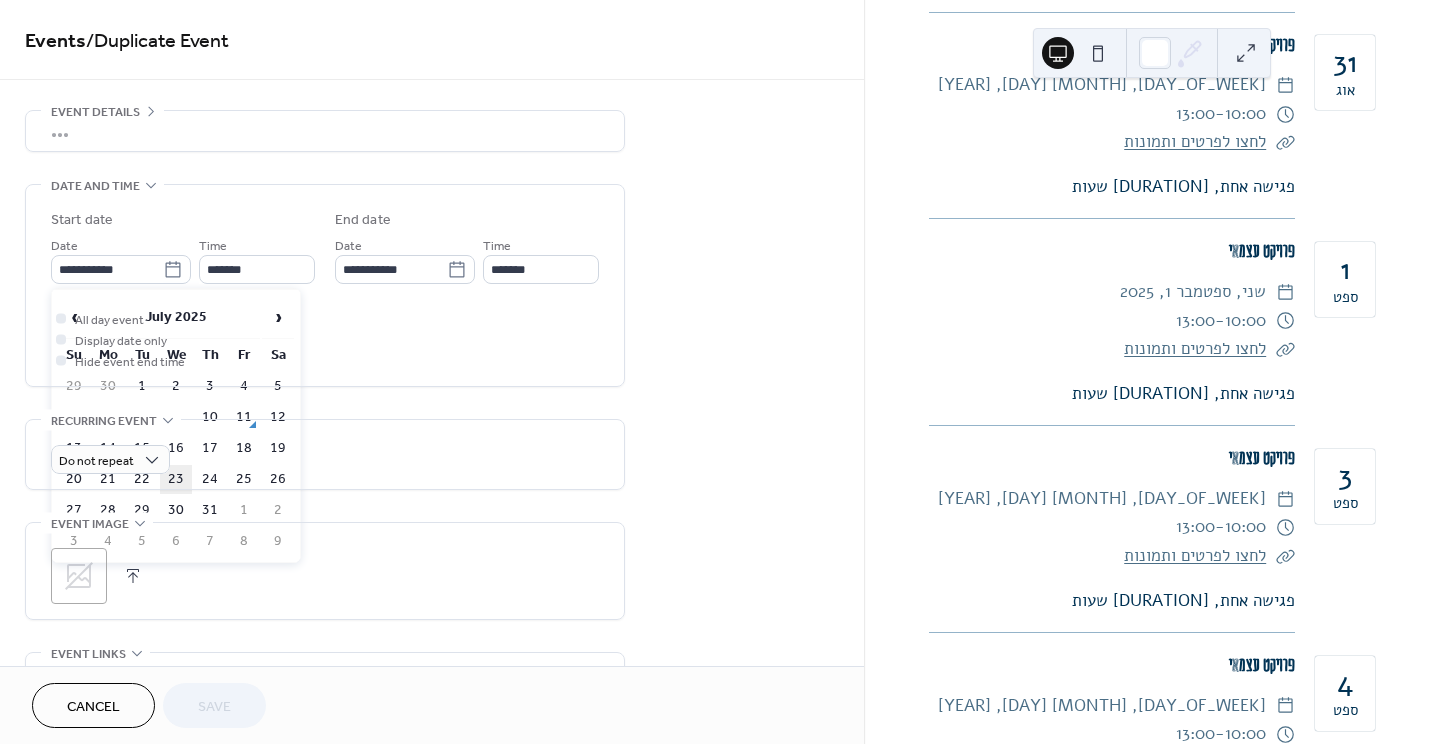 click on "23" at bounding box center (176, 479) 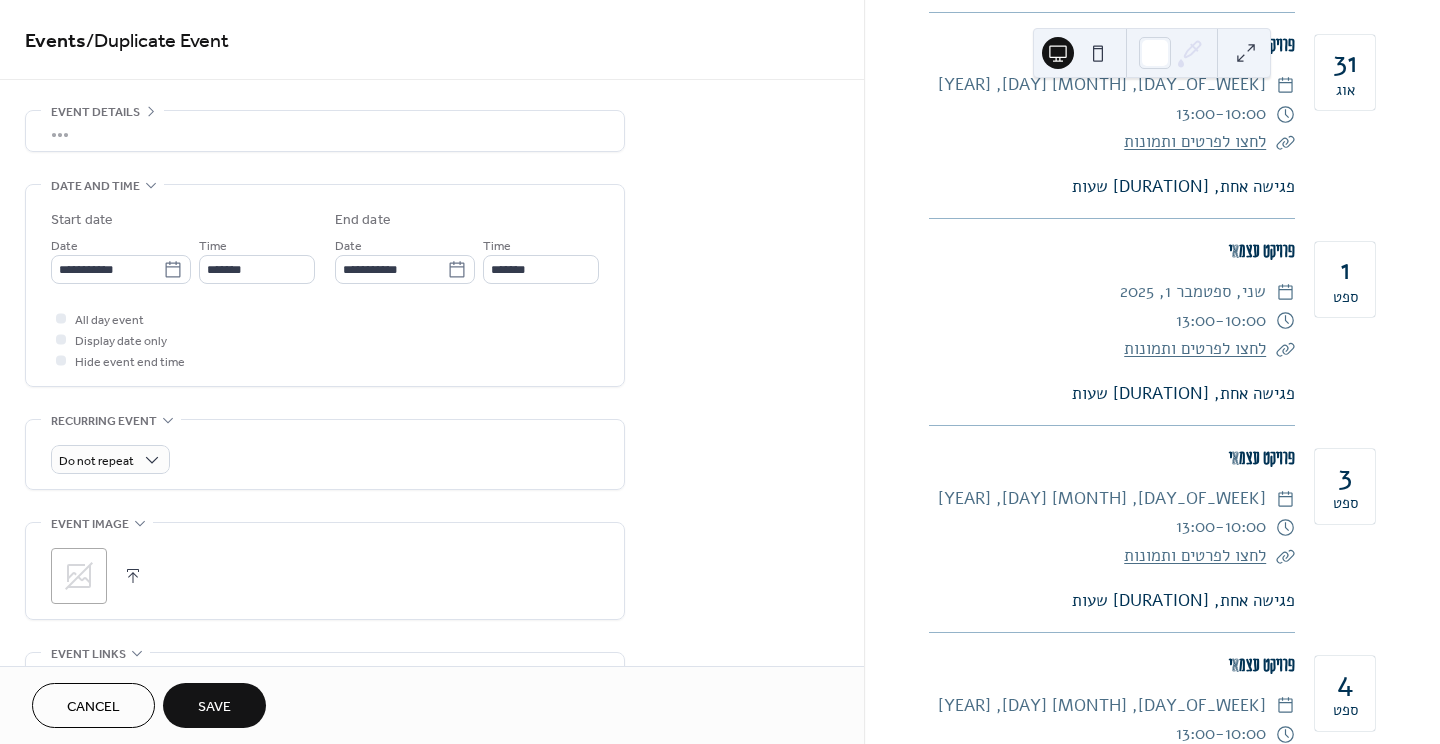 click on "Save" at bounding box center [214, 705] 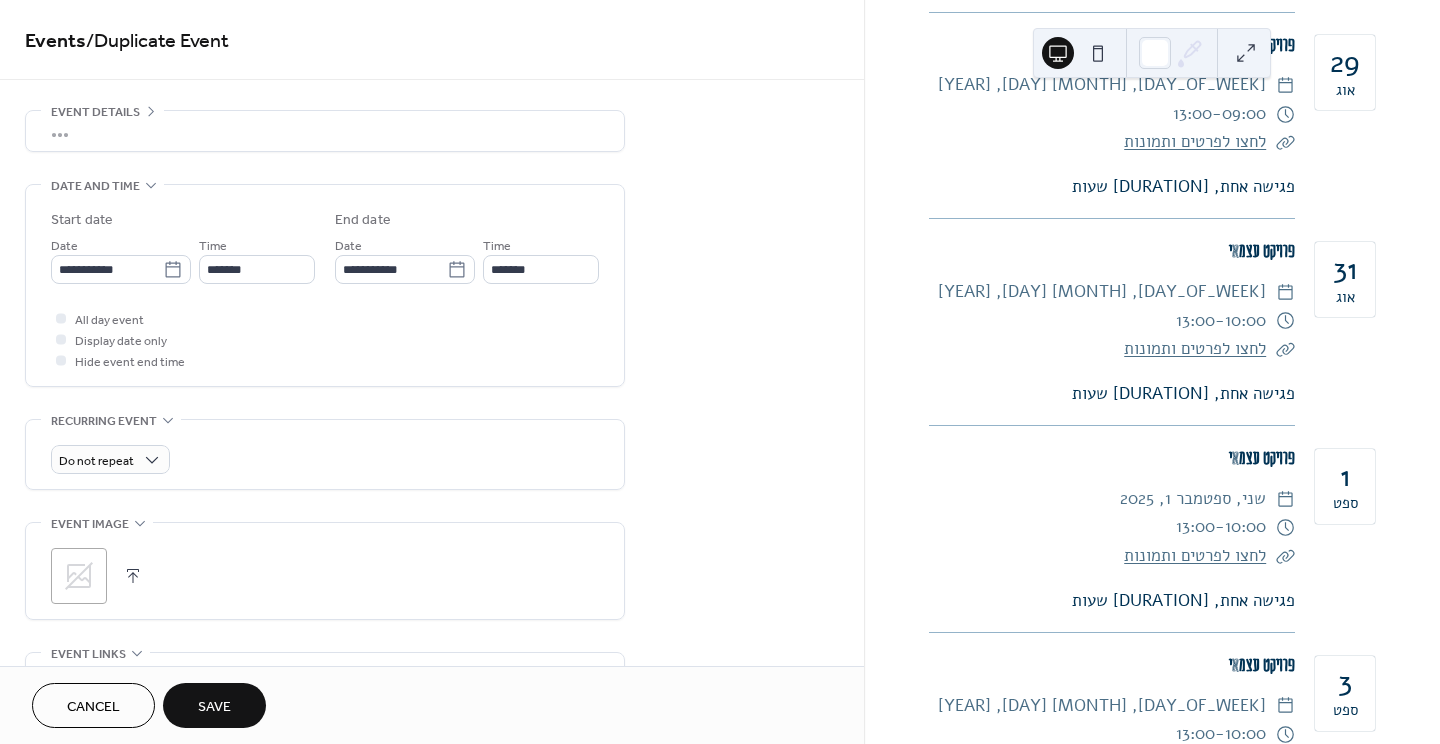 scroll, scrollTop: 8567, scrollLeft: 0, axis: vertical 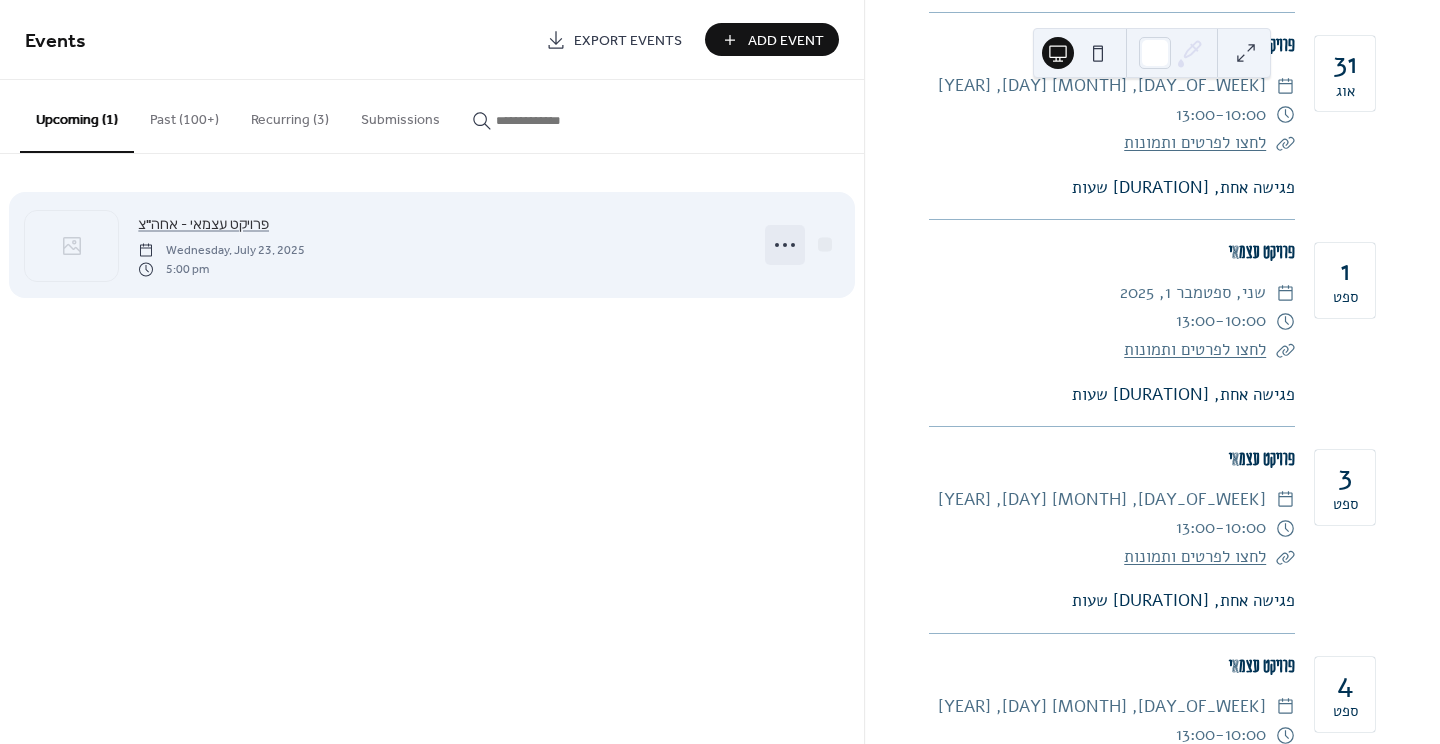 click 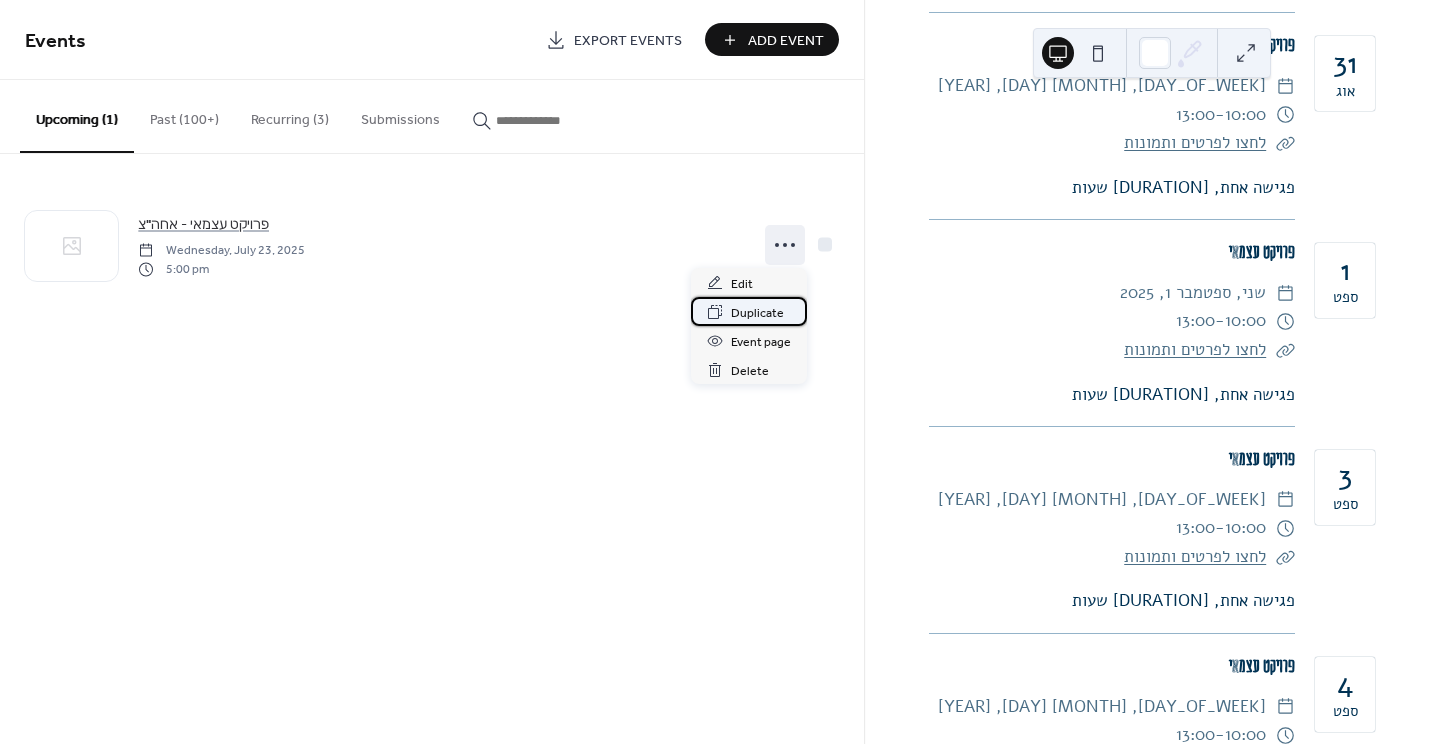 click on "Duplicate" at bounding box center [757, 313] 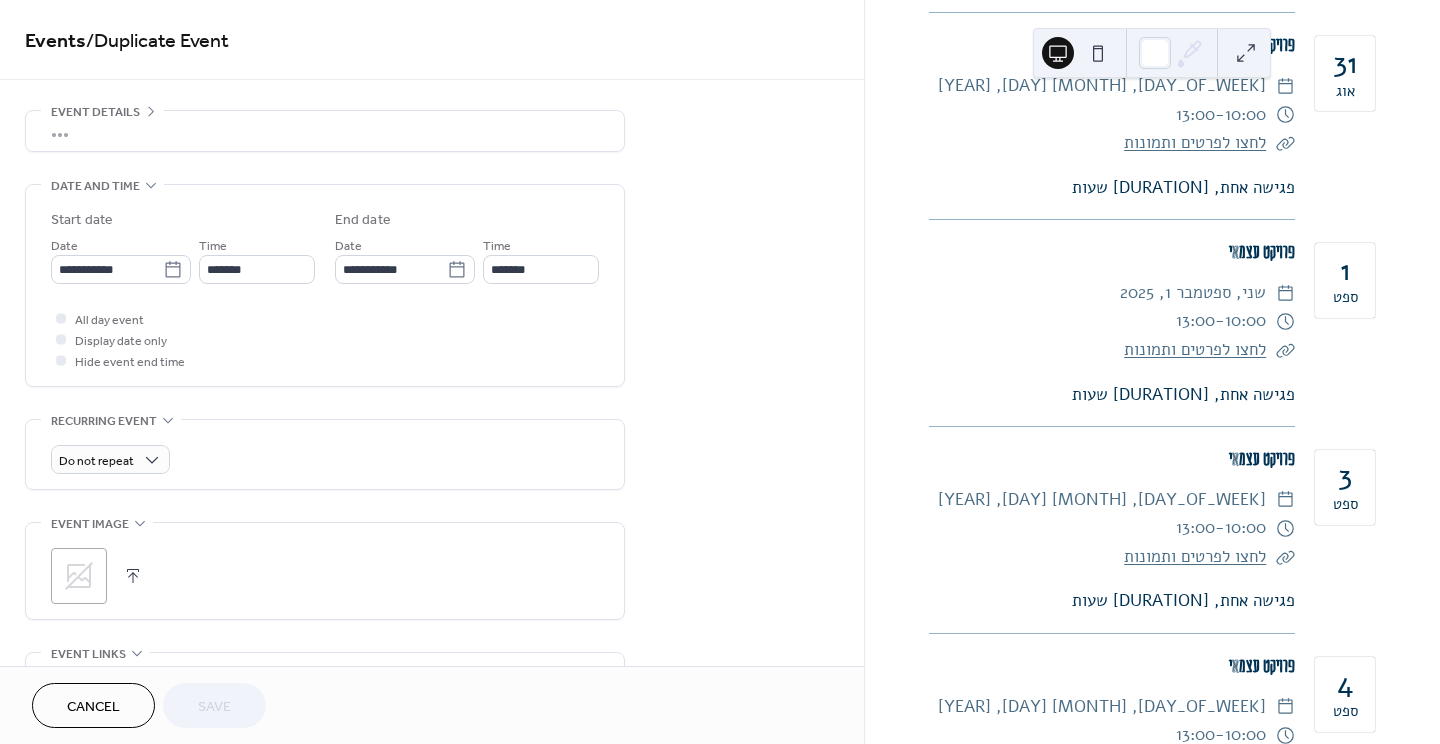 scroll, scrollTop: 63, scrollLeft: 0, axis: vertical 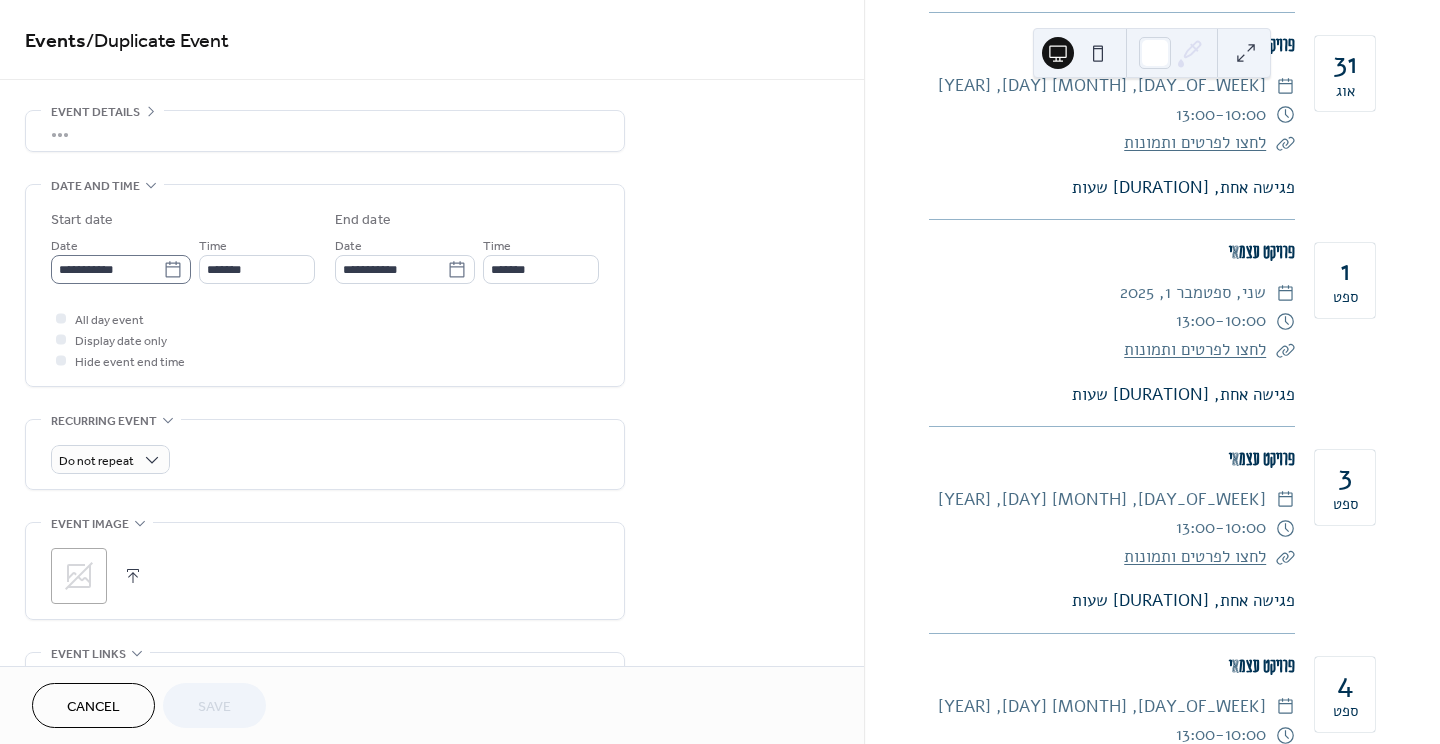 click 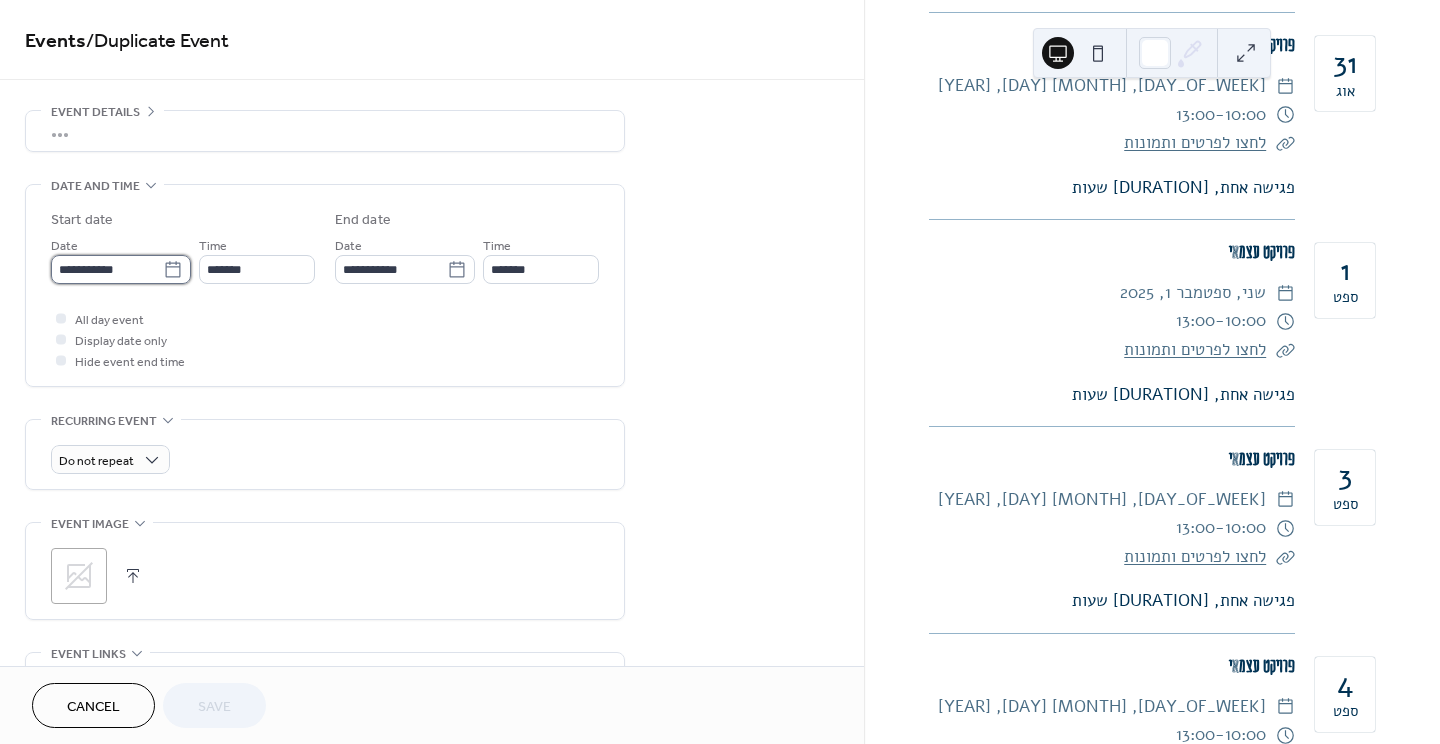 click on "**********" at bounding box center (107, 269) 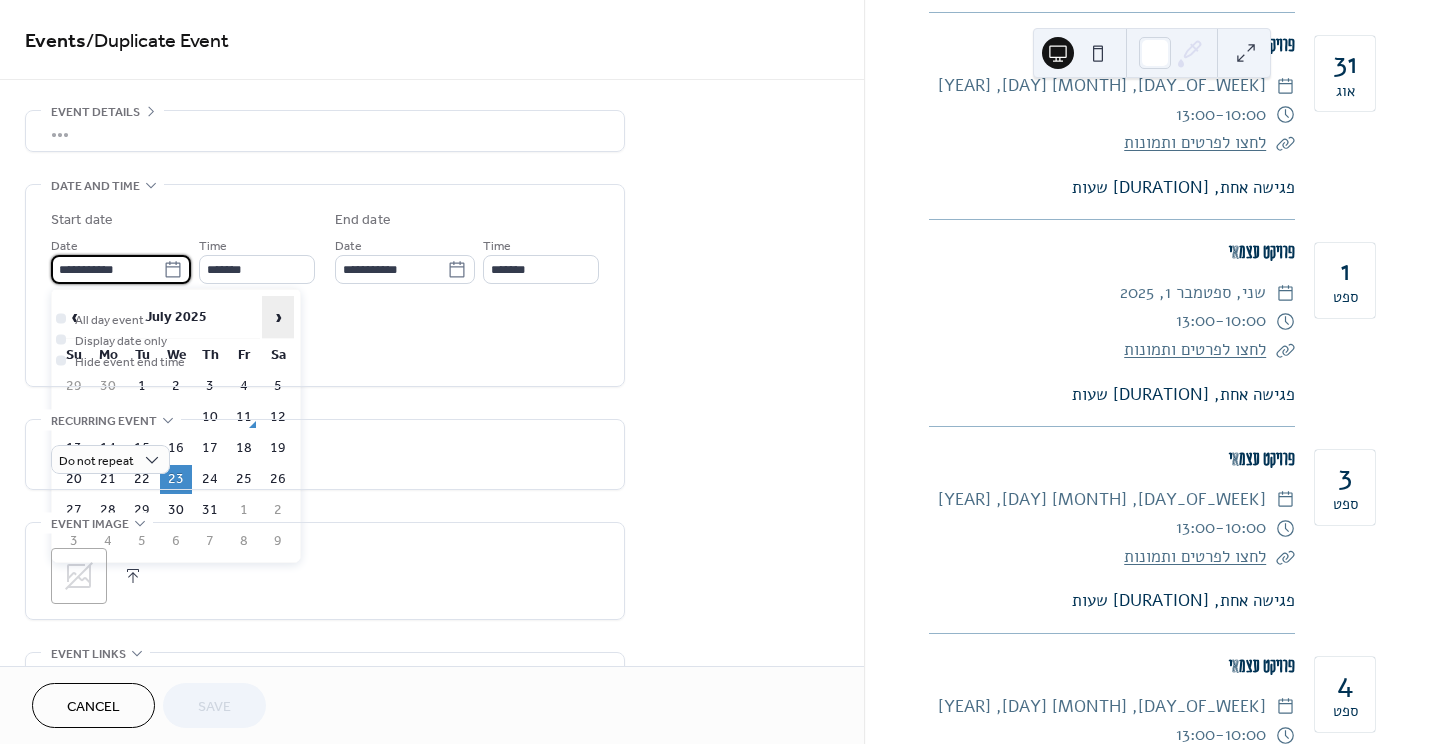 click on "›" at bounding box center (278, 317) 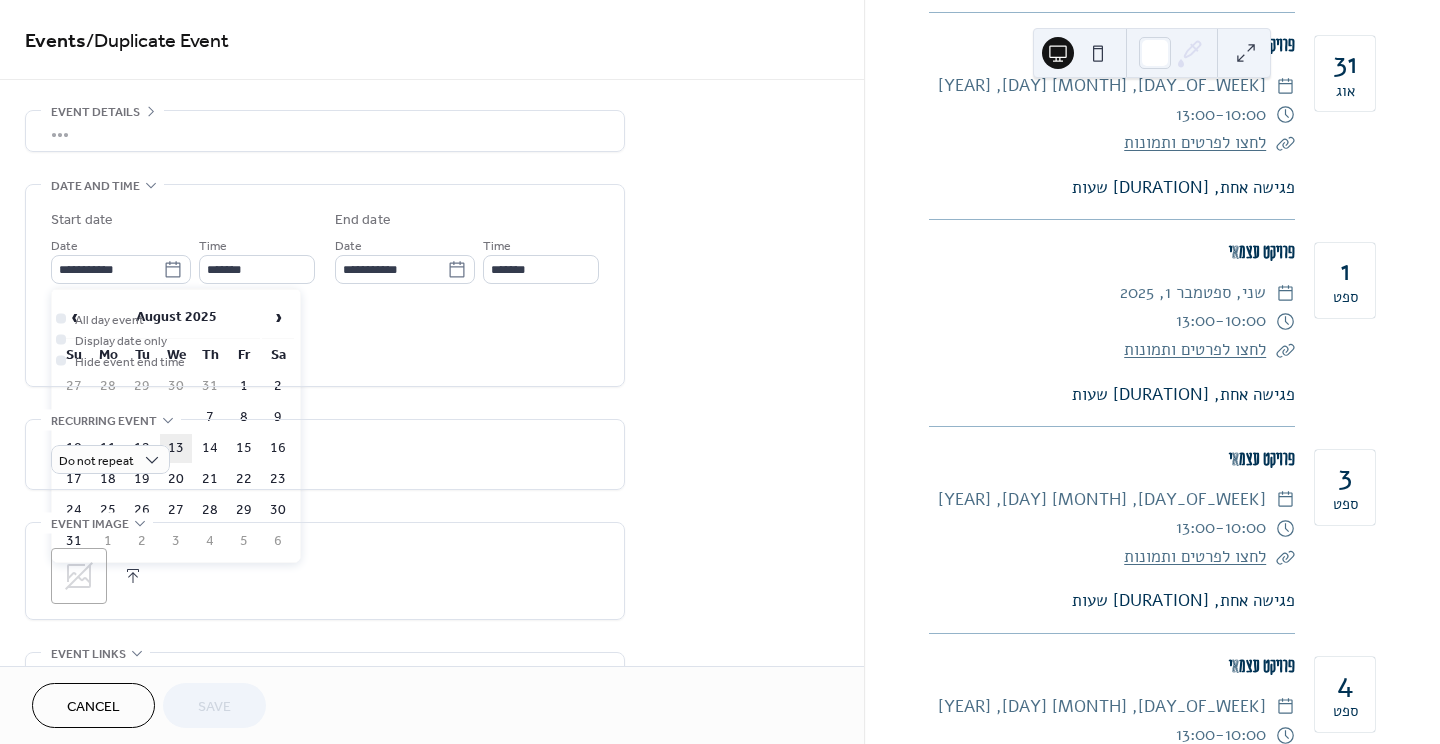 click on "13" at bounding box center [176, 448] 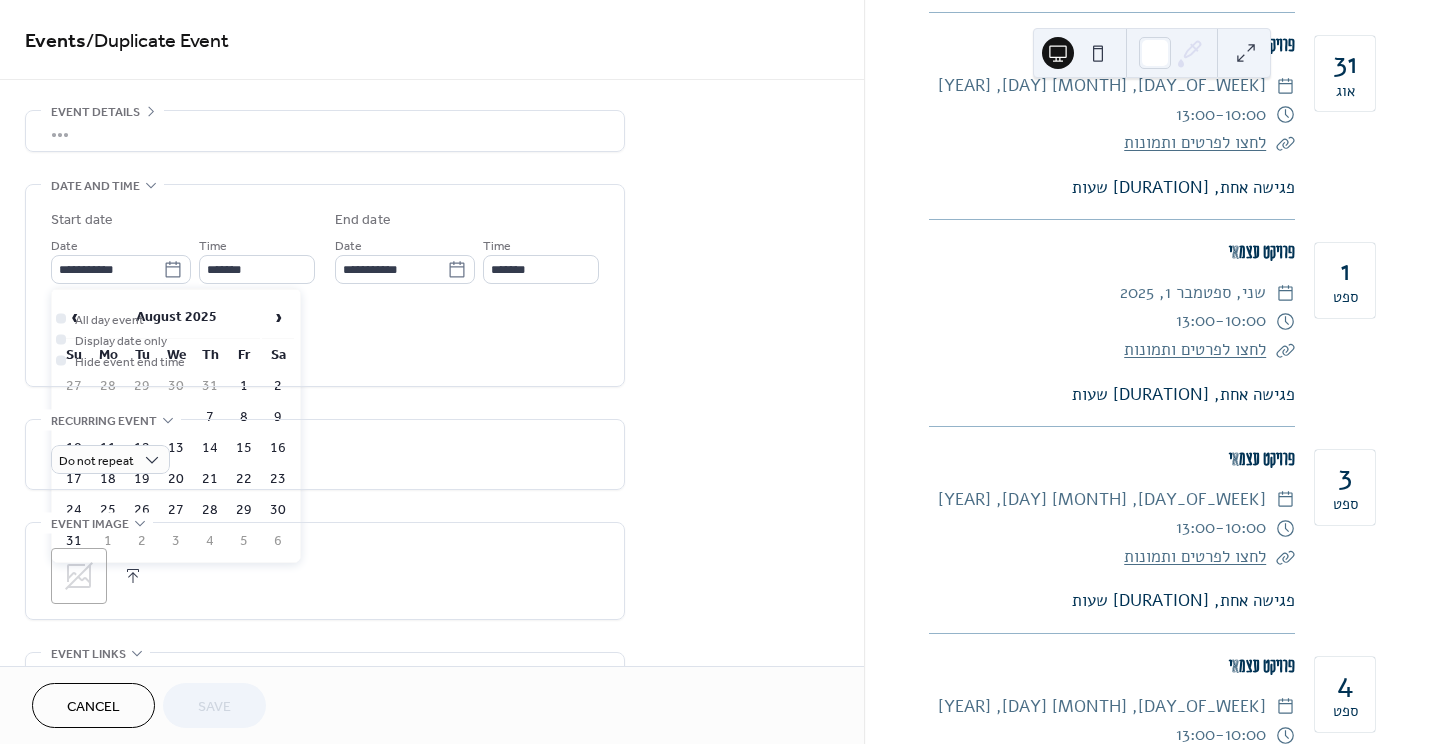 type on "**********" 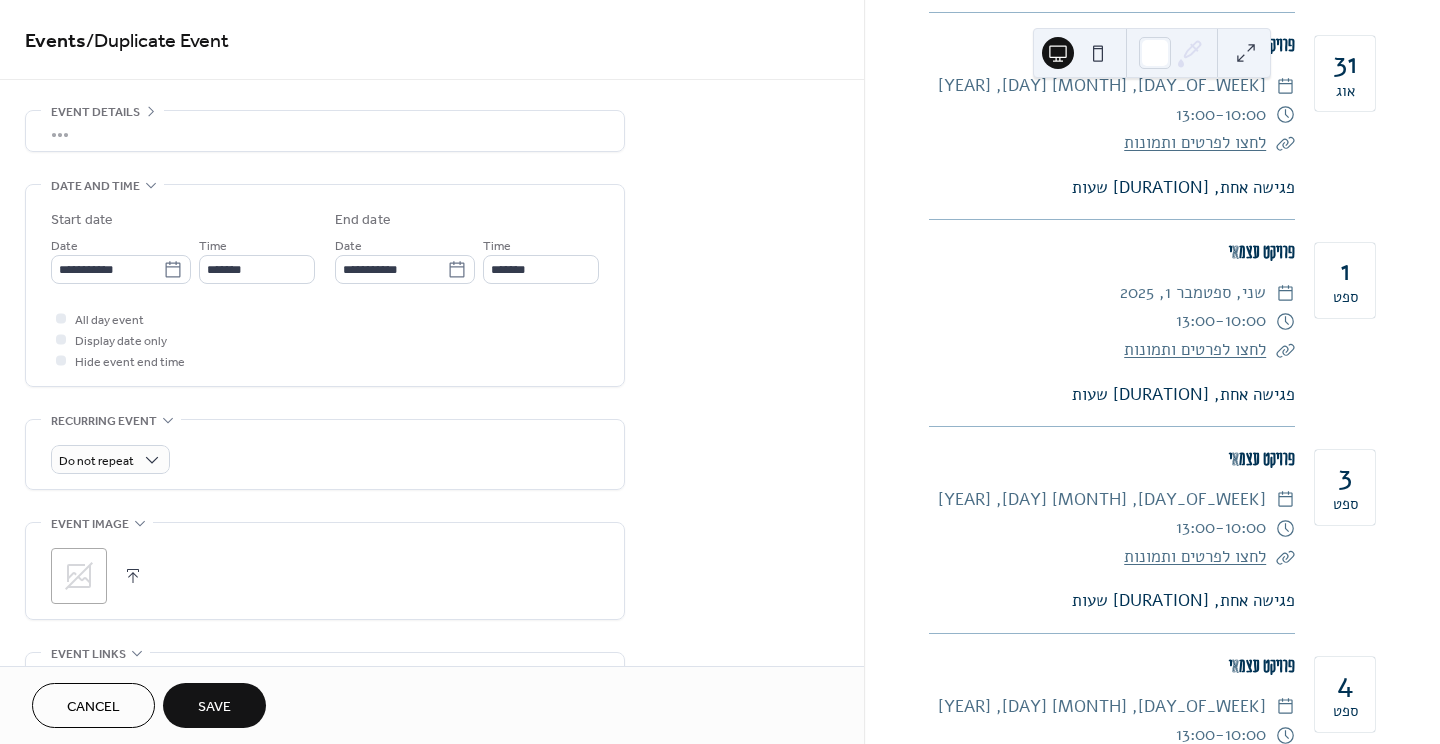 click on "Save" at bounding box center (214, 707) 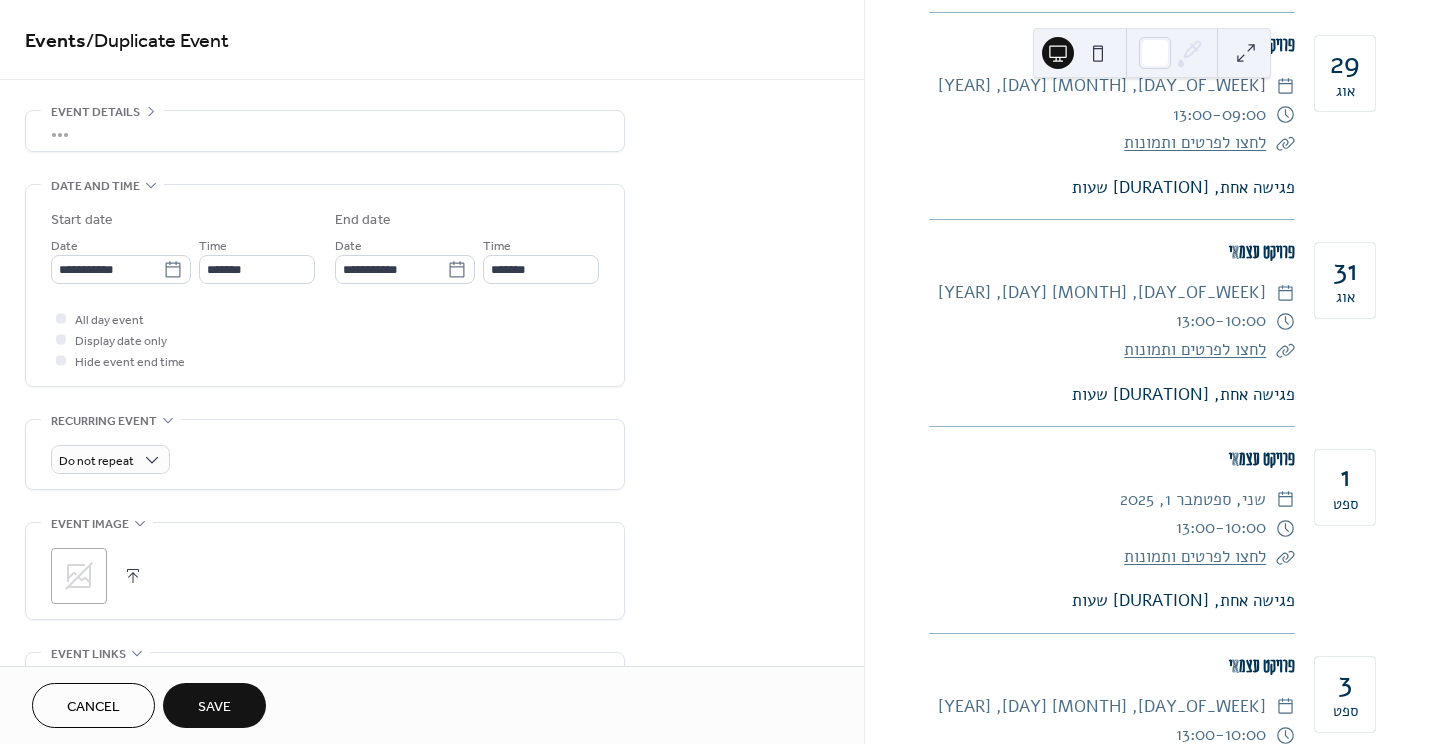 scroll, scrollTop: 8774, scrollLeft: 0, axis: vertical 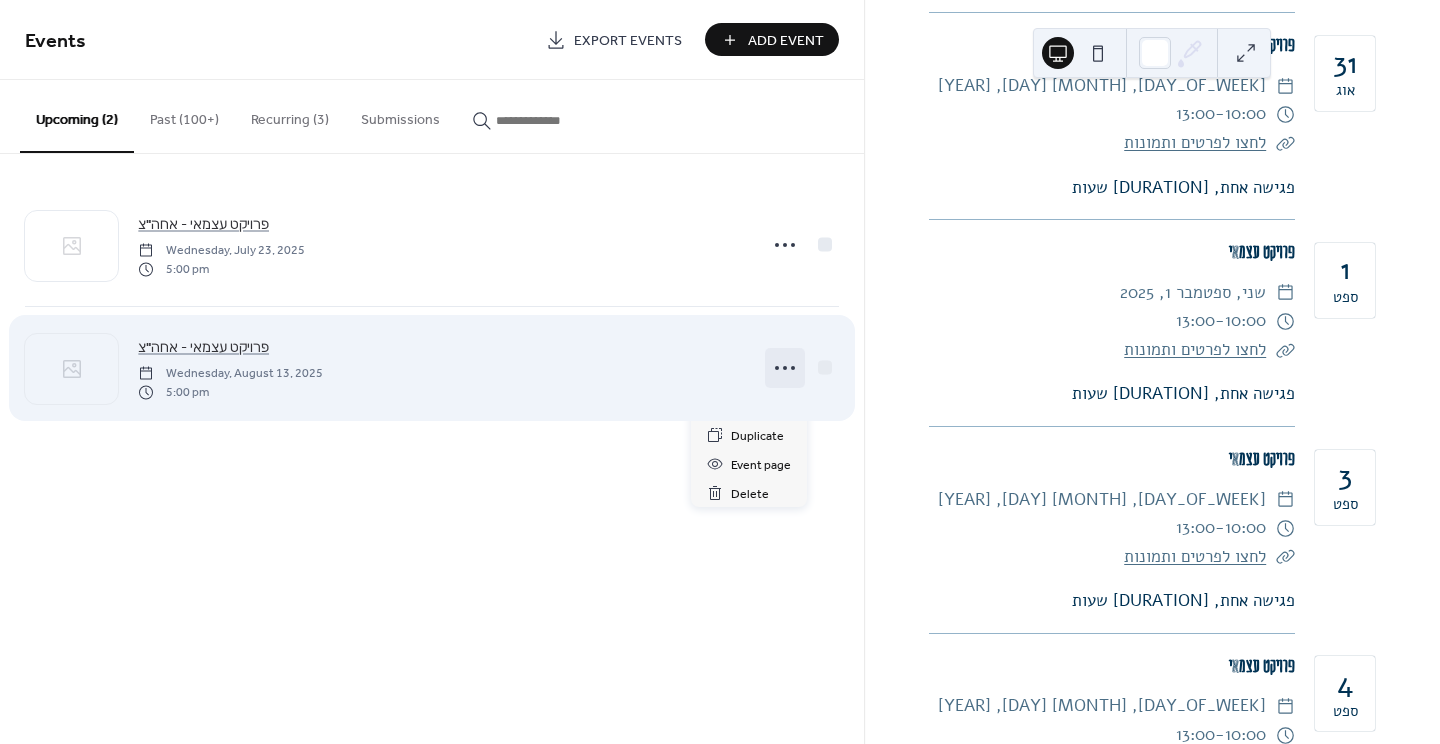 click 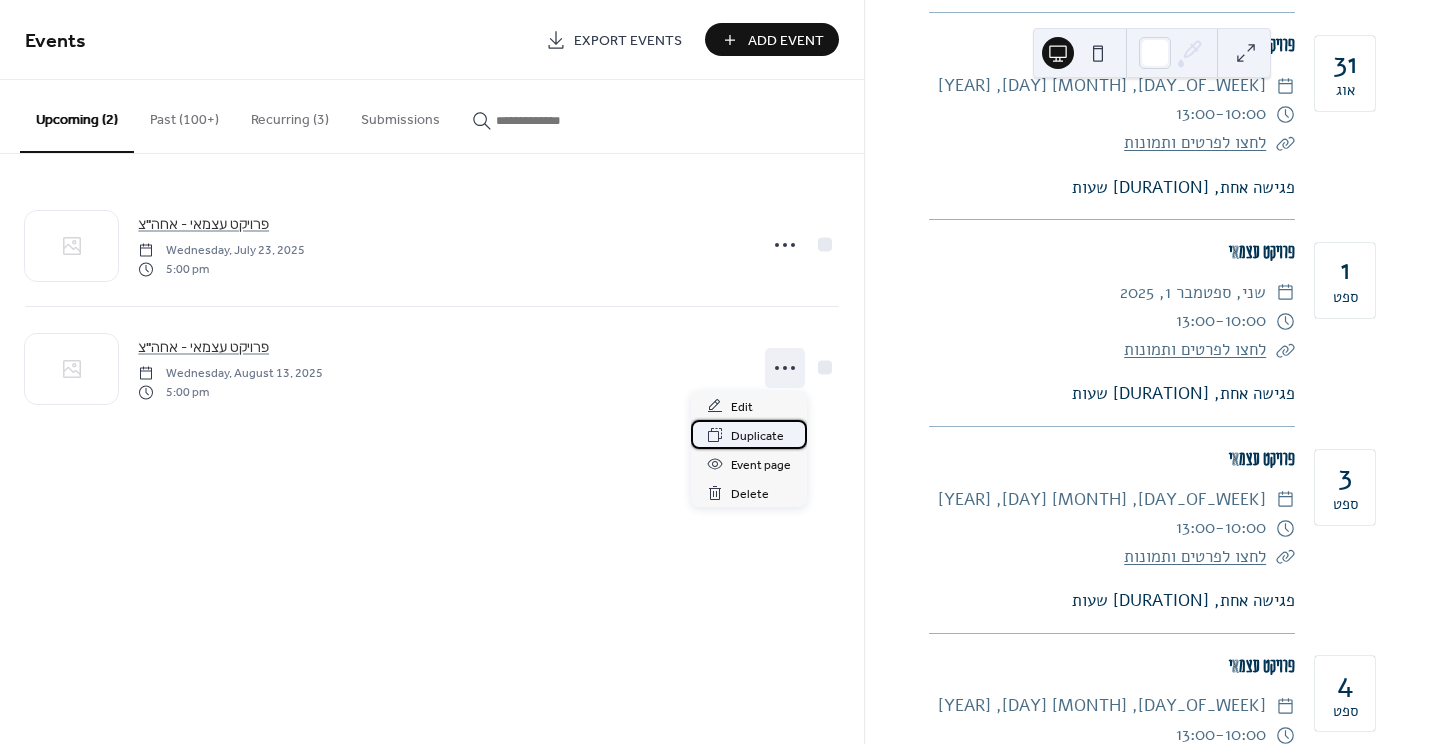 click on "Duplicate" at bounding box center (757, 436) 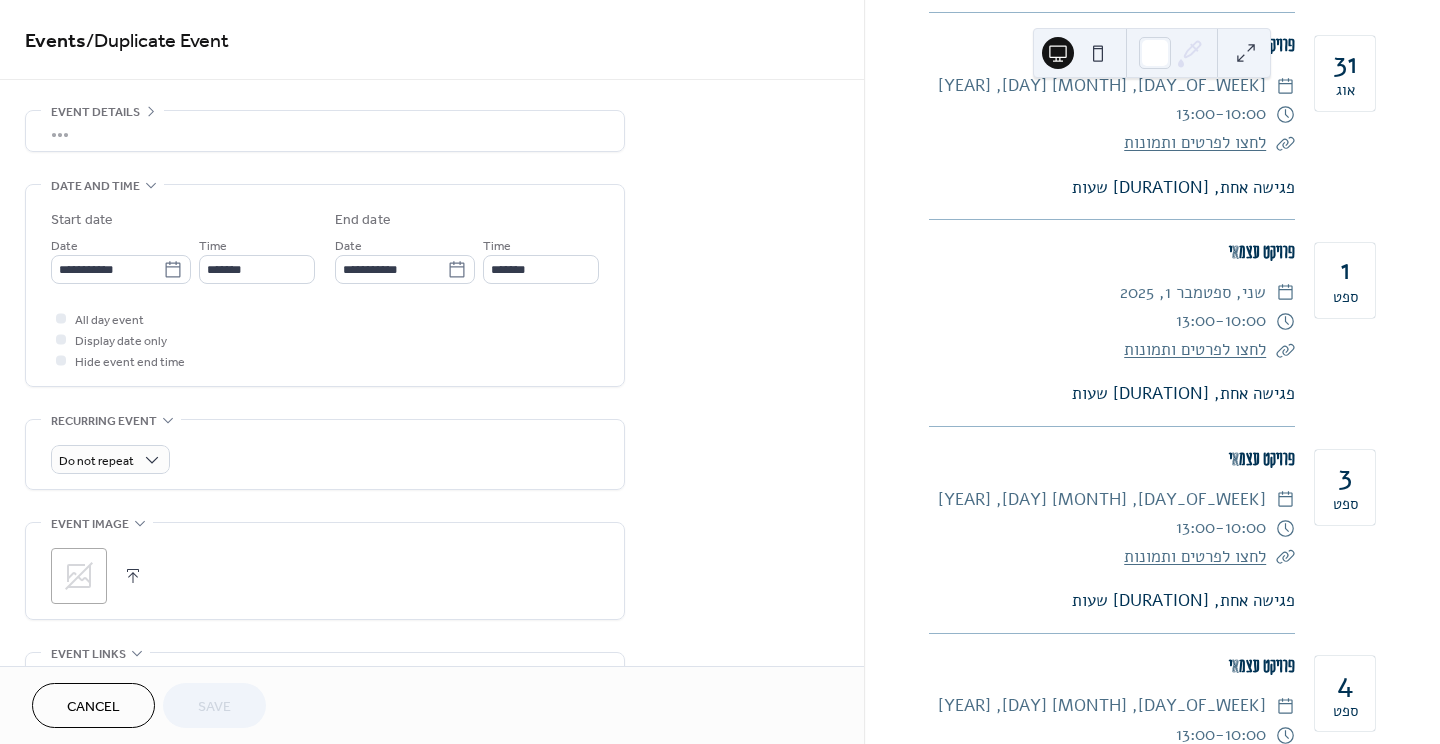 scroll, scrollTop: 63, scrollLeft: 0, axis: vertical 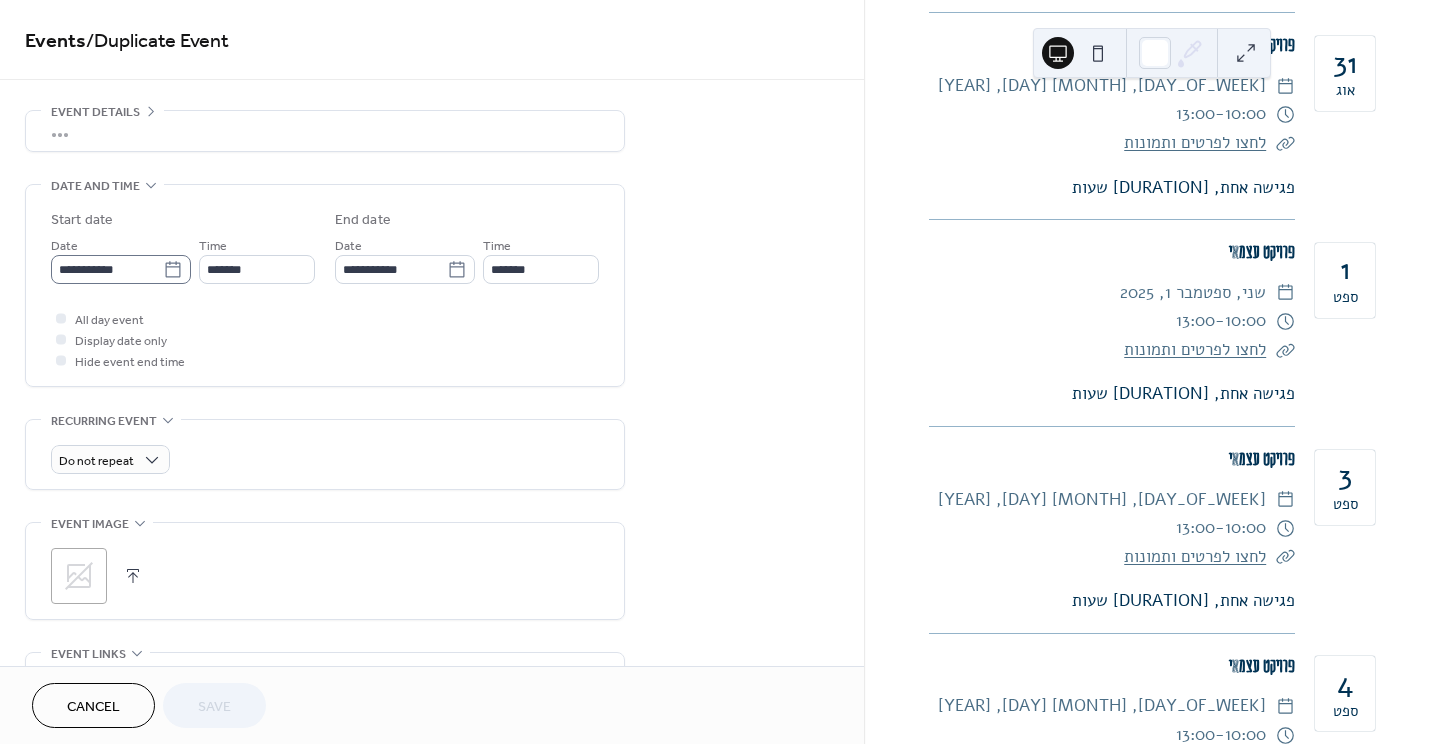 click 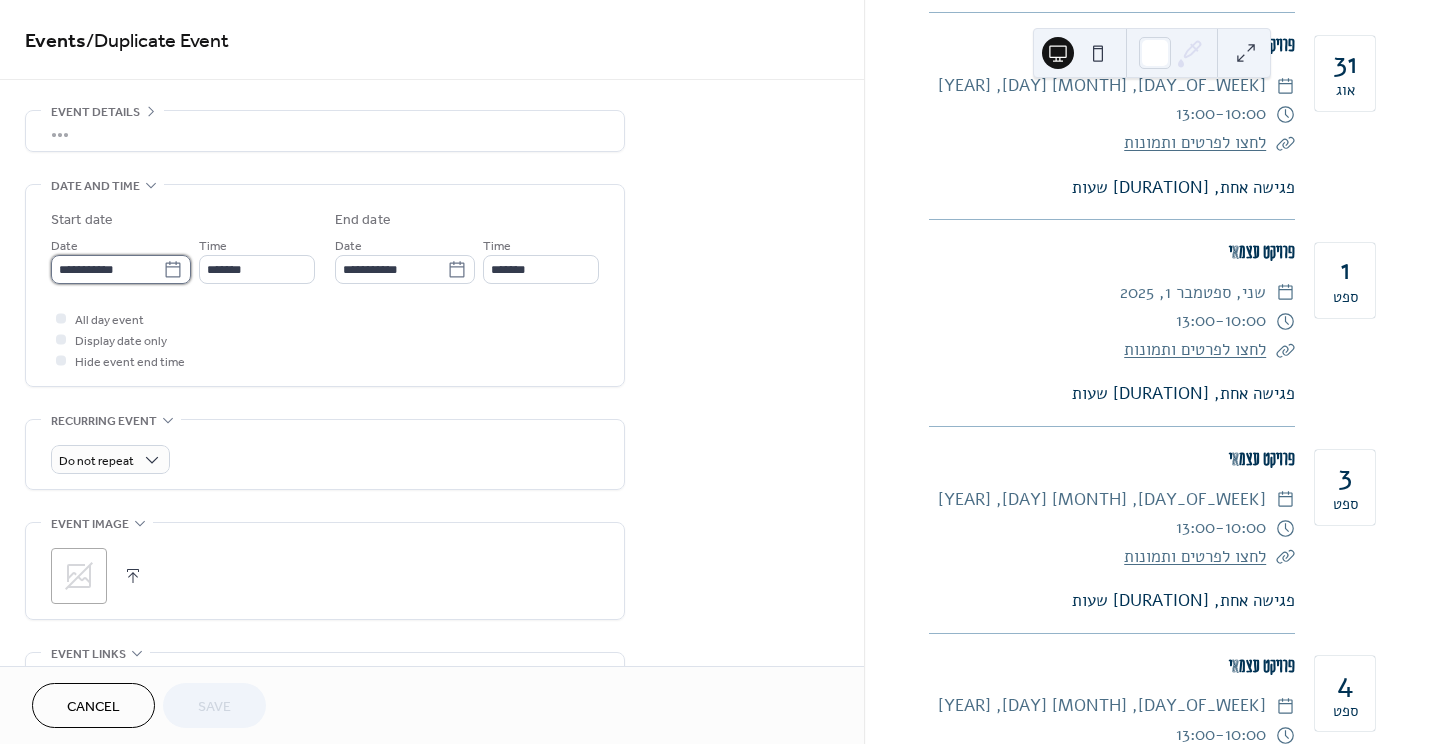 click on "**********" at bounding box center [107, 269] 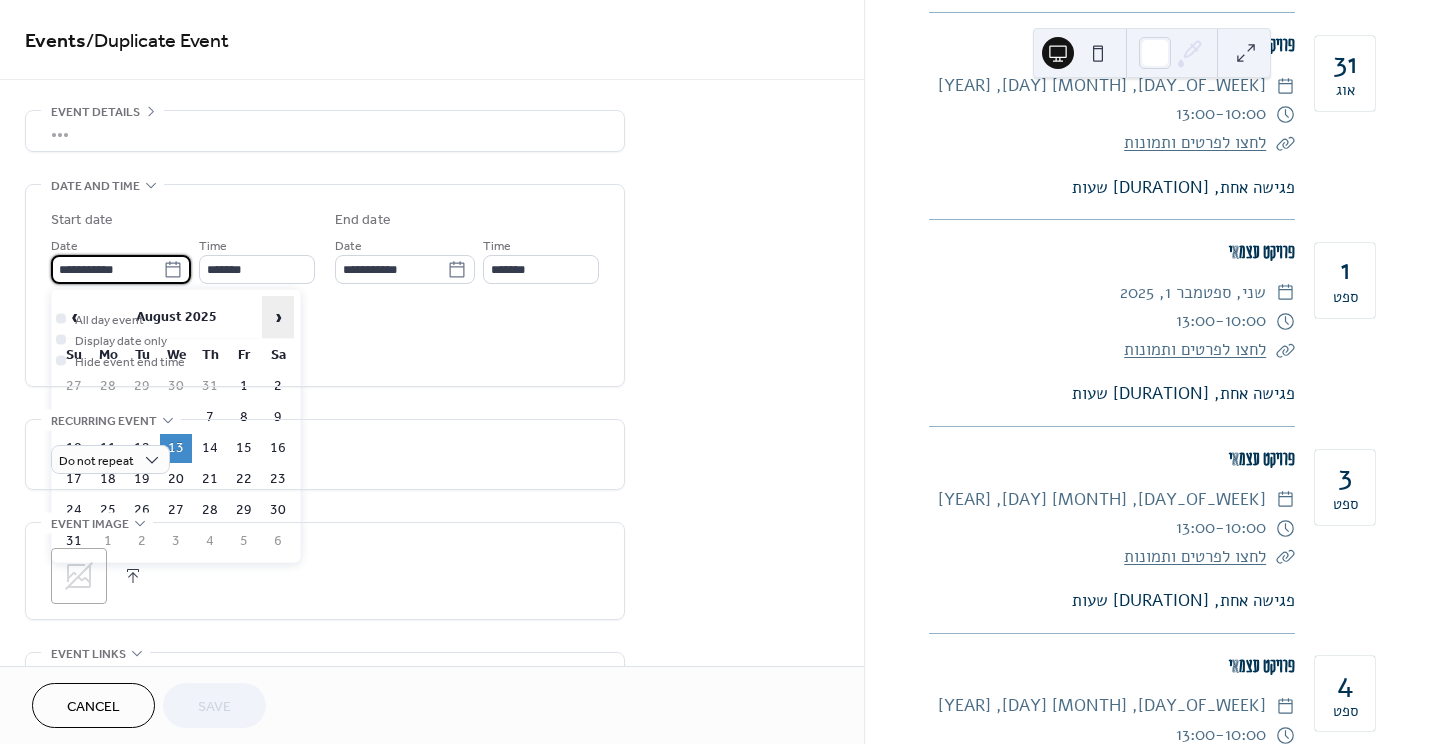 click on "›" at bounding box center [278, 317] 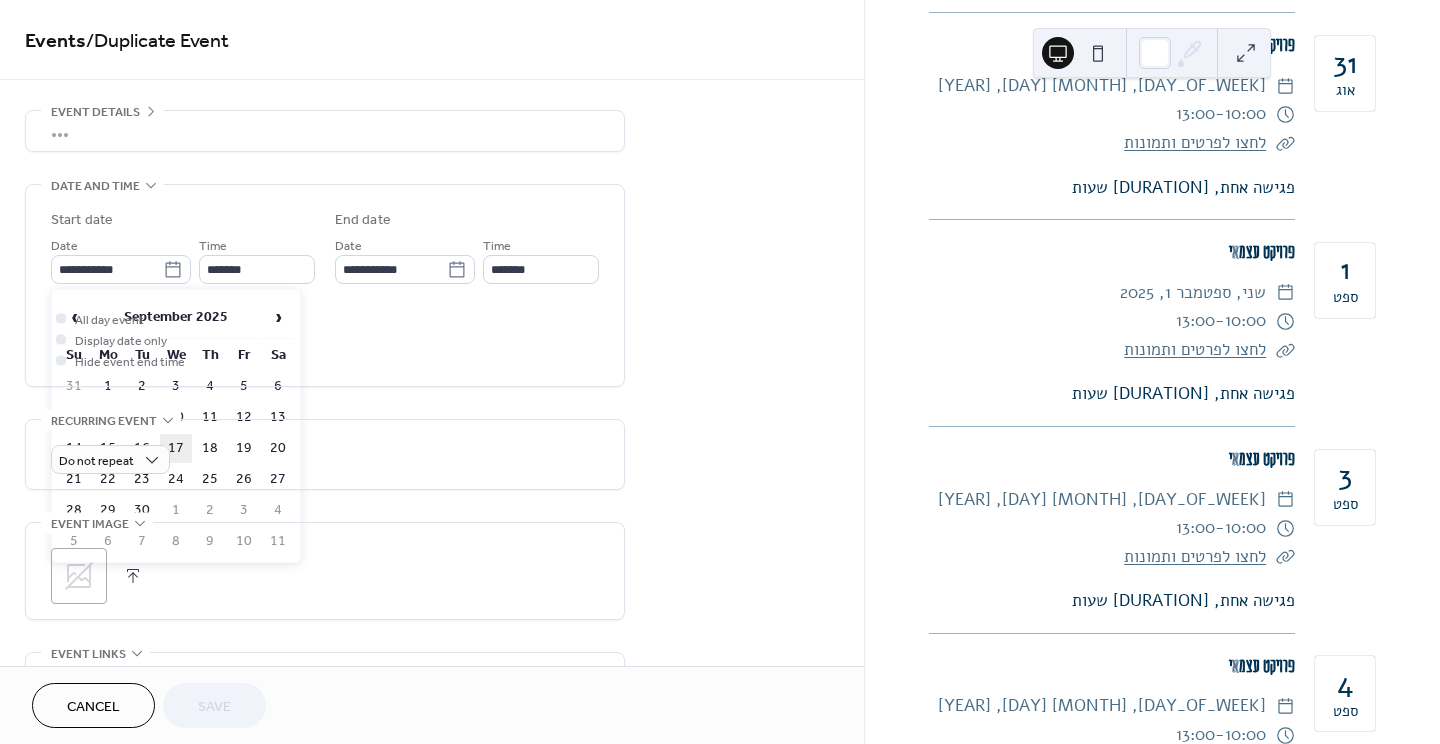 click on "17" at bounding box center (176, 448) 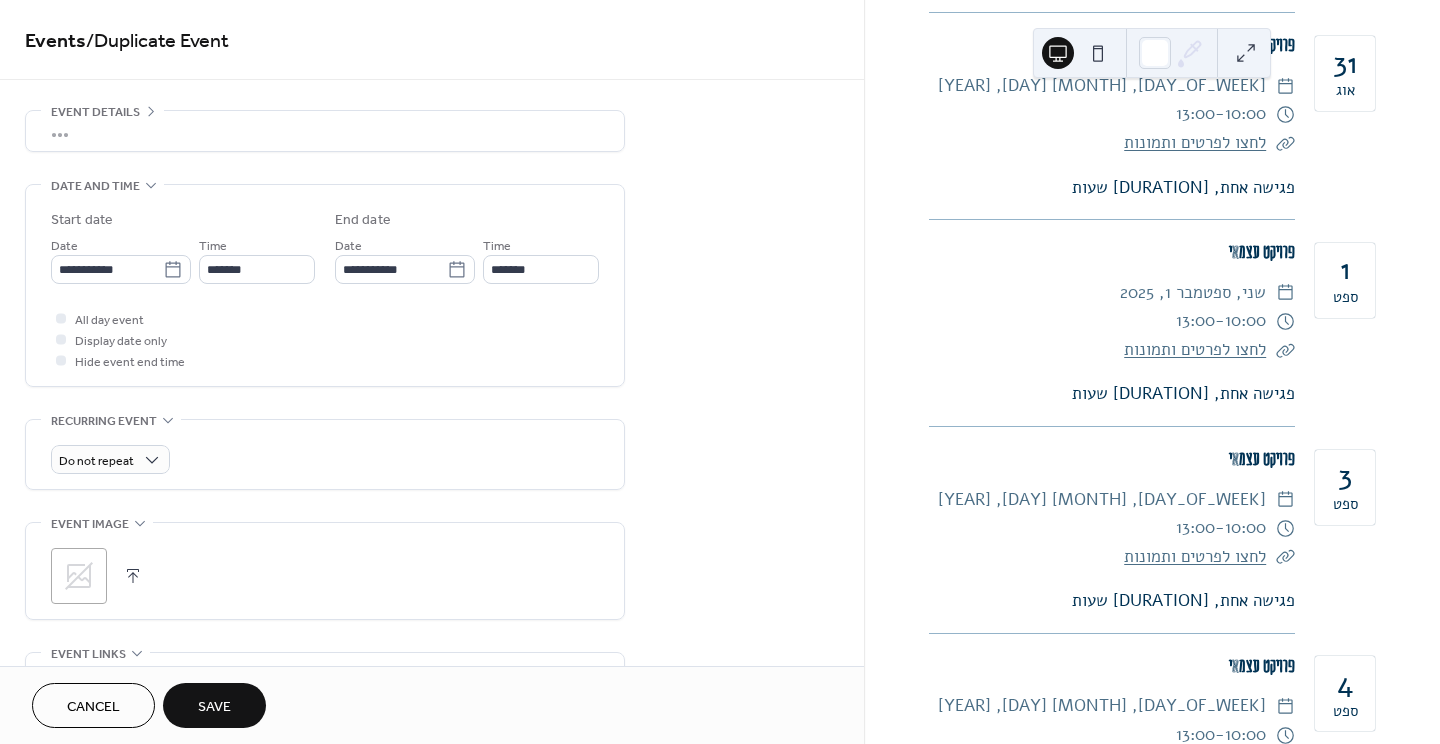 click on "Save" at bounding box center [214, 707] 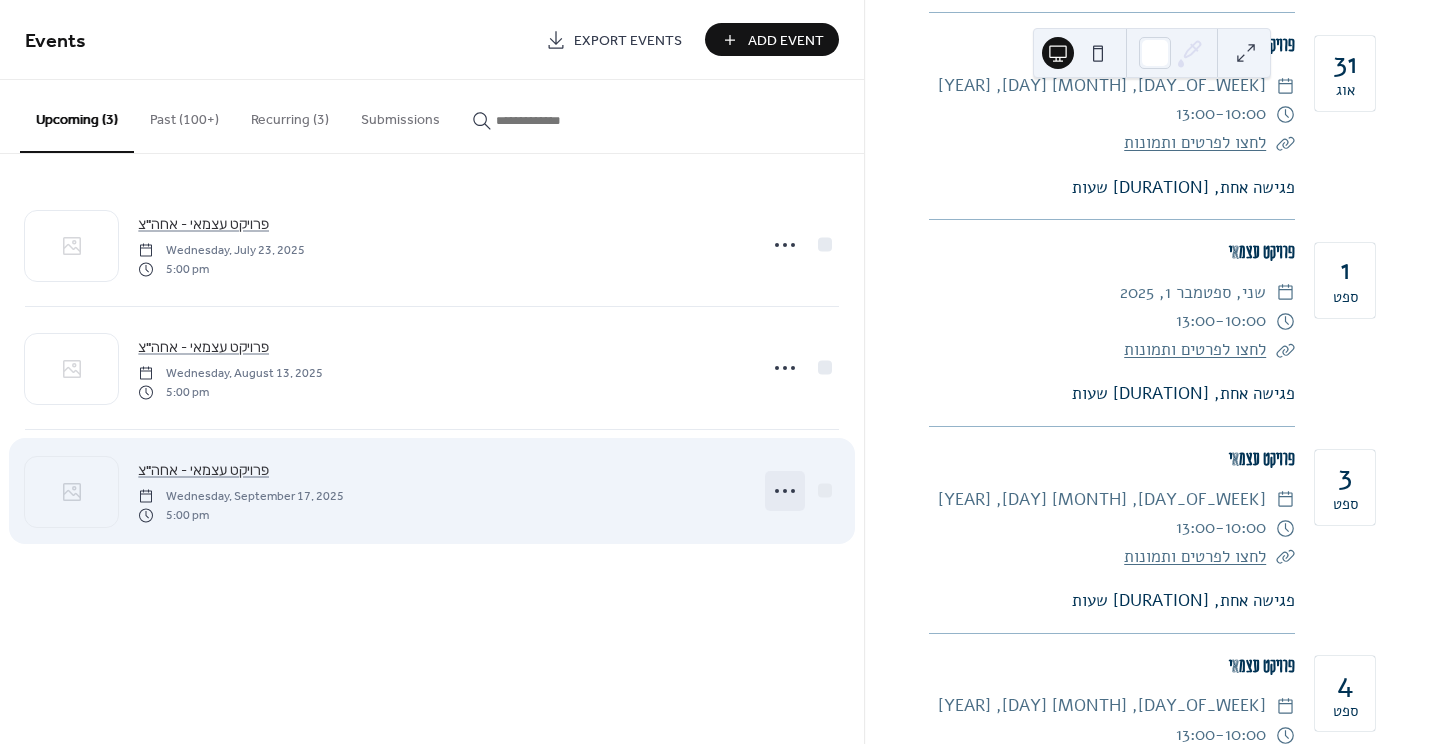 click 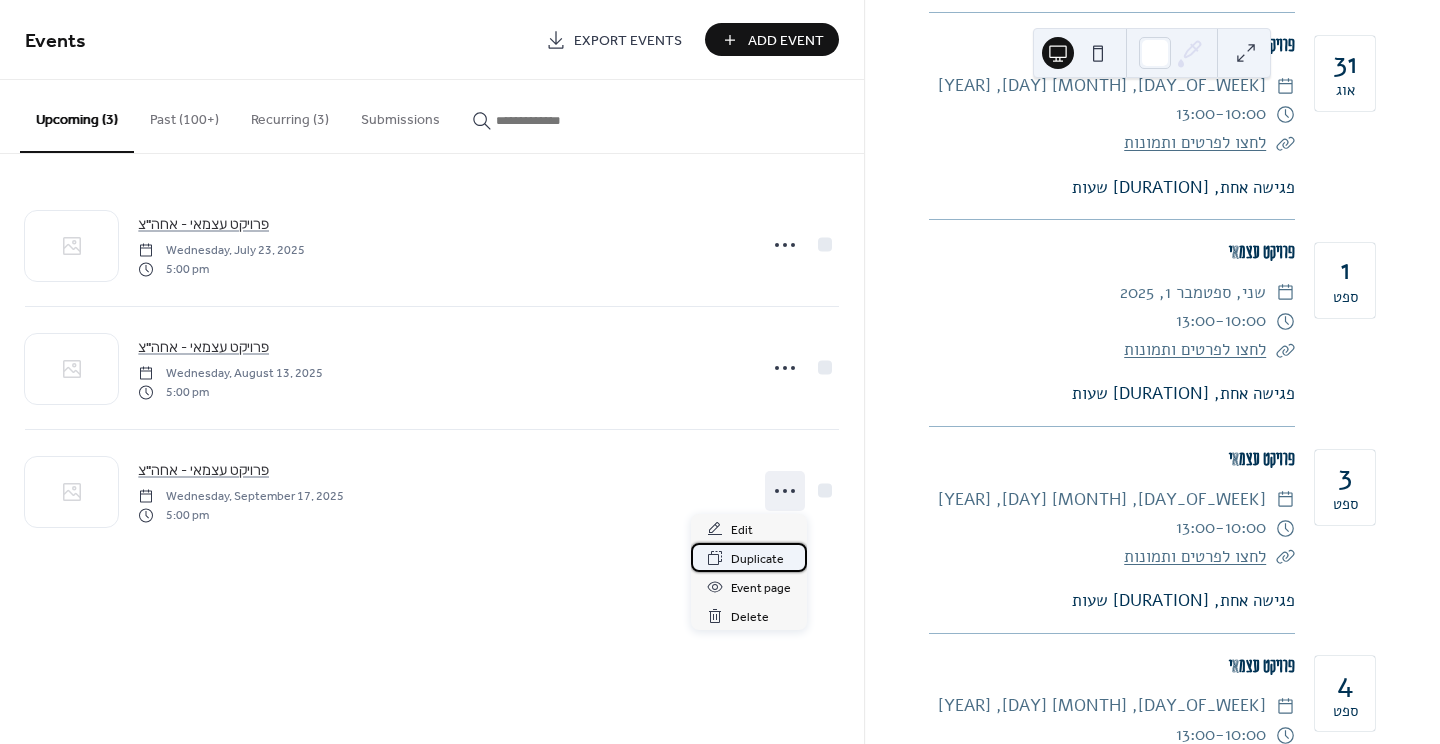 click on "Duplicate" at bounding box center [757, 559] 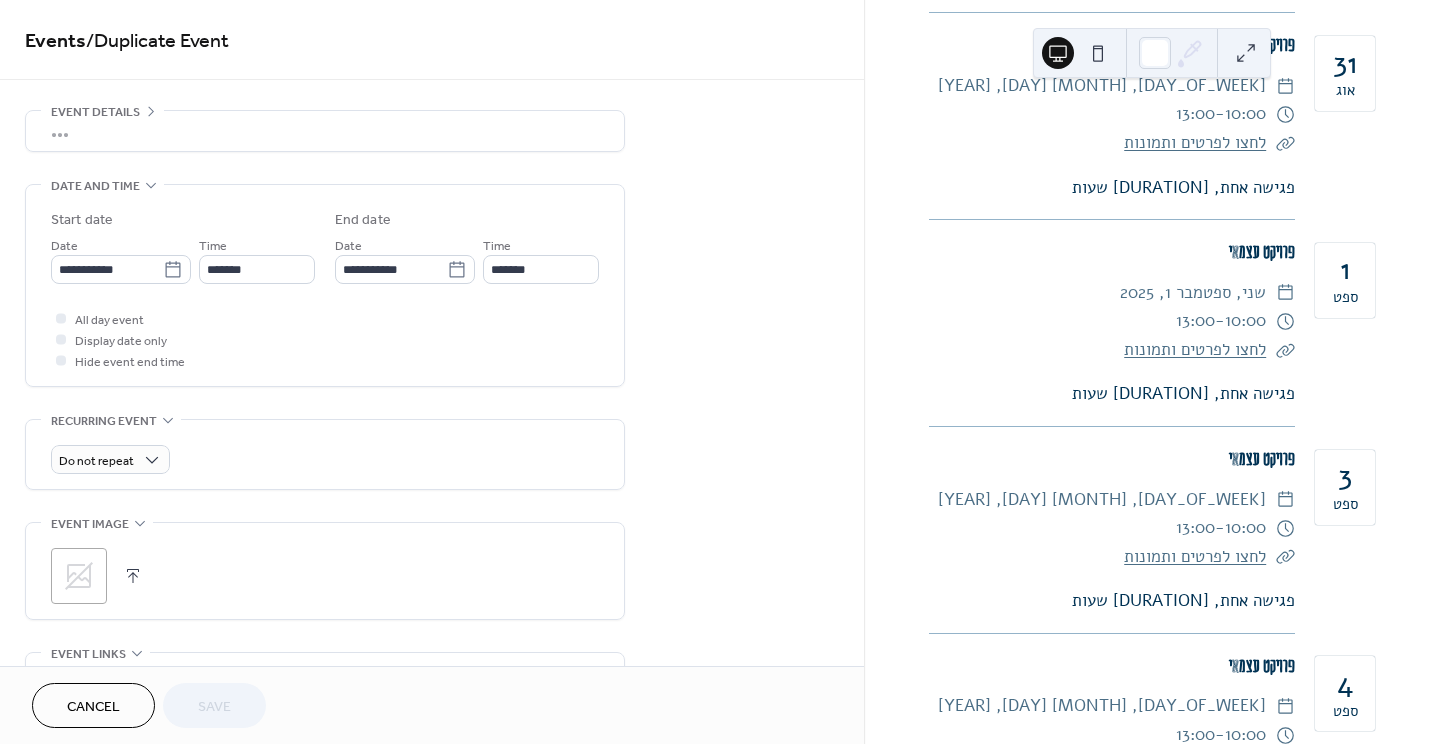 scroll, scrollTop: 63, scrollLeft: 0, axis: vertical 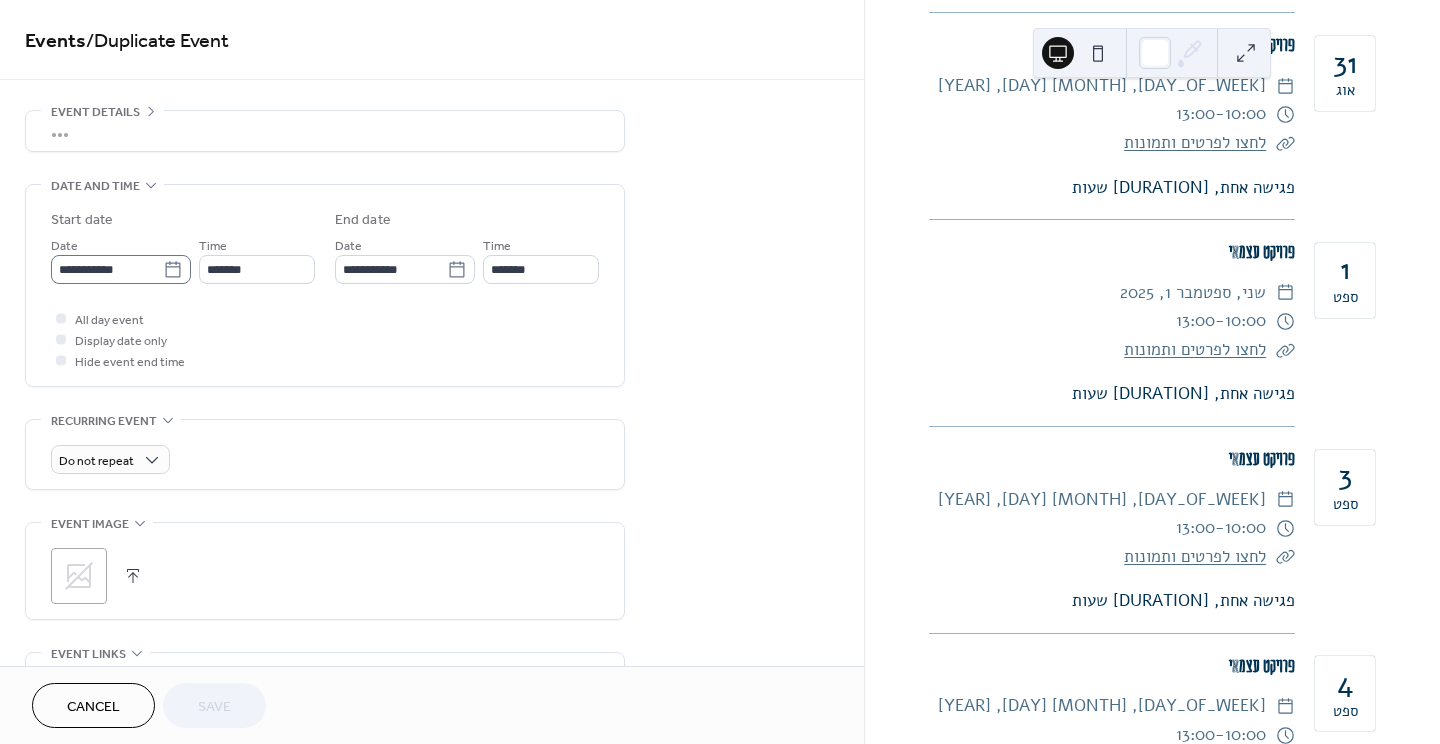 click 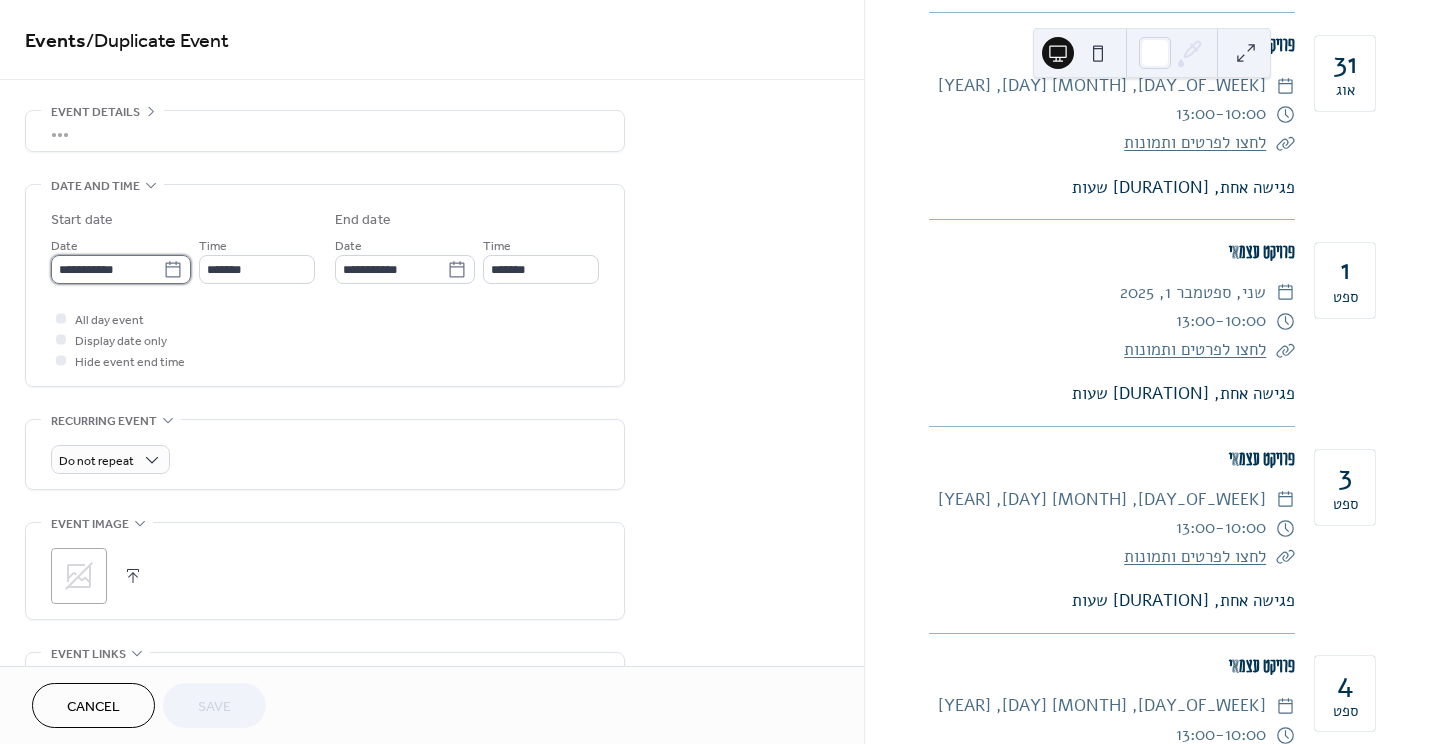 click on "**********" at bounding box center (107, 269) 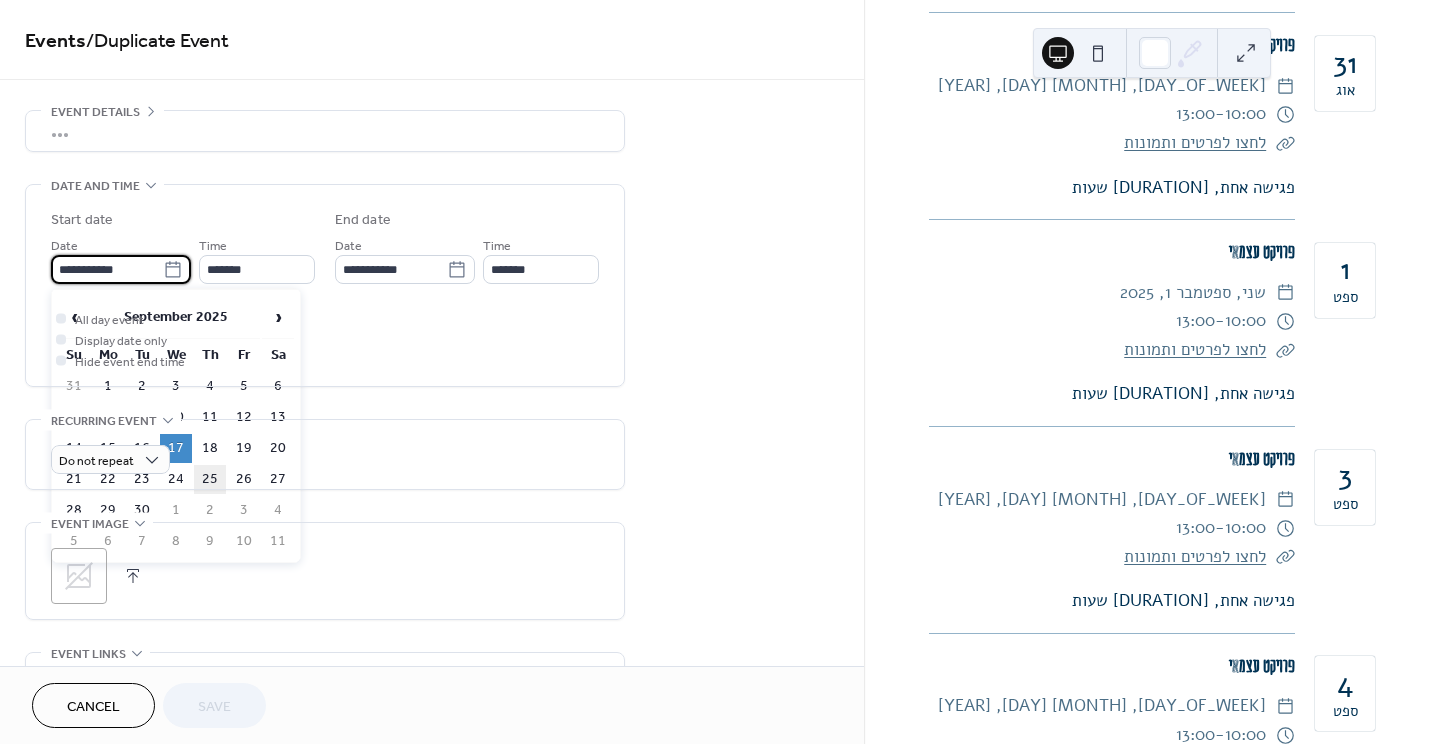 click on "25" at bounding box center [210, 479] 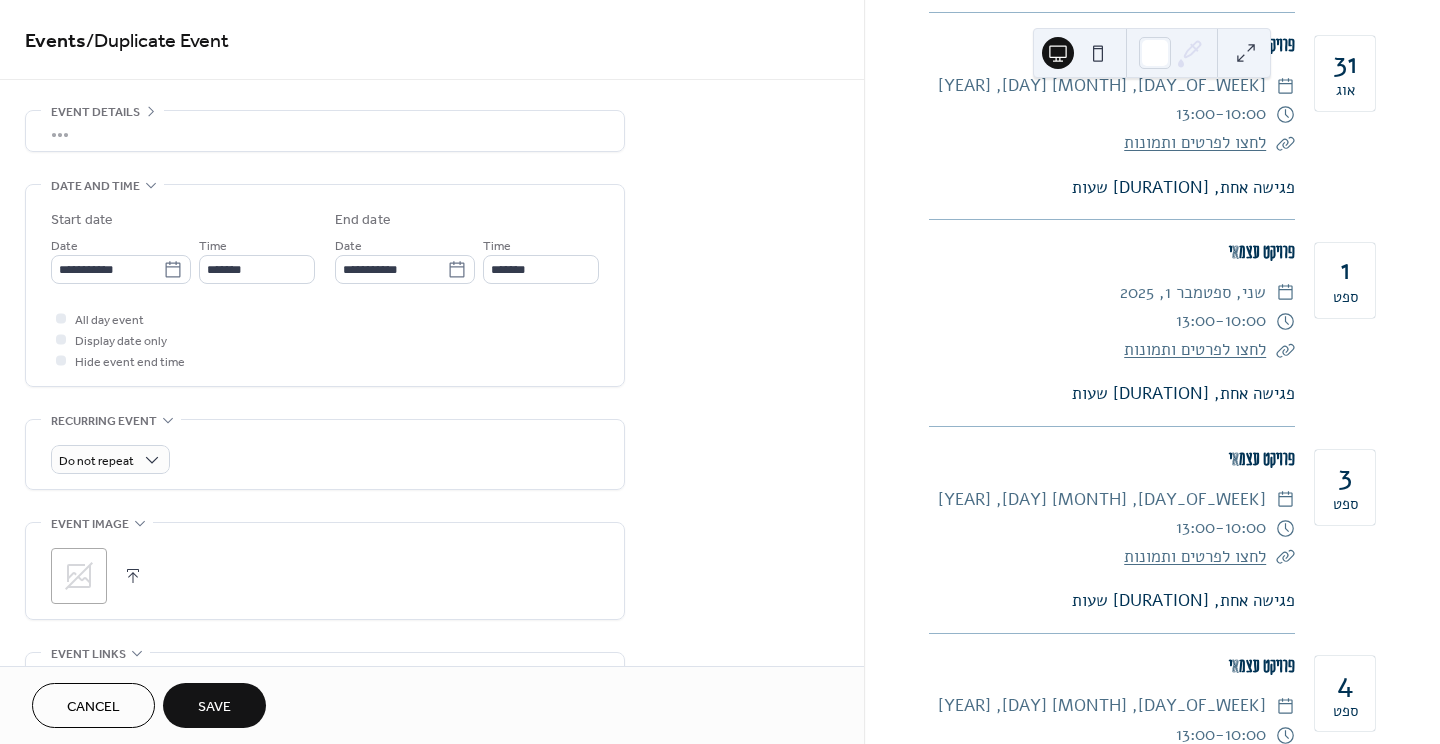 click on "Save" at bounding box center [214, 705] 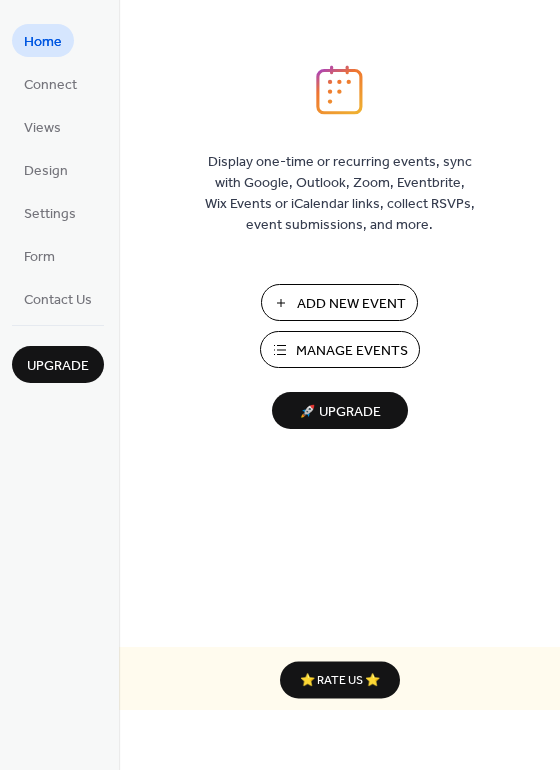 scroll, scrollTop: 0, scrollLeft: 0, axis: both 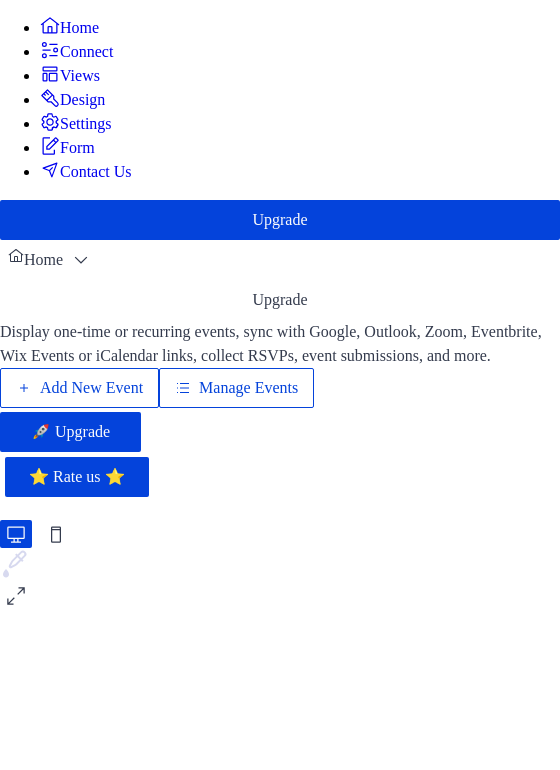 click on "Manage Events" at bounding box center (248, 388) 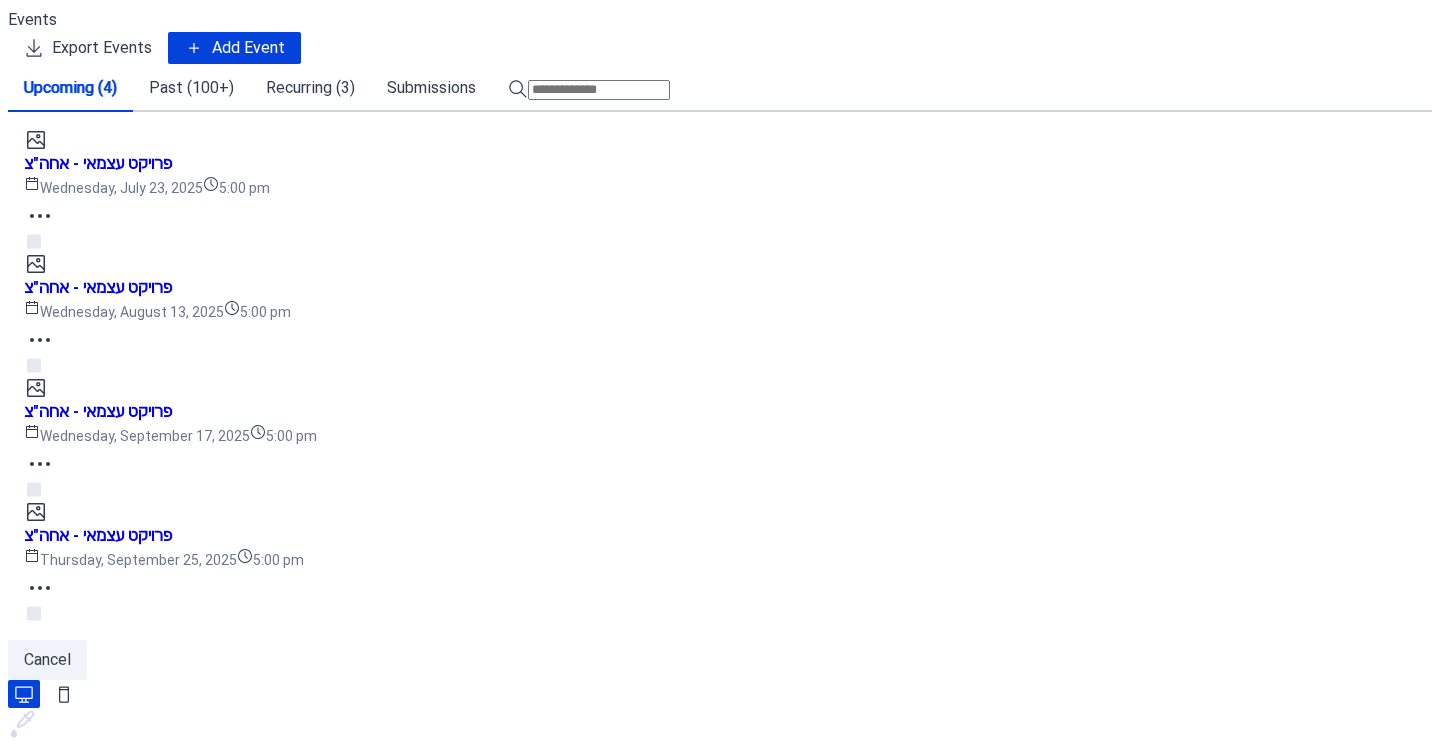 scroll, scrollTop: 0, scrollLeft: 0, axis: both 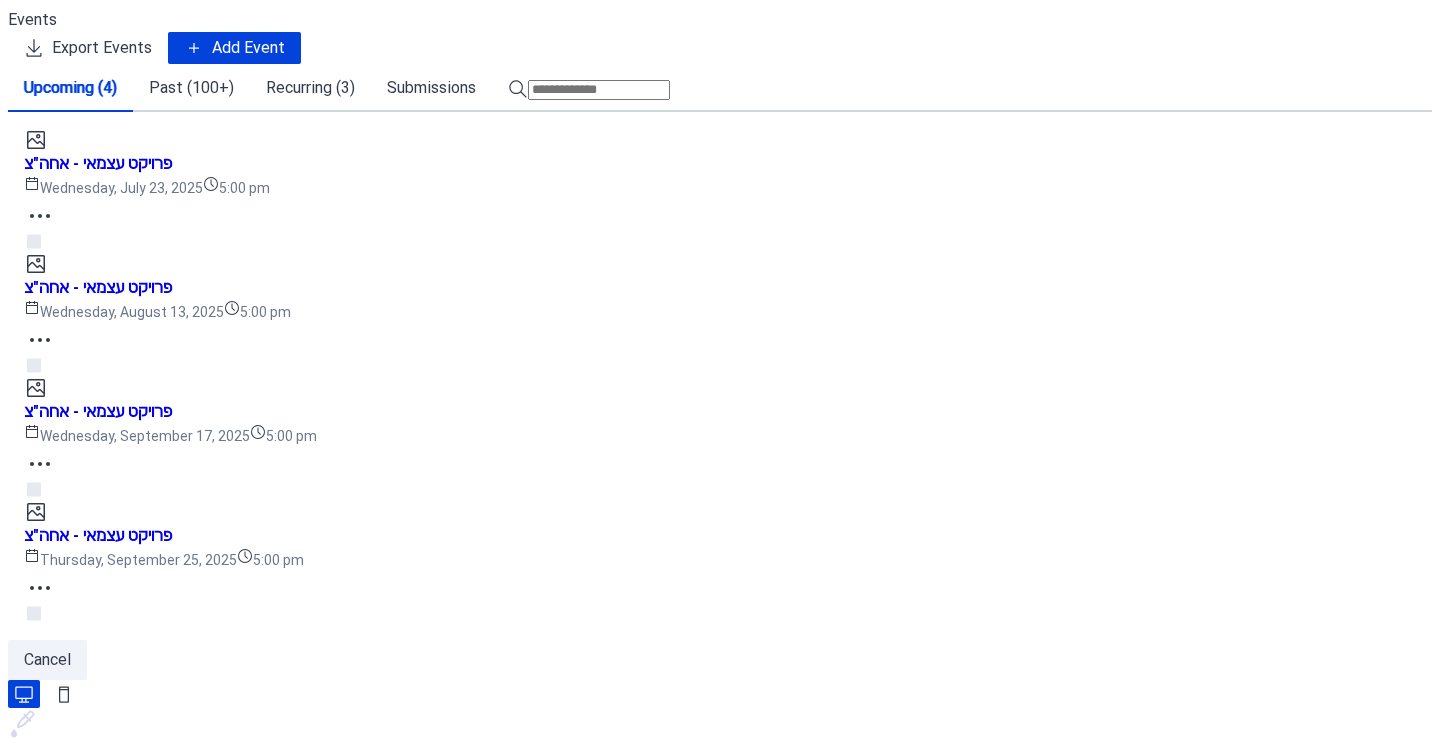 click on "Recurring  (3)" at bounding box center [310, 88] 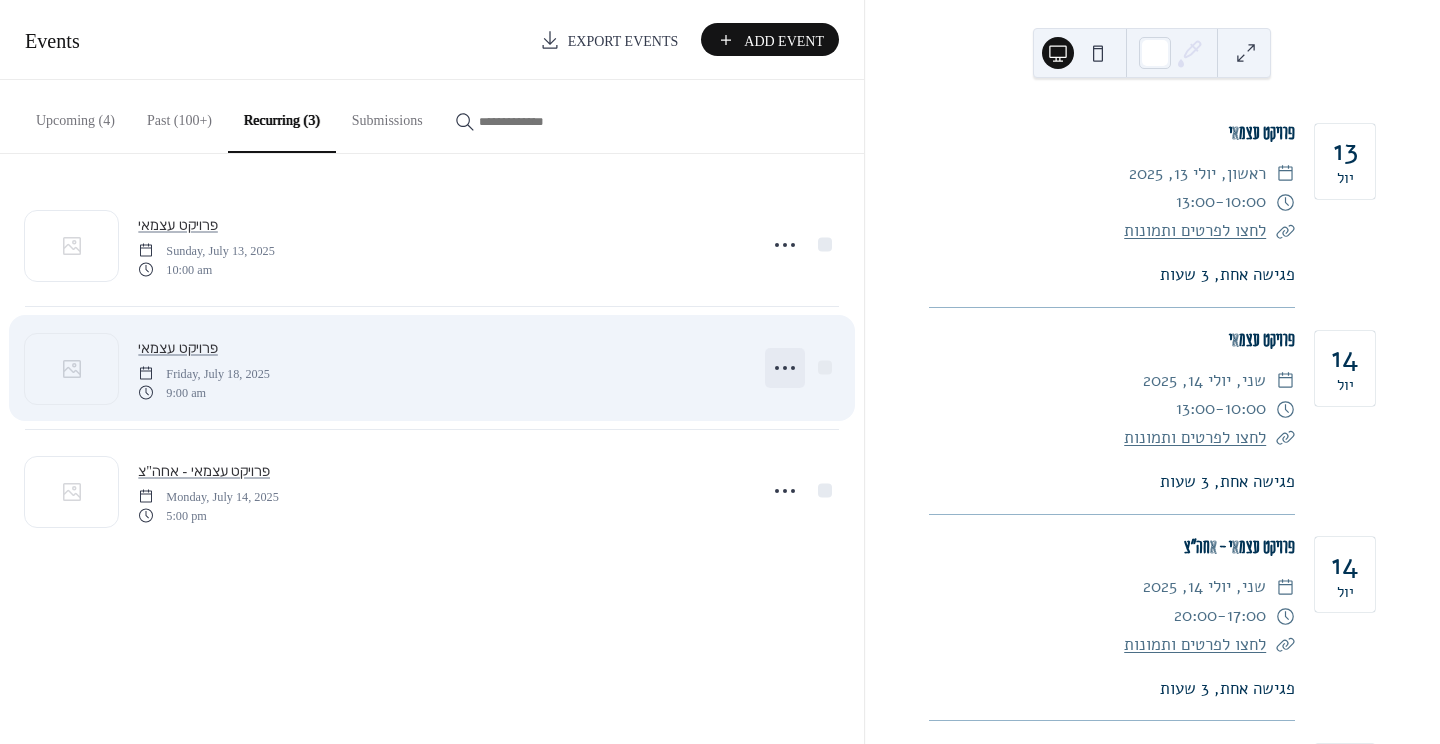 click 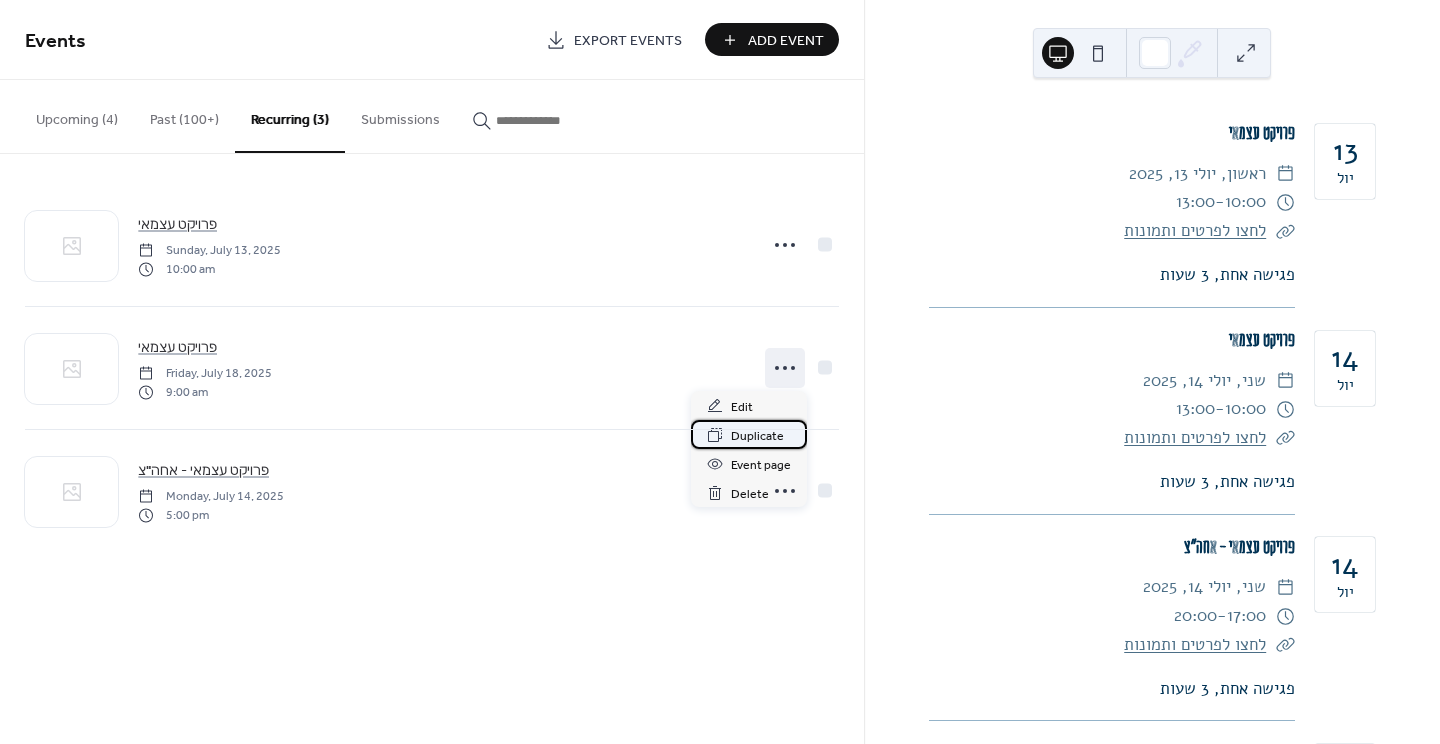 click on "Duplicate" at bounding box center (757, 436) 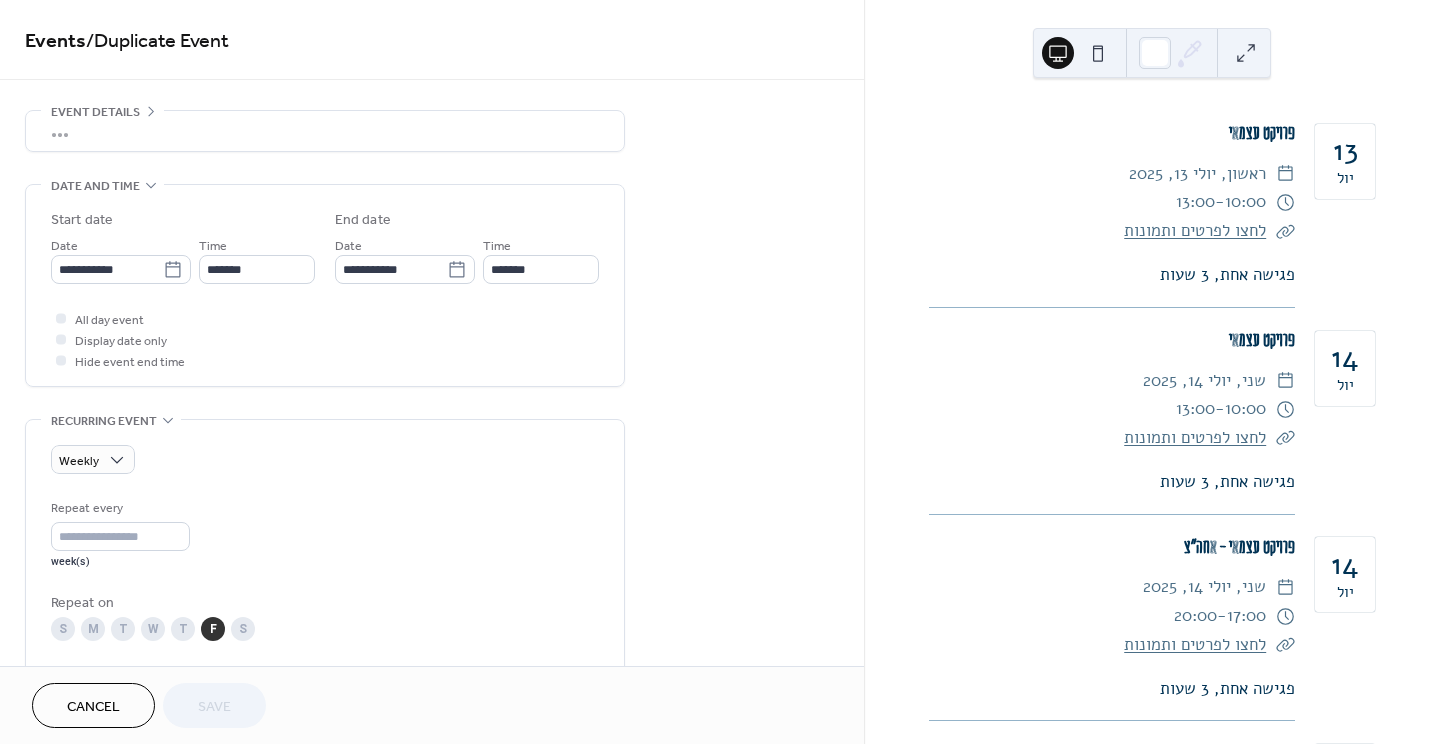type on "**********" 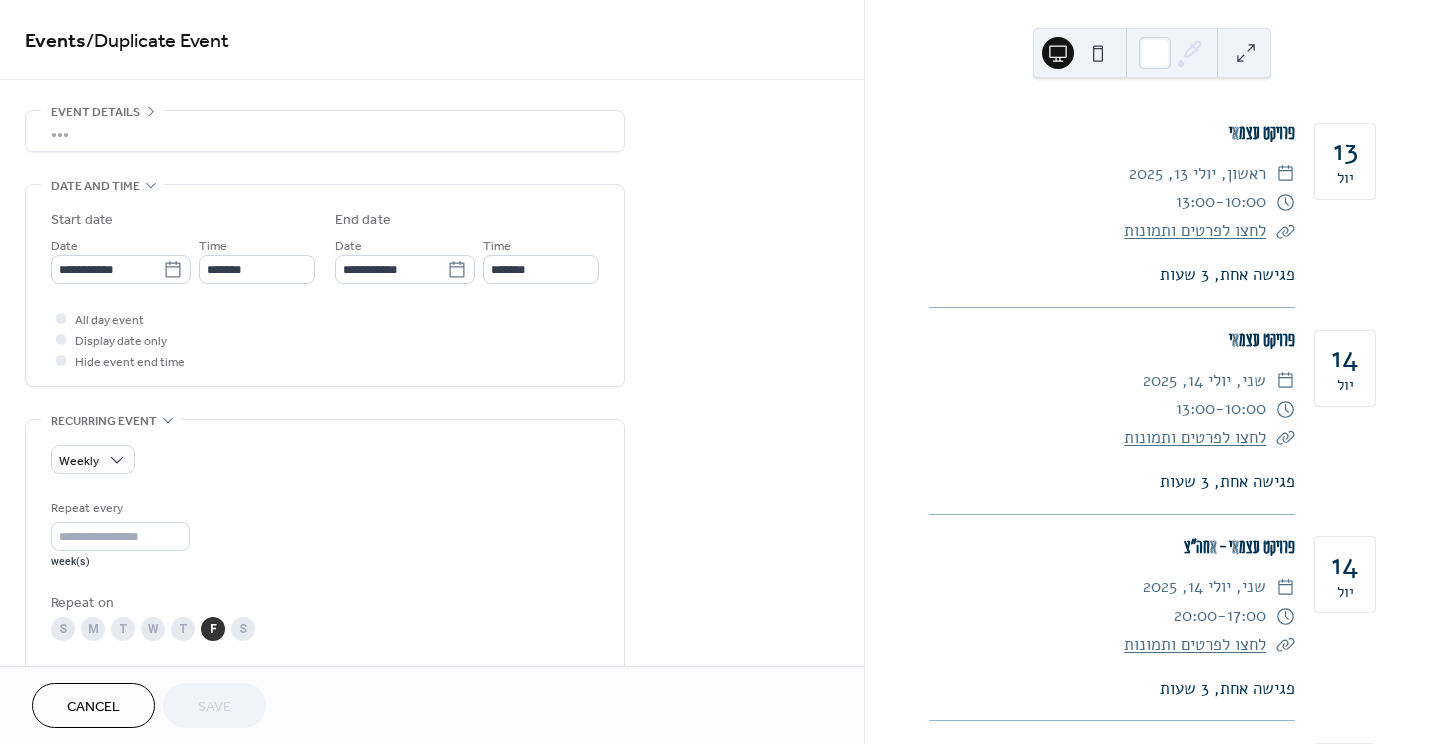 scroll, scrollTop: 63, scrollLeft: 0, axis: vertical 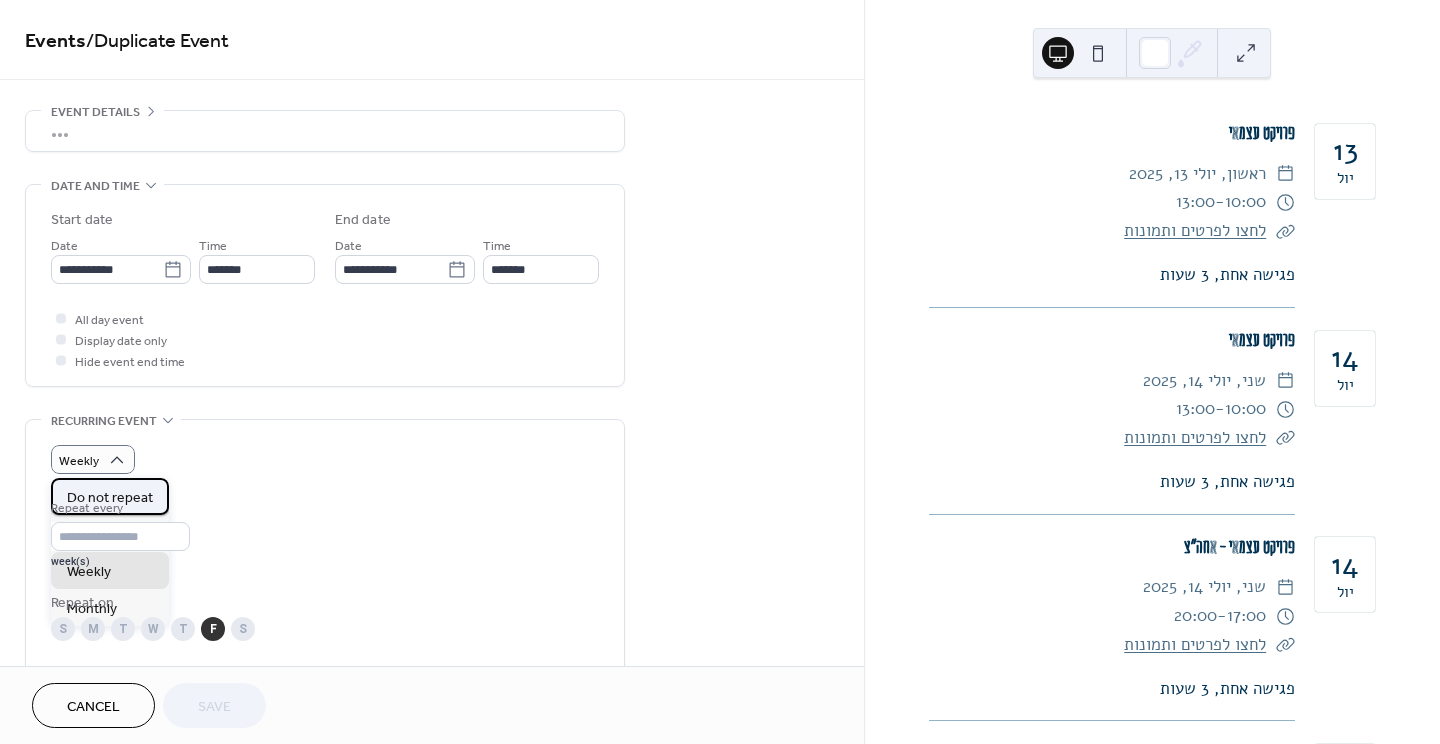 click on "Do not repeat" at bounding box center [110, 498] 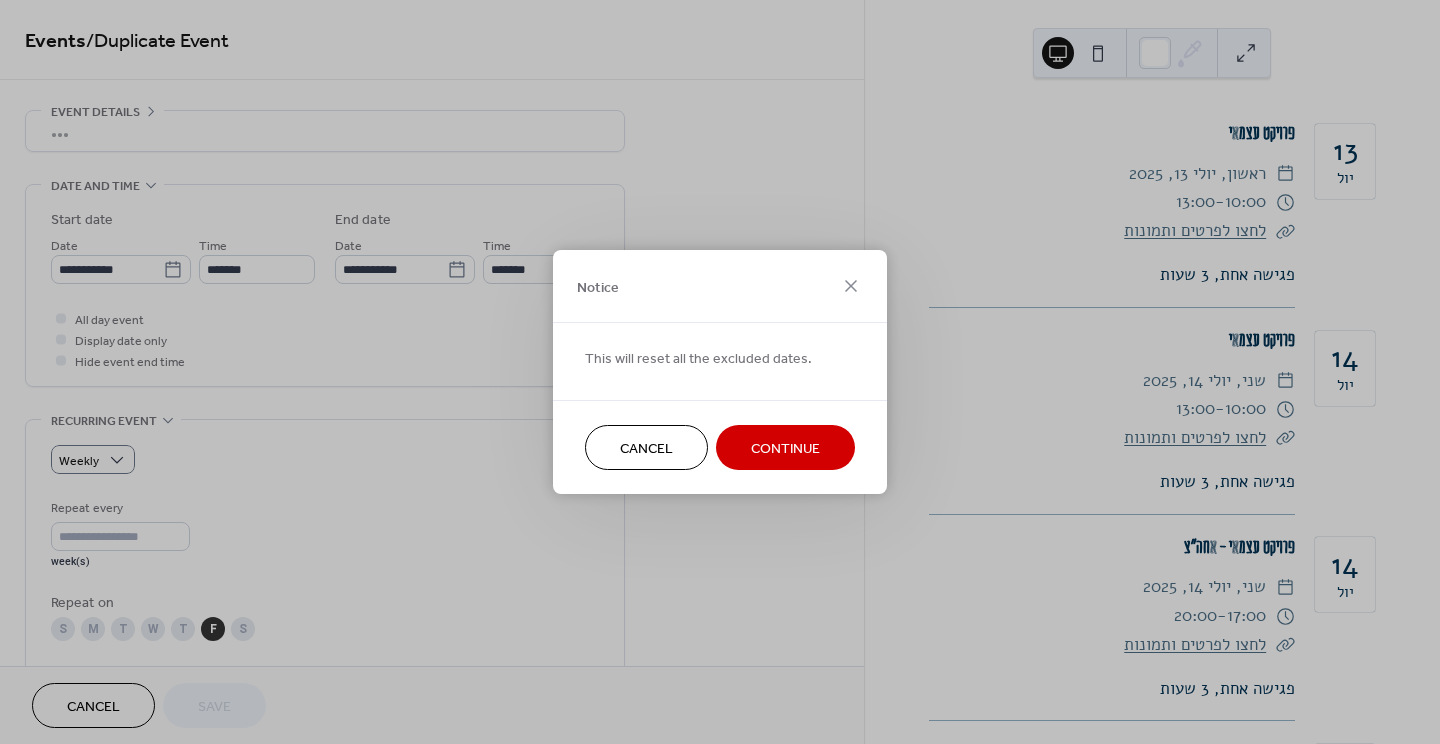 click on "Continue" at bounding box center [785, 449] 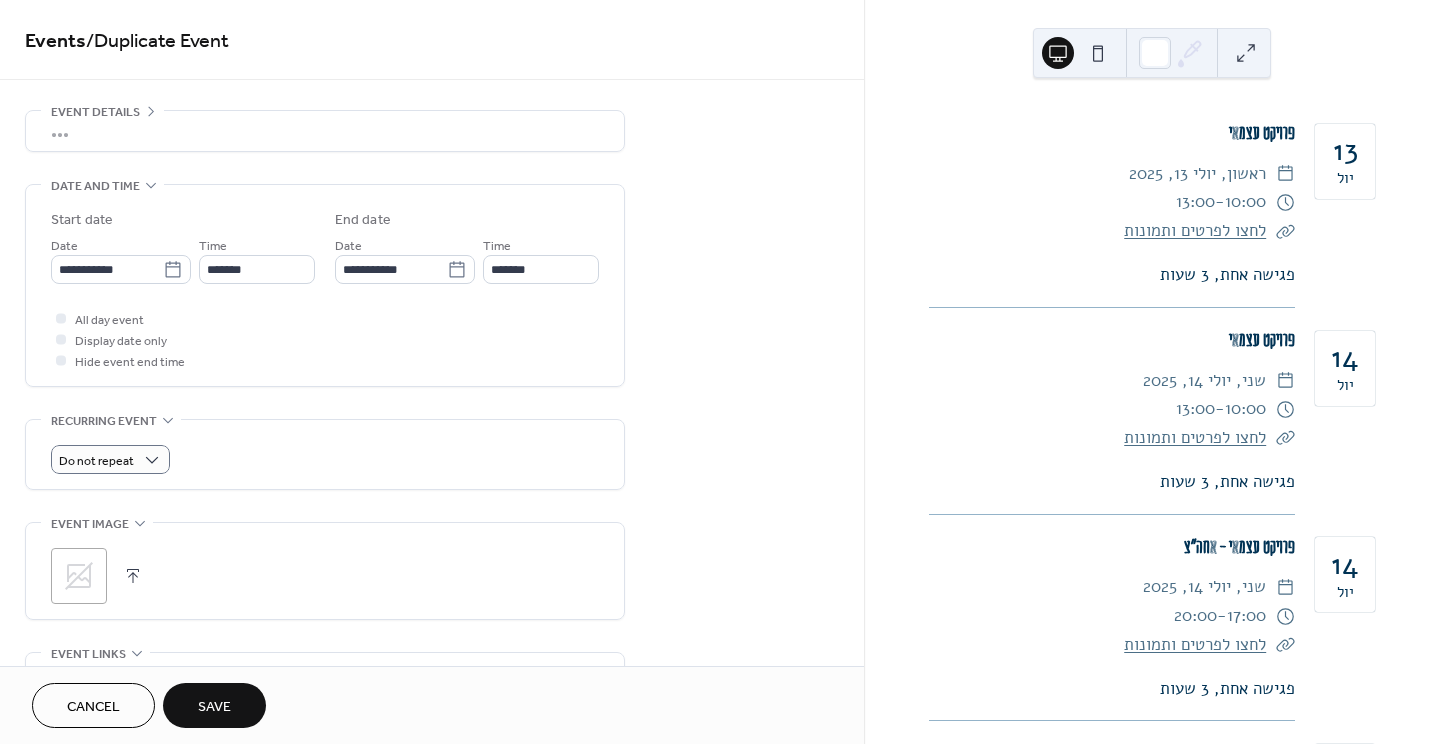 click on "•••" at bounding box center (325, 131) 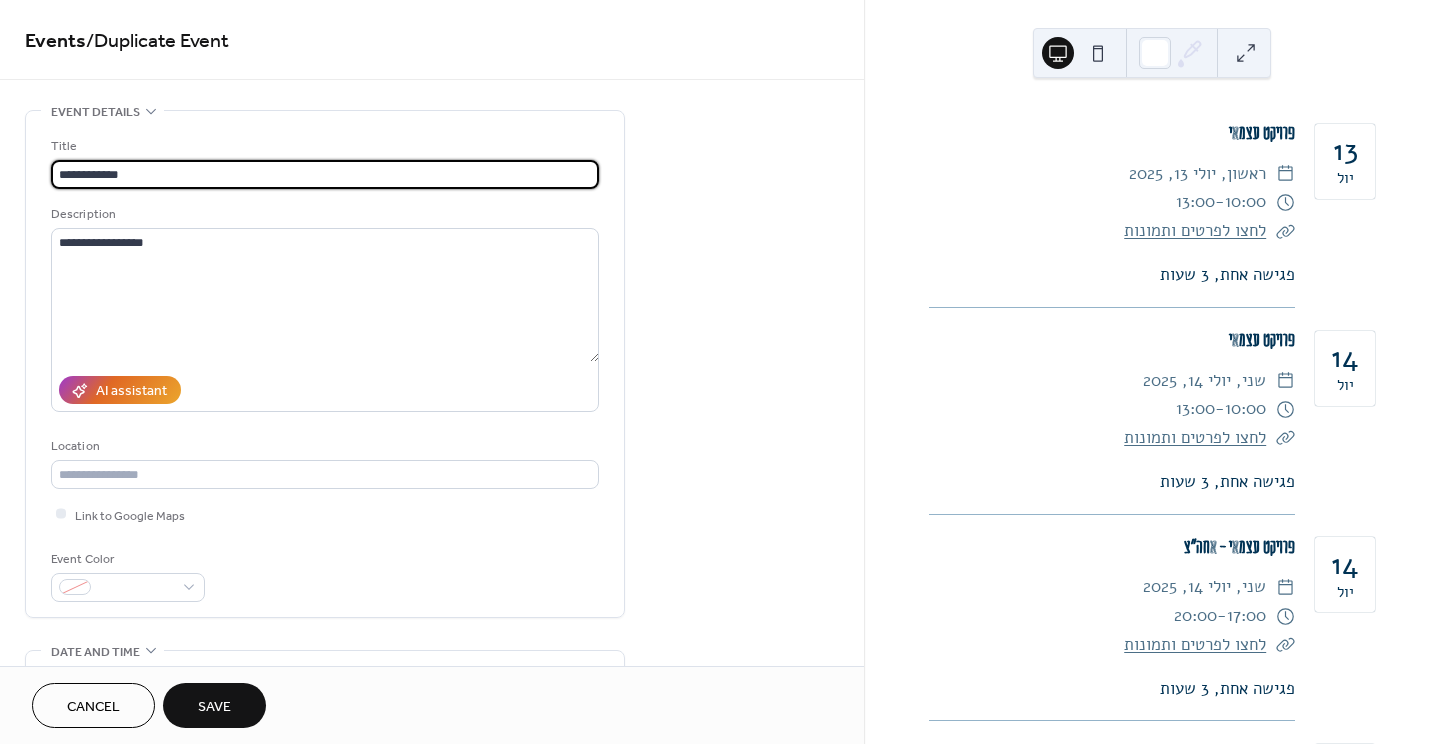 drag, startPoint x: 138, startPoint y: 175, endPoint x: -10, endPoint y: 175, distance: 148 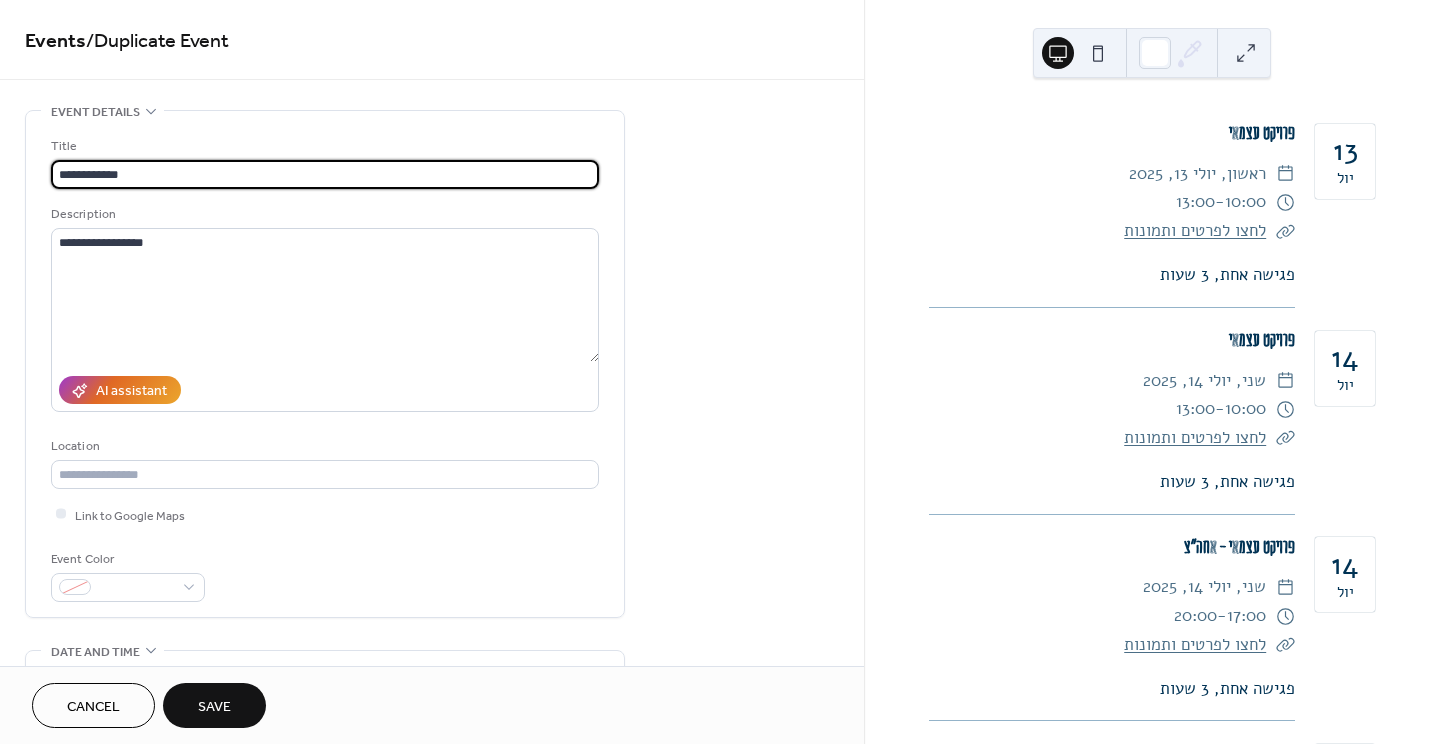 click on "**********" at bounding box center (720, 372) 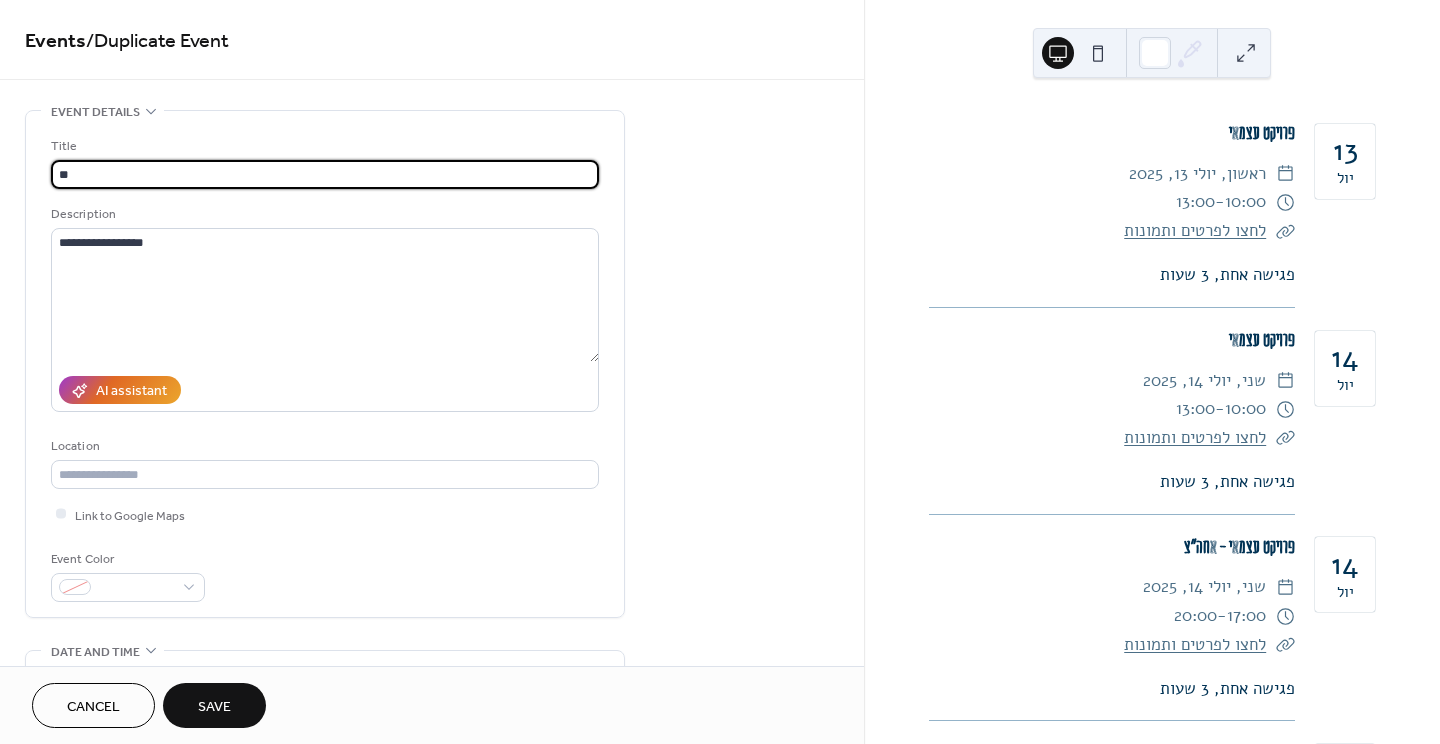 type on "*" 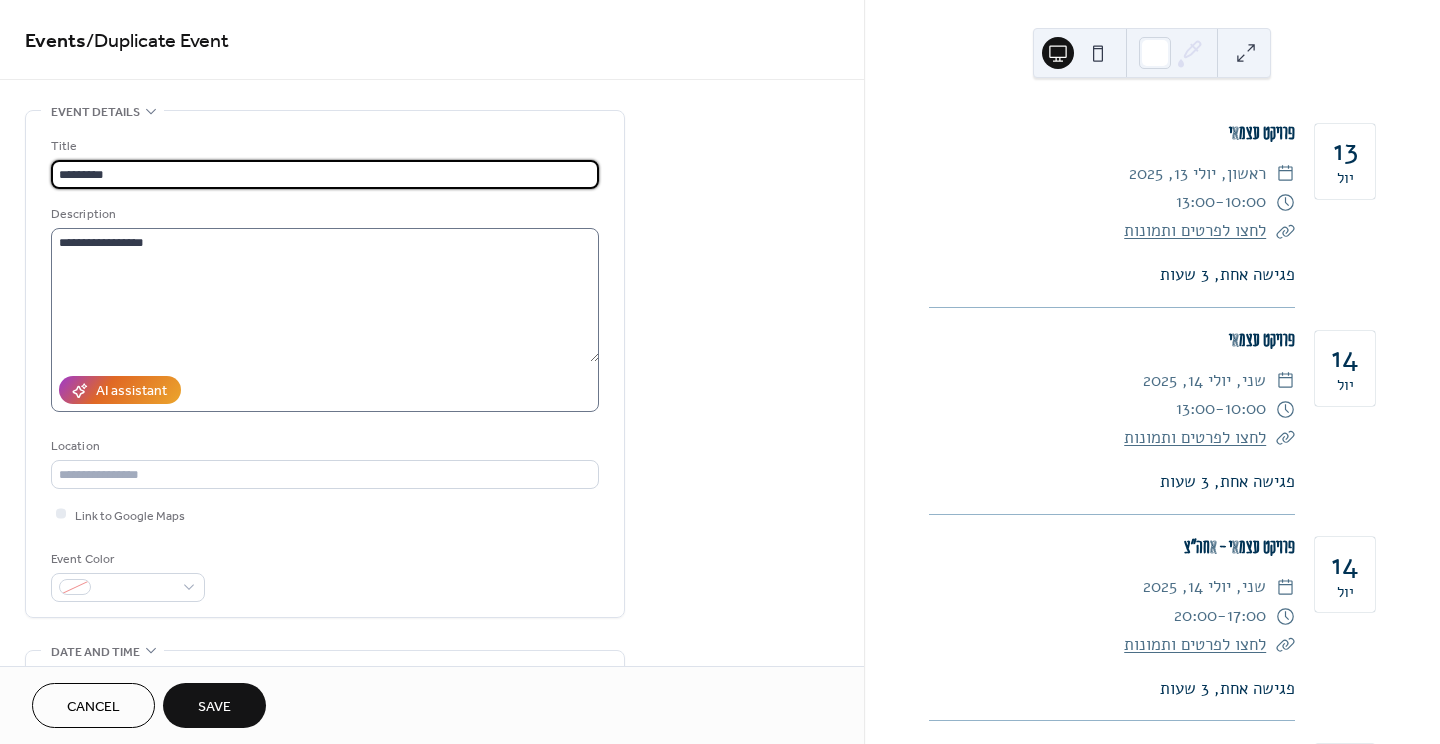 type on "*********" 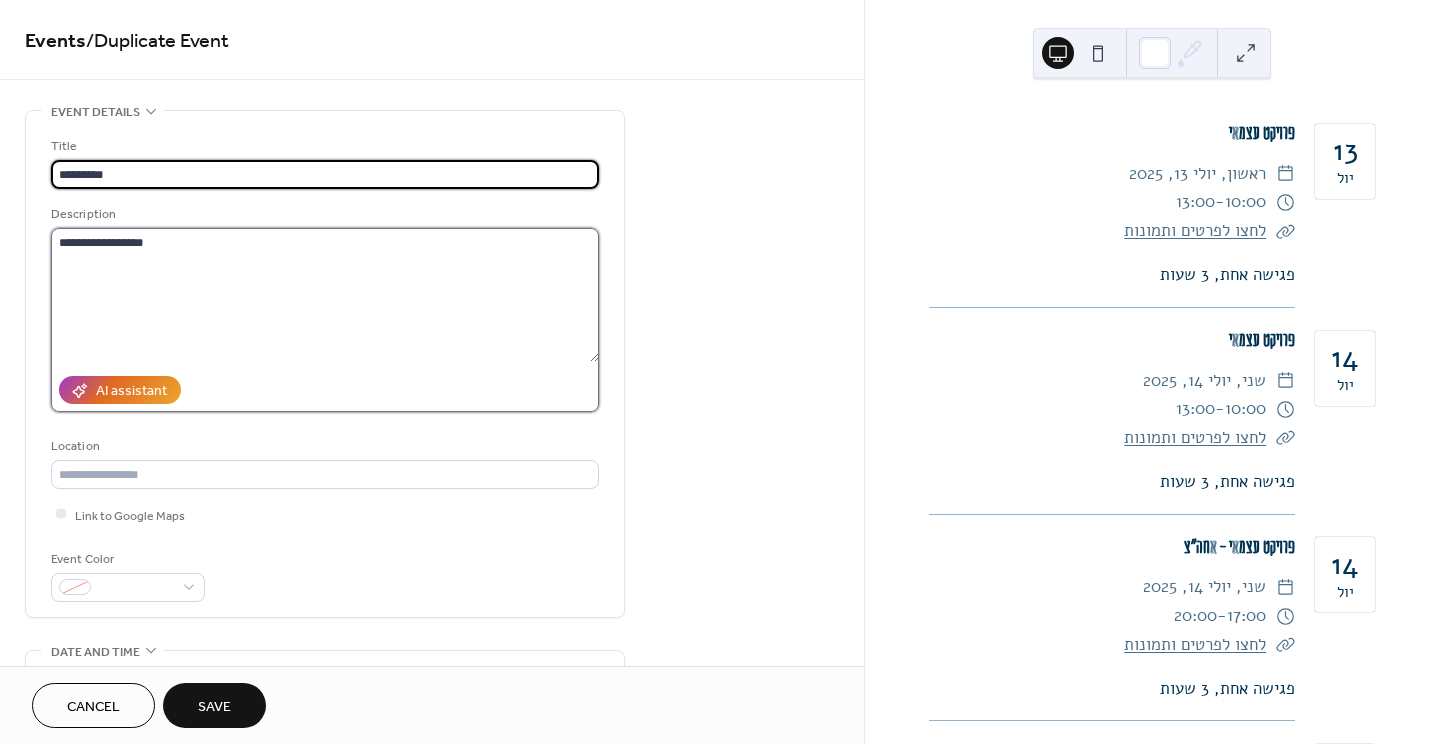 click on "**********" at bounding box center (325, 295) 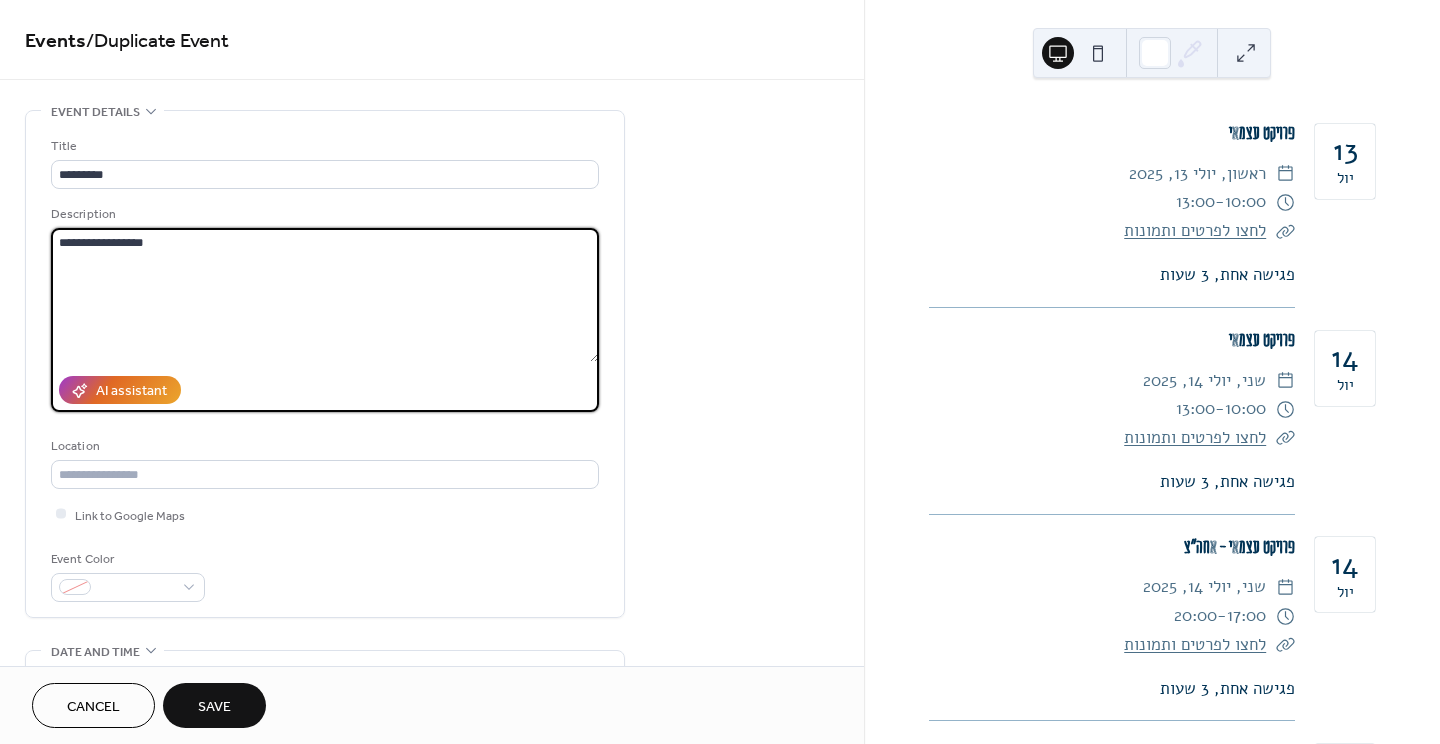 click on "**********" at bounding box center [325, 295] 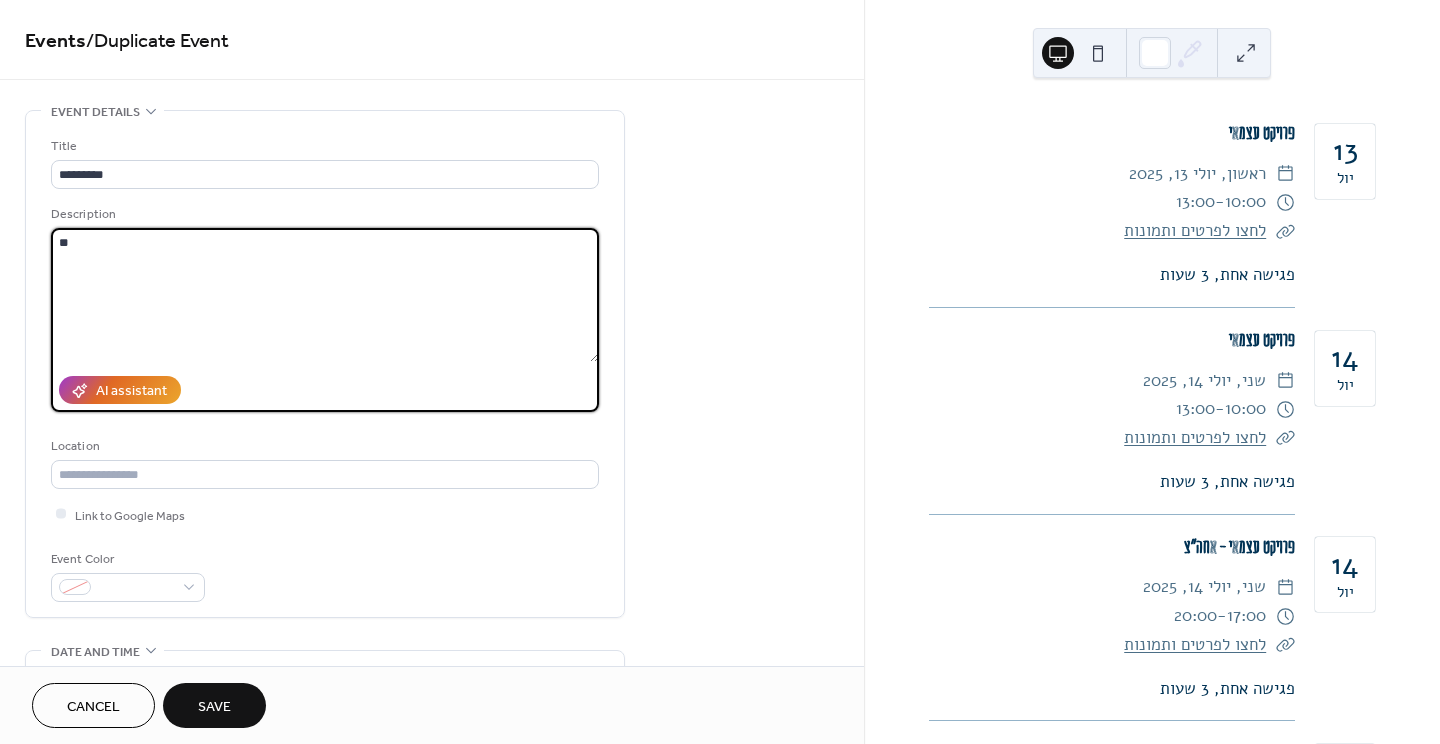 type on "*" 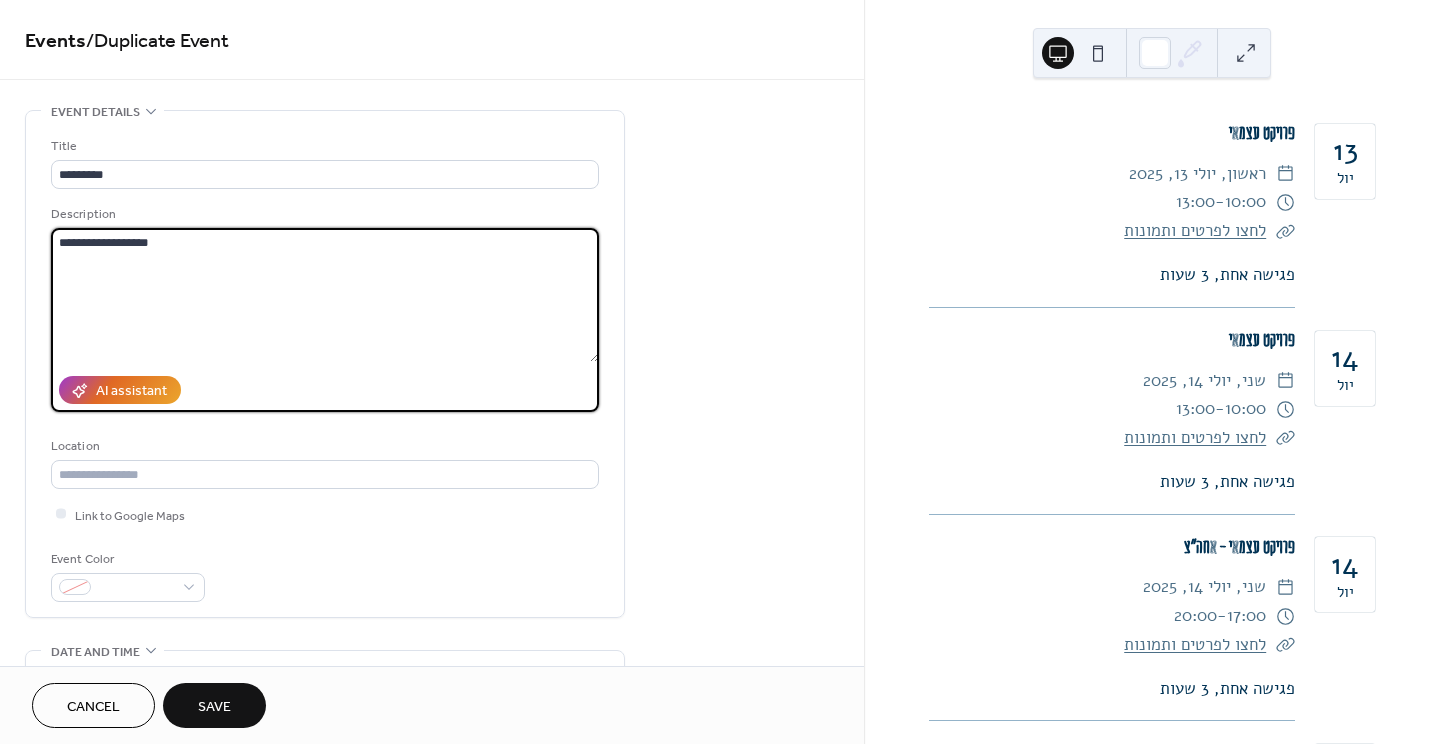 drag, startPoint x: 143, startPoint y: 236, endPoint x: 94, endPoint y: 234, distance: 49.0408 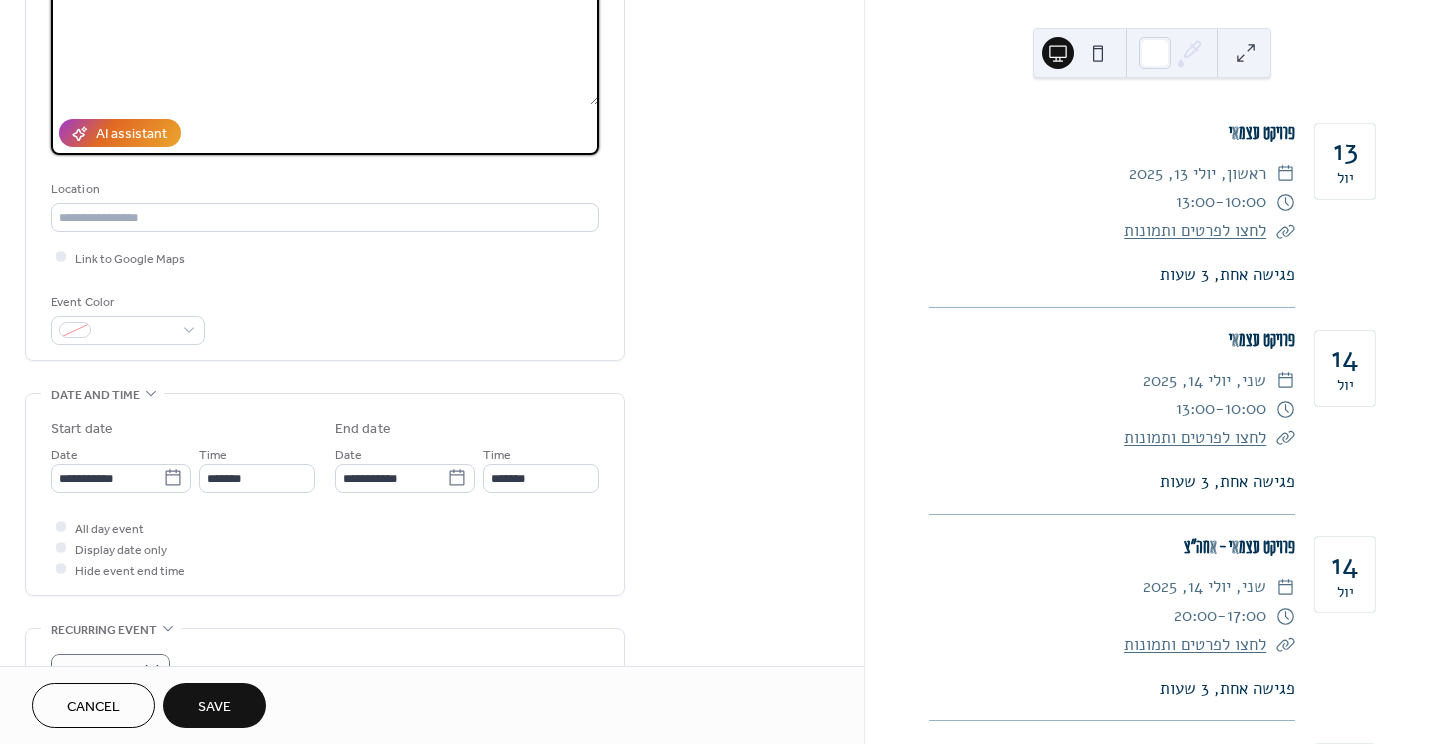 scroll, scrollTop: 268, scrollLeft: 0, axis: vertical 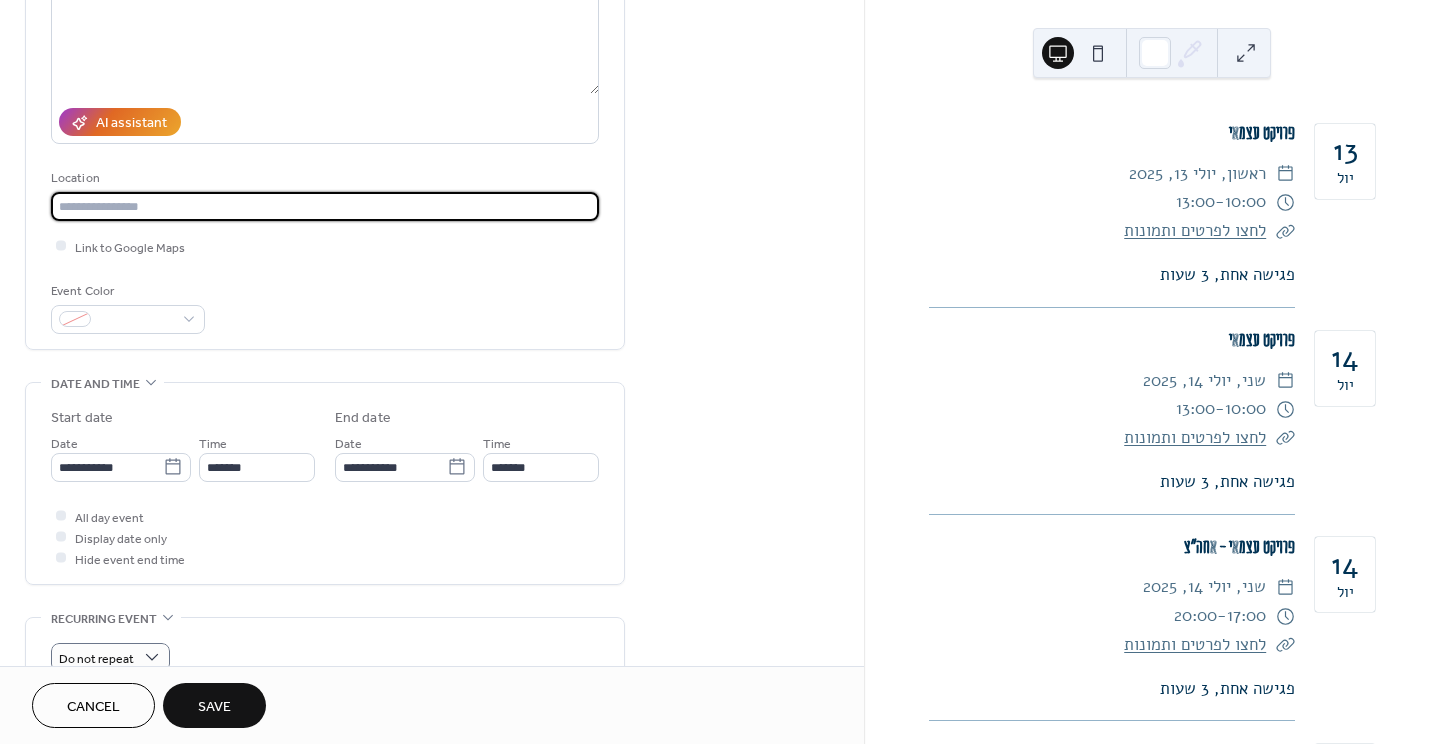 click at bounding box center [325, 206] 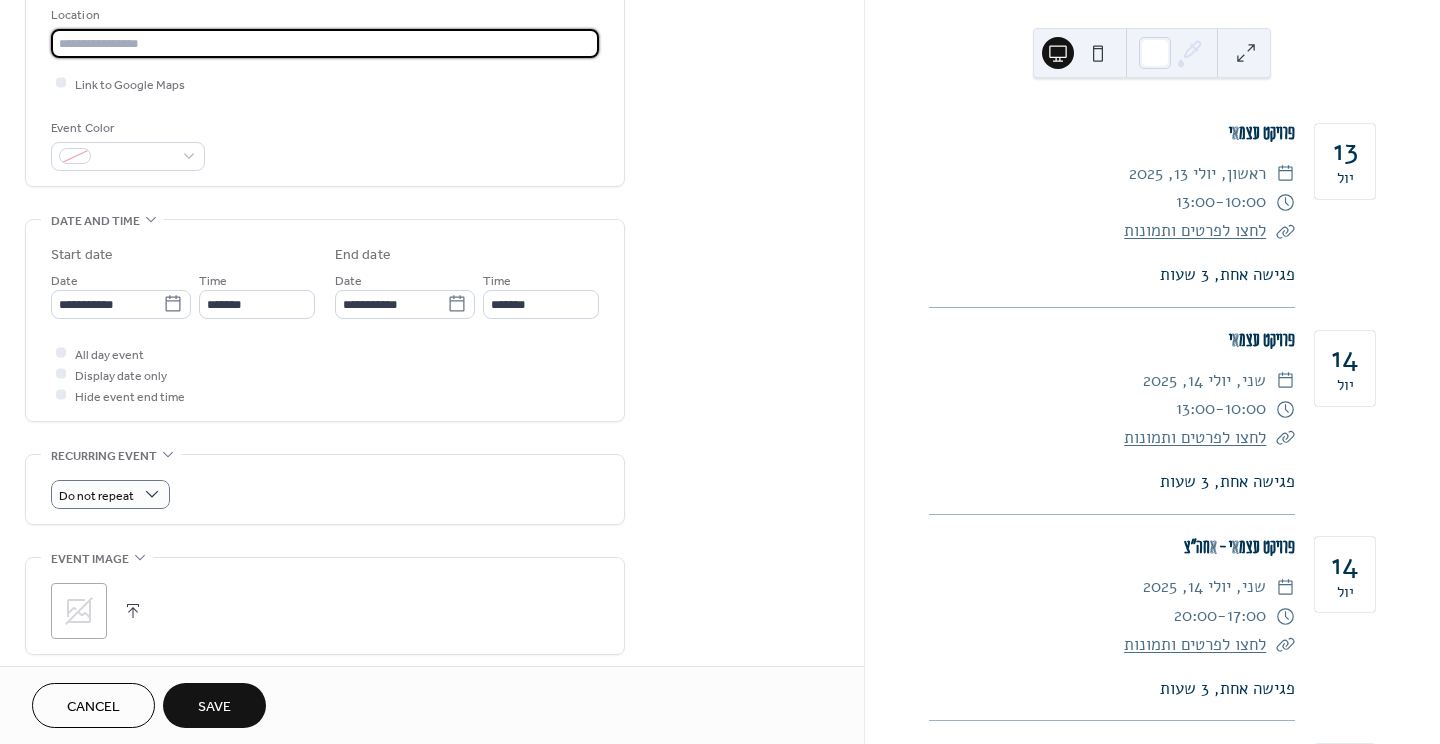scroll, scrollTop: 0, scrollLeft: 0, axis: both 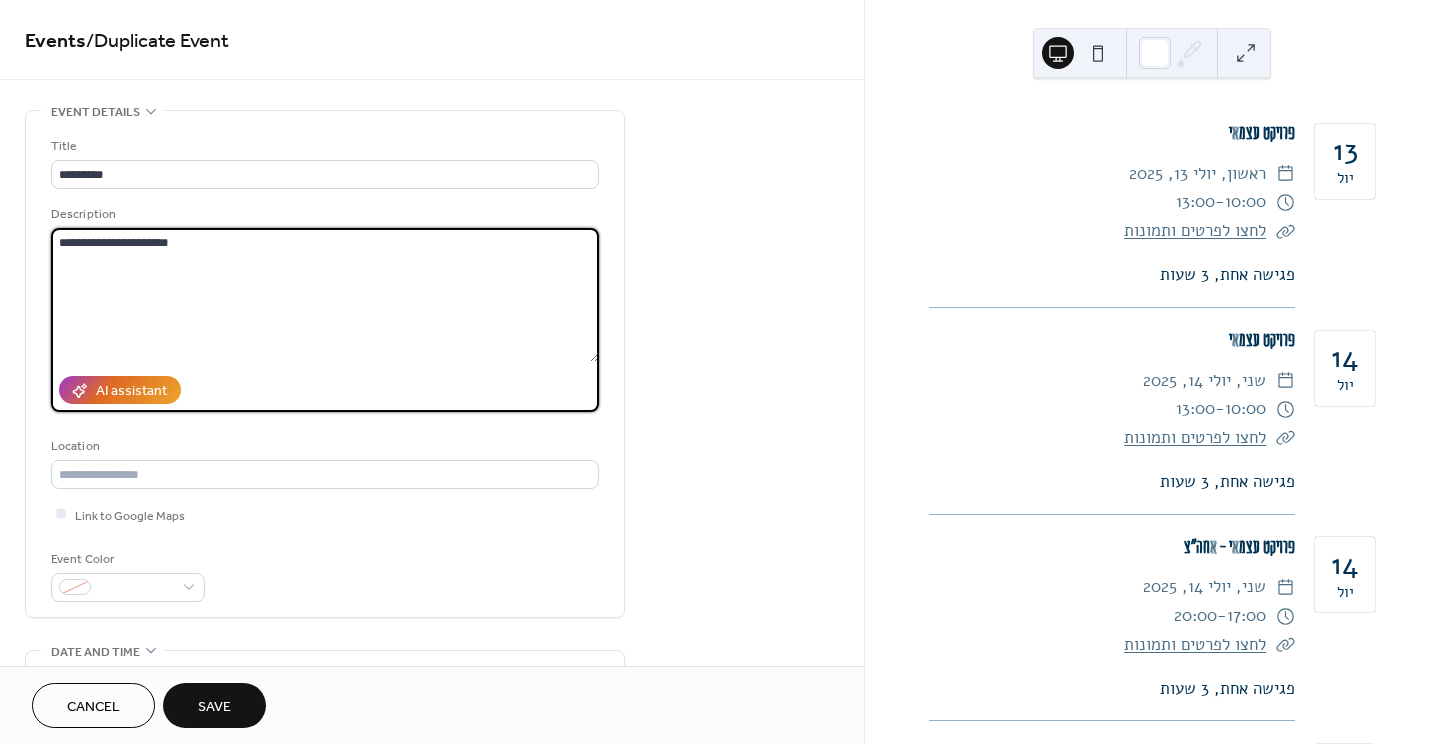 click on "**********" at bounding box center (325, 295) 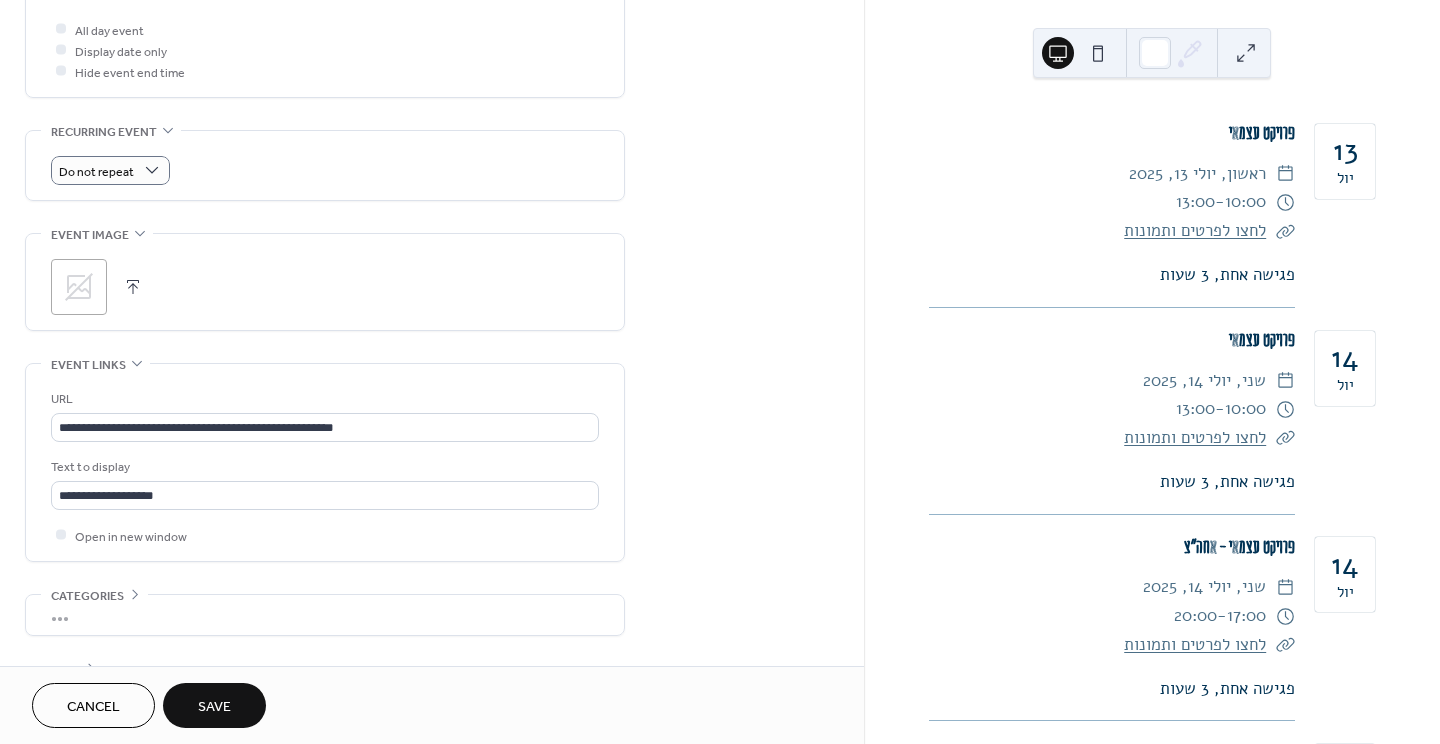 scroll, scrollTop: 756, scrollLeft: 0, axis: vertical 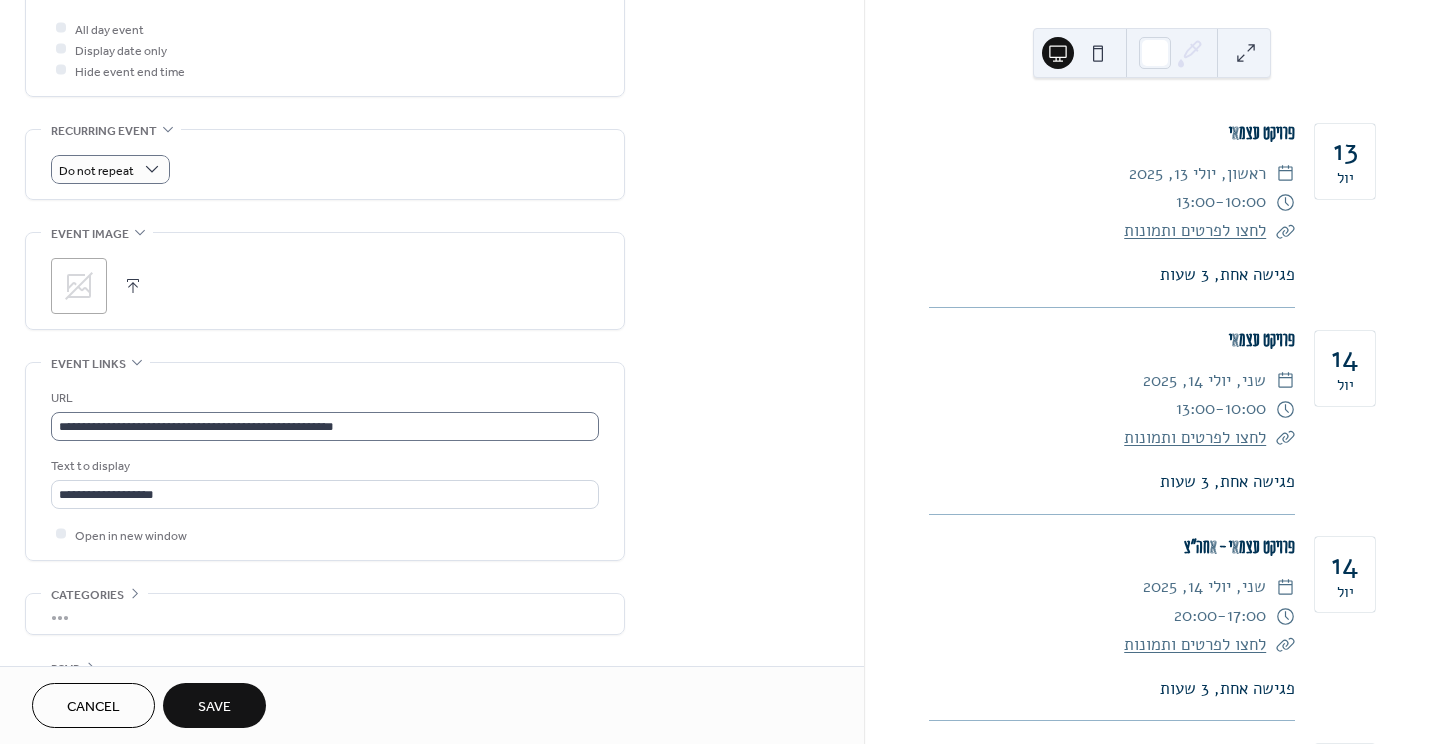 type on "**********" 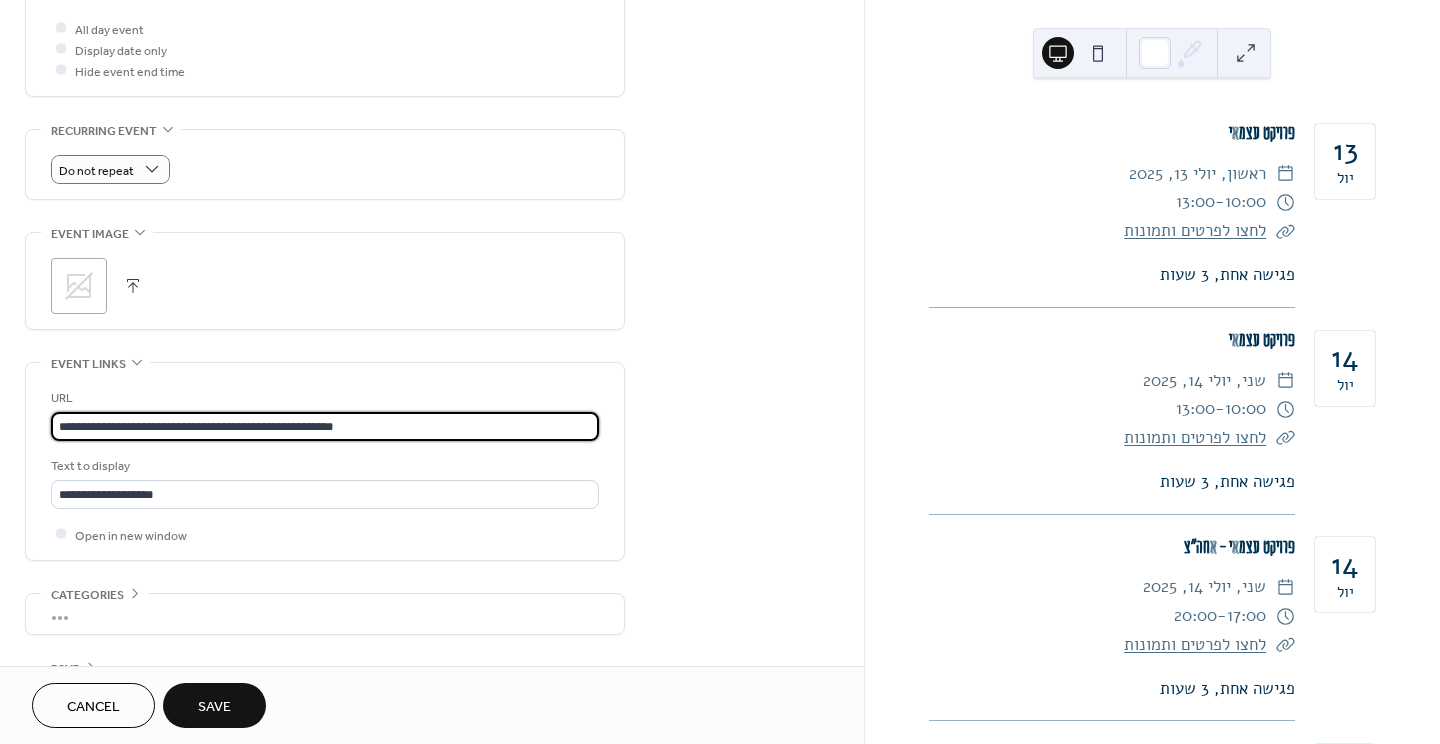 drag, startPoint x: 398, startPoint y: 425, endPoint x: 260, endPoint y: 410, distance: 138.81282 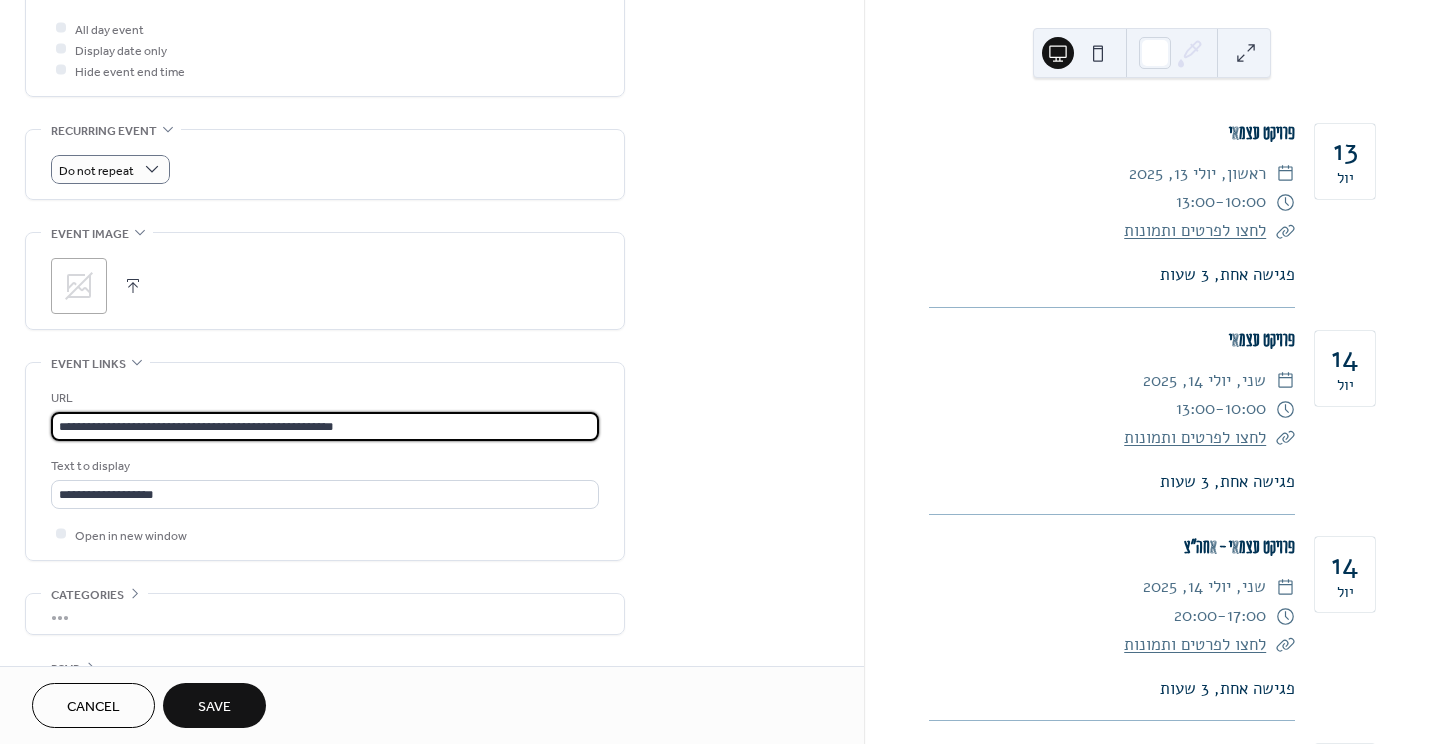 click on "**********" at bounding box center [325, 414] 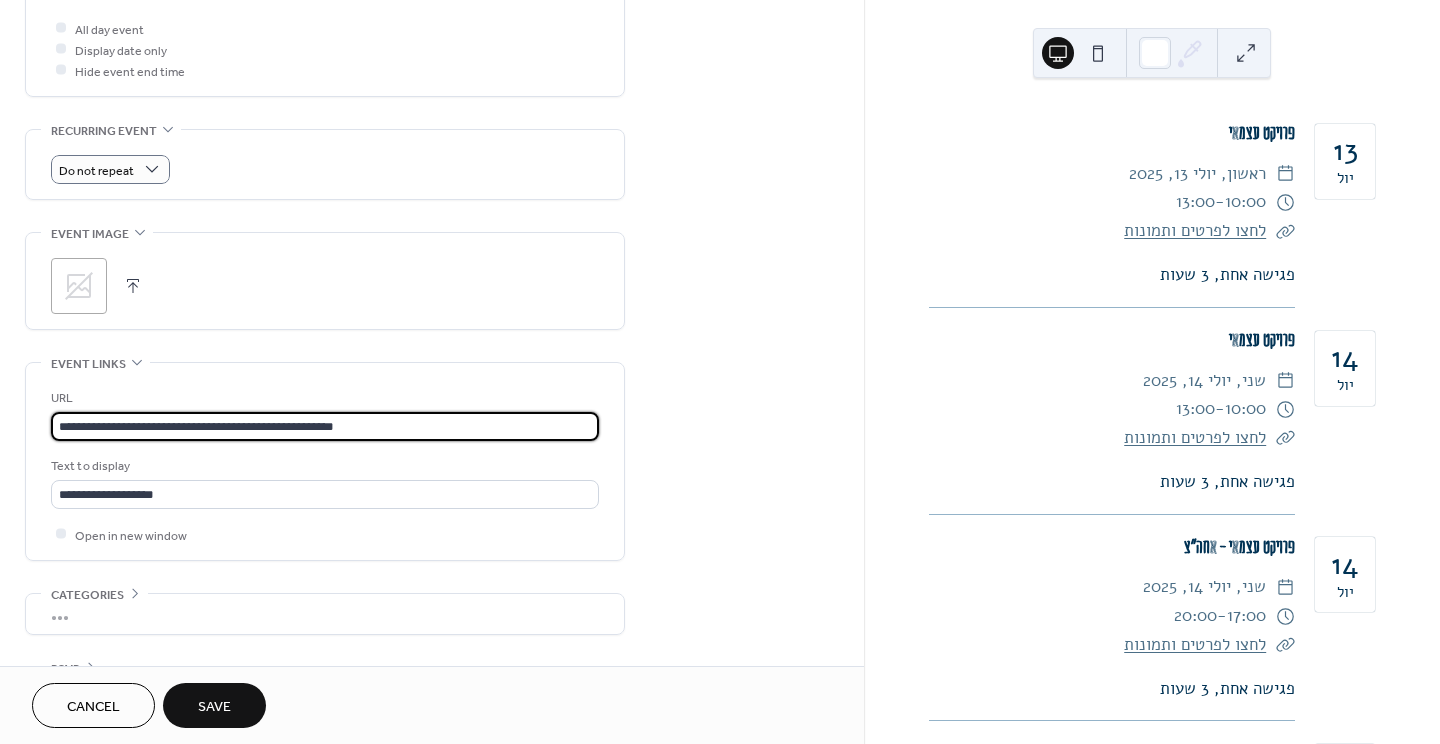 click on "**********" at bounding box center [325, 426] 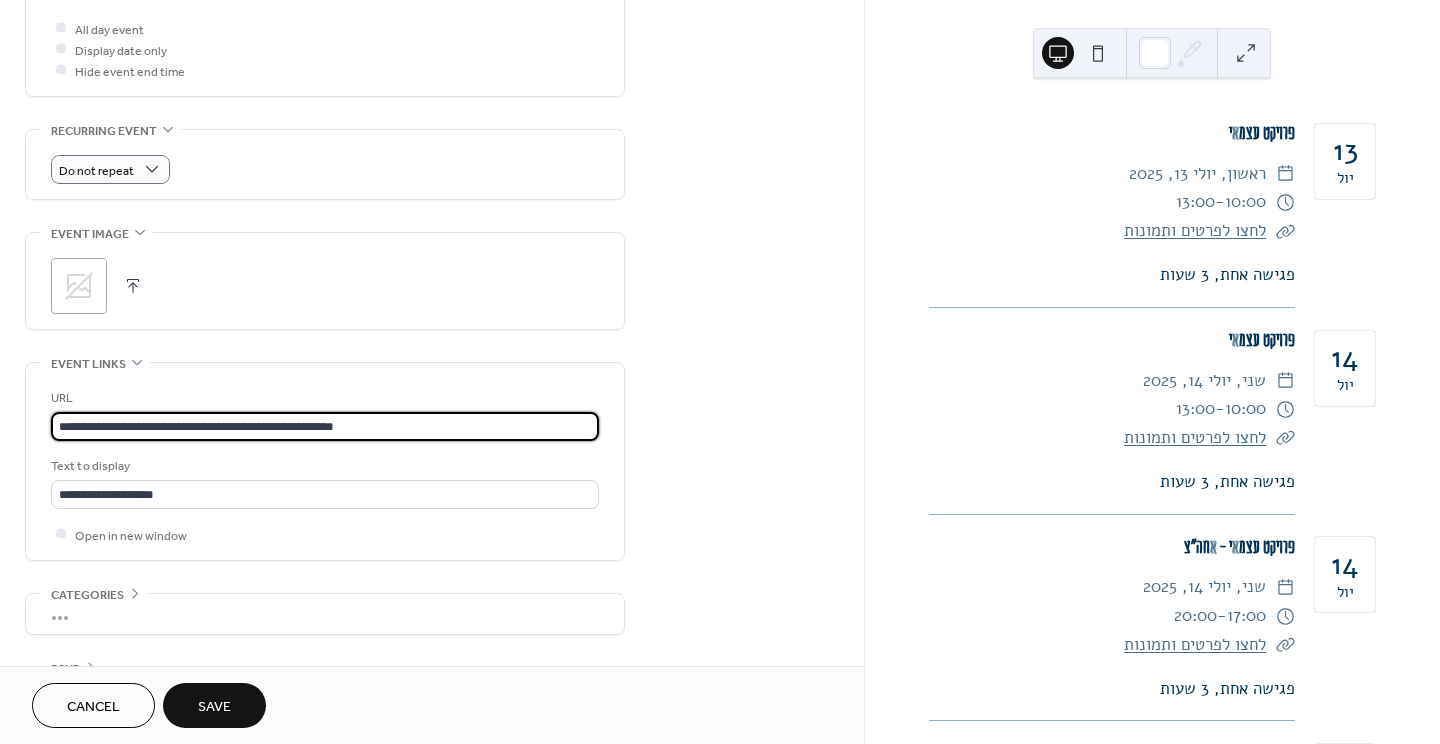 paste 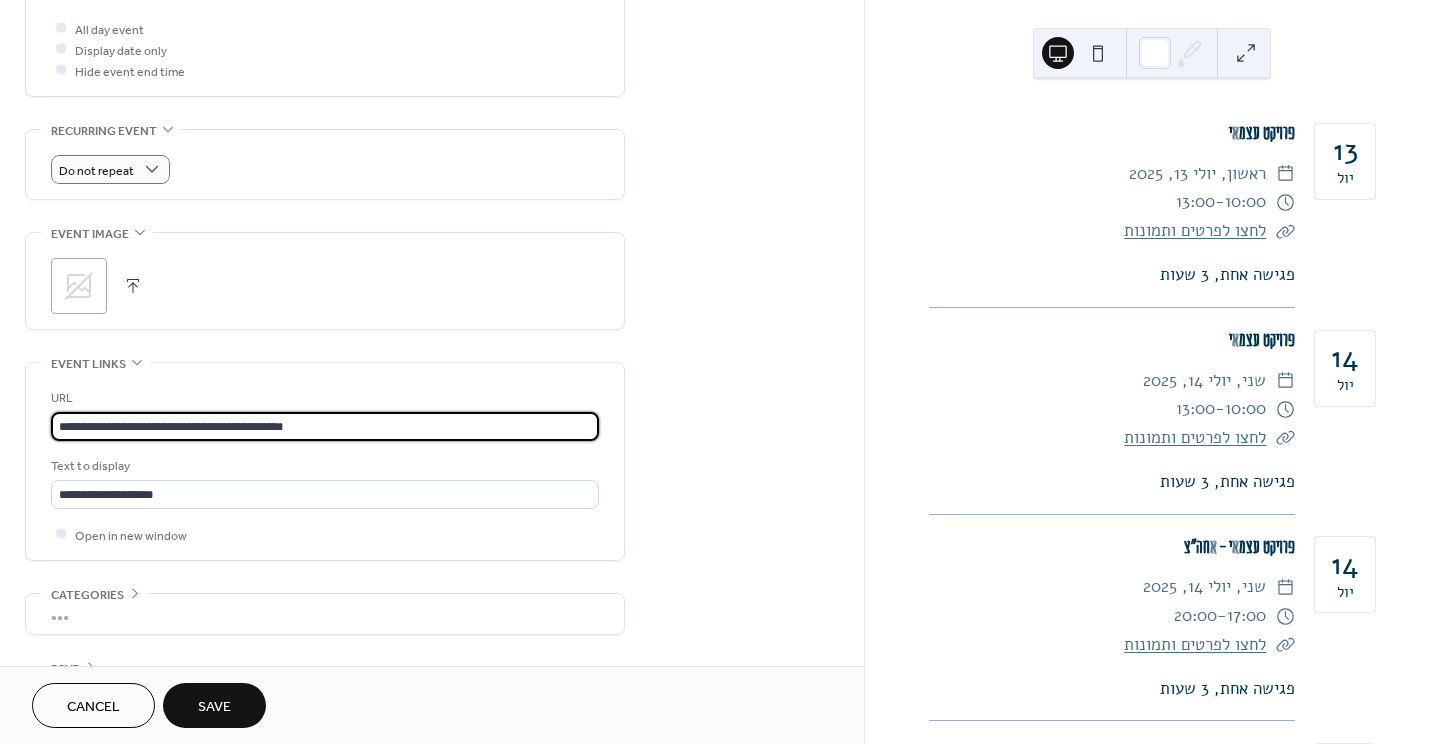 type on "**********" 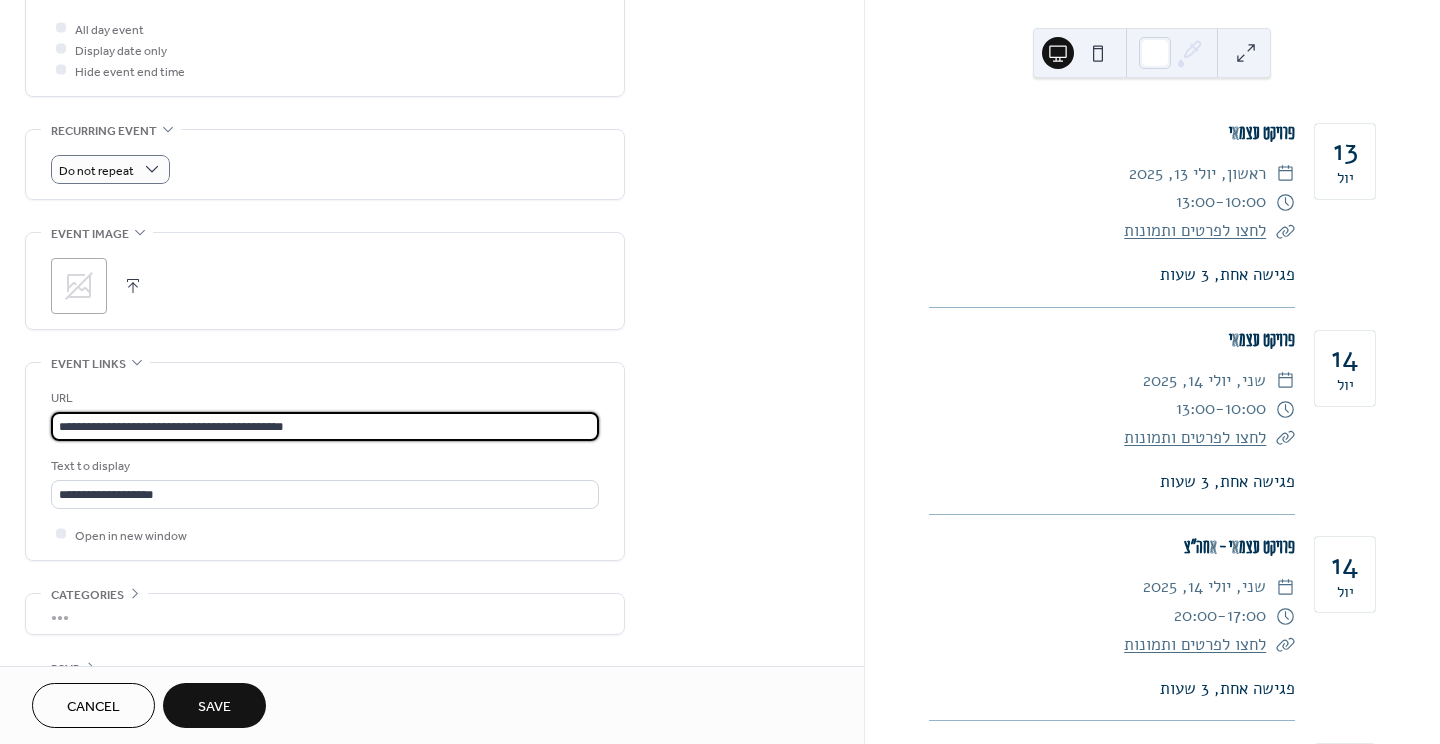 click on "**********" at bounding box center [325, 461] 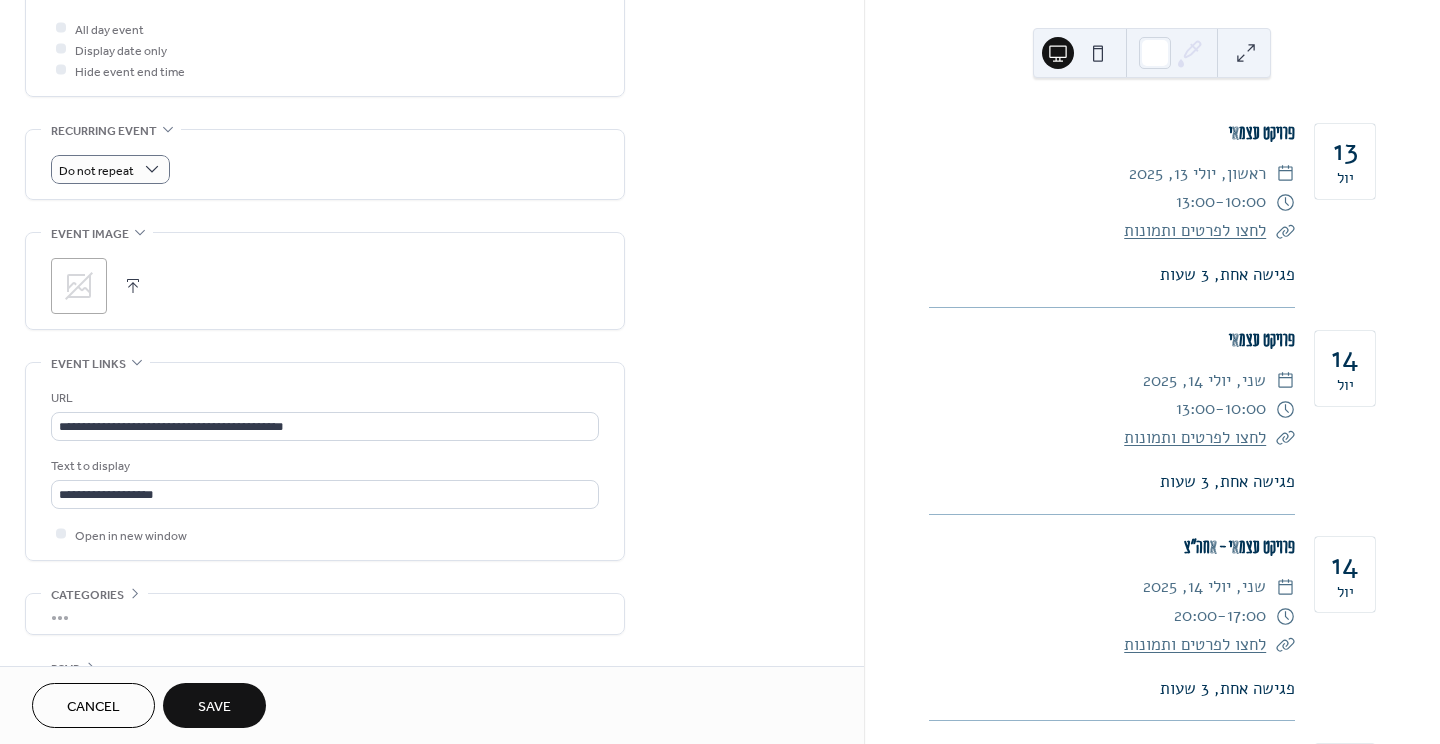 scroll, scrollTop: 818, scrollLeft: 0, axis: vertical 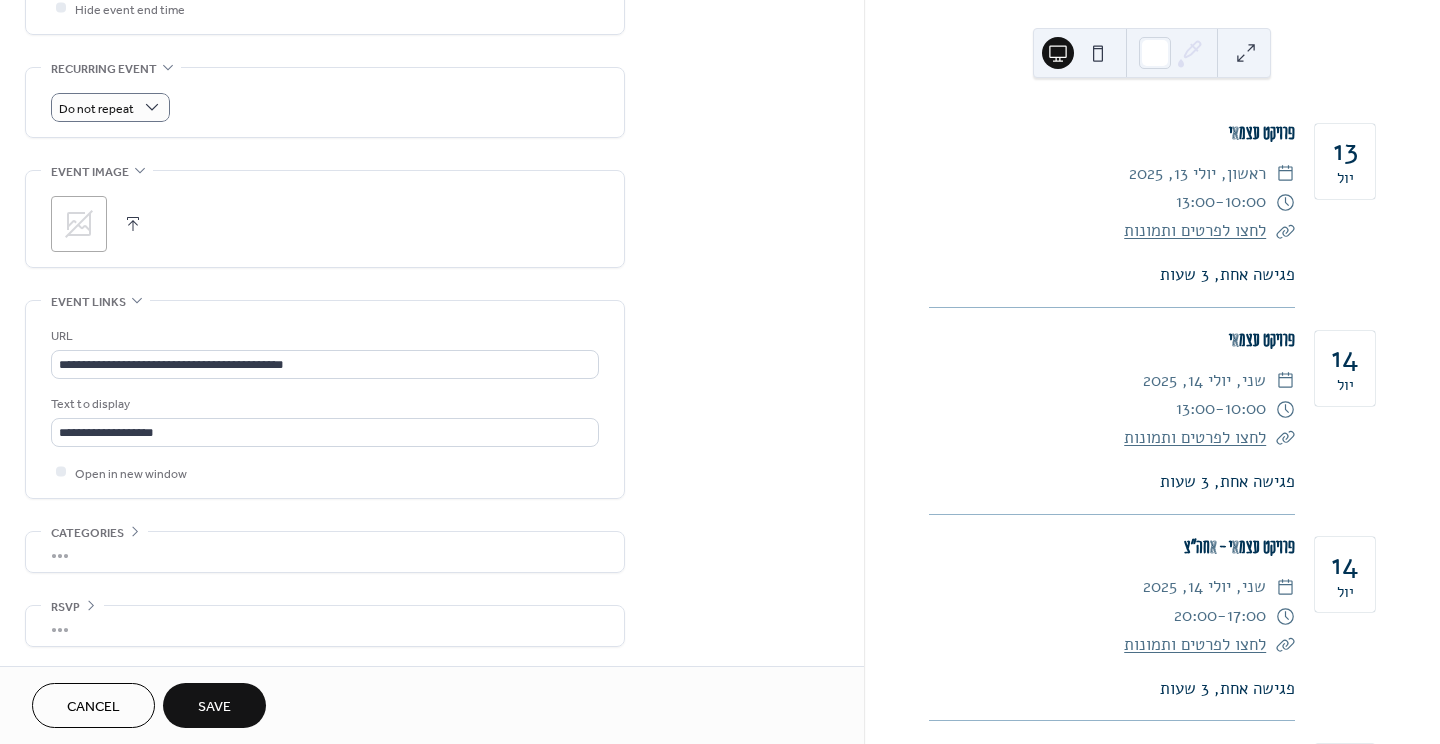 click on "Save" at bounding box center [214, 707] 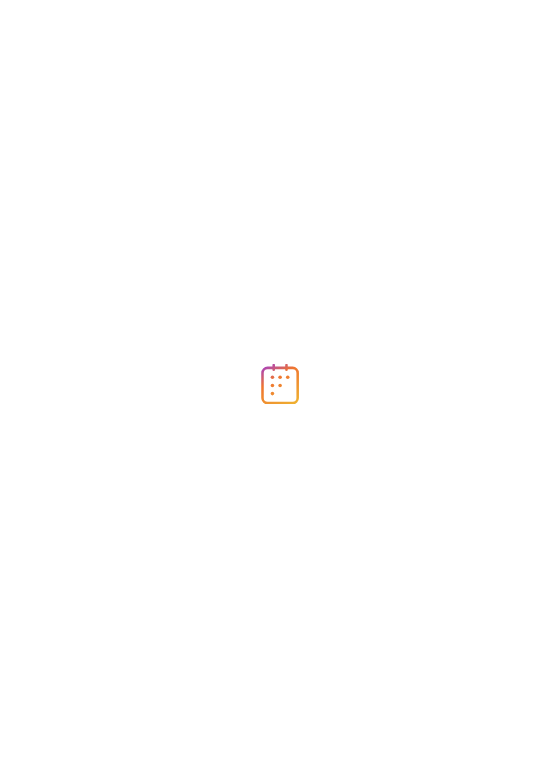 scroll, scrollTop: 0, scrollLeft: 0, axis: both 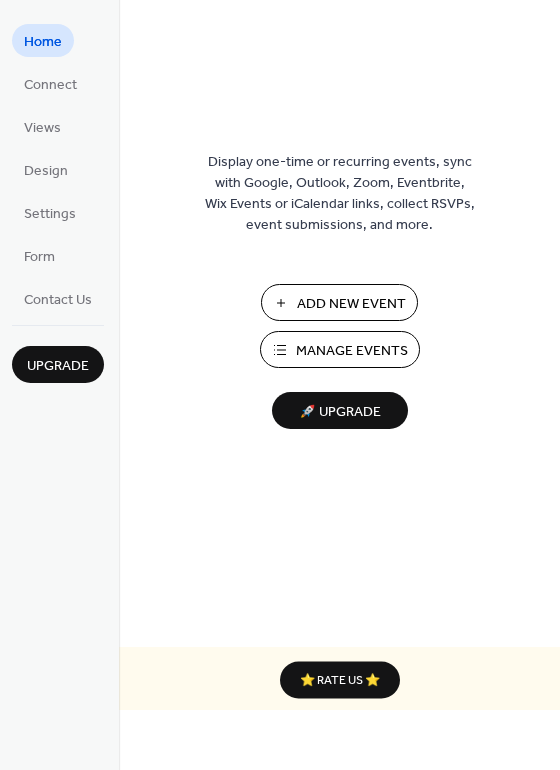 click on "Manage Events" at bounding box center [352, 351] 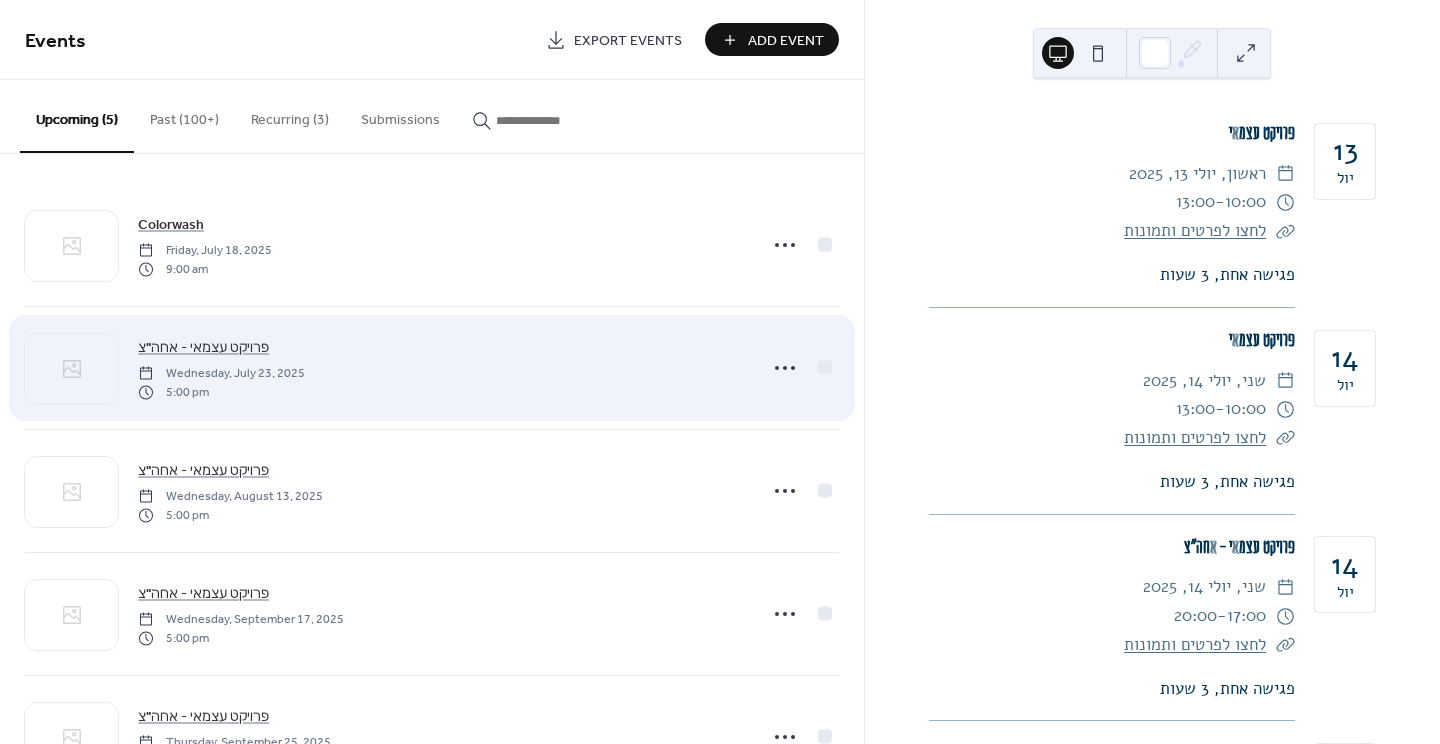 scroll, scrollTop: 0, scrollLeft: 0, axis: both 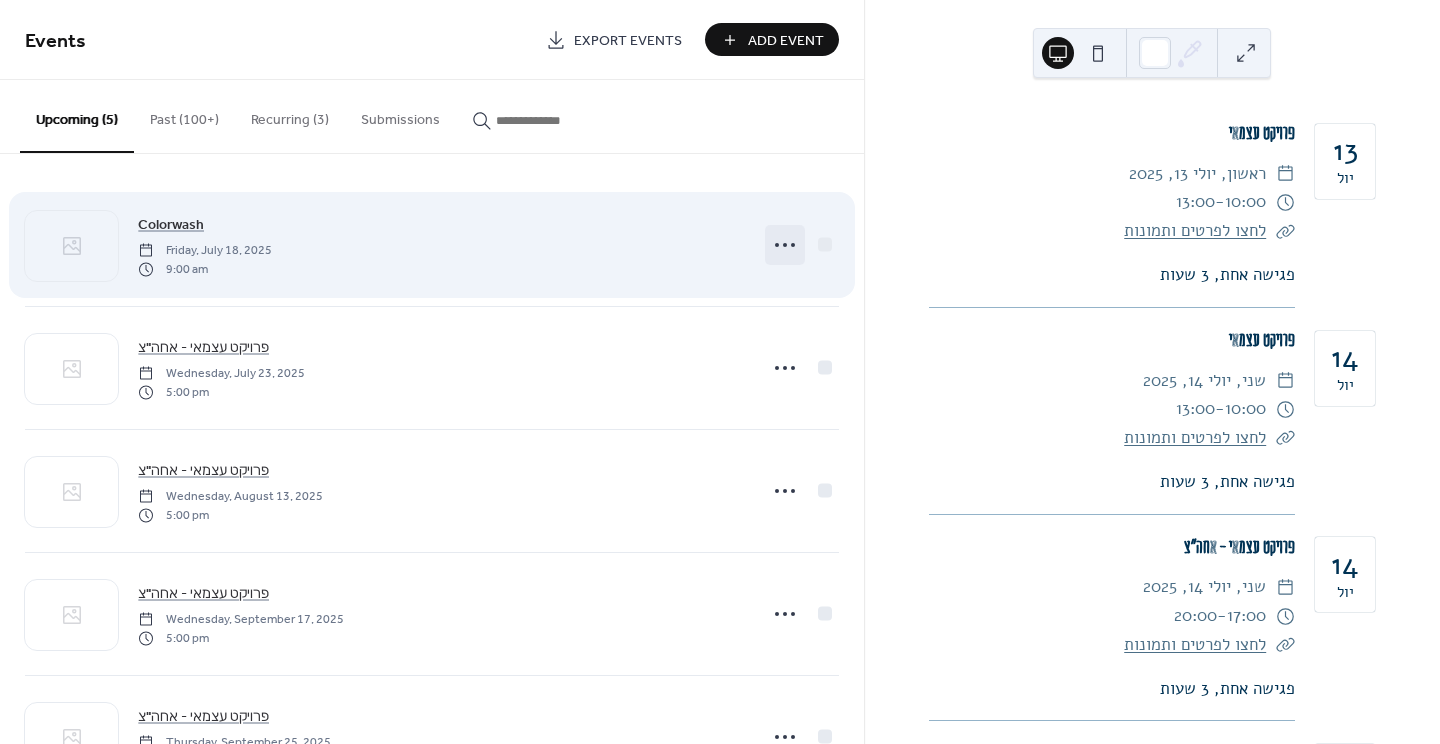 click 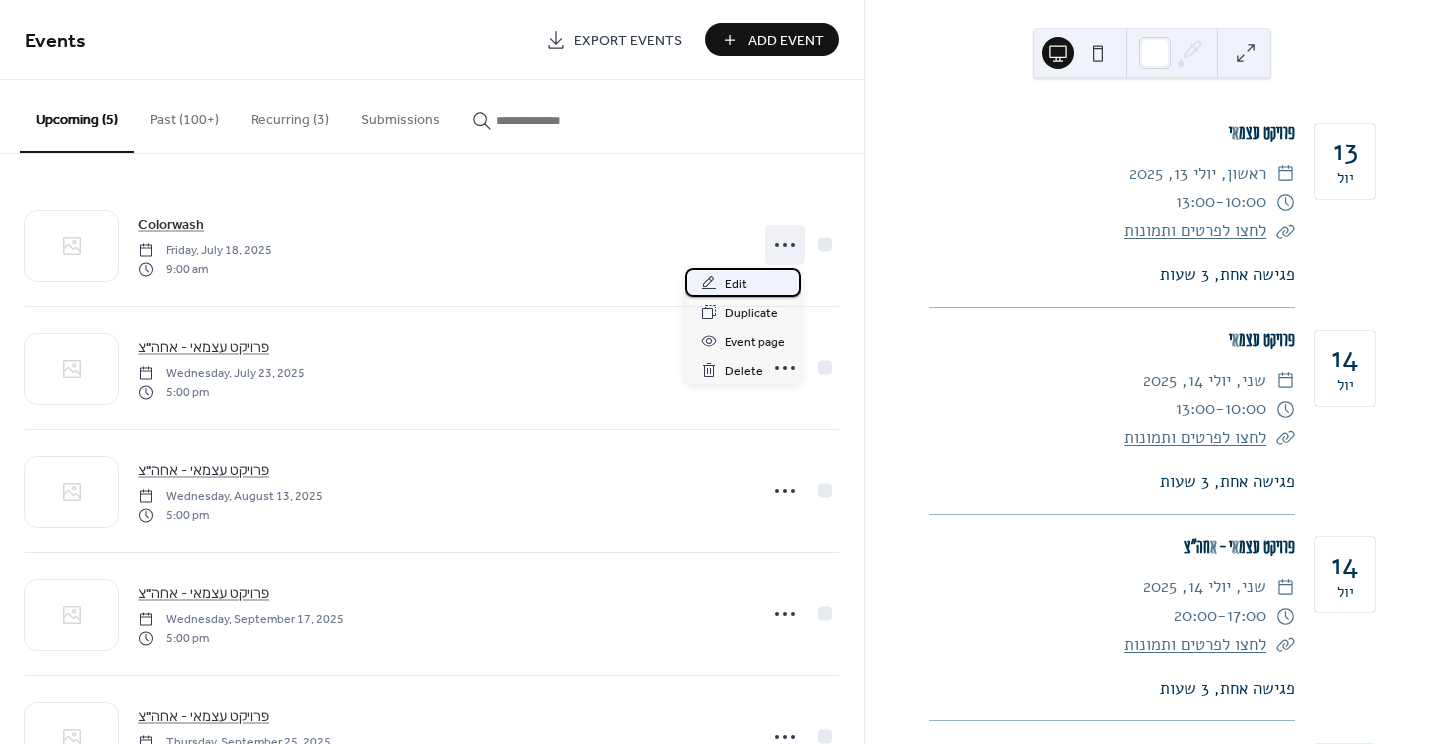 click on "Edit" at bounding box center (743, 282) 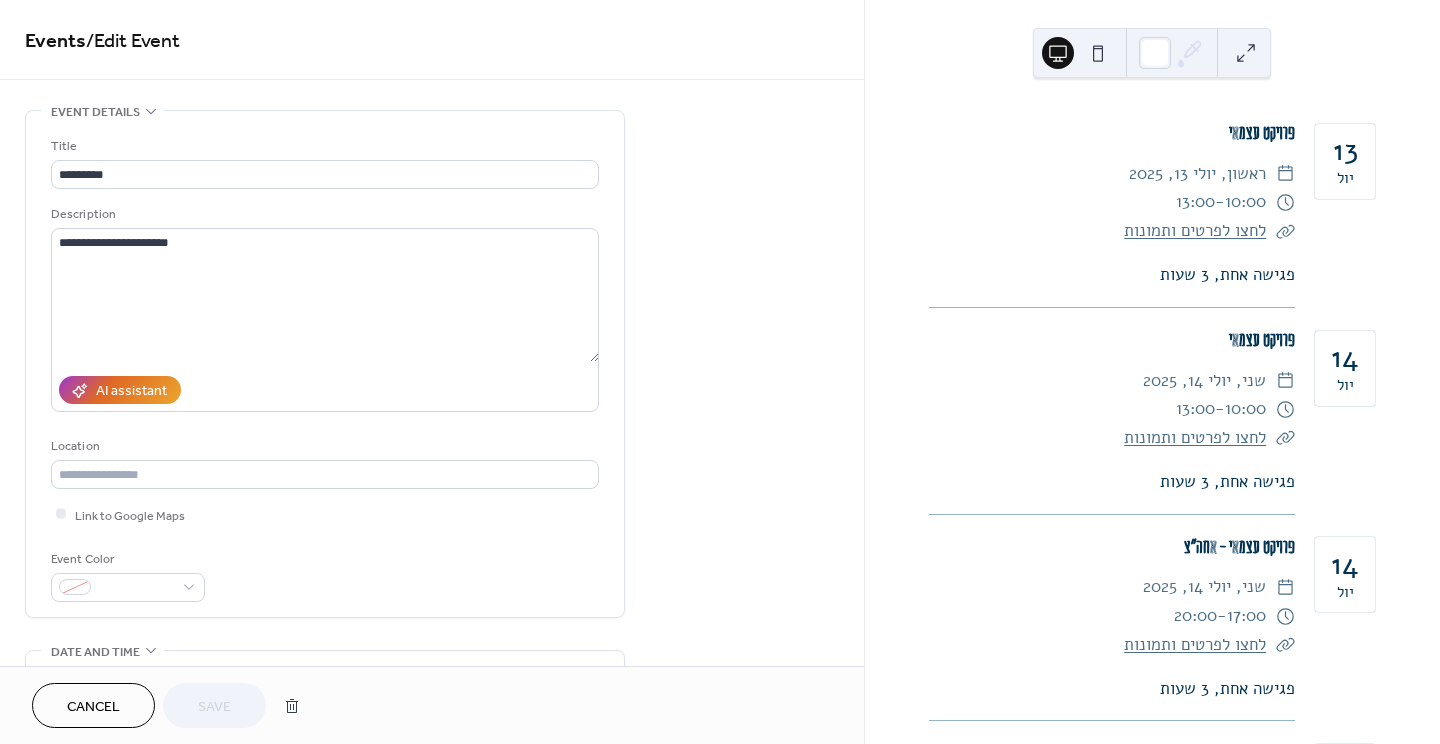 click 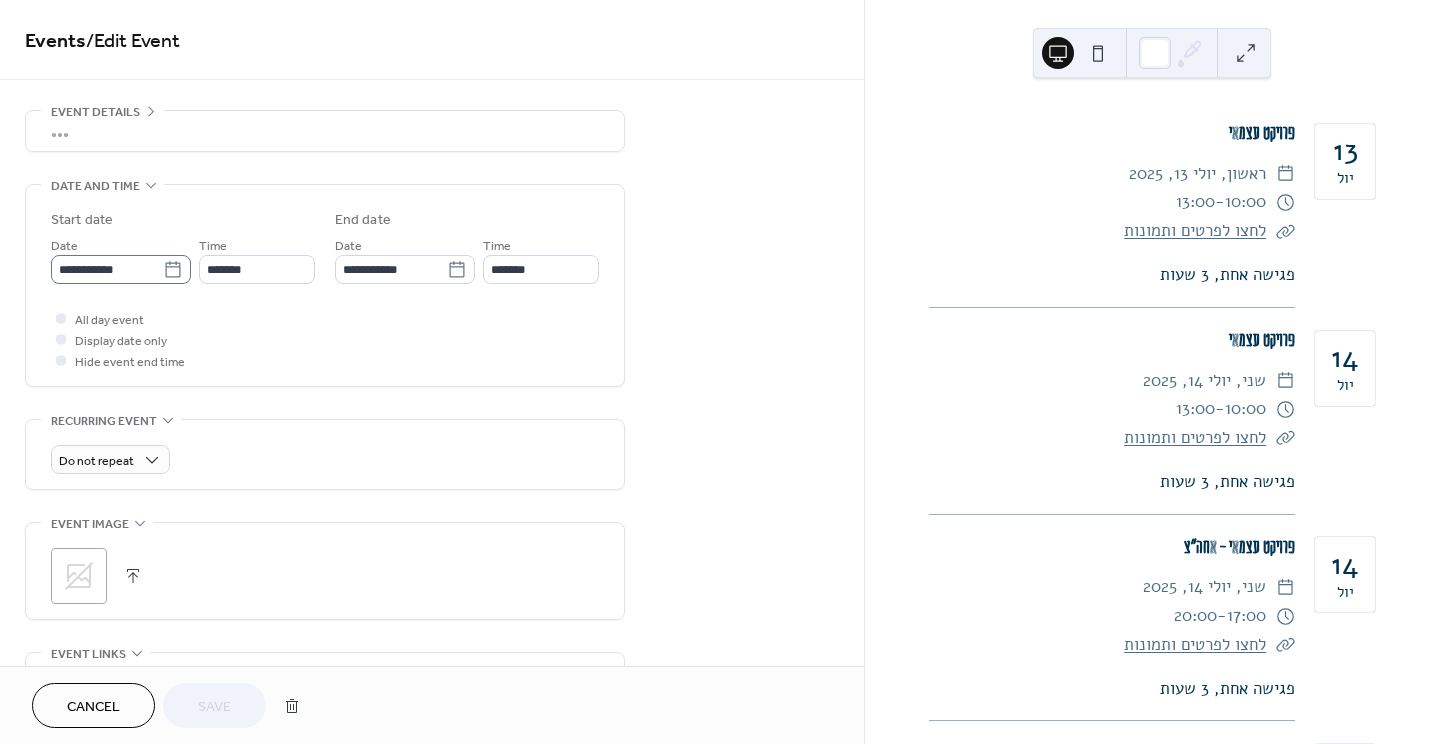 click 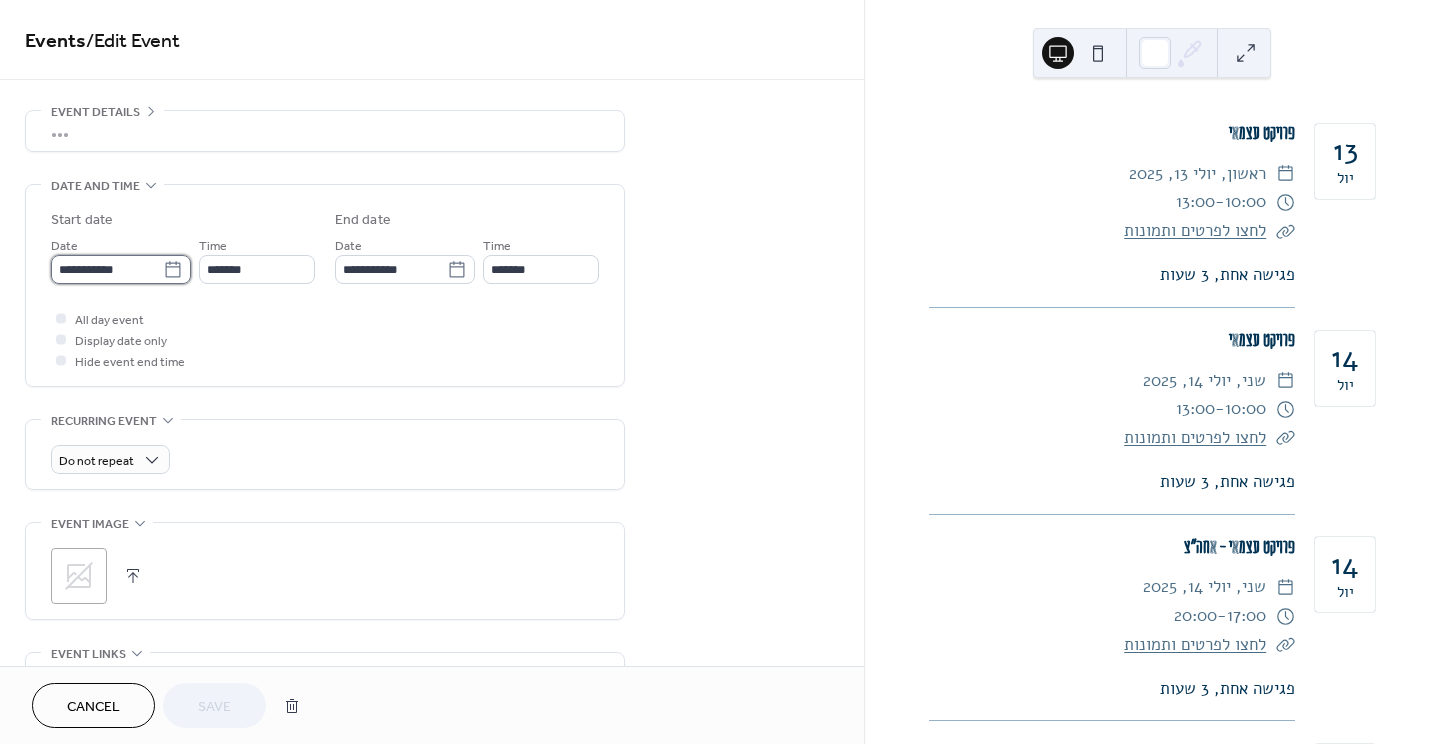 click on "**********" at bounding box center [107, 269] 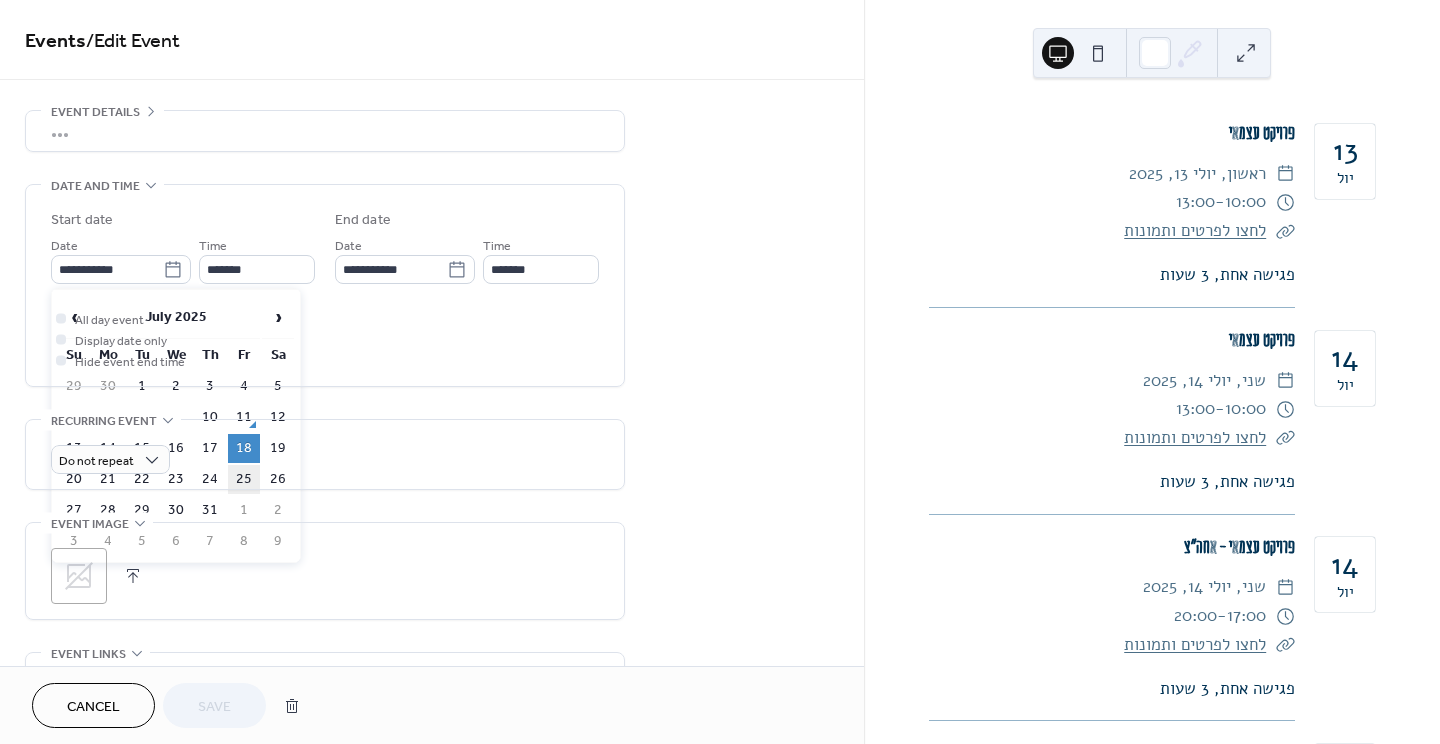 click on "25" at bounding box center [244, 479] 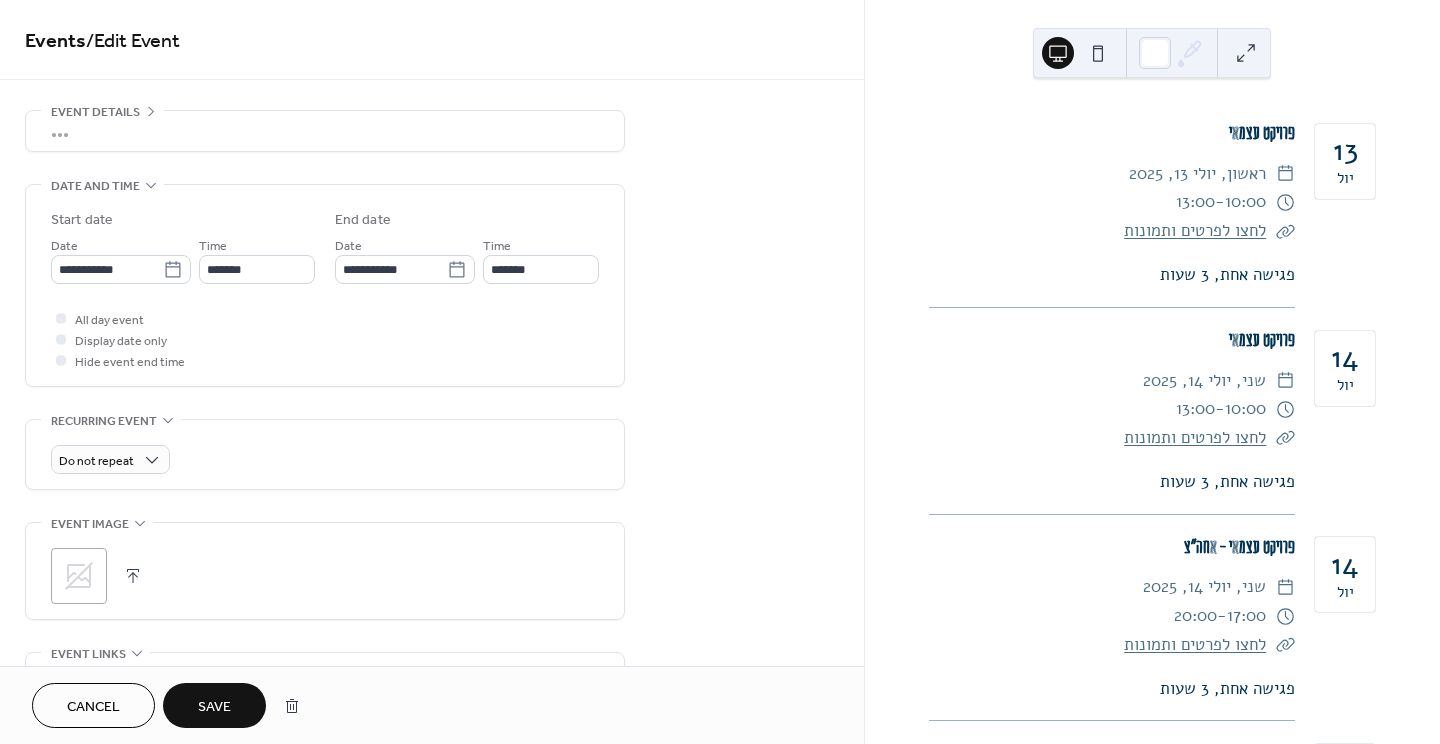 click on "Save" at bounding box center [214, 705] 